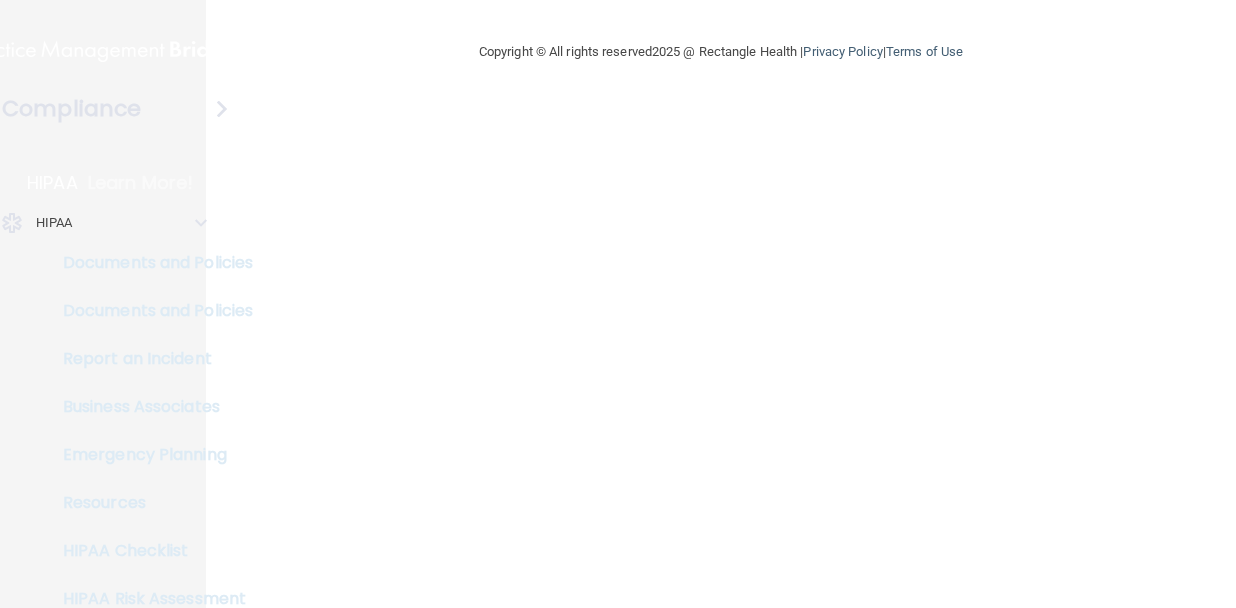 scroll, scrollTop: 0, scrollLeft: 0, axis: both 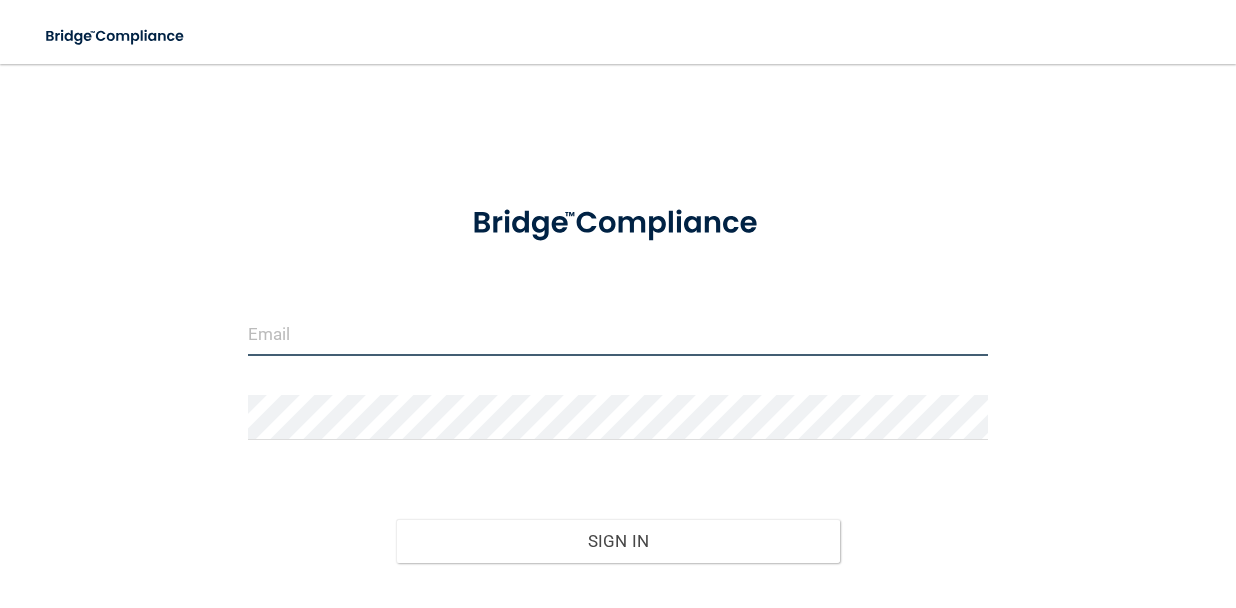 click at bounding box center (618, 333) 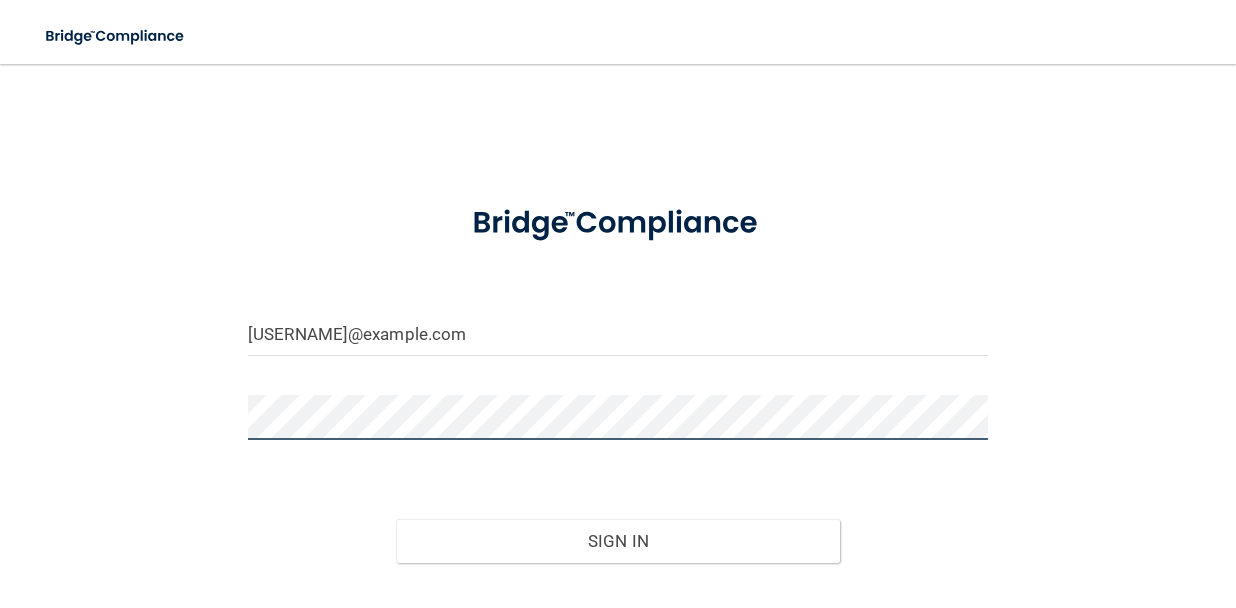 click on "Sign In" at bounding box center [618, 541] 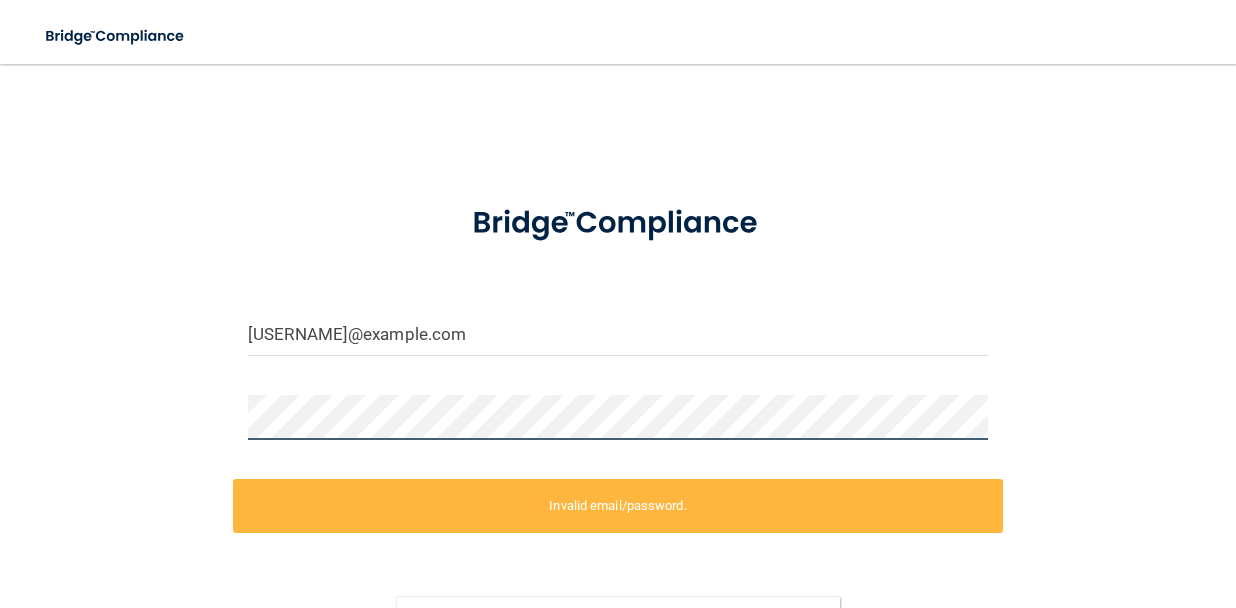 click on "jcarter@sirmpc.com                                    Invalid email/password.     You don't have permission to access that page.       Sign In            Forgot Password?" at bounding box center [618, 398] 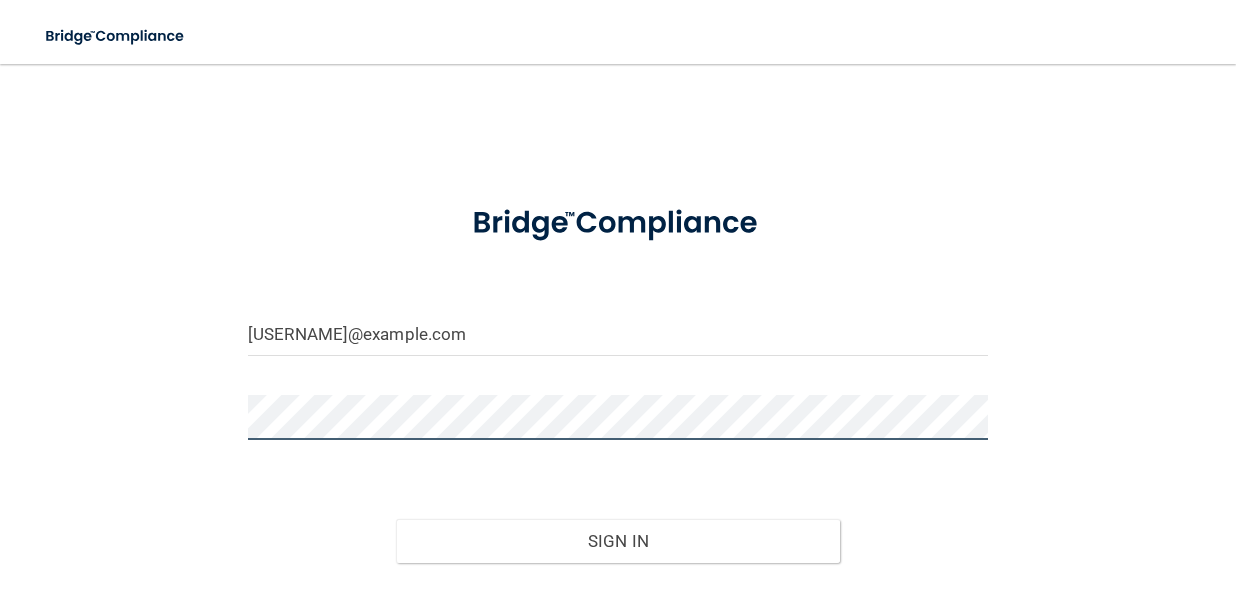 click on "Sign In" at bounding box center [618, 541] 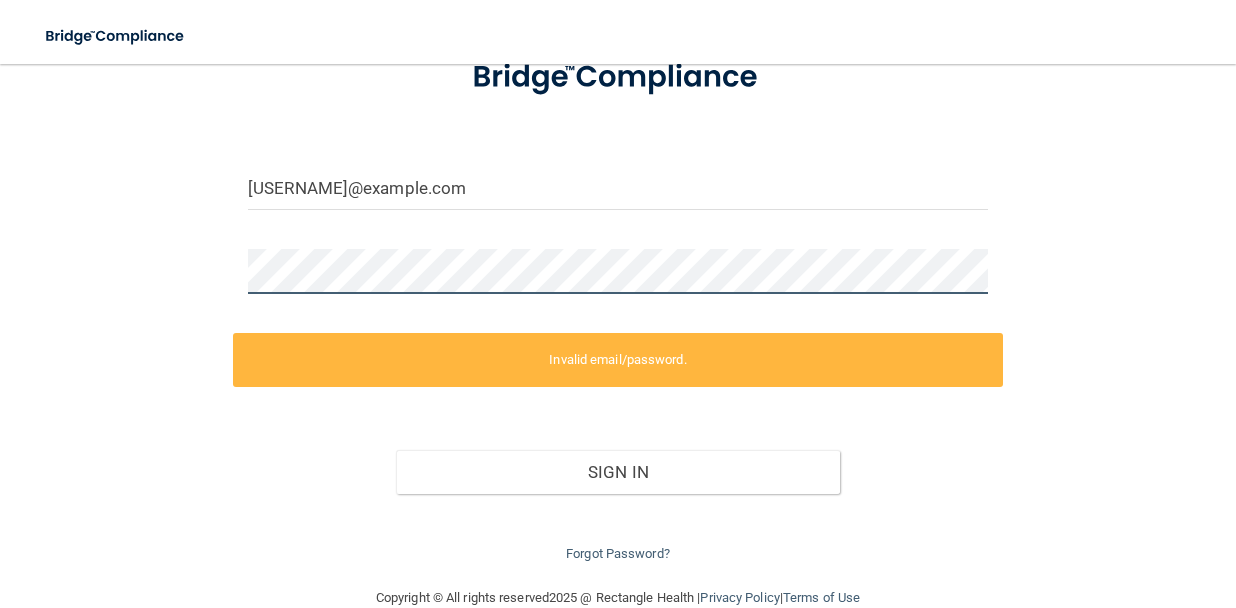 scroll, scrollTop: 184, scrollLeft: 0, axis: vertical 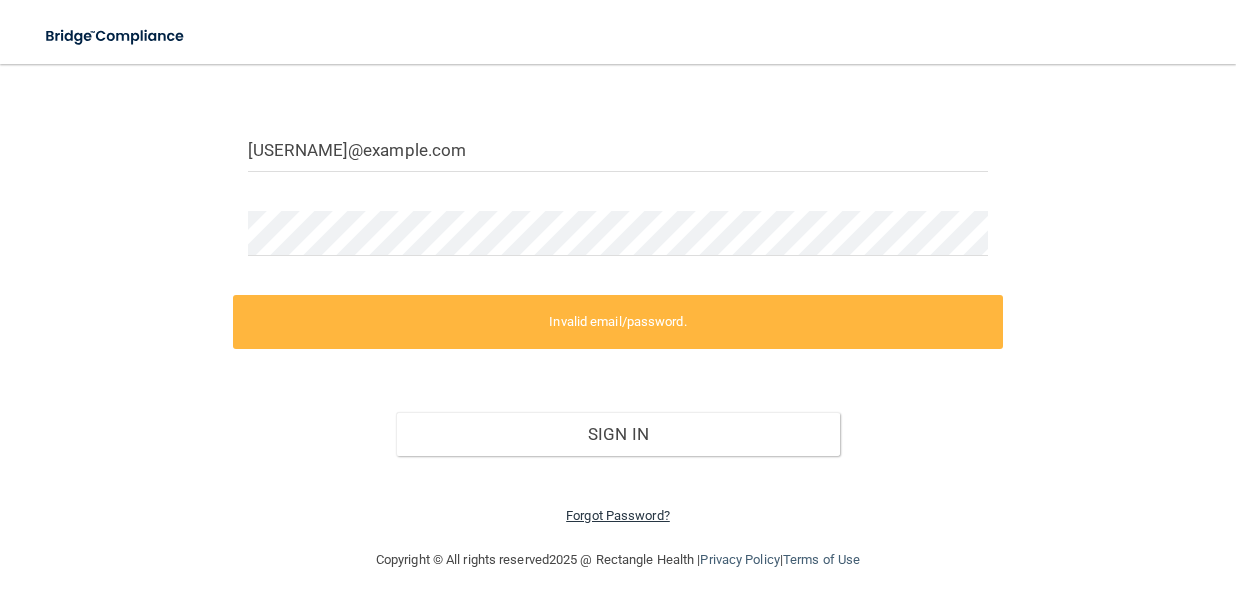 click on "Forgot Password?" at bounding box center (618, 515) 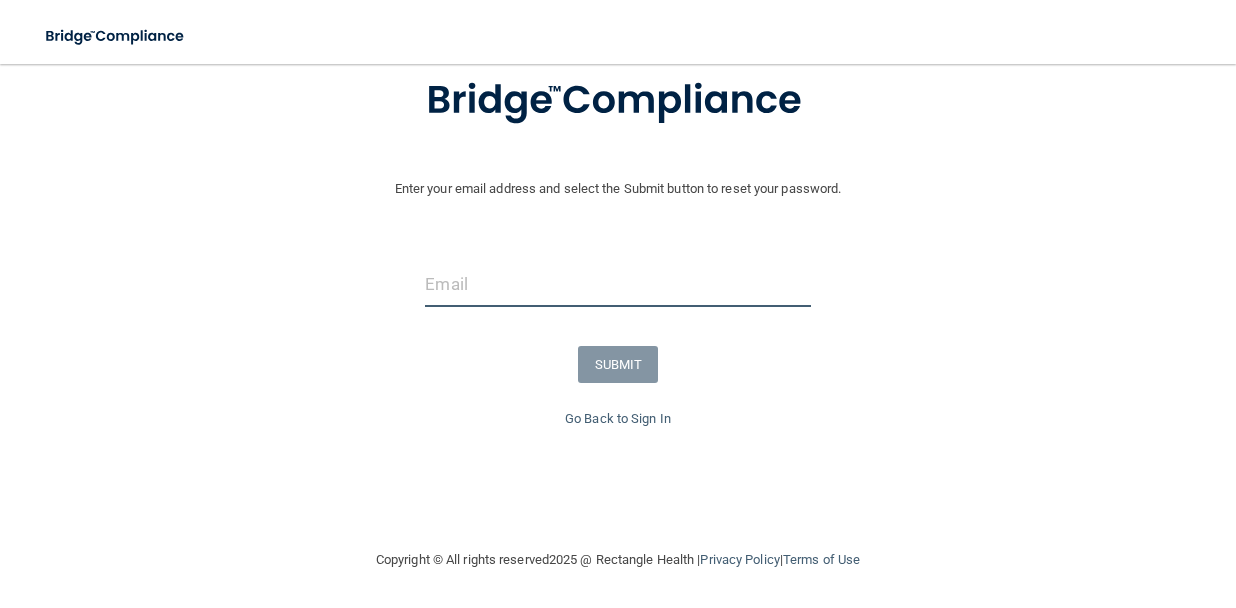 click at bounding box center [617, 284] 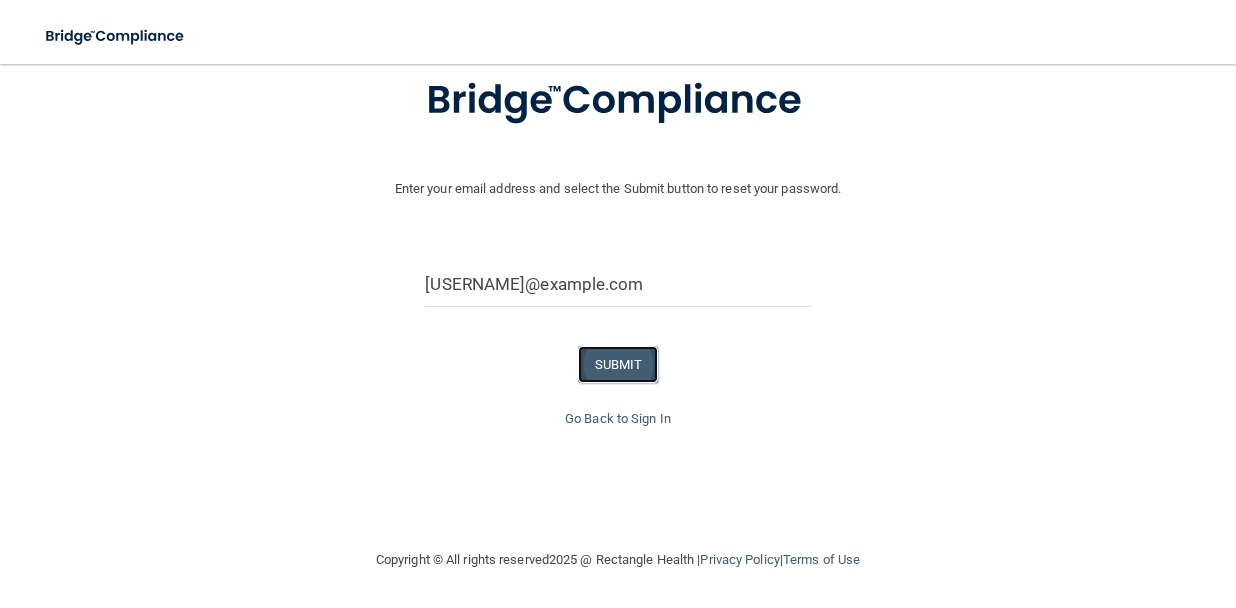 click on "SUBMIT" at bounding box center (618, 364) 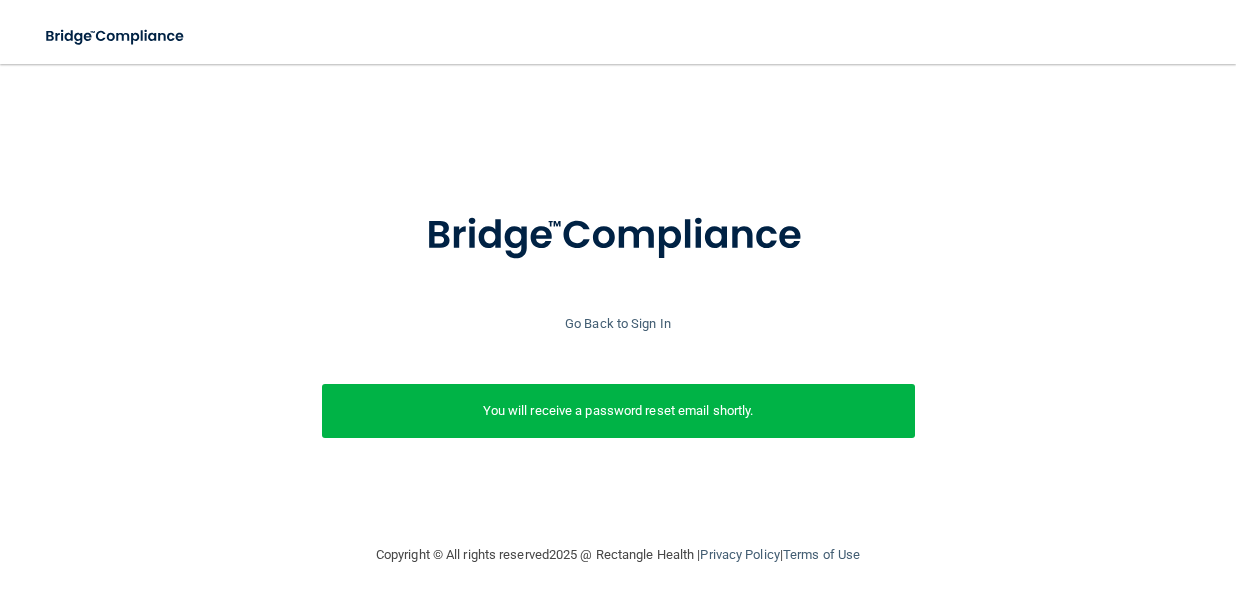 scroll, scrollTop: 0, scrollLeft: 0, axis: both 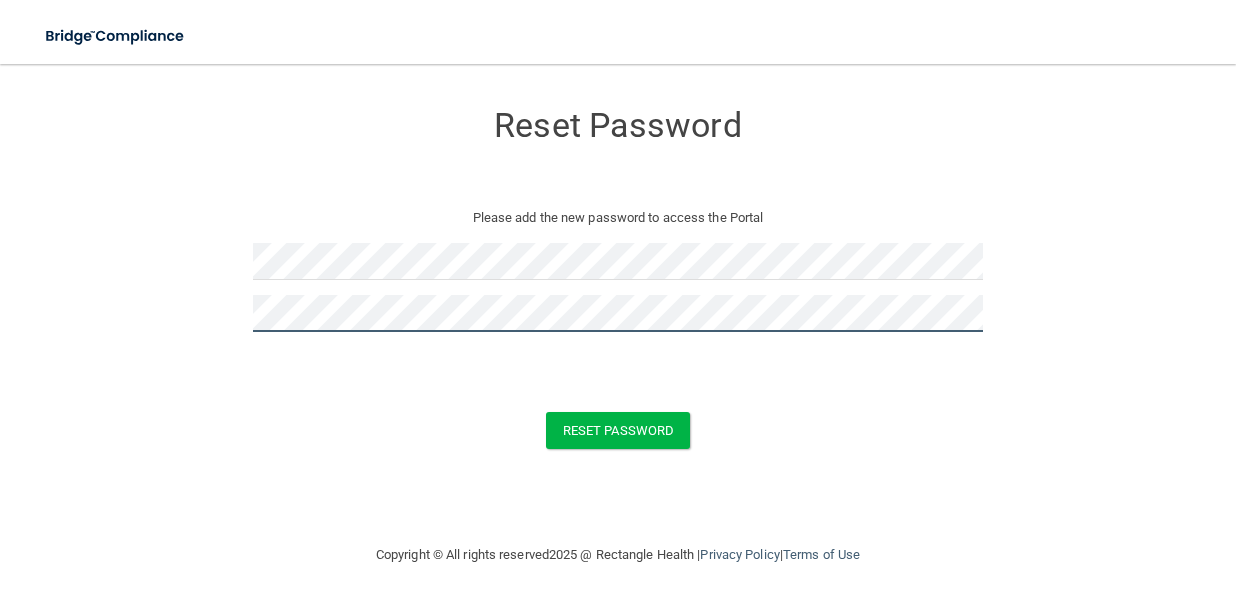 click on "Reset Password" at bounding box center [618, 430] 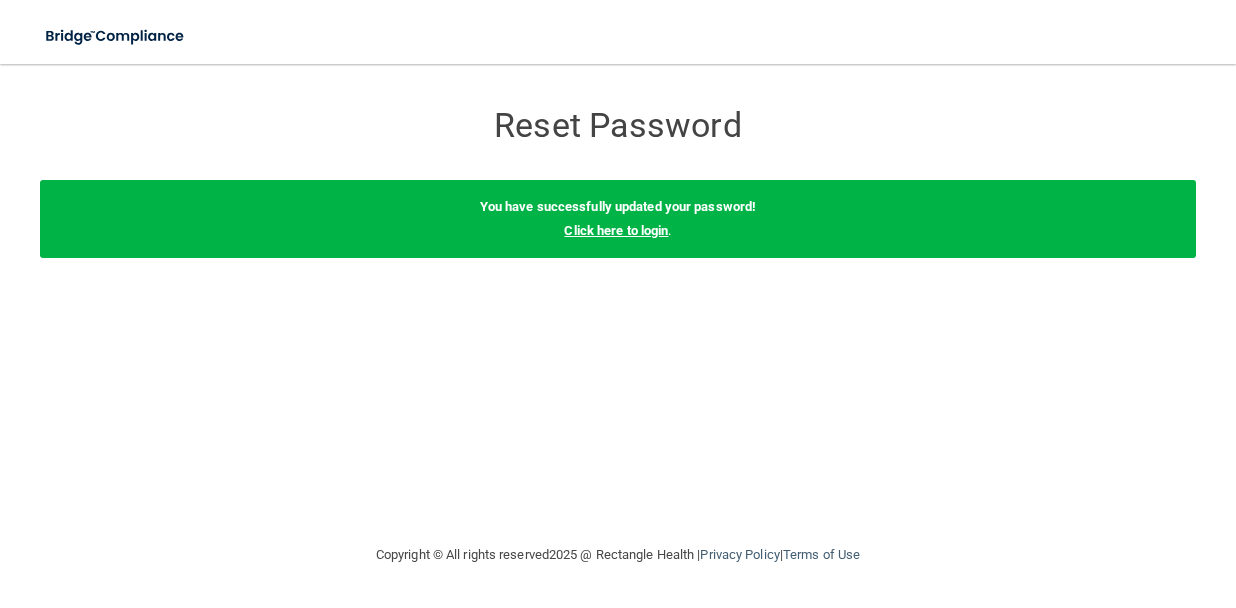 click on "Click here to login" at bounding box center [616, 230] 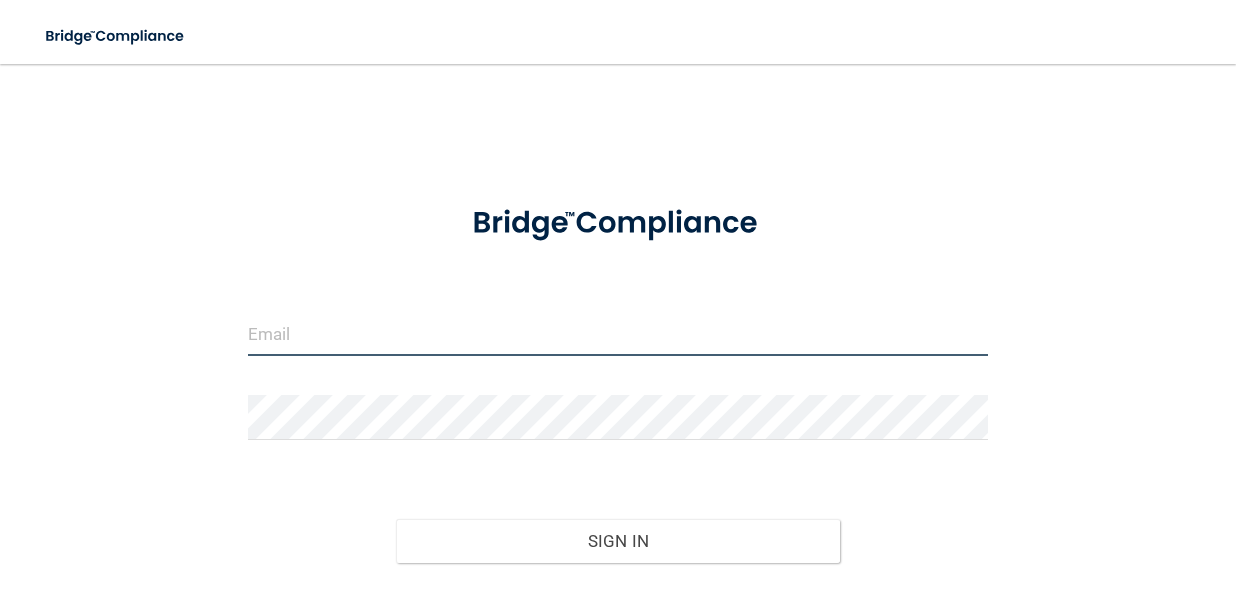 click at bounding box center [618, 333] 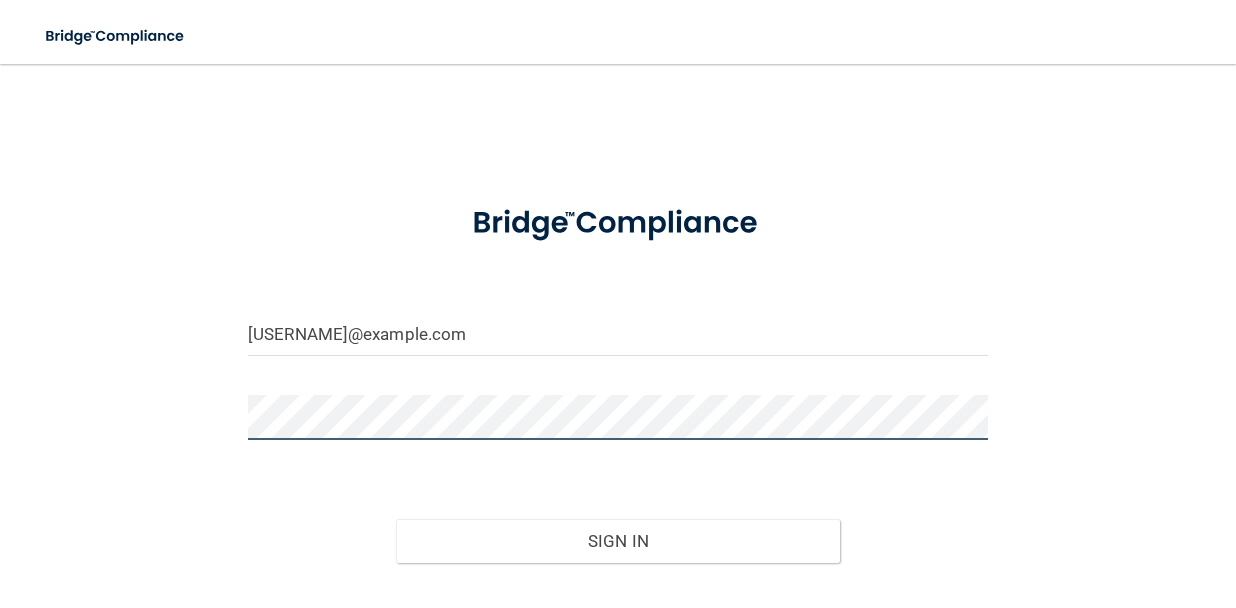 click on "Sign In" at bounding box center [618, 541] 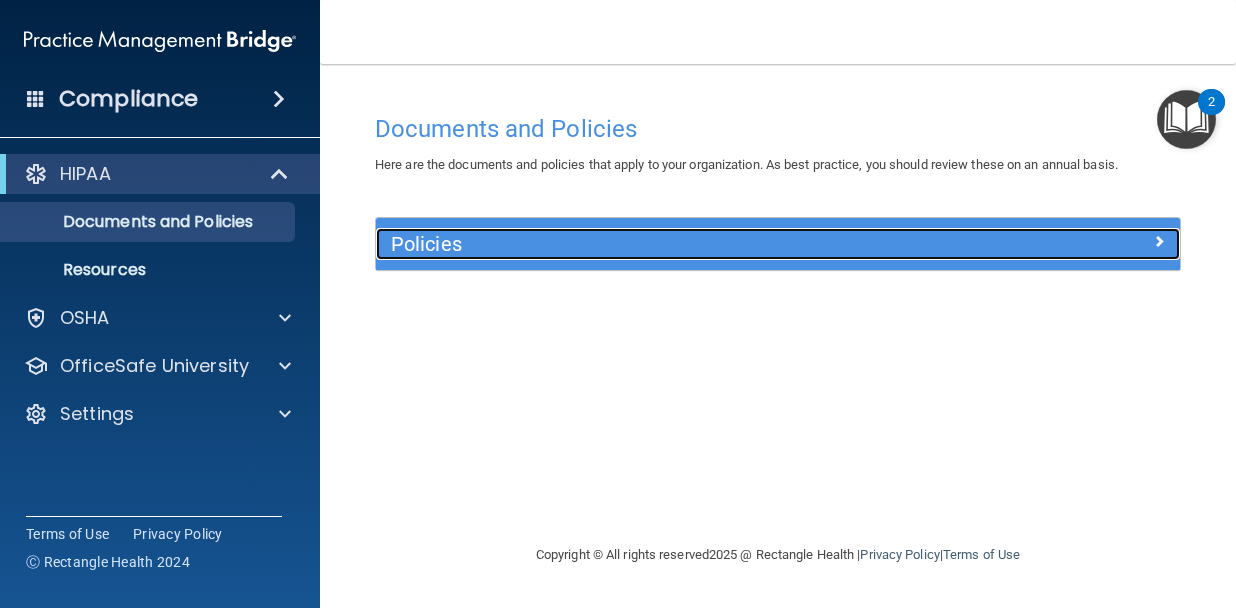 click on "Policies" at bounding box center (677, 244) 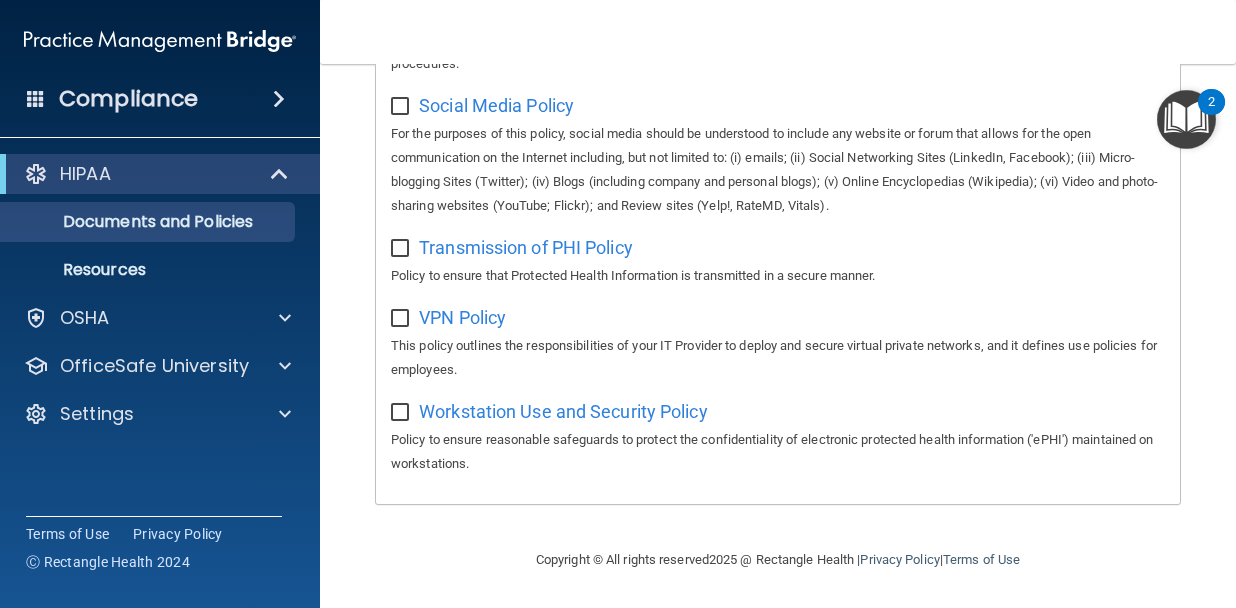 scroll, scrollTop: 0, scrollLeft: 0, axis: both 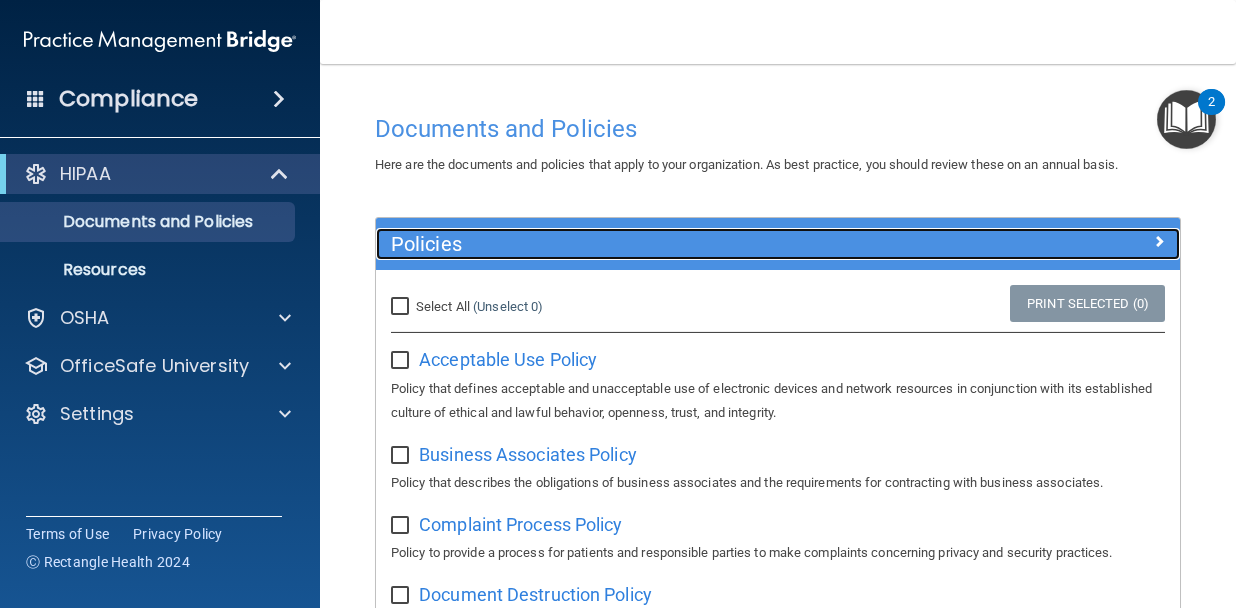 click on "Policies" at bounding box center (677, 244) 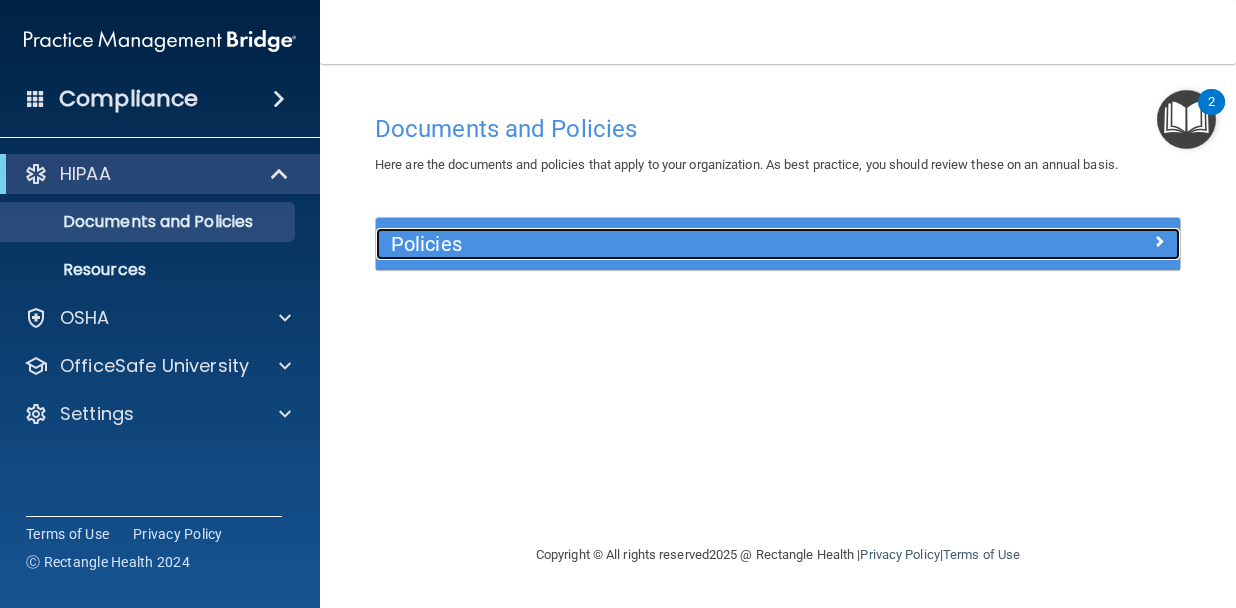 click on "Policies" at bounding box center [677, 244] 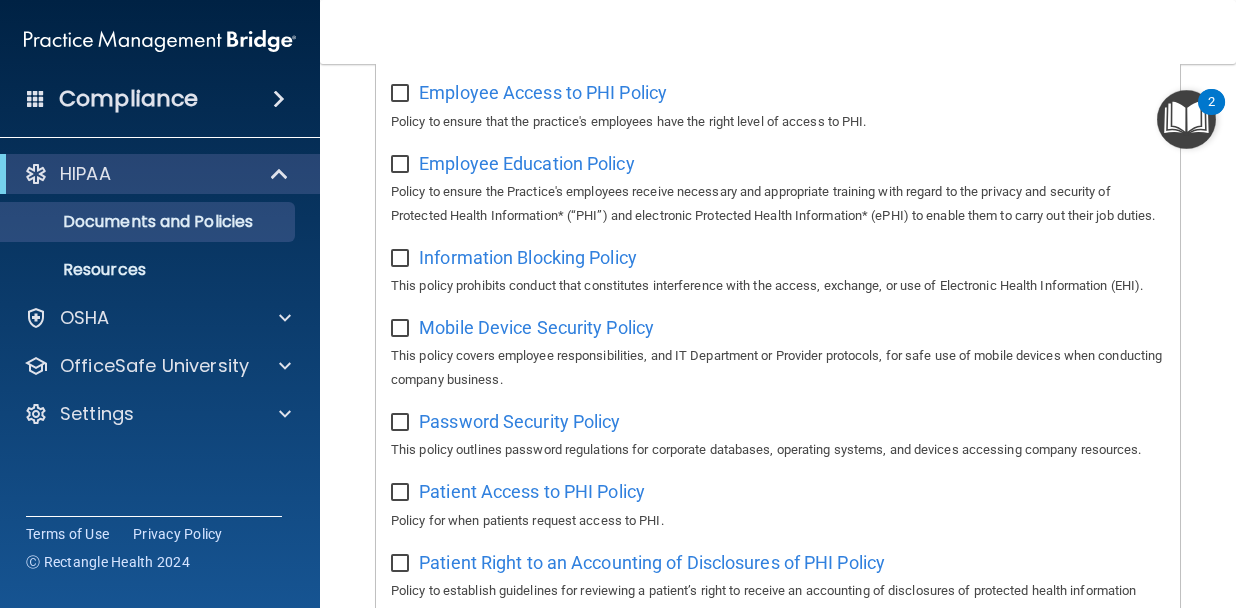 scroll, scrollTop: 0, scrollLeft: 0, axis: both 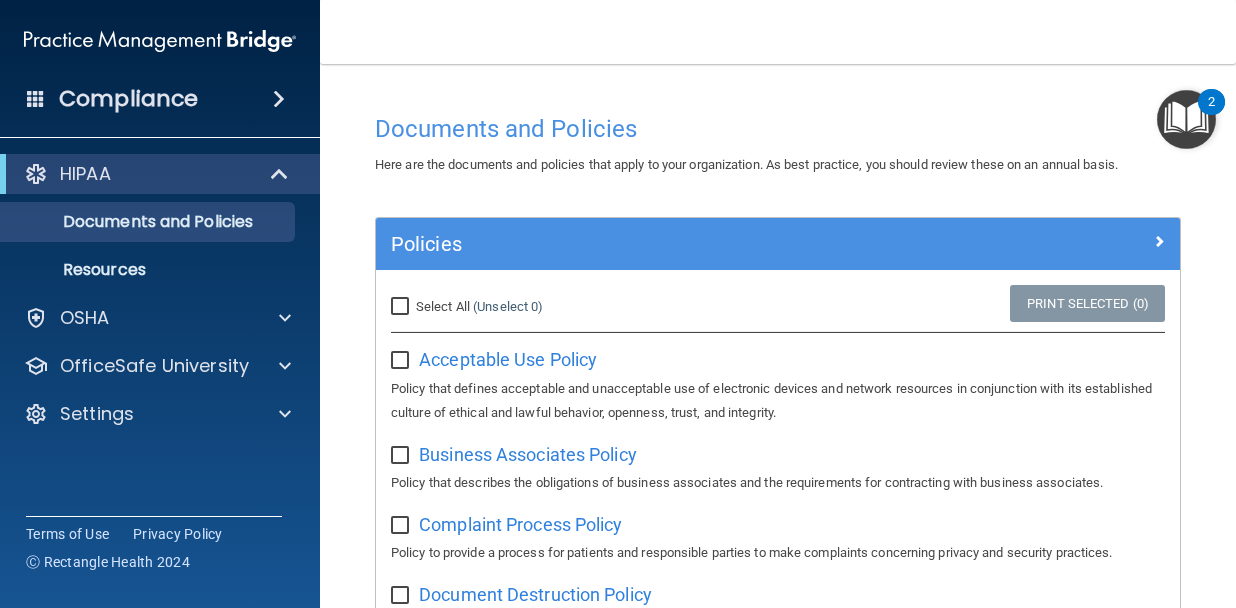 click on "Compliance" at bounding box center [160, 99] 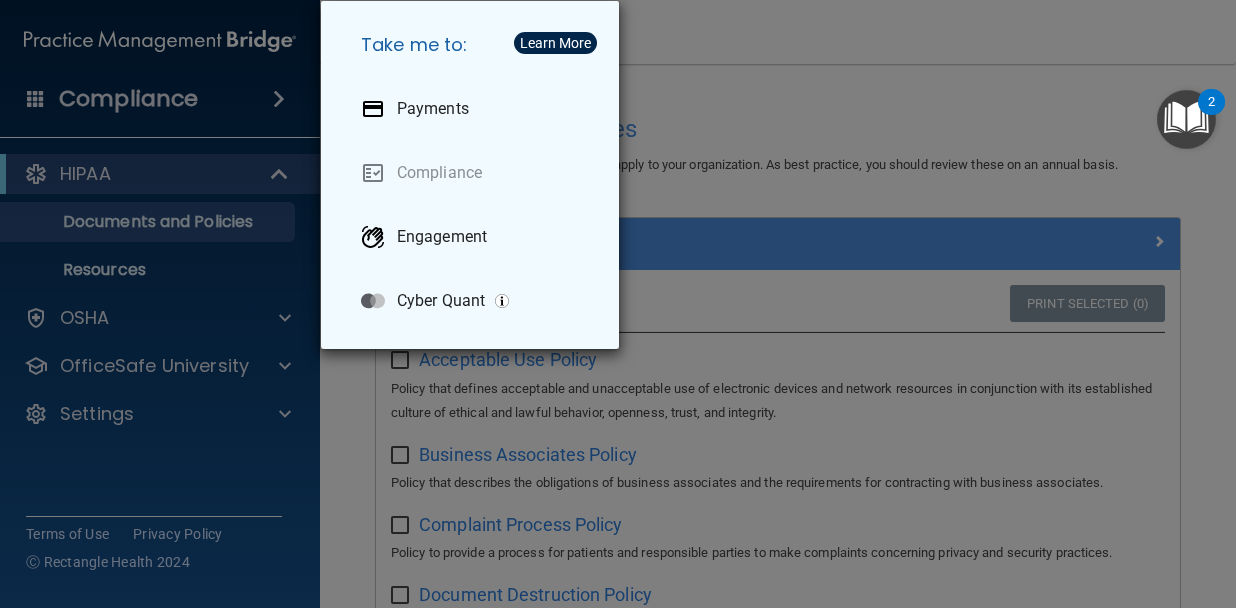 click on "Take me to:             Payments                   Compliance                     Engagement                     Cyber Quant" at bounding box center [618, 304] 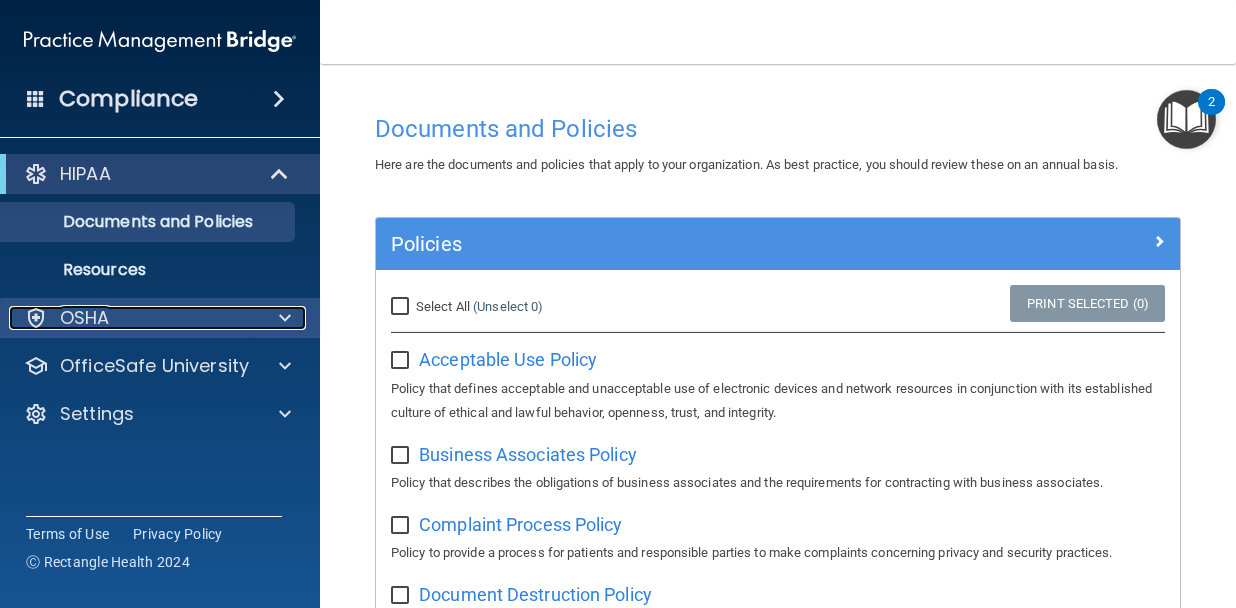 click on "OSHA" at bounding box center [133, 318] 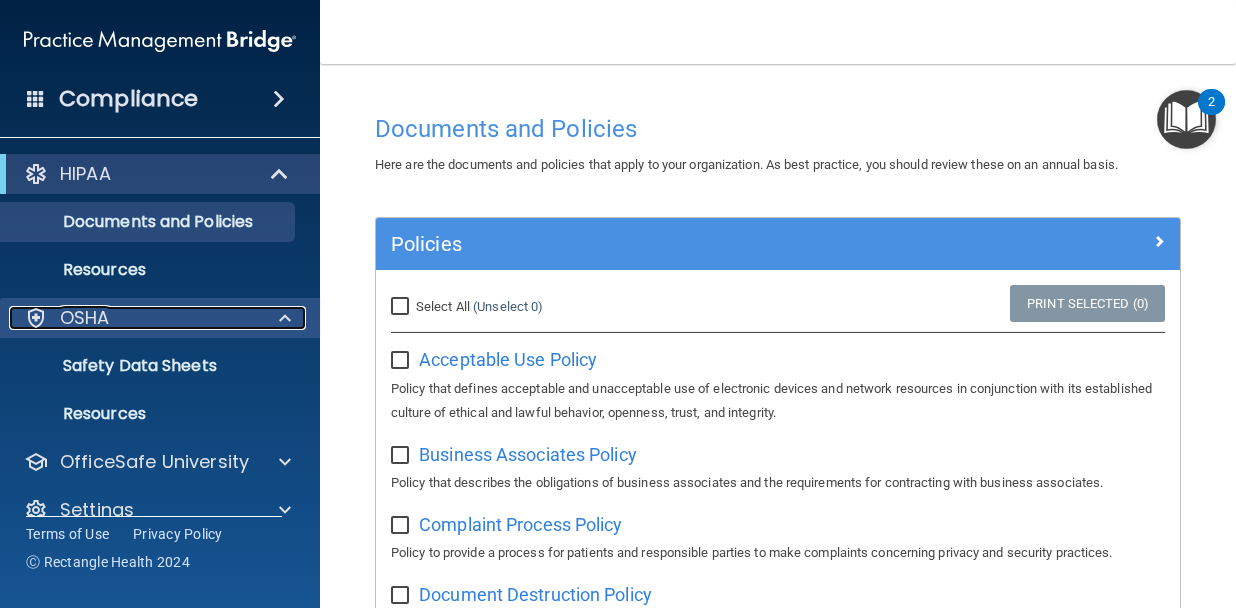 click on "OSHA" at bounding box center (133, 318) 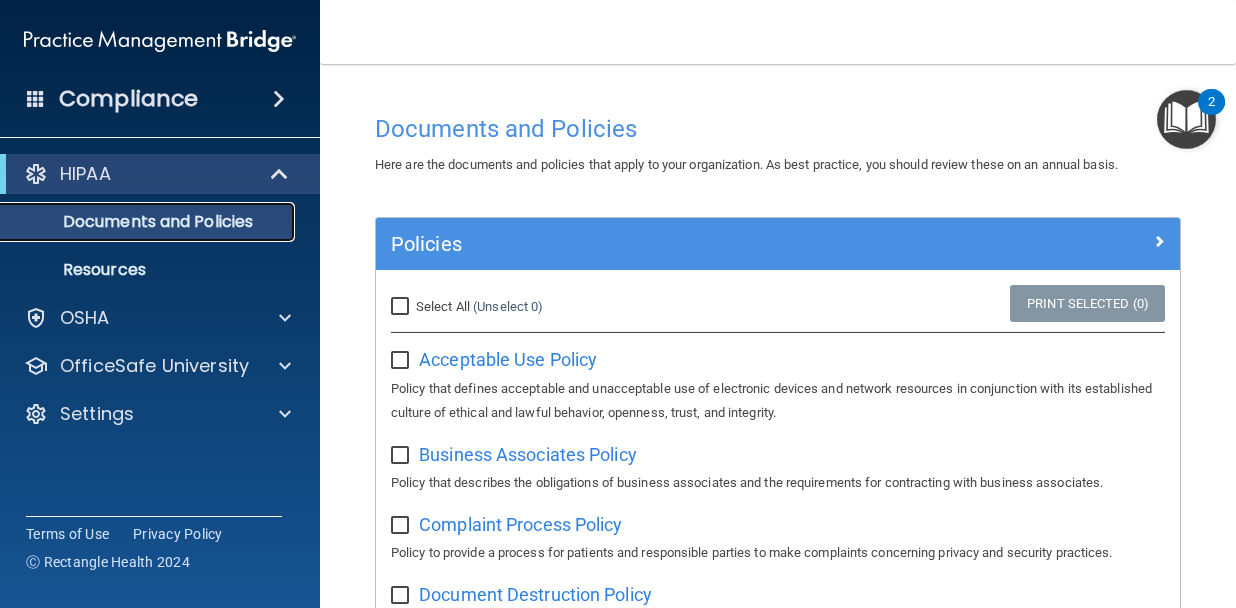 click on "Documents and Policies" at bounding box center [149, 222] 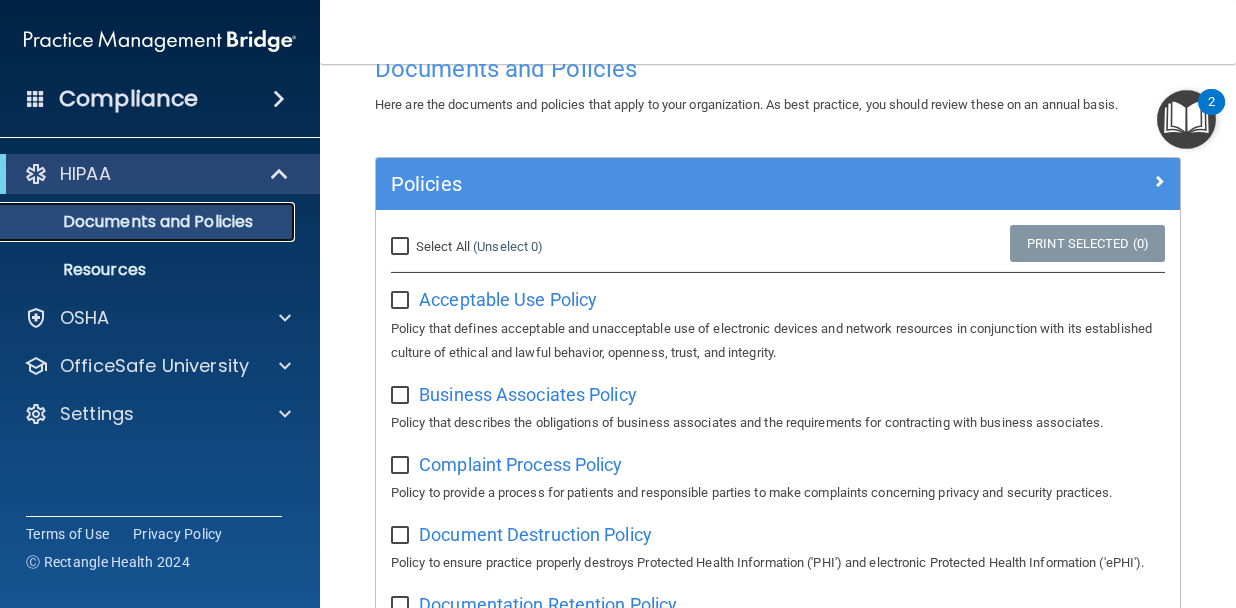 scroll, scrollTop: 62, scrollLeft: 0, axis: vertical 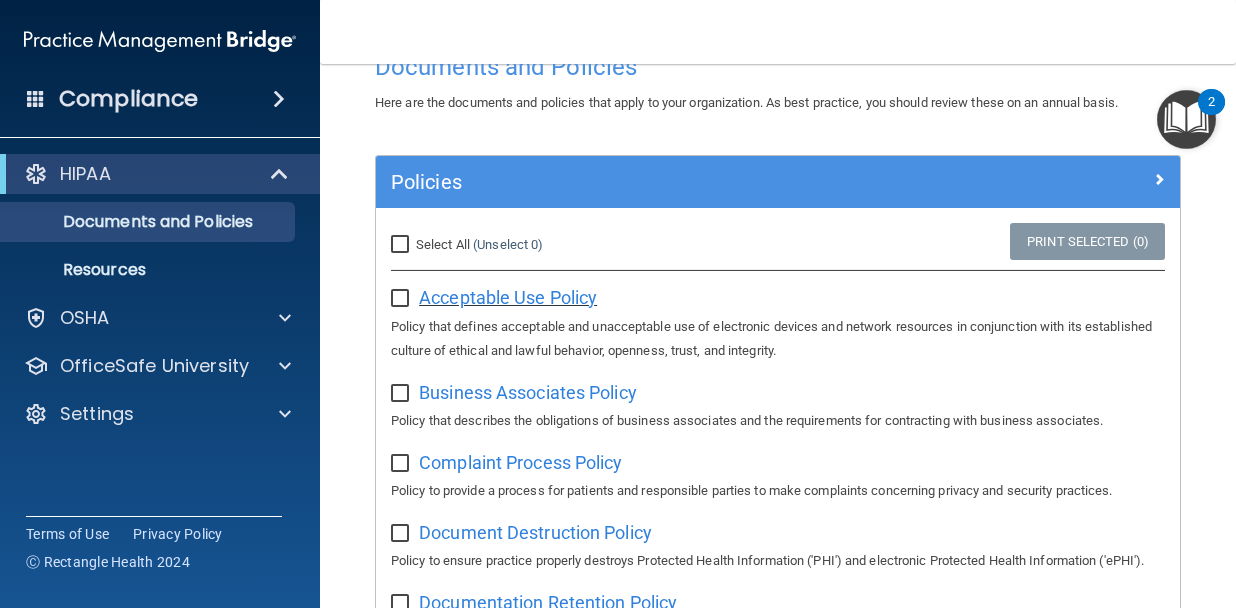click on "Acceptable Use Policy" at bounding box center [508, 297] 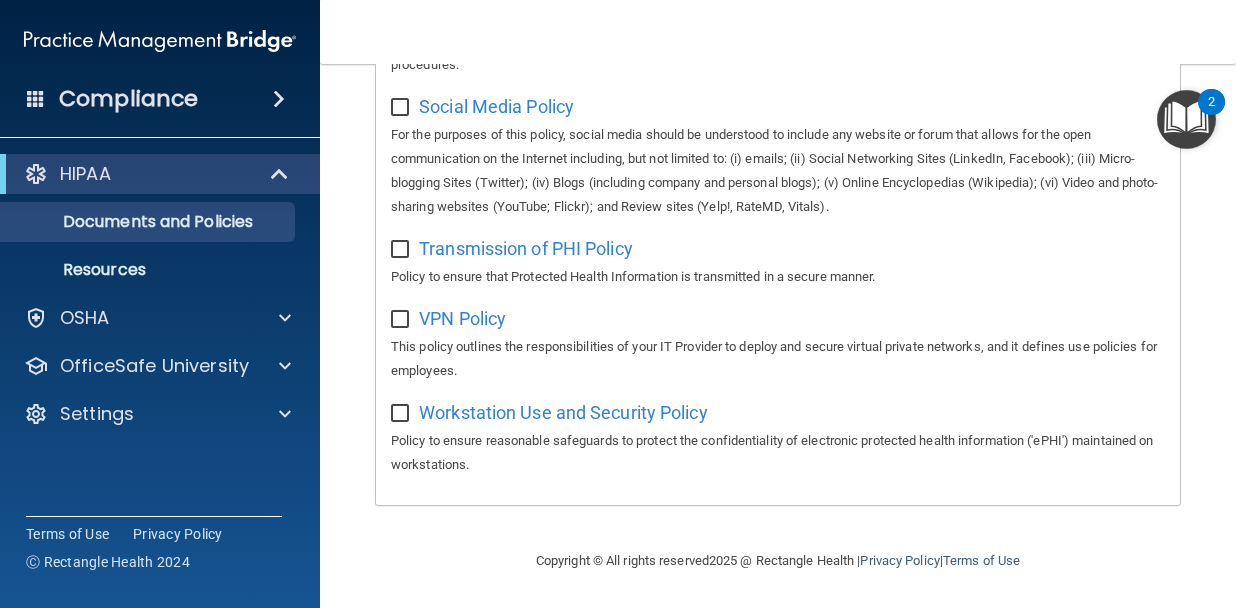 scroll, scrollTop: 1699, scrollLeft: 0, axis: vertical 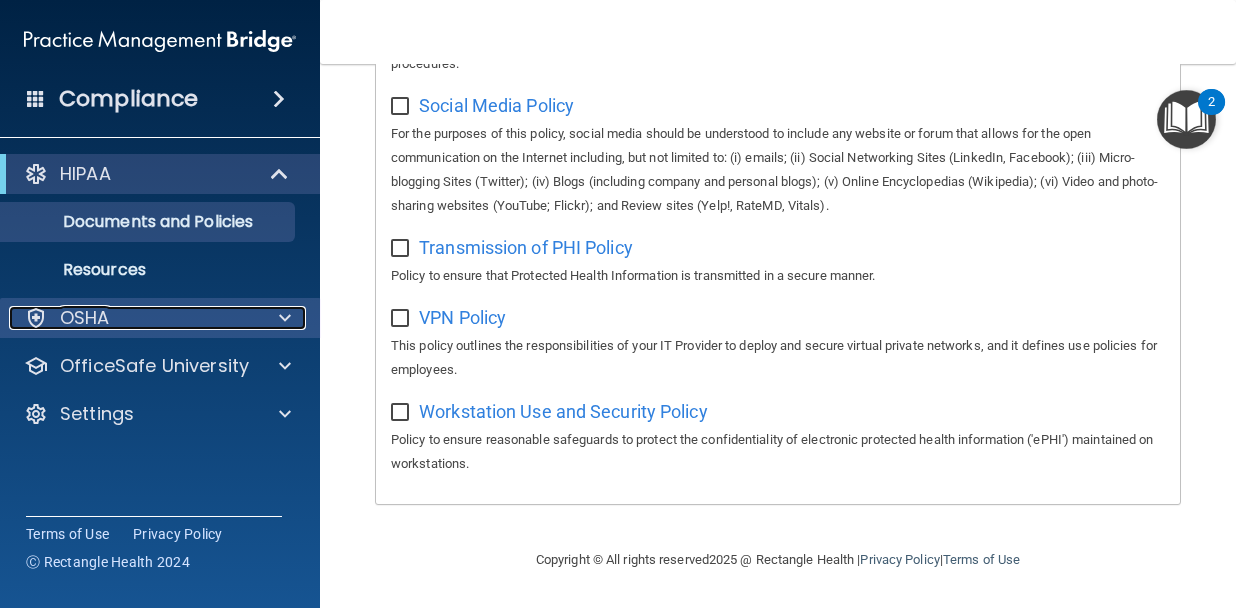 click on "OSHA" at bounding box center (133, 318) 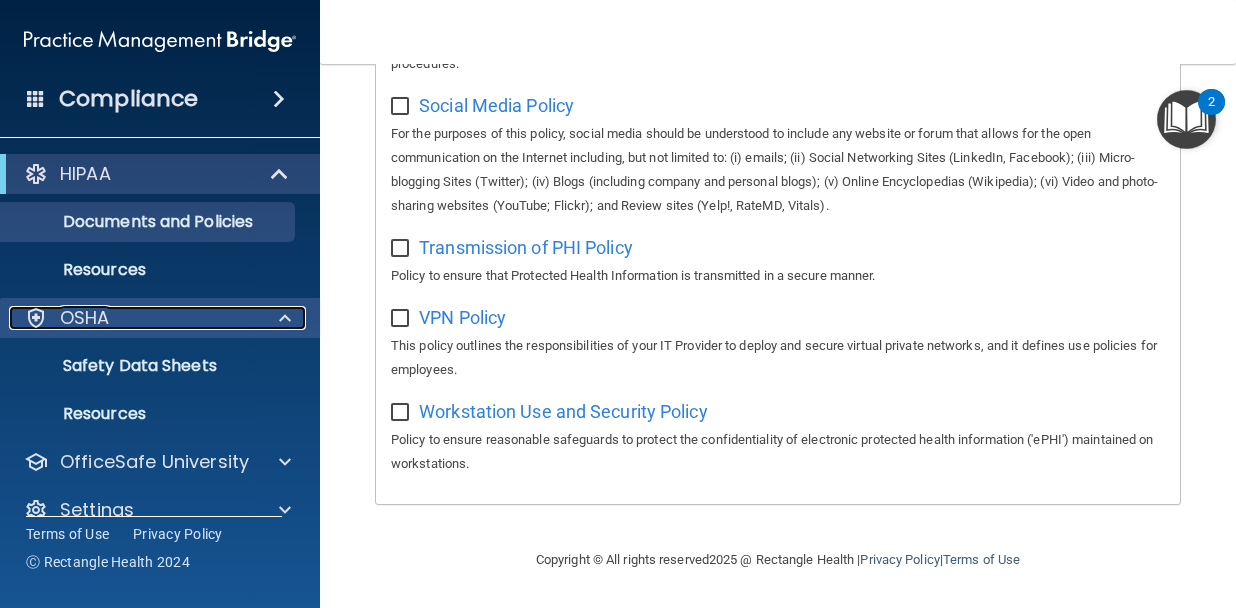 click on "OSHA" at bounding box center (133, 318) 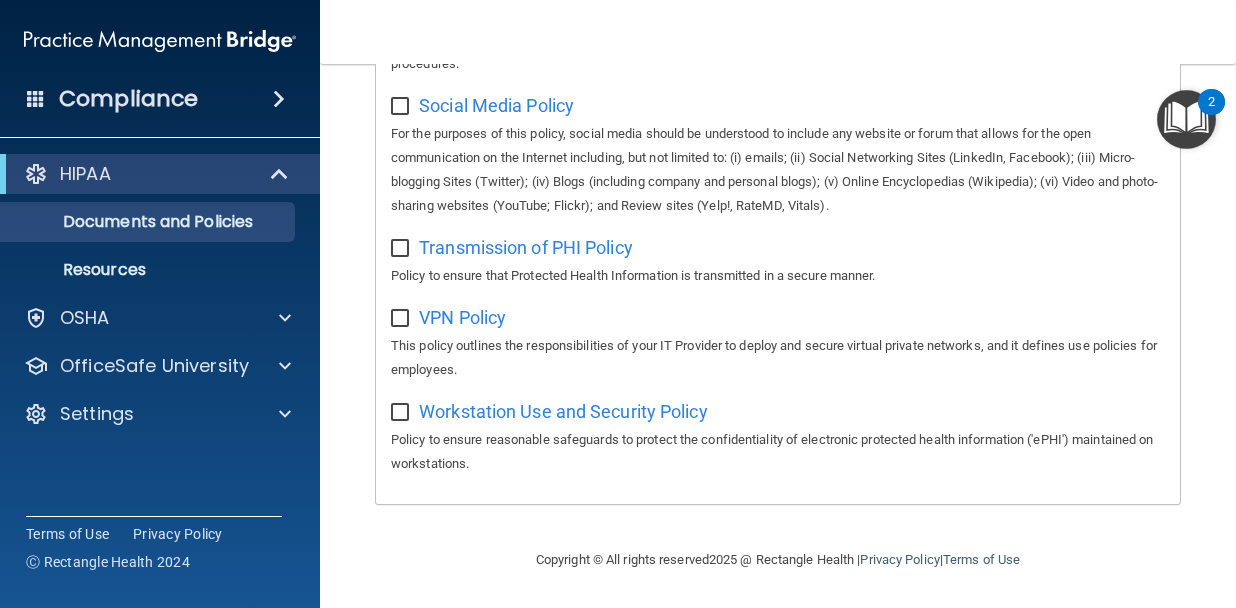 click on "Compliance" at bounding box center (128, 99) 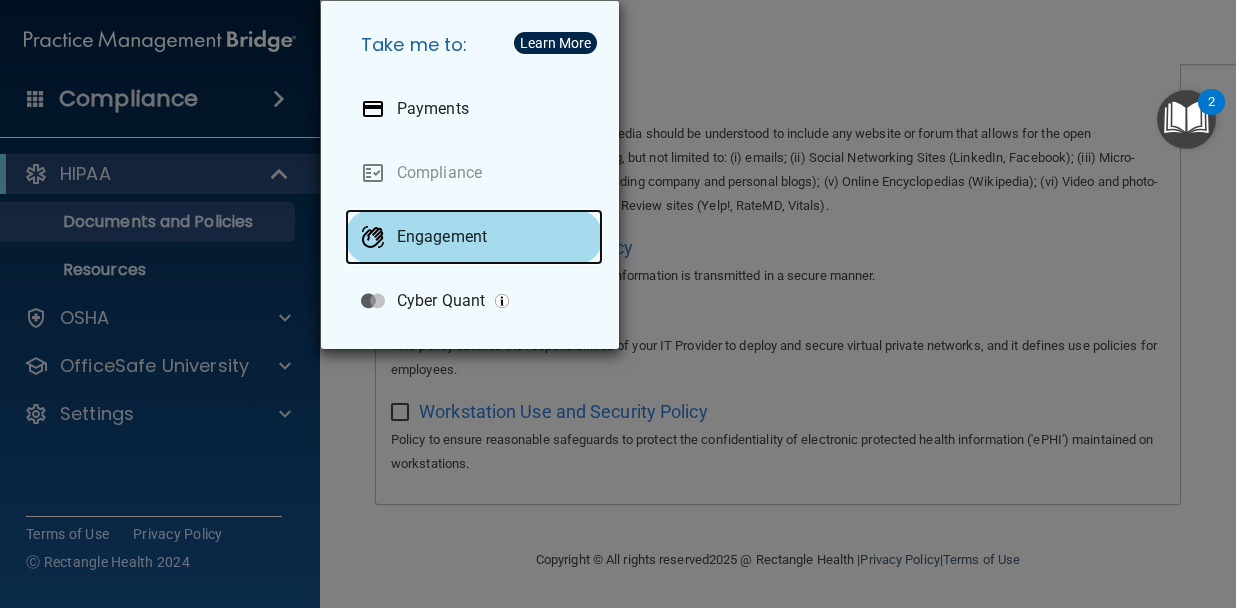 click on "Engagement" at bounding box center (442, 237) 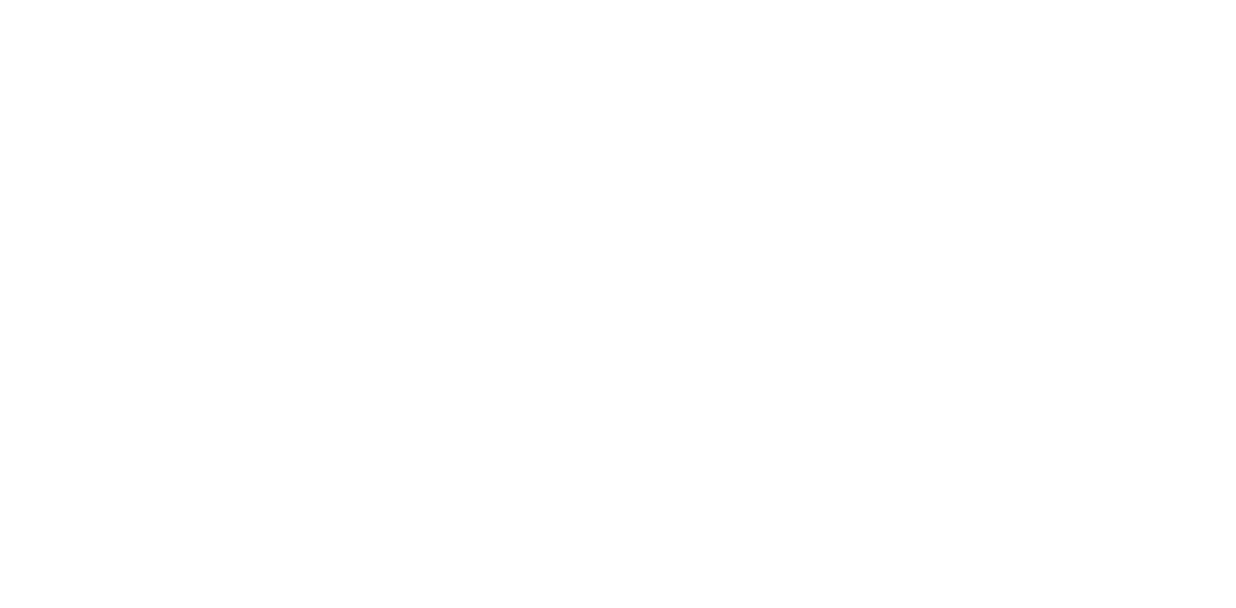 scroll, scrollTop: 0, scrollLeft: 0, axis: both 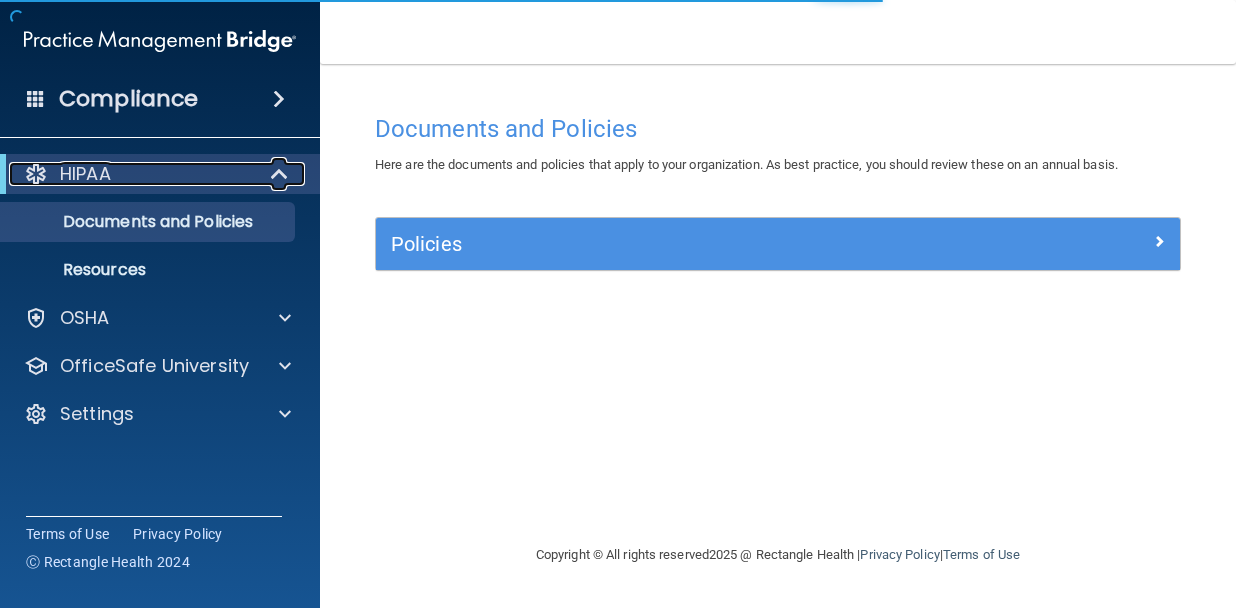 click on "HIPAA" at bounding box center [132, 174] 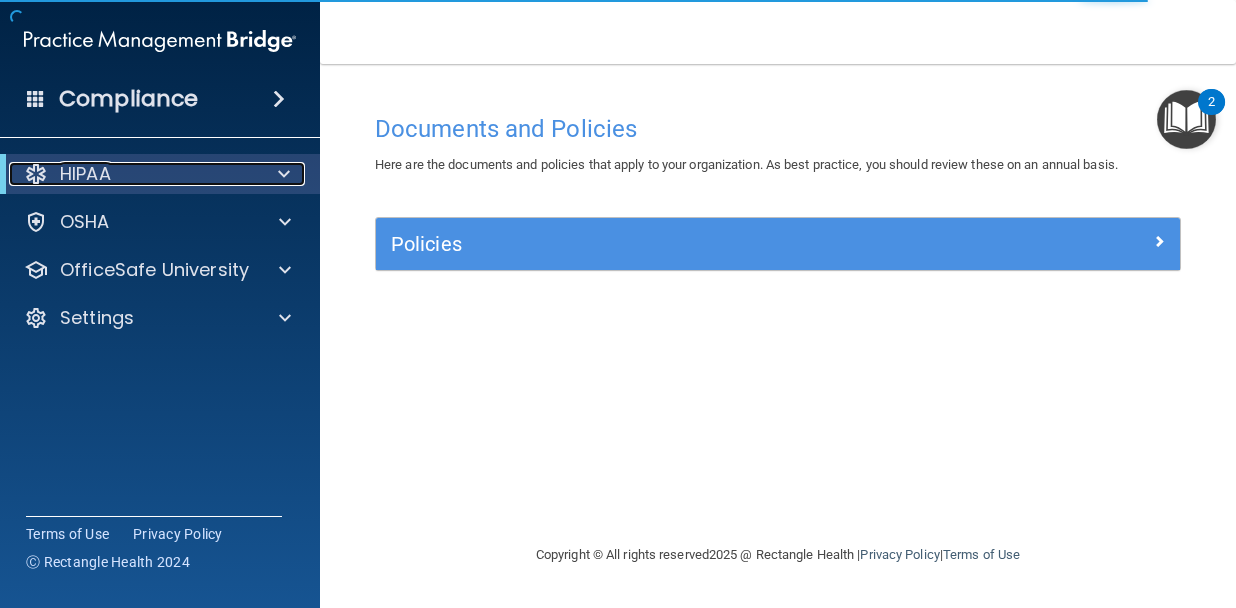click at bounding box center [36, 174] 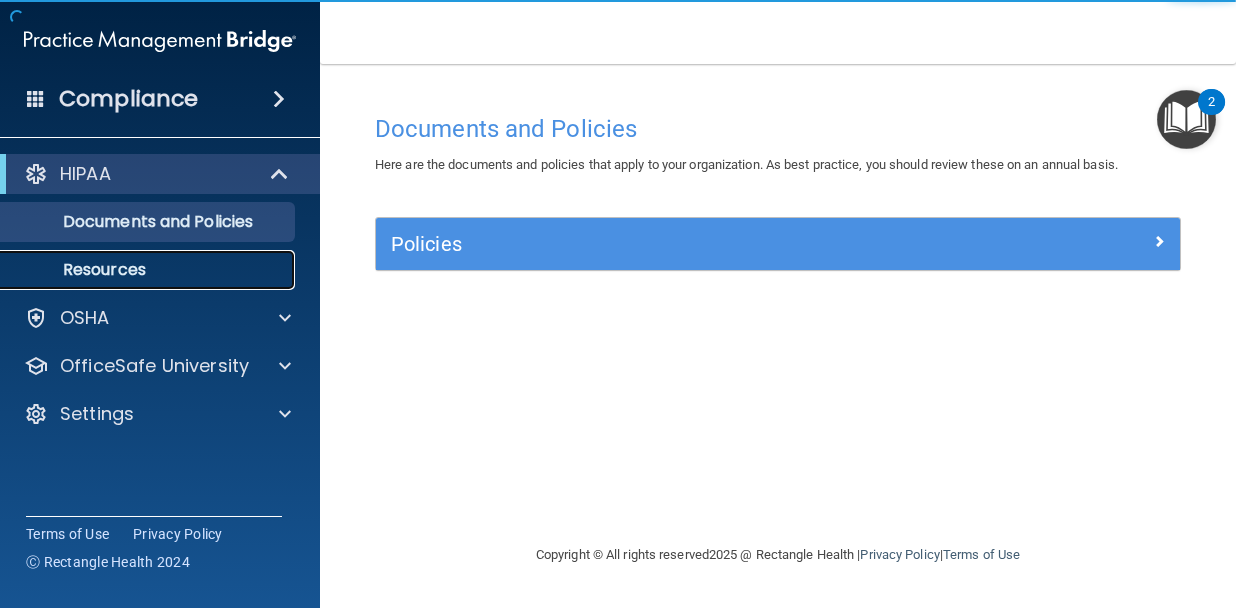 click on "Resources" at bounding box center (149, 270) 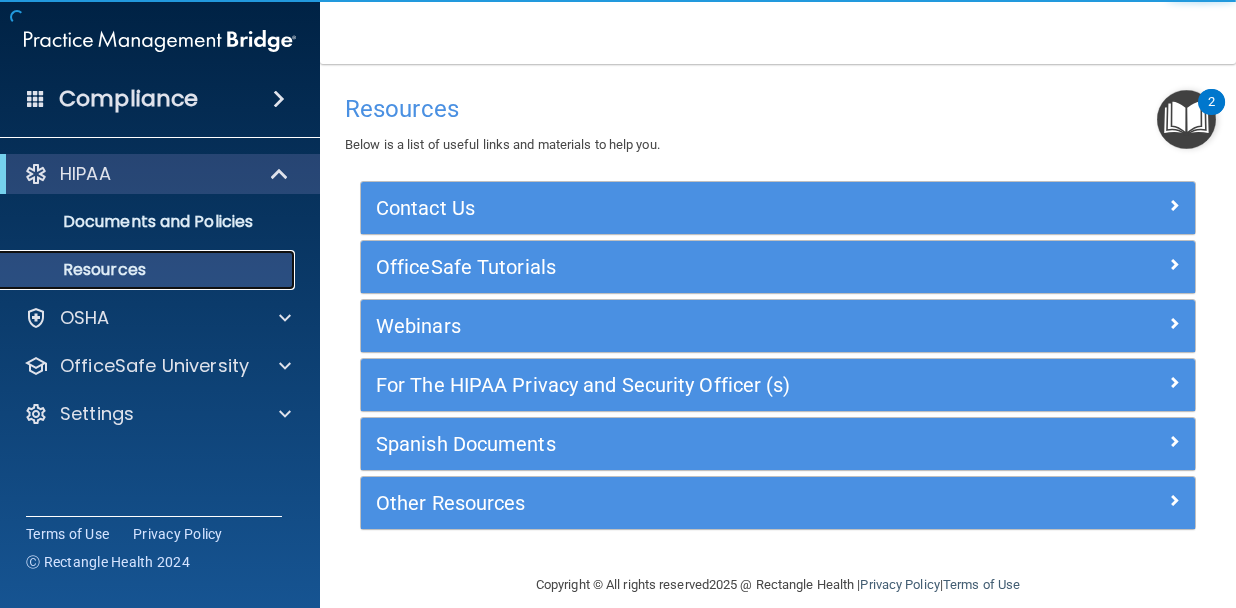 scroll, scrollTop: 25, scrollLeft: 0, axis: vertical 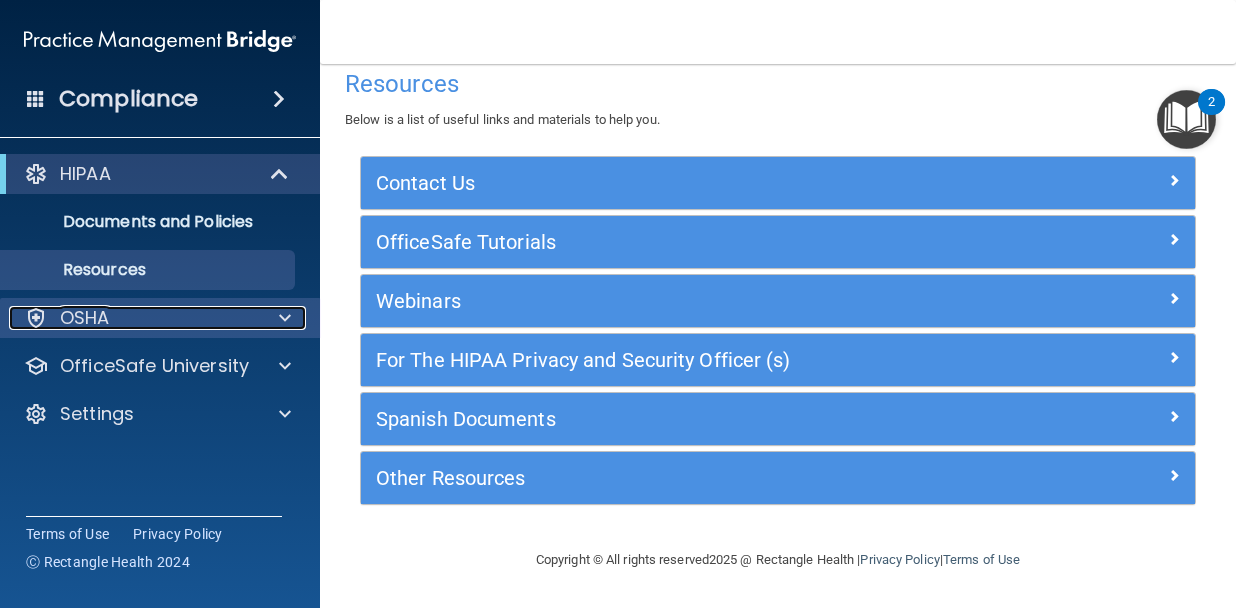click on "OSHA" at bounding box center (133, 318) 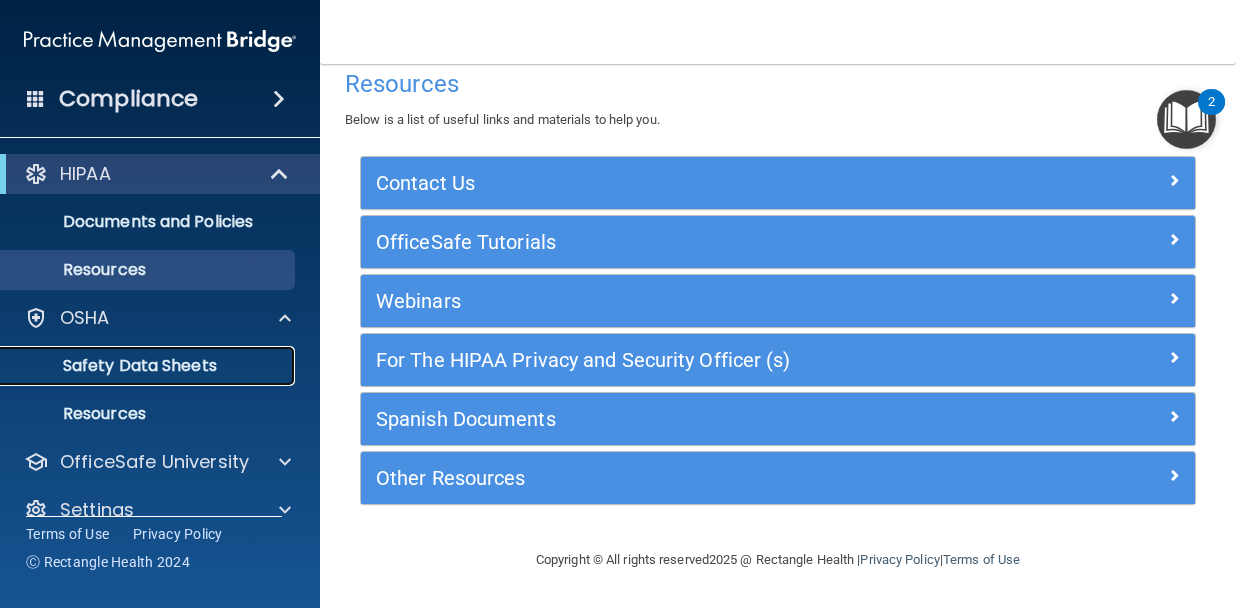 click on "Safety Data Sheets" at bounding box center [149, 366] 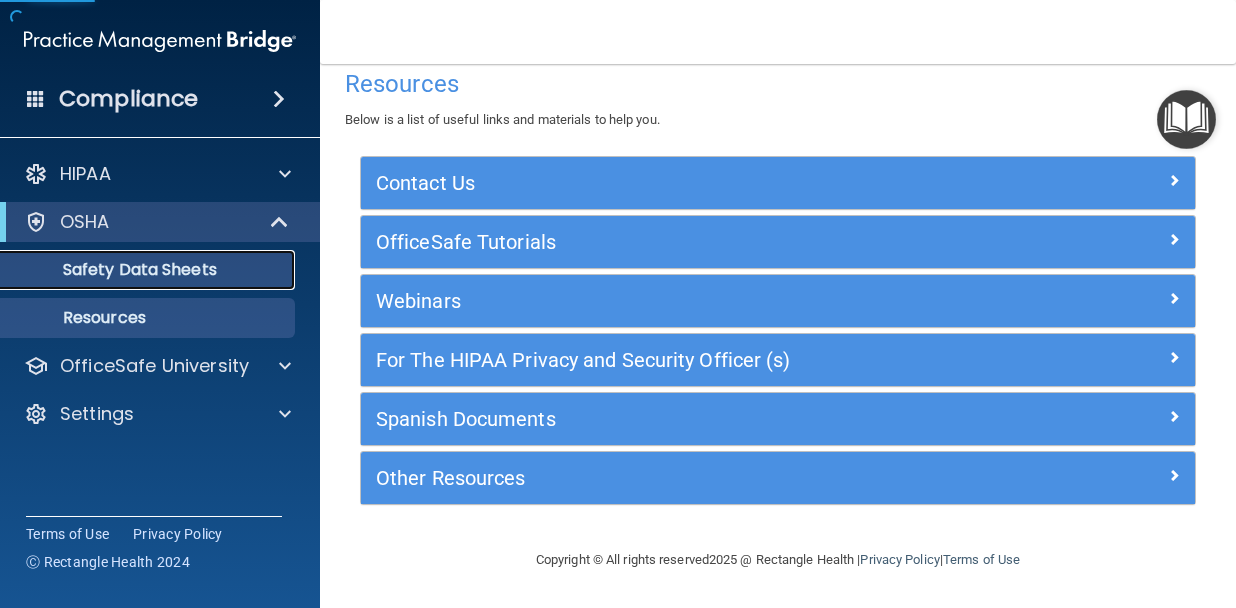 scroll, scrollTop: 0, scrollLeft: 0, axis: both 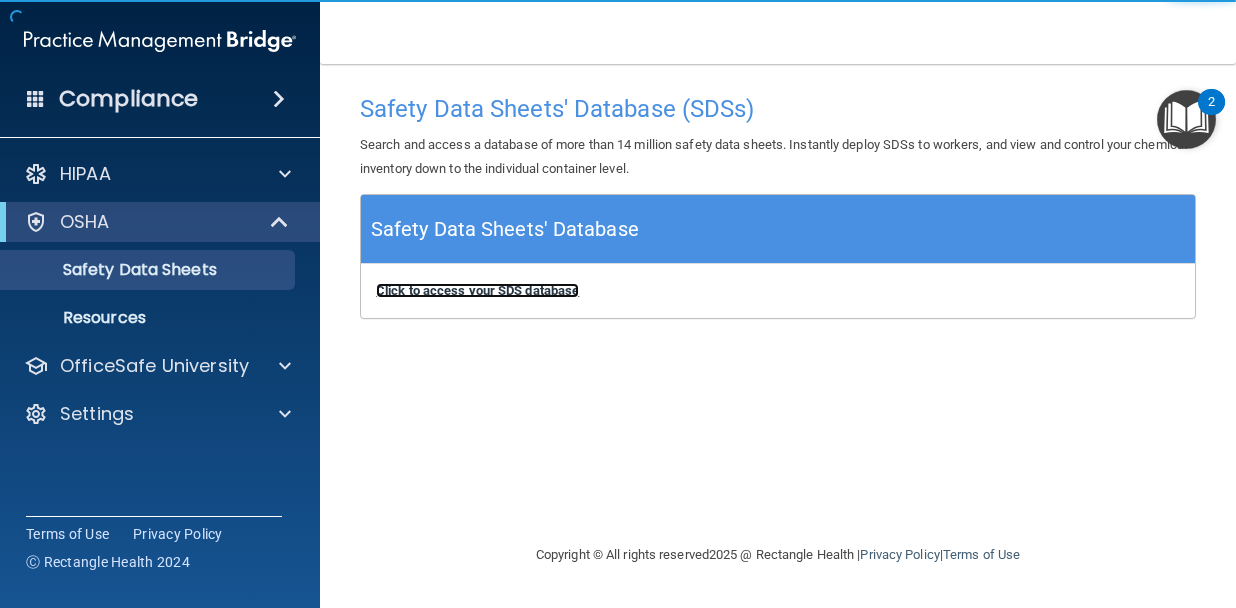 click on "Click to access your SDS database" at bounding box center [477, 290] 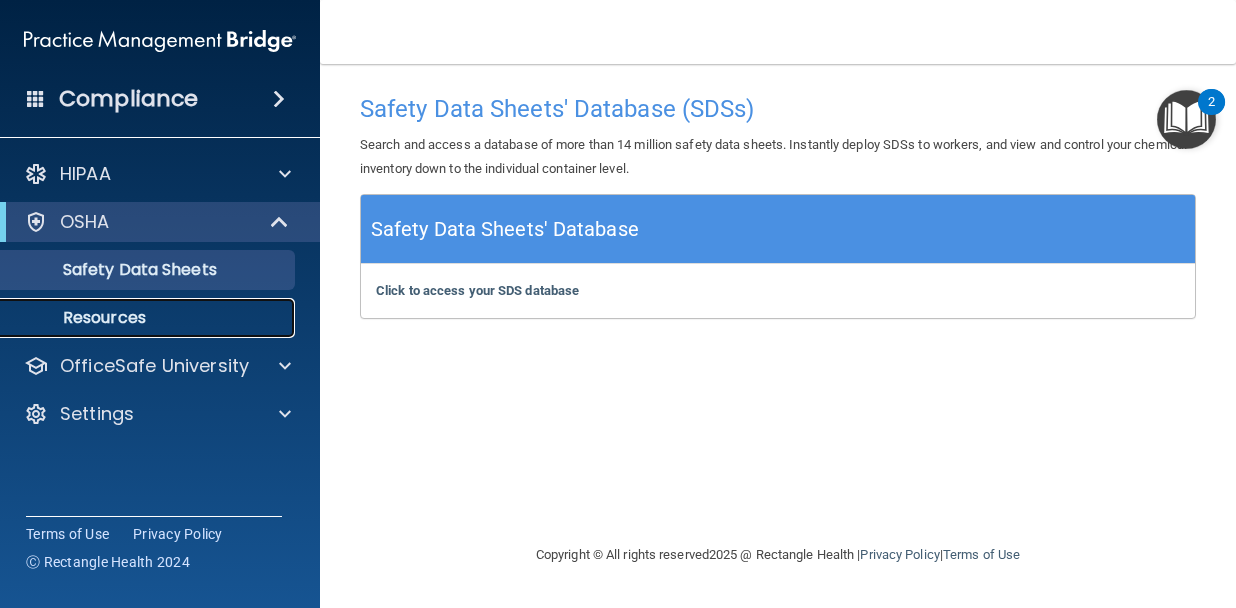 click on "Resources" at bounding box center [149, 318] 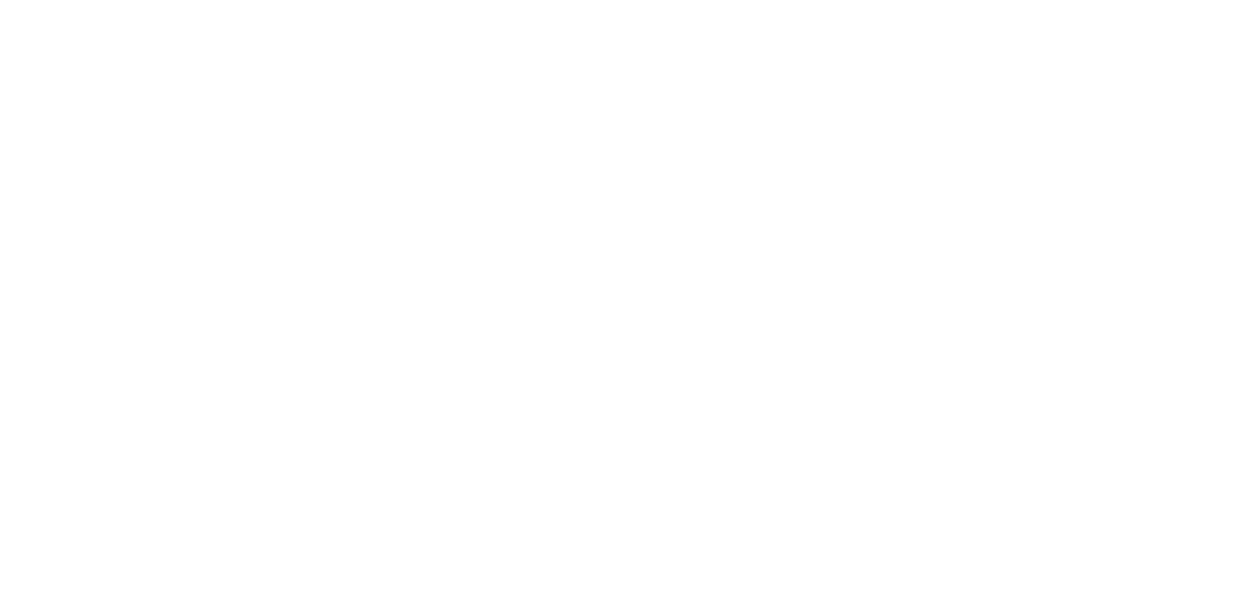 scroll, scrollTop: 0, scrollLeft: 0, axis: both 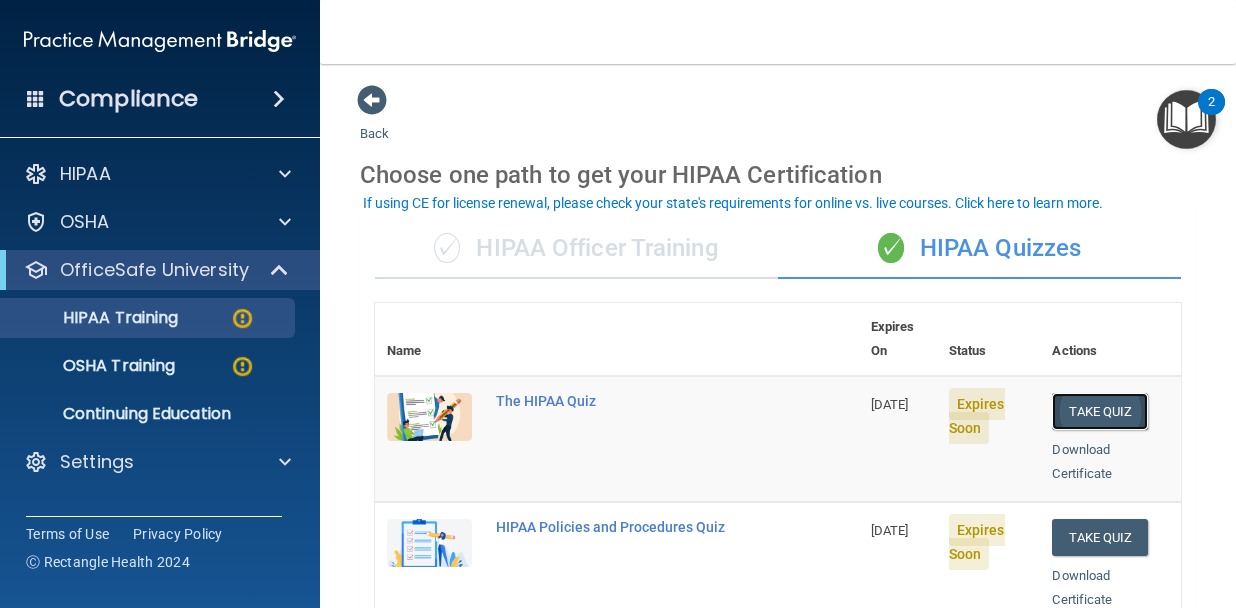 click on "Take Quiz" at bounding box center (1100, 411) 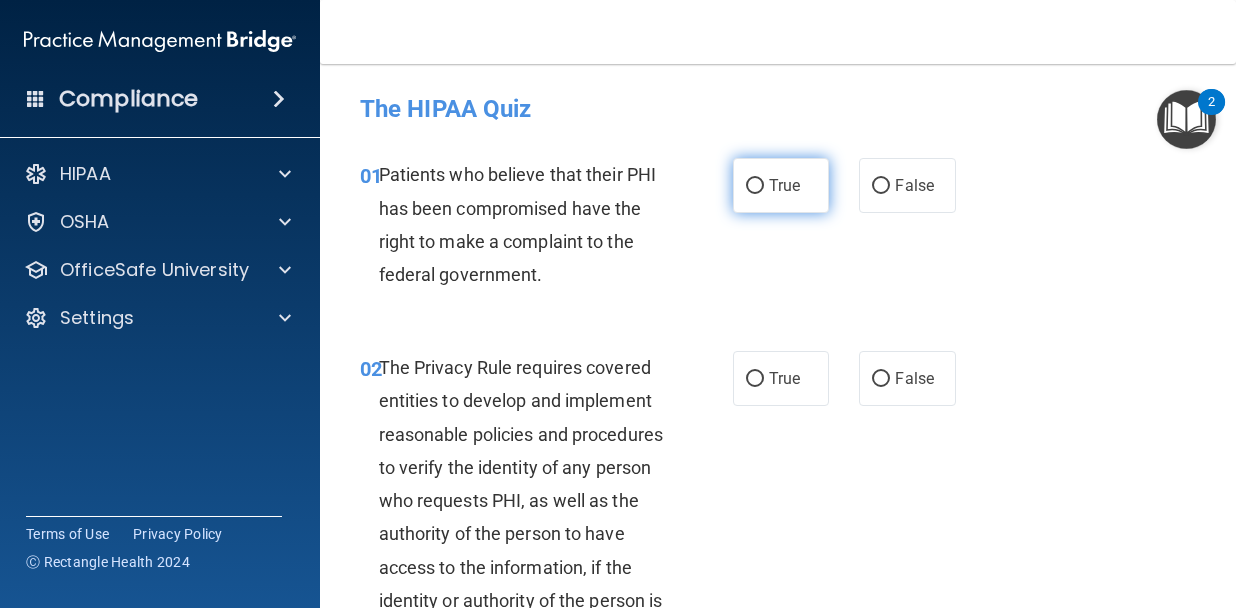 click on "True" at bounding box center [784, 185] 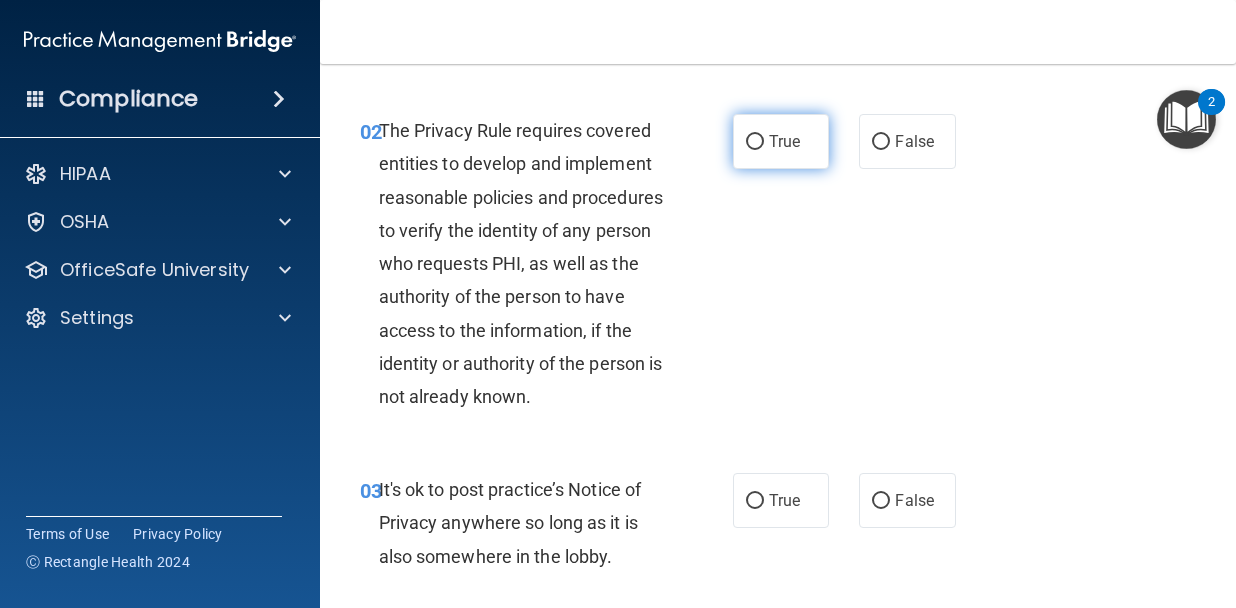 scroll, scrollTop: 239, scrollLeft: 0, axis: vertical 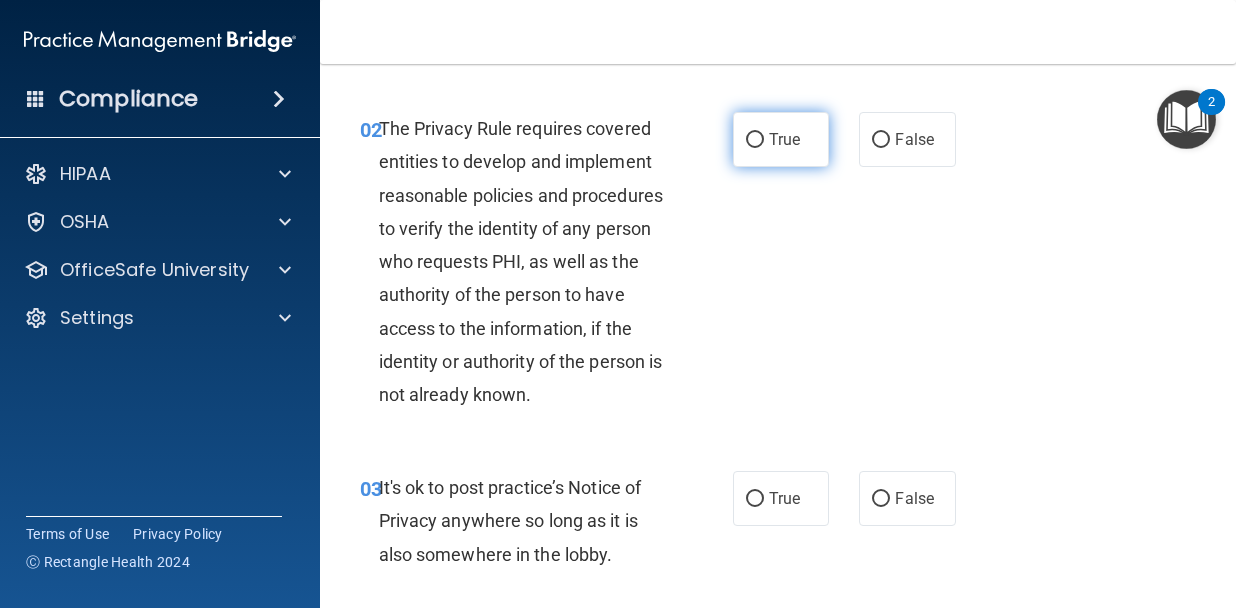 click on "True" at bounding box center (755, 140) 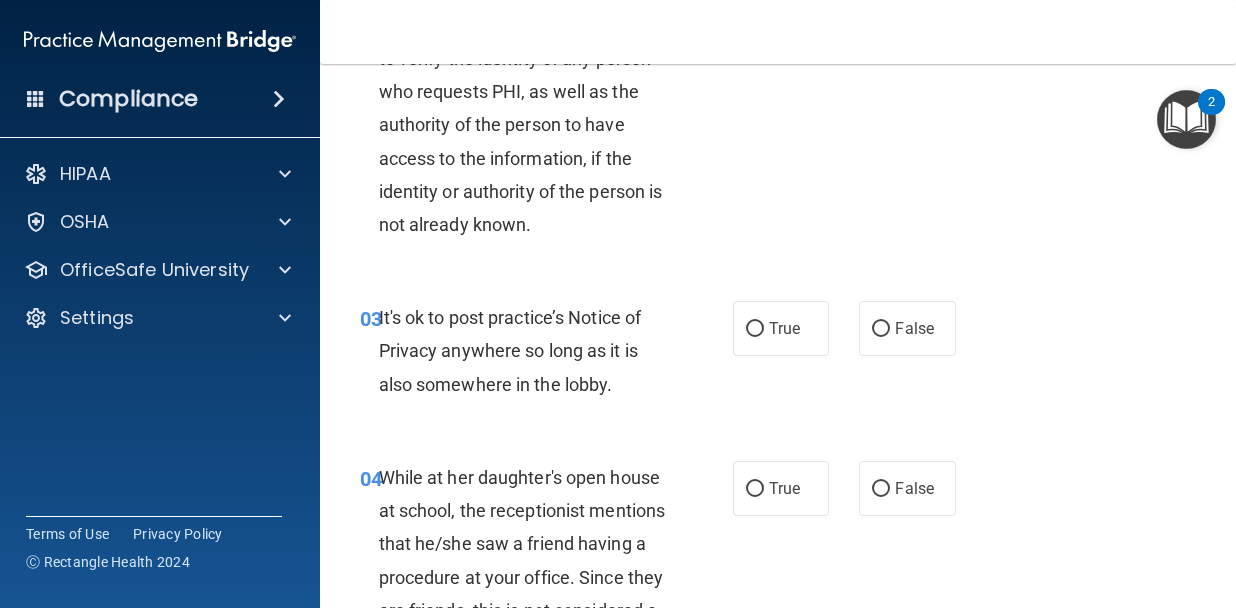 scroll, scrollTop: 411, scrollLeft: 0, axis: vertical 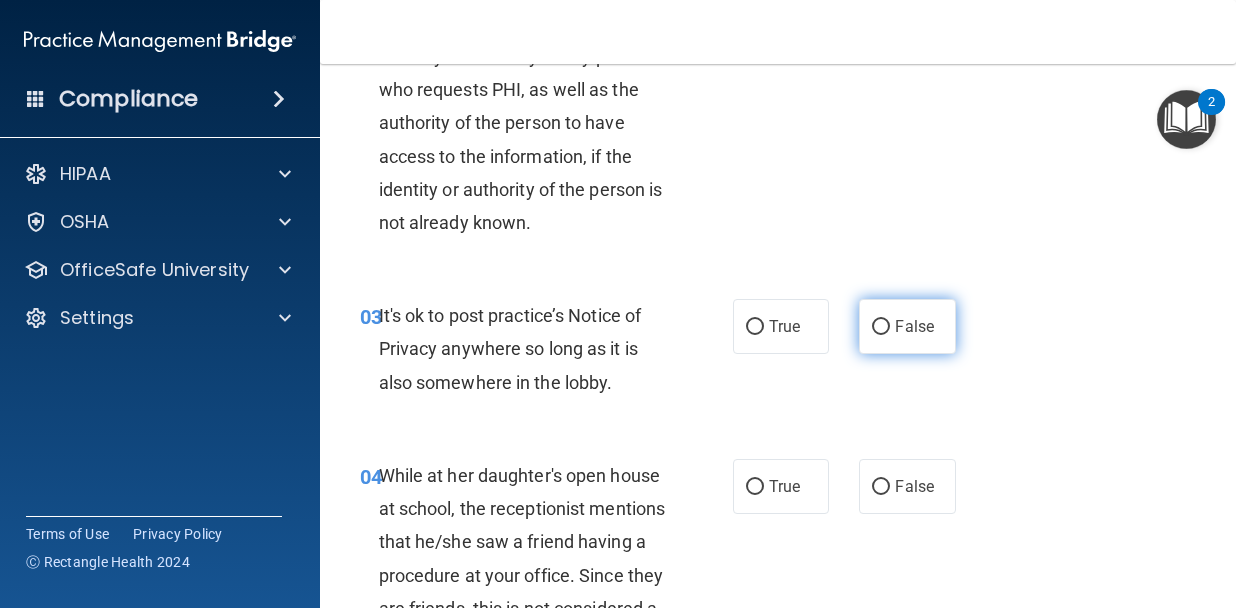 click on "False" at bounding box center [907, 326] 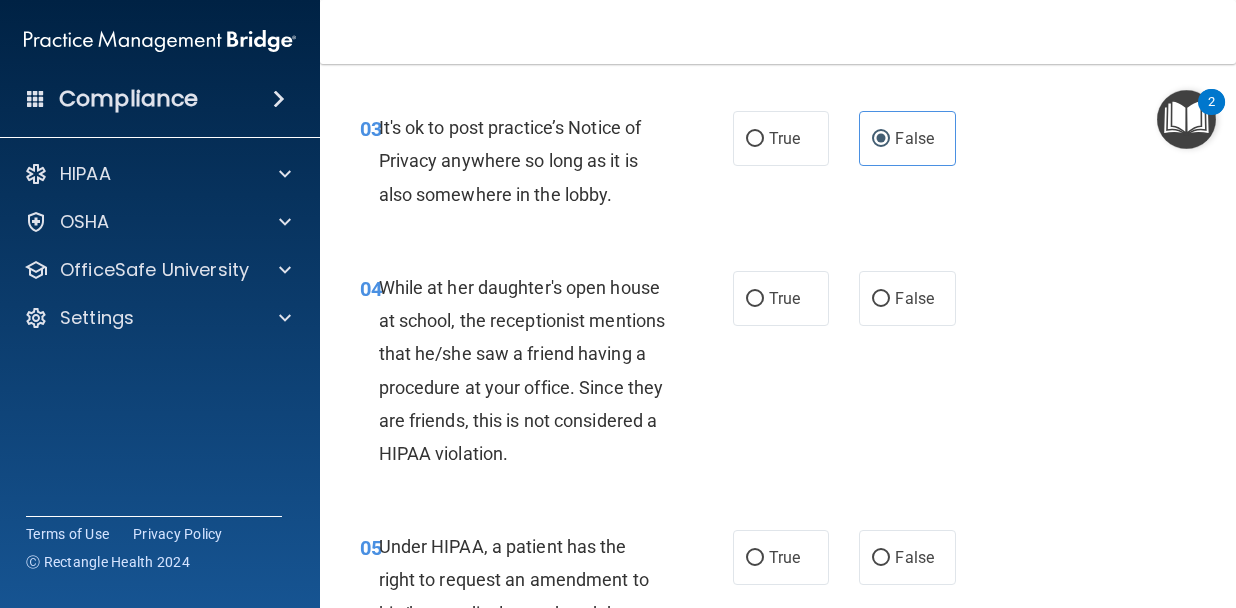scroll, scrollTop: 601, scrollLeft: 0, axis: vertical 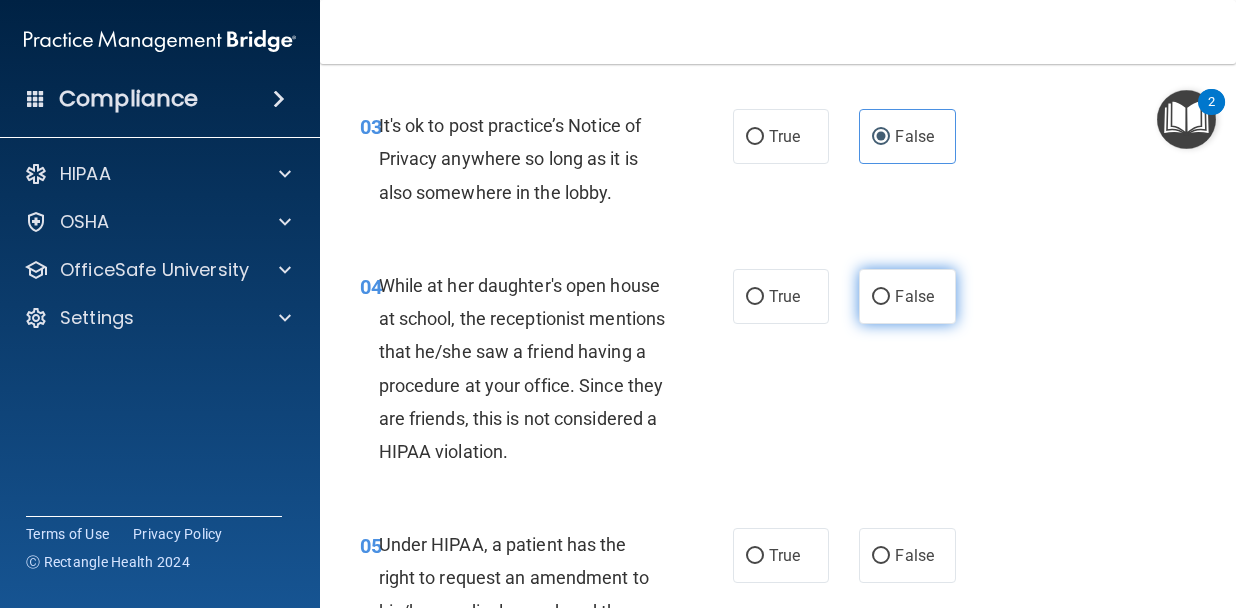 click on "False" at bounding box center [914, 296] 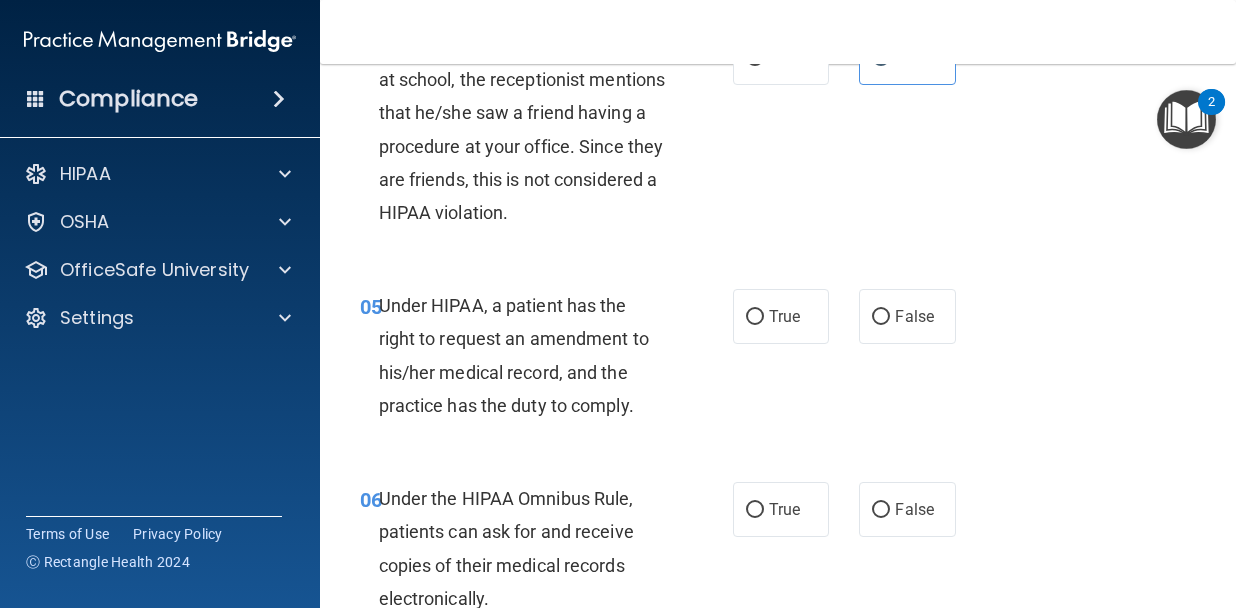 scroll, scrollTop: 855, scrollLeft: 0, axis: vertical 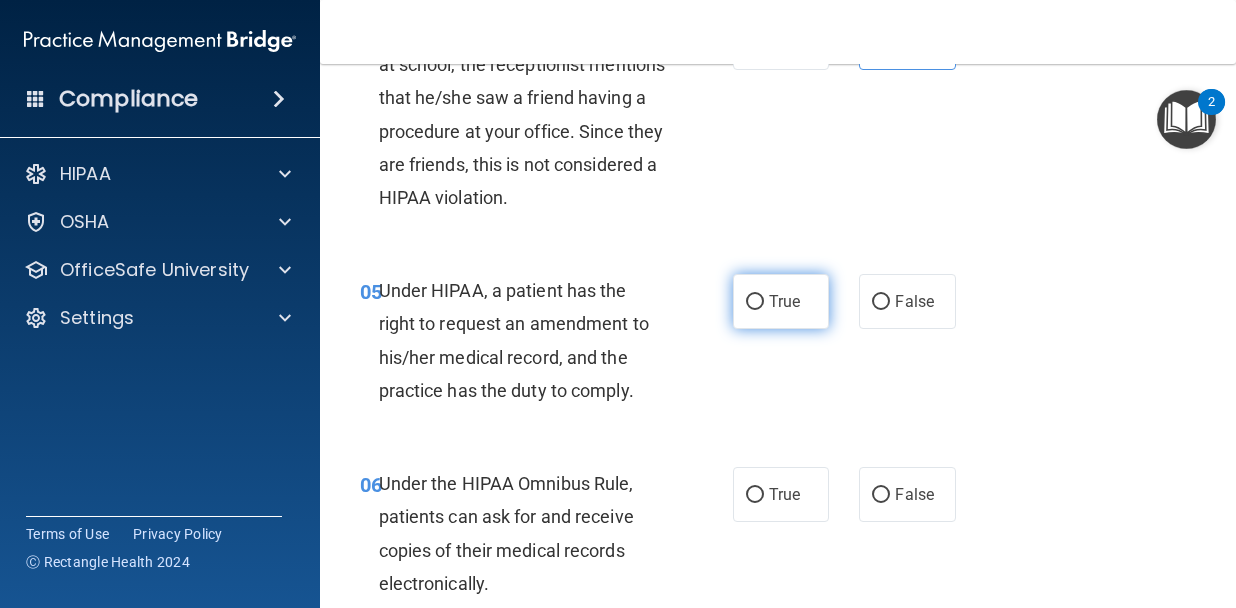 click on "True" at bounding box center (784, 301) 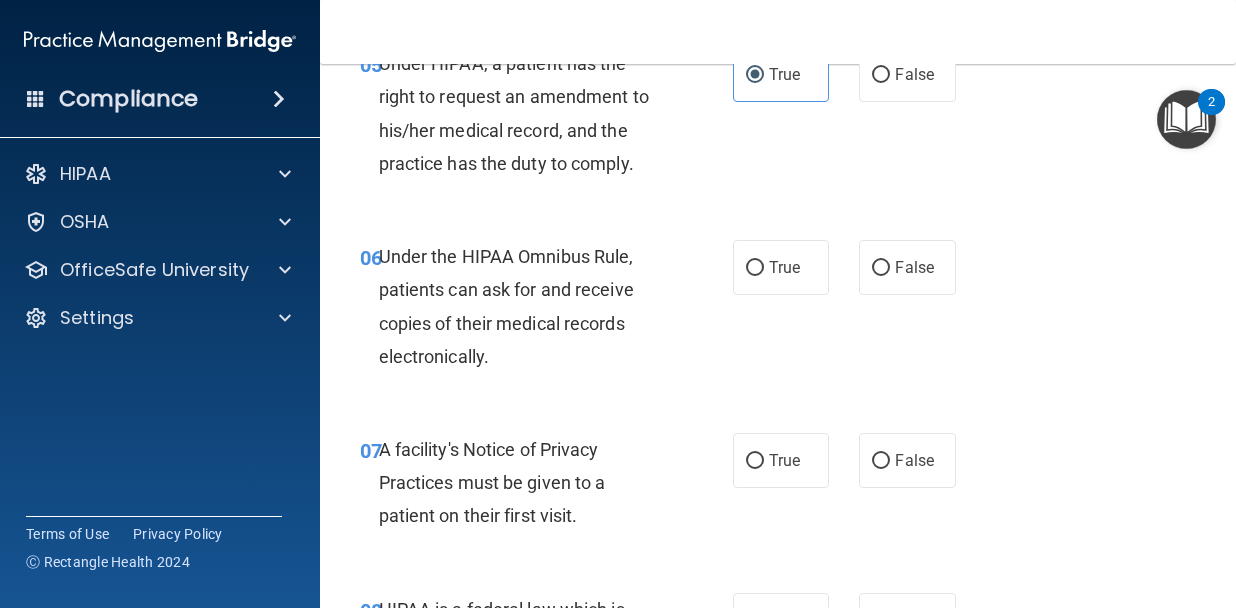scroll, scrollTop: 1083, scrollLeft: 0, axis: vertical 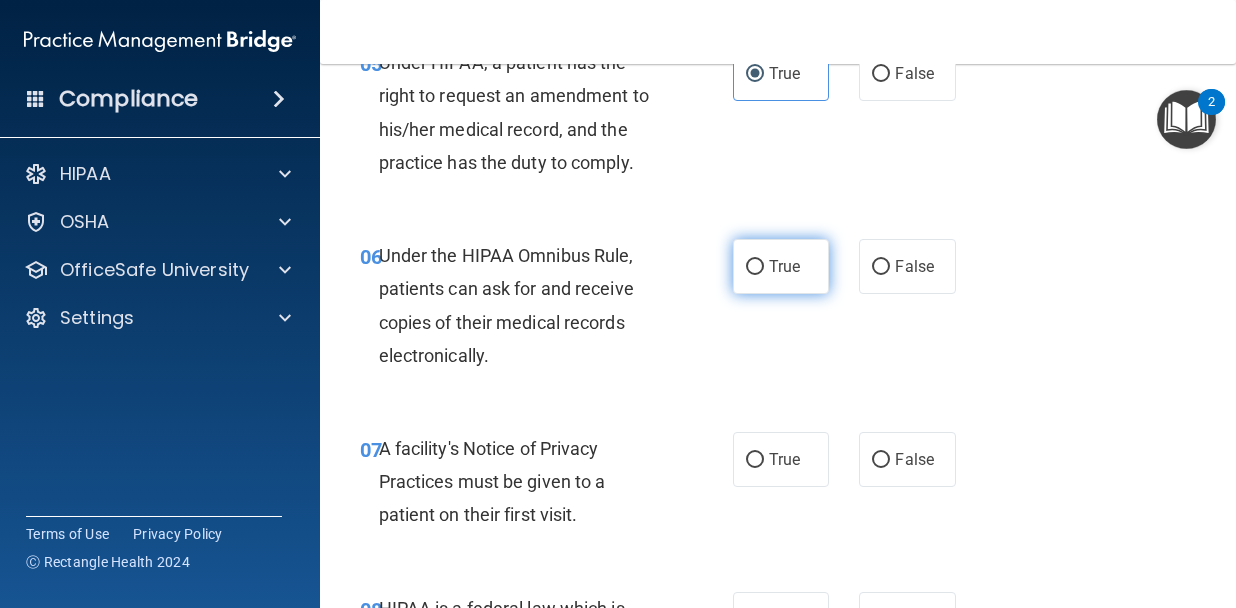 click on "True" at bounding box center (755, 267) 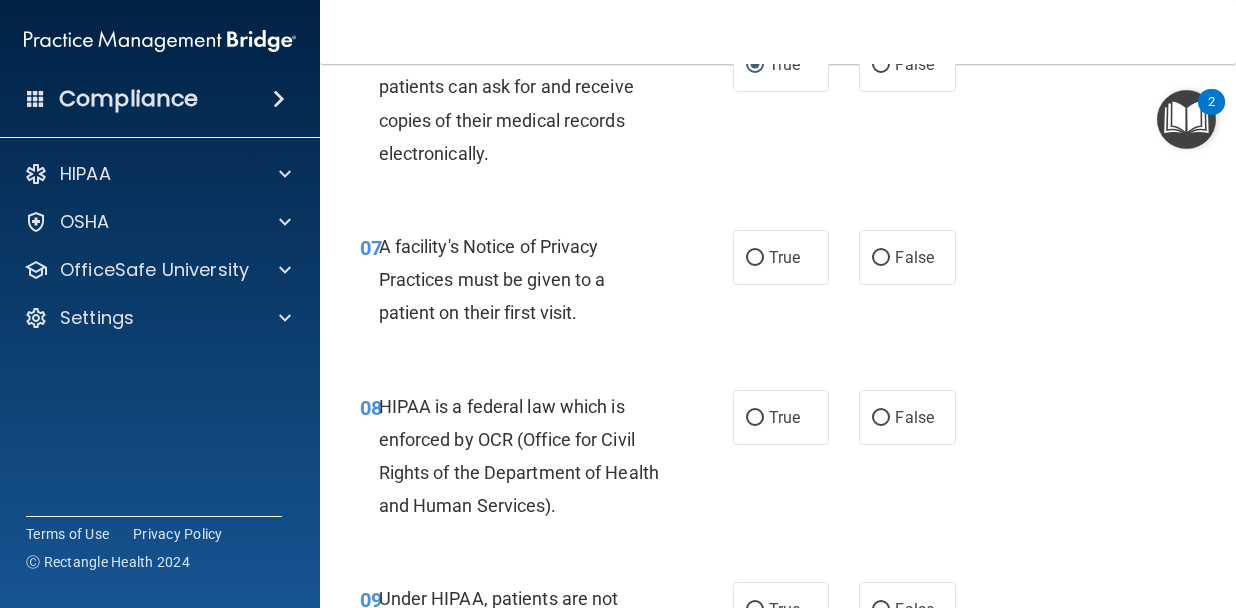 scroll, scrollTop: 1286, scrollLeft: 0, axis: vertical 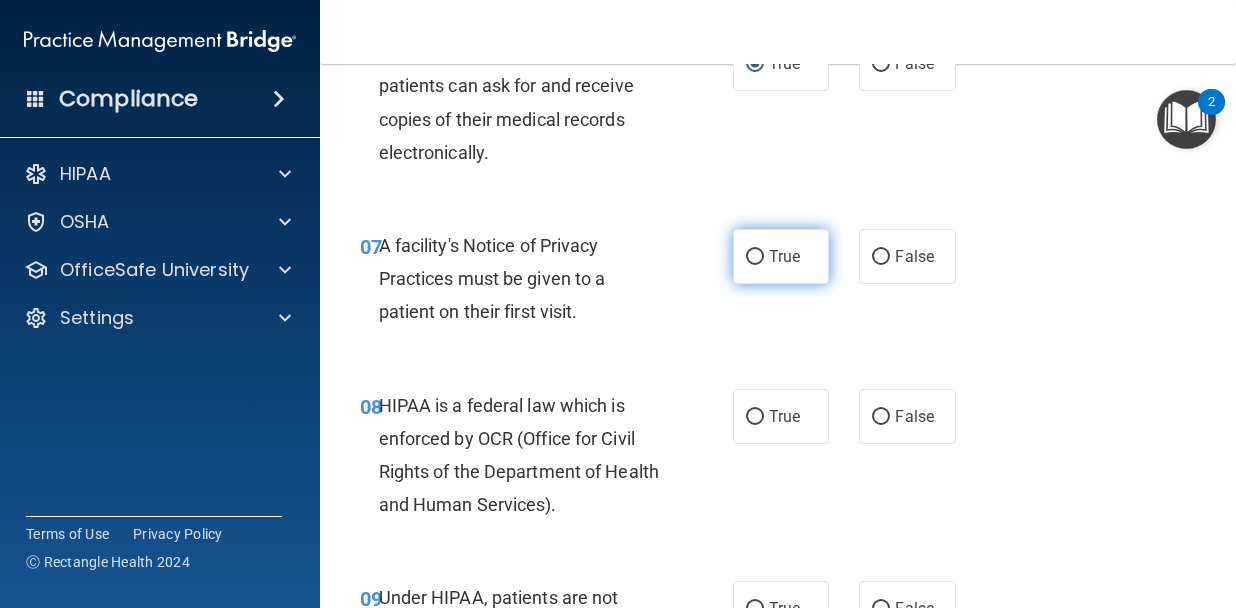 click on "True" at bounding box center [781, 256] 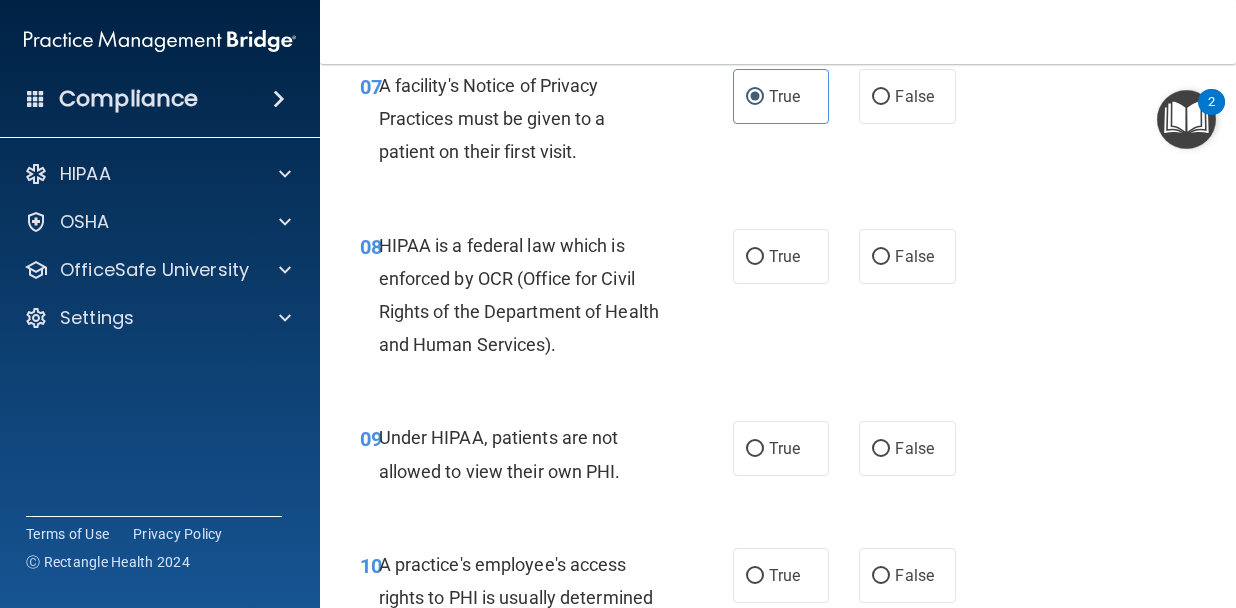 scroll, scrollTop: 1489, scrollLeft: 0, axis: vertical 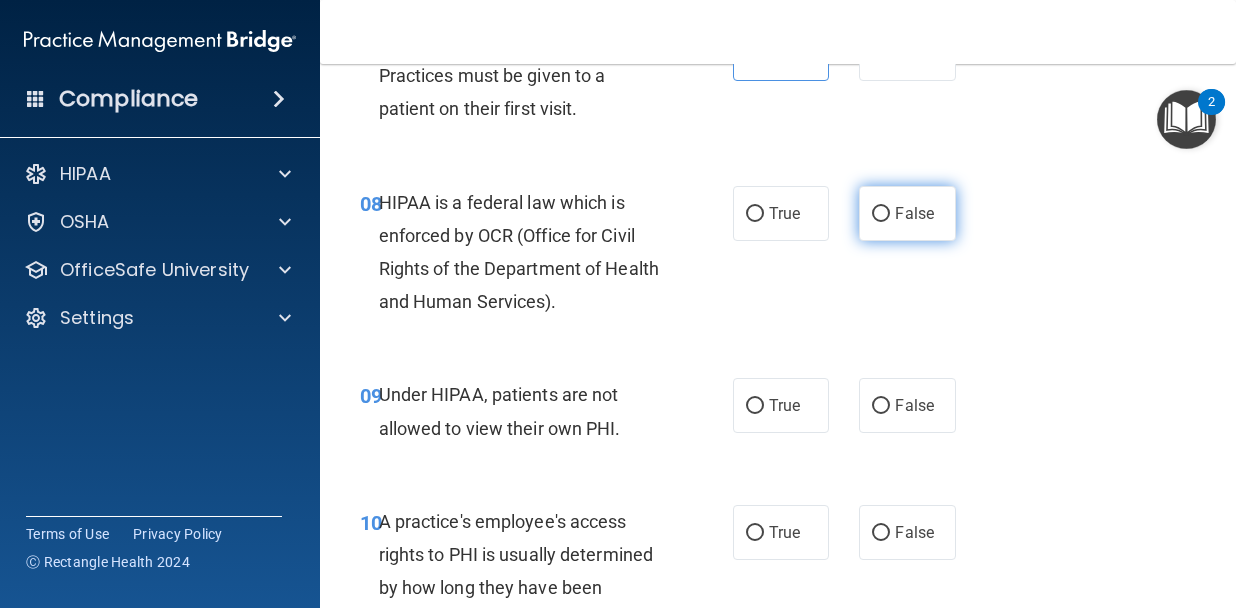 click on "False" at bounding box center (881, 214) 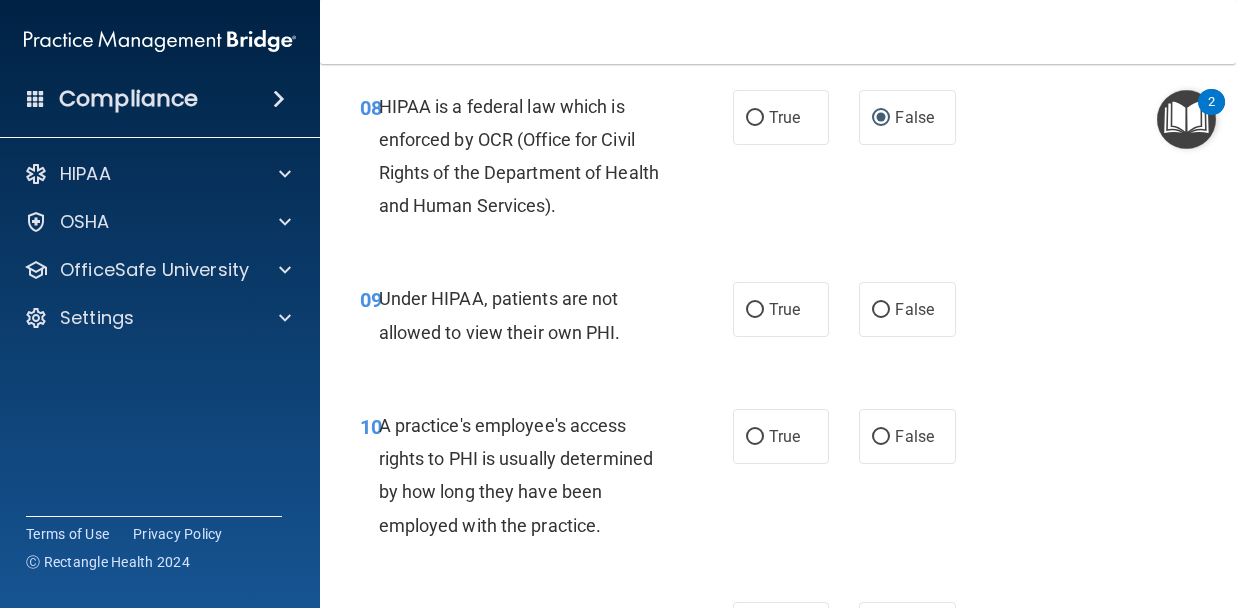 scroll, scrollTop: 1587, scrollLeft: 0, axis: vertical 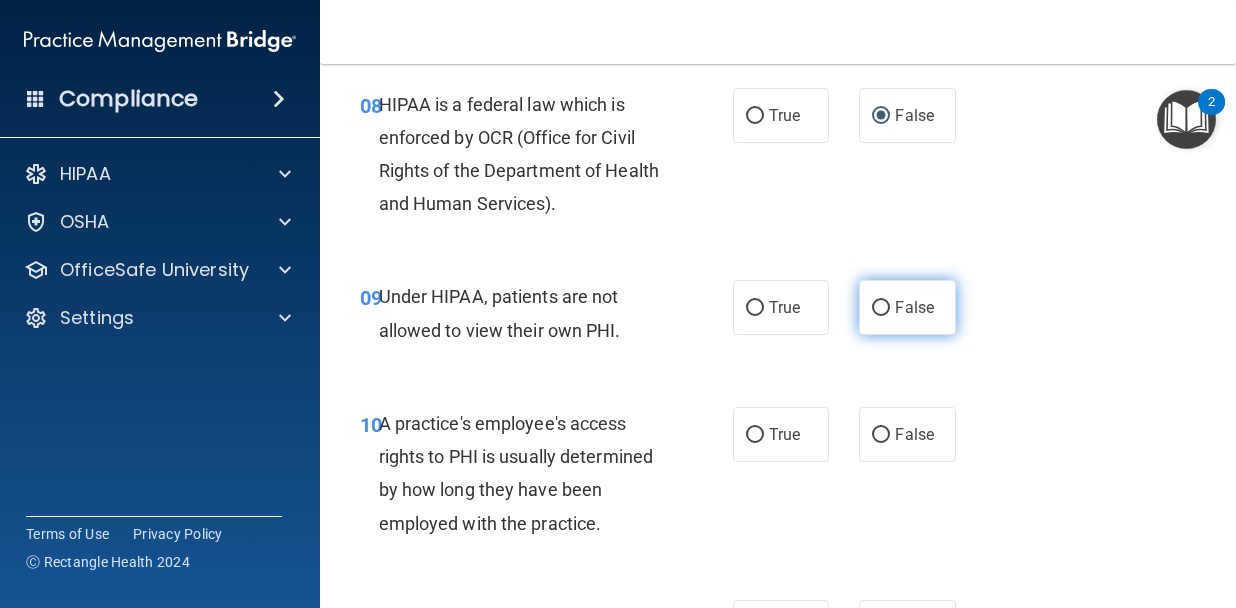 click on "False" at bounding box center [914, 307] 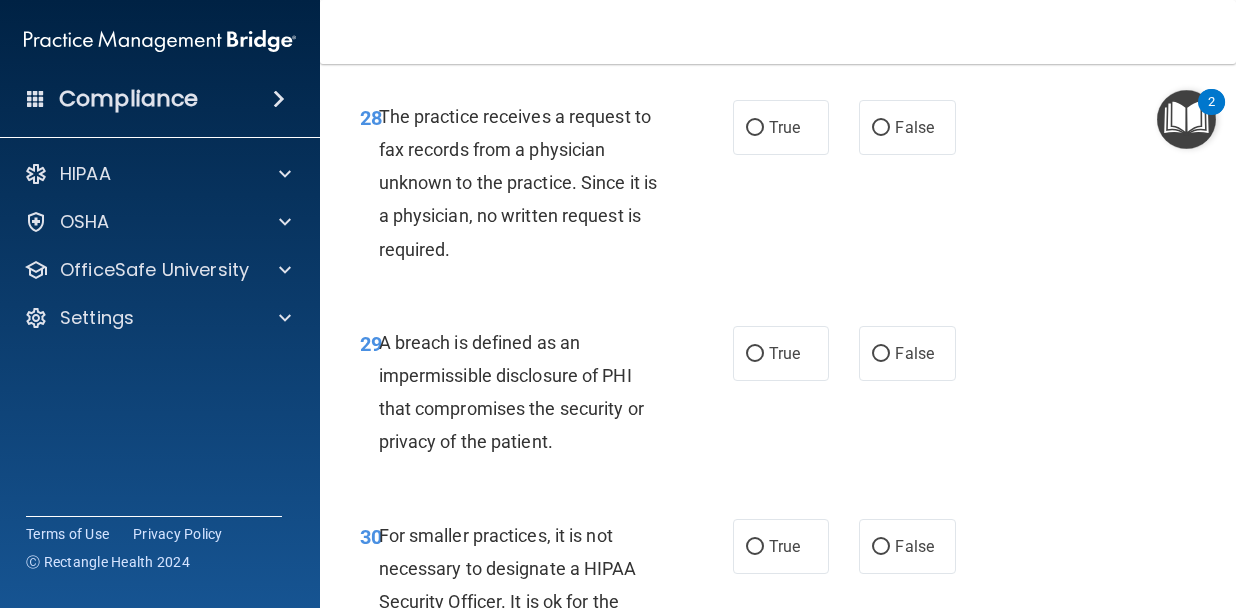 scroll, scrollTop: 6074, scrollLeft: 0, axis: vertical 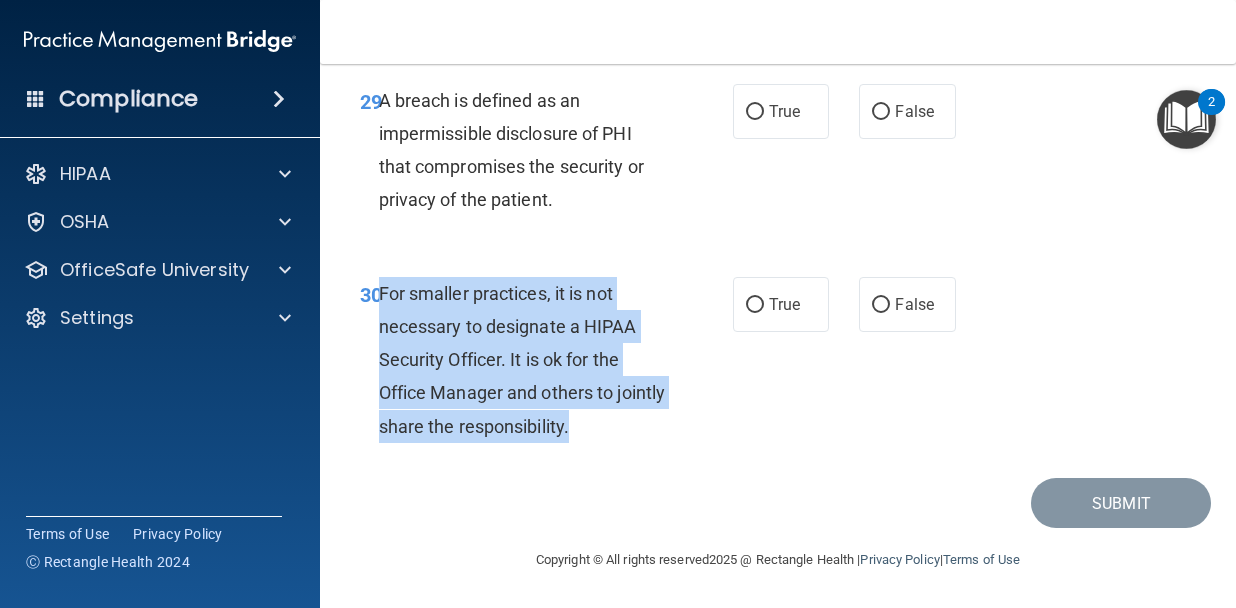 drag, startPoint x: 635, startPoint y: 429, endPoint x: 380, endPoint y: 291, distance: 289.94653 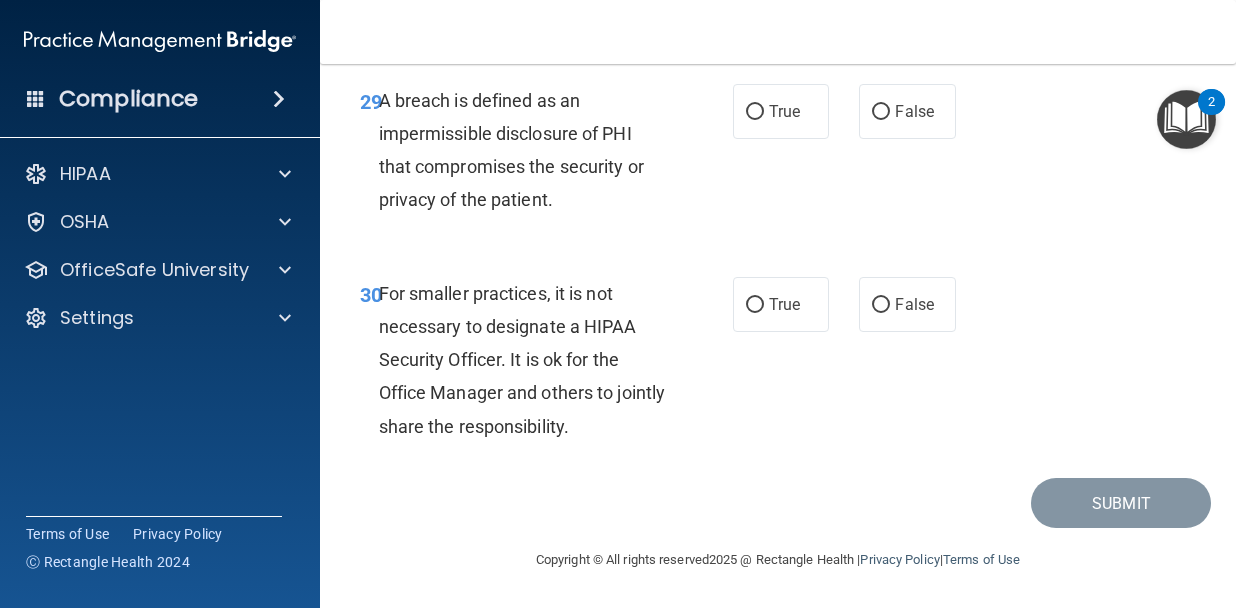 click on "For smaller practices, it is not necessary to designate a HIPAA Security Officer.  It is ok for the Office Manager and others to jointly share the responsibility." at bounding box center [530, 360] 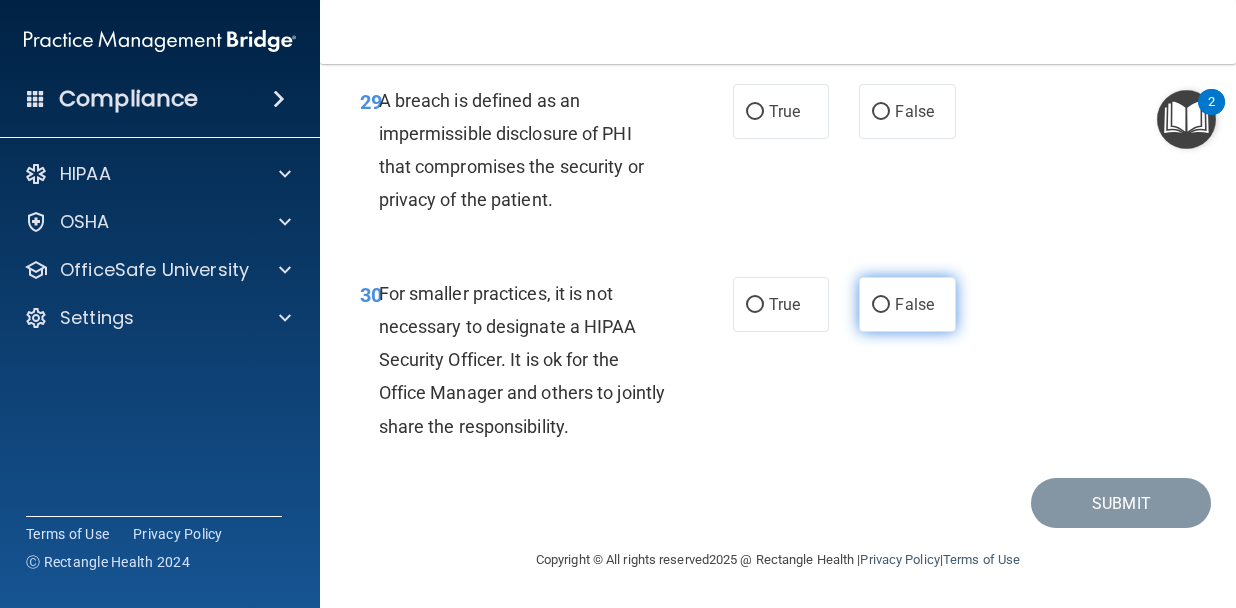 click on "False" at bounding box center (881, 305) 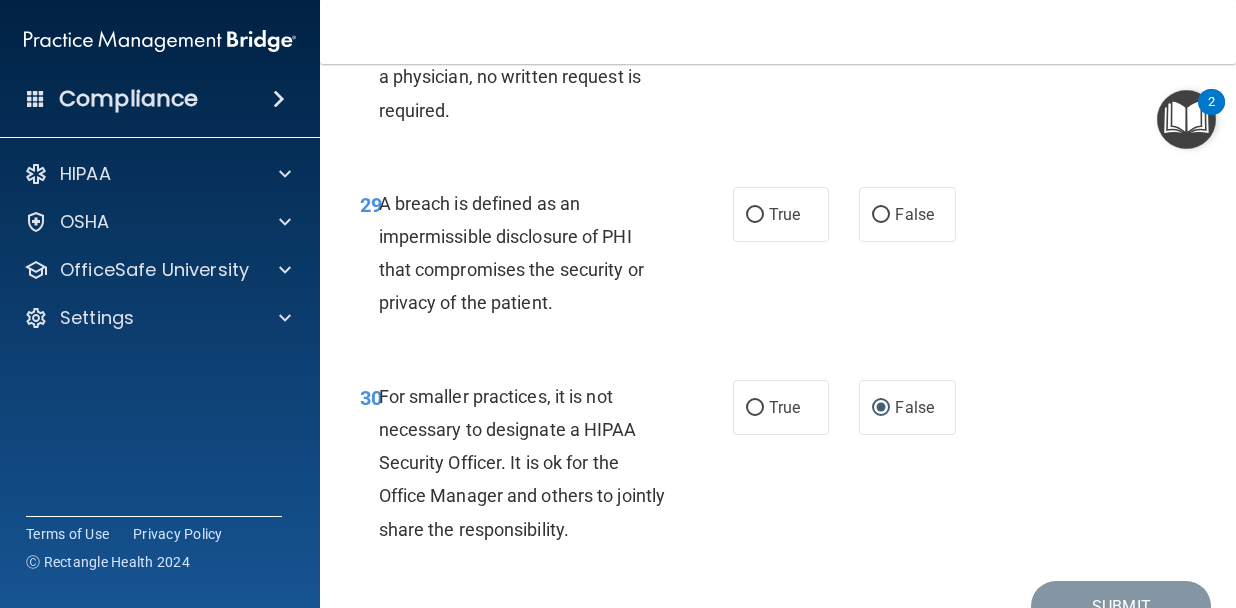 scroll, scrollTop: 5966, scrollLeft: 0, axis: vertical 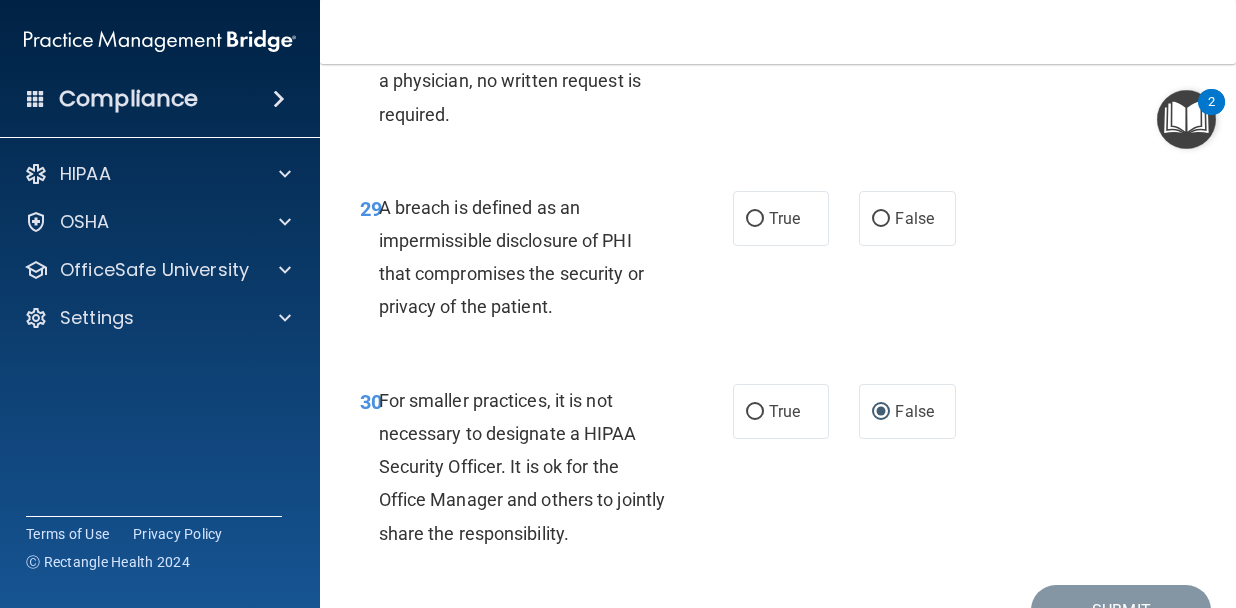 click on "29       A breach is defined as an impermissible disclosure of PHI that compromises the security or privacy of the patient.                 True           False" at bounding box center [778, 262] 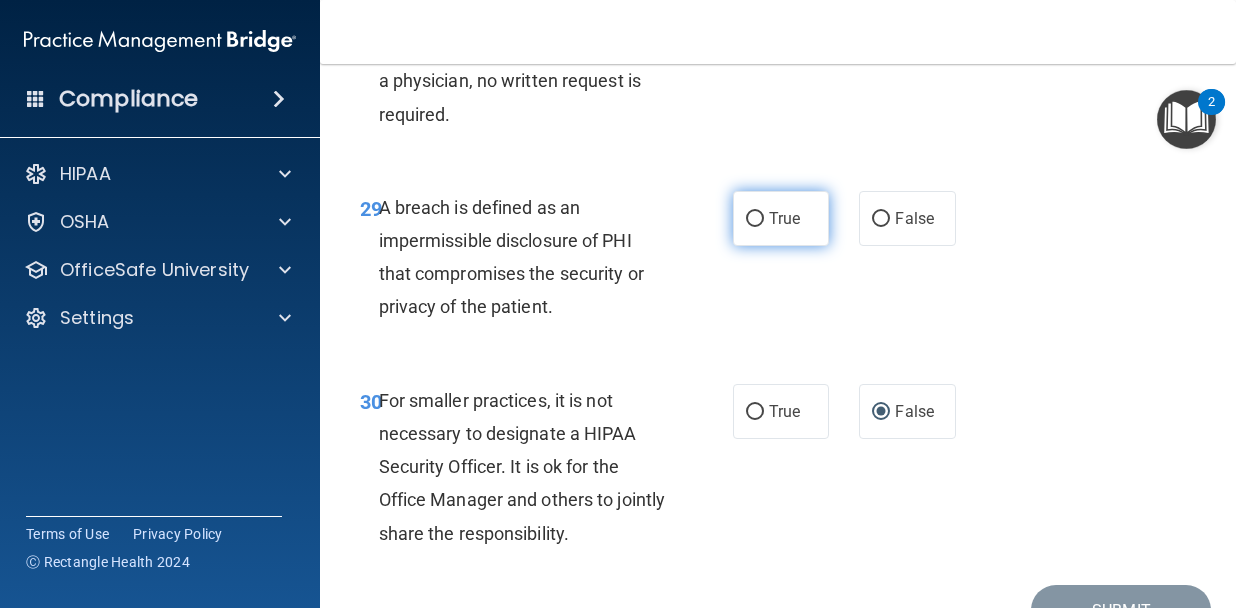 click on "True" at bounding box center [784, 218] 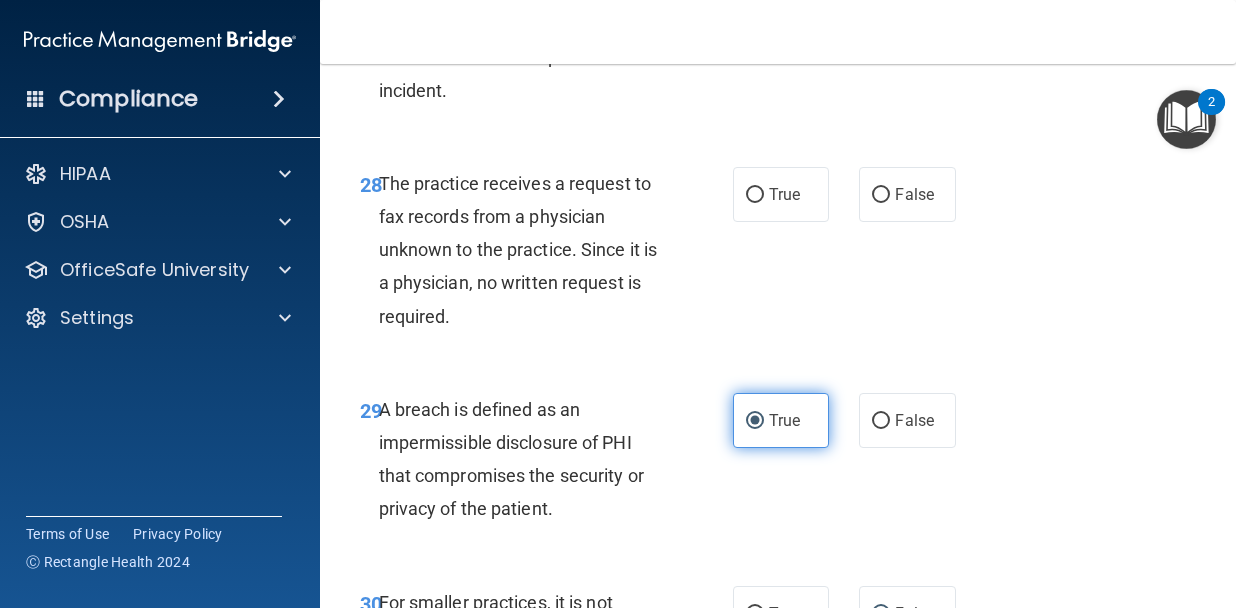scroll, scrollTop: 5755, scrollLeft: 0, axis: vertical 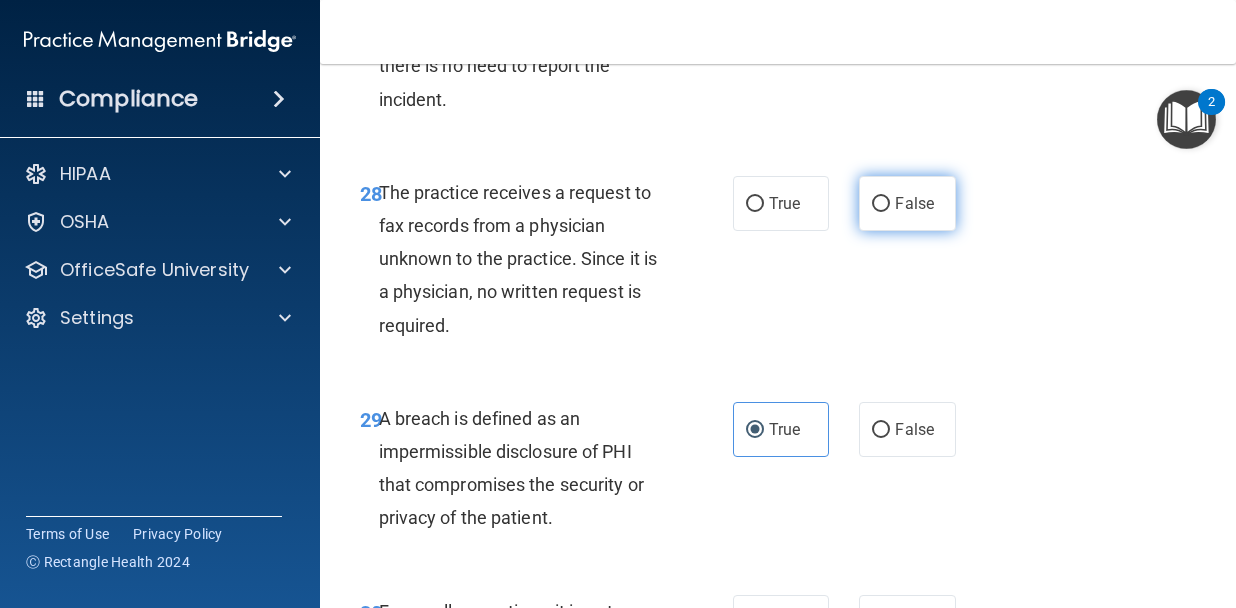 click on "False" at bounding box center (907, 203) 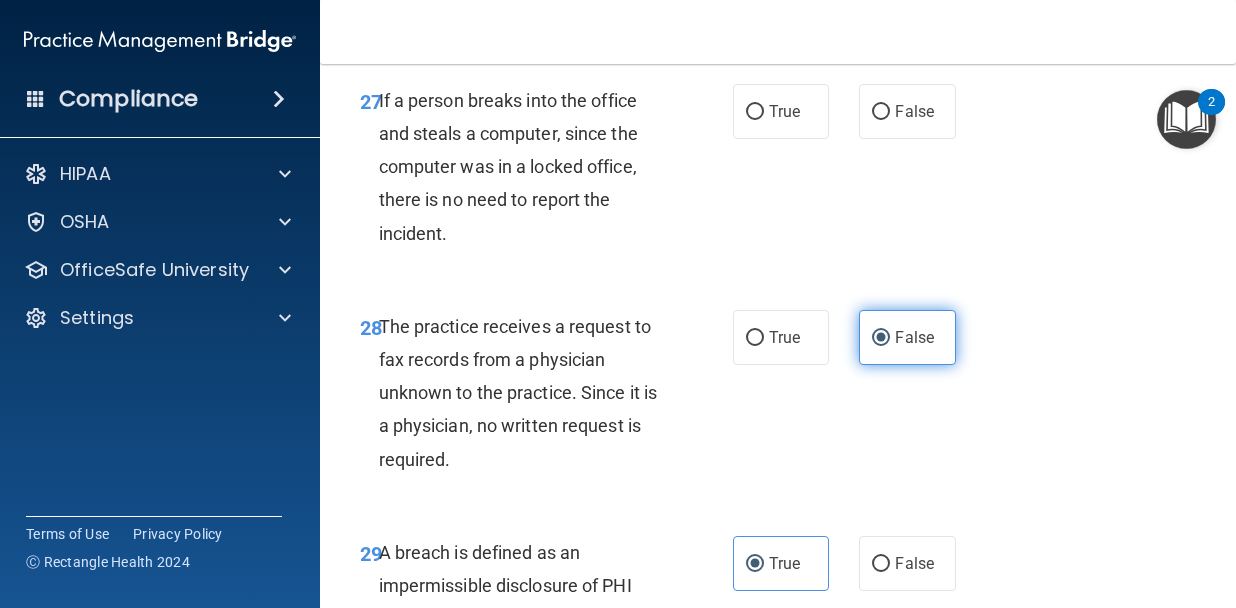scroll, scrollTop: 5536, scrollLeft: 0, axis: vertical 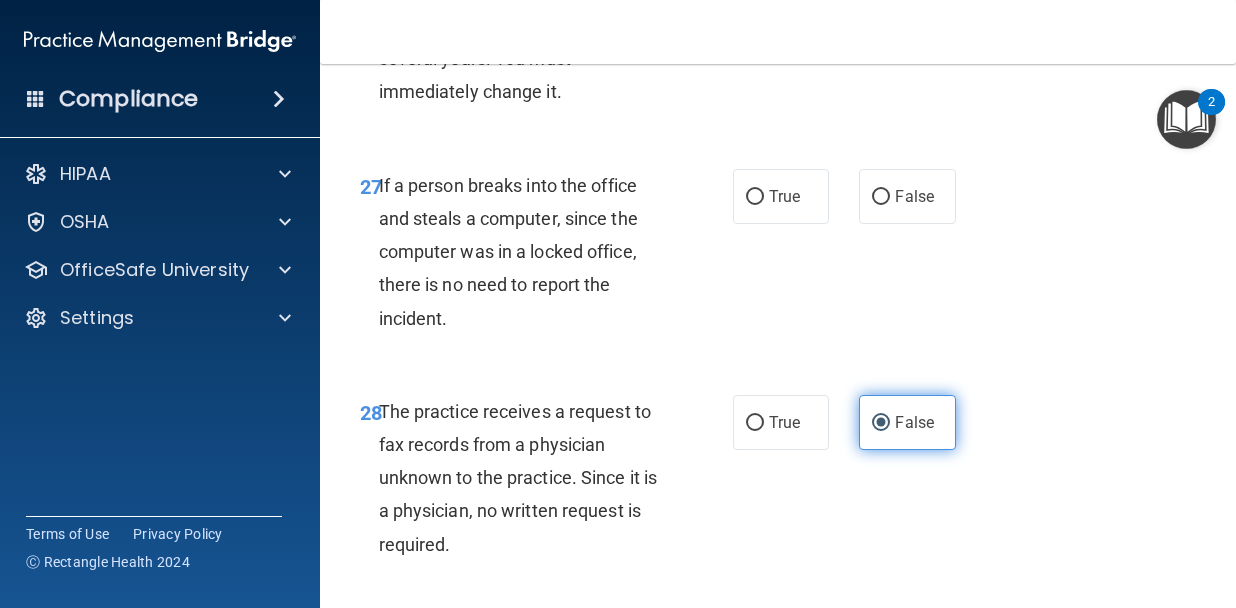 click on "False" at bounding box center (907, 196) 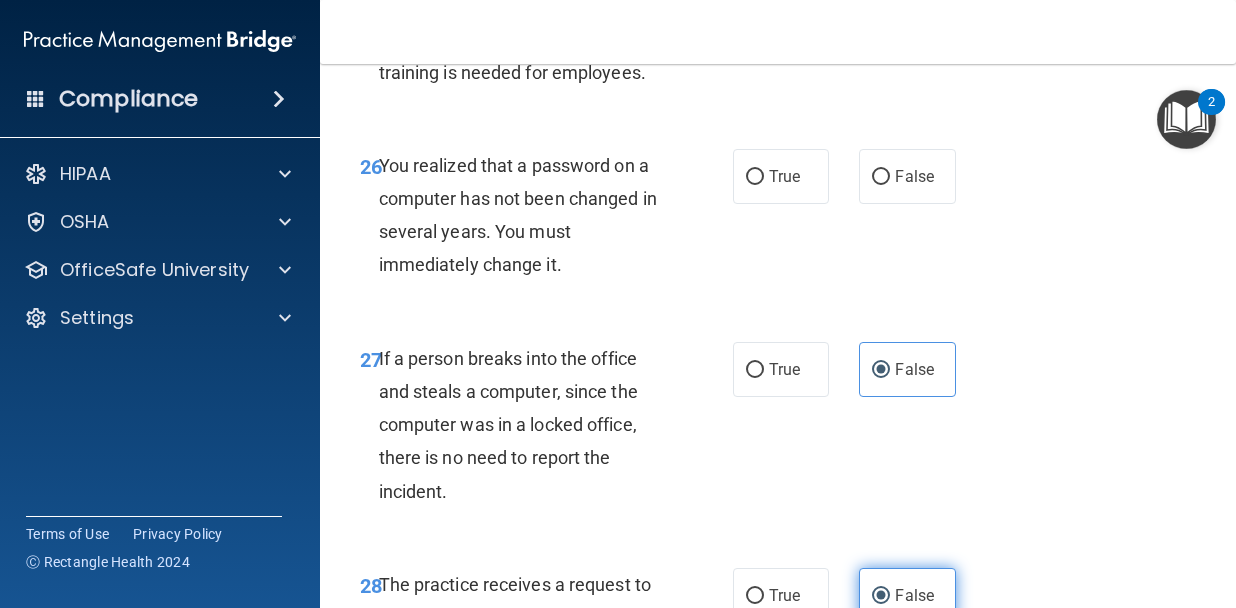 scroll, scrollTop: 5331, scrollLeft: 0, axis: vertical 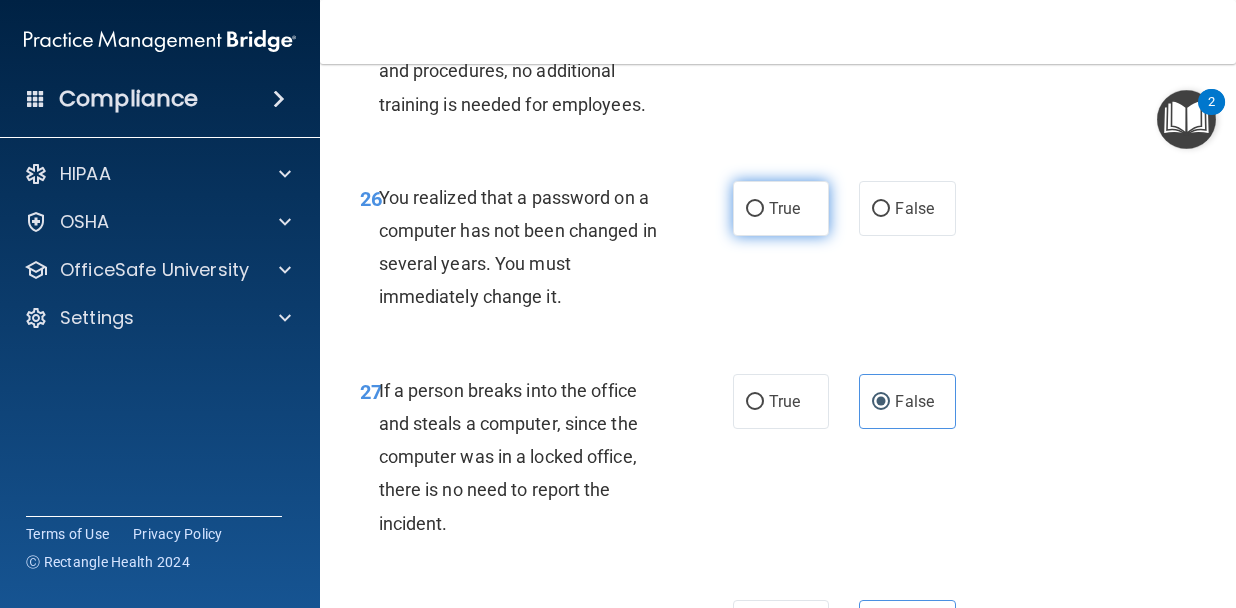 click on "True" at bounding box center (781, 208) 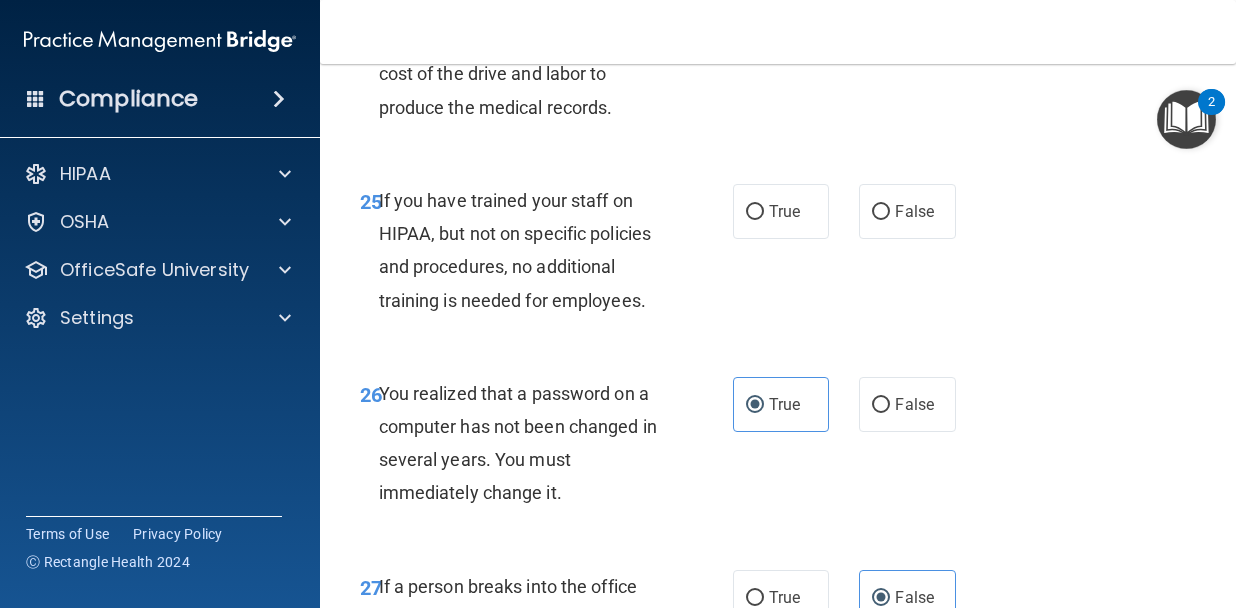 scroll, scrollTop: 5125, scrollLeft: 0, axis: vertical 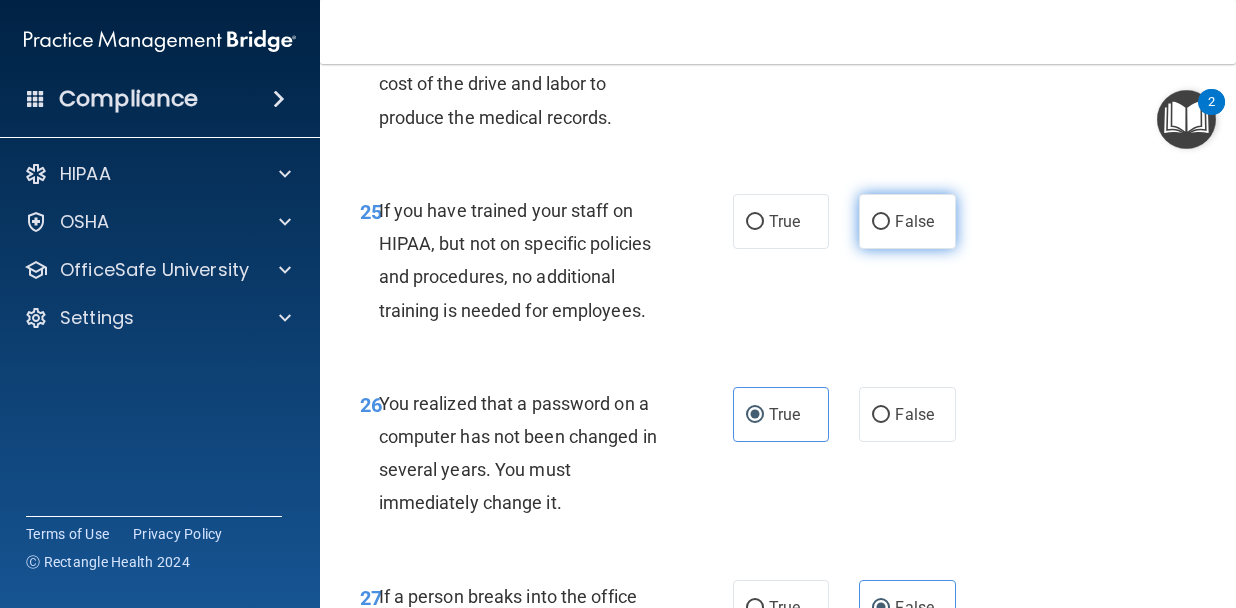 click on "False" at bounding box center (914, 221) 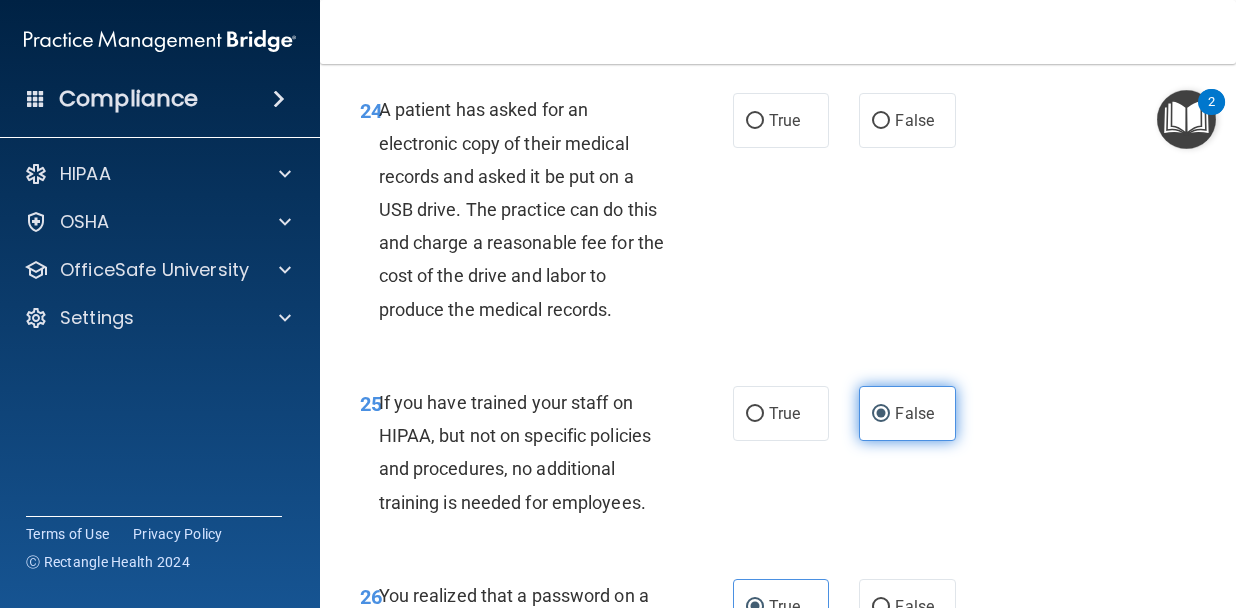 scroll, scrollTop: 4904, scrollLeft: 0, axis: vertical 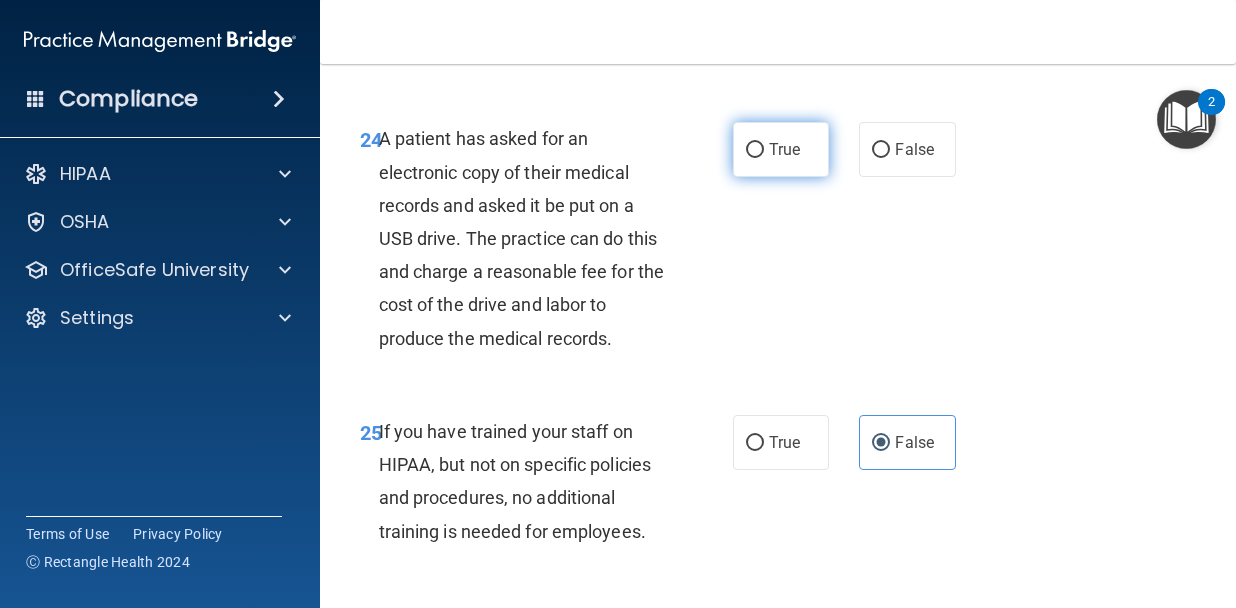 click on "True" at bounding box center (784, 149) 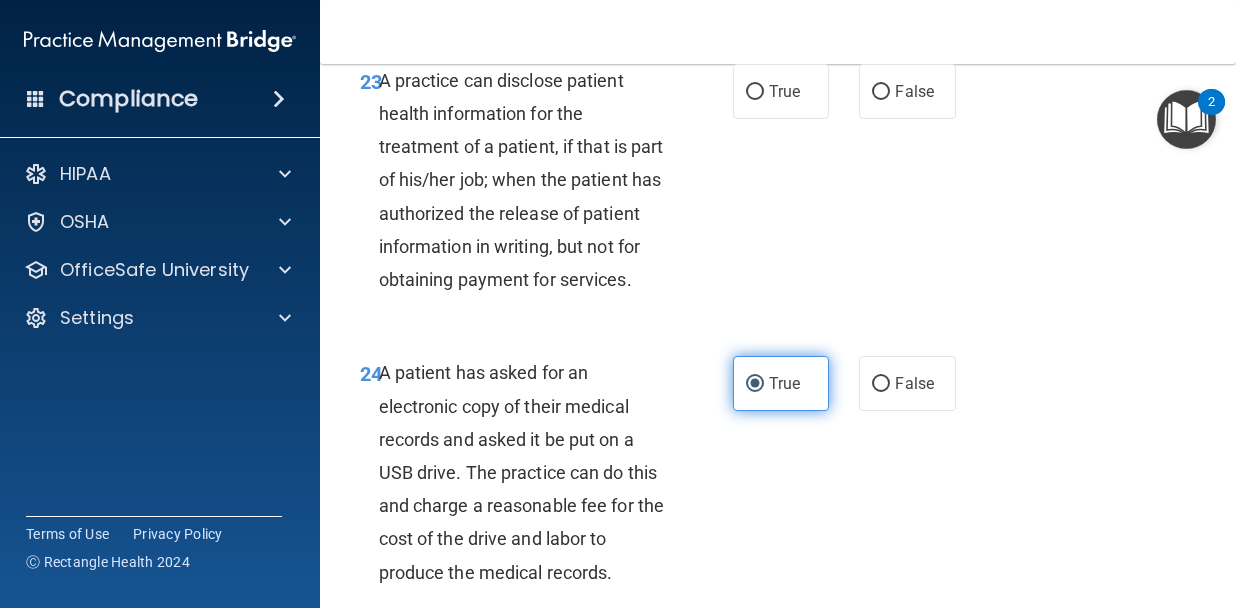 scroll, scrollTop: 4615, scrollLeft: 0, axis: vertical 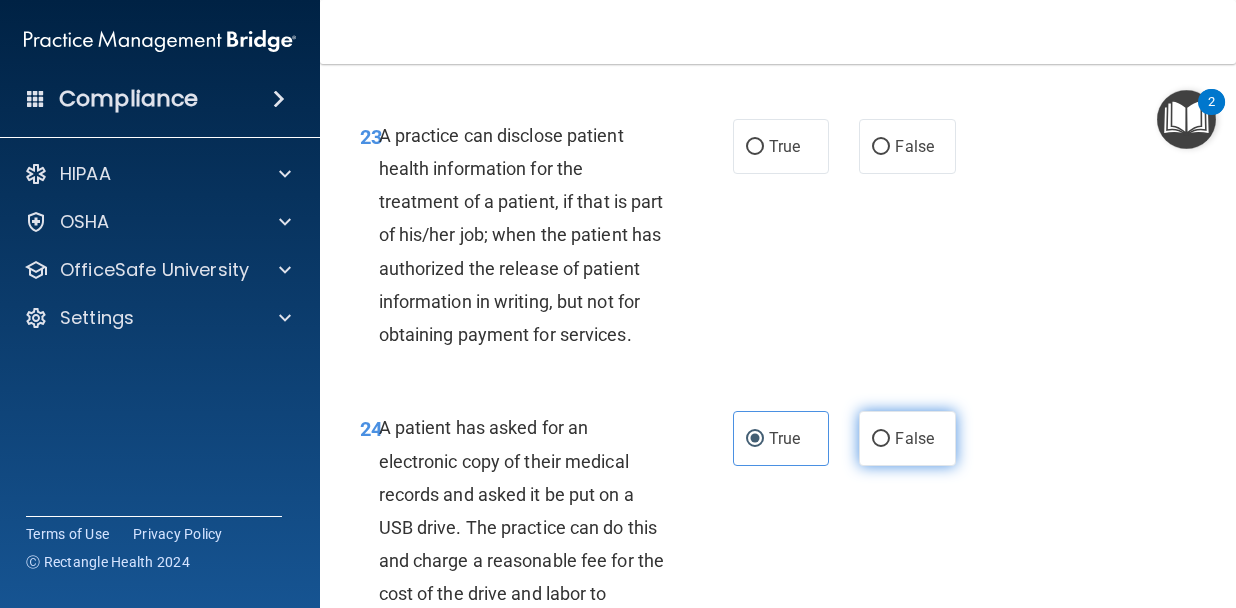 click on "False" at bounding box center [914, 438] 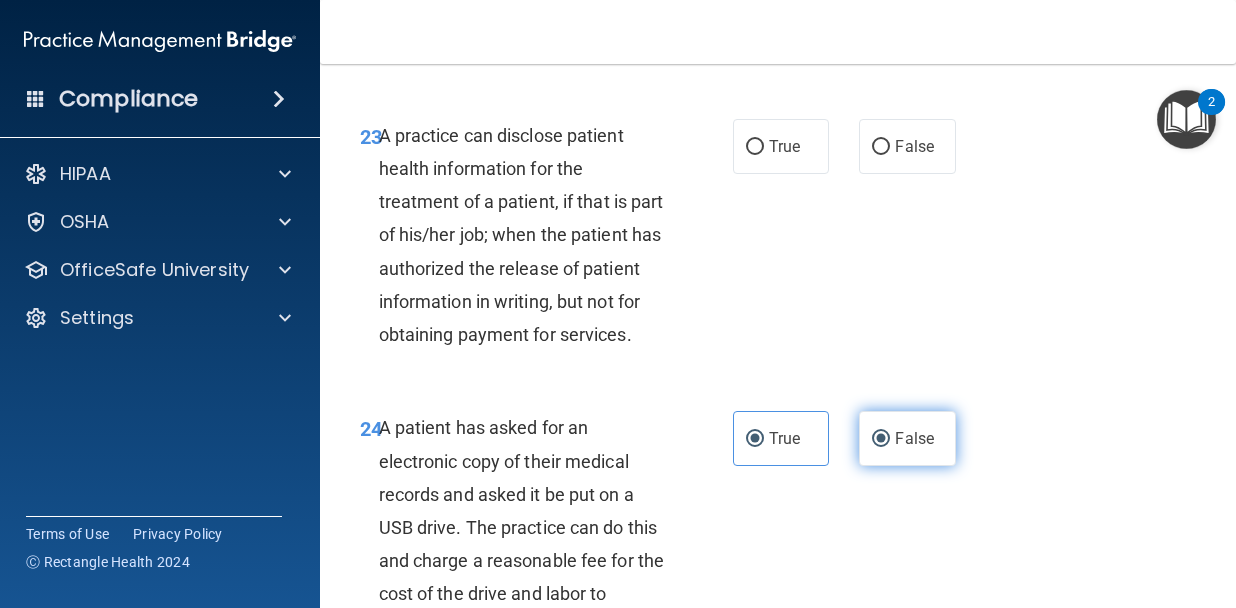 radio on "false" 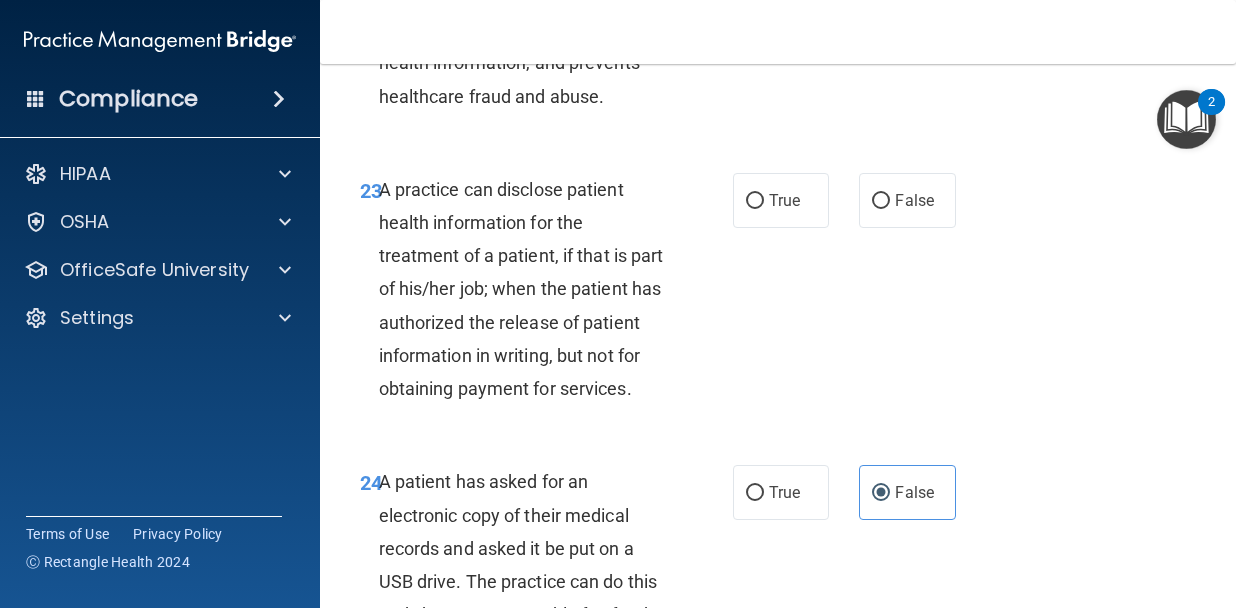 scroll, scrollTop: 4550, scrollLeft: 0, axis: vertical 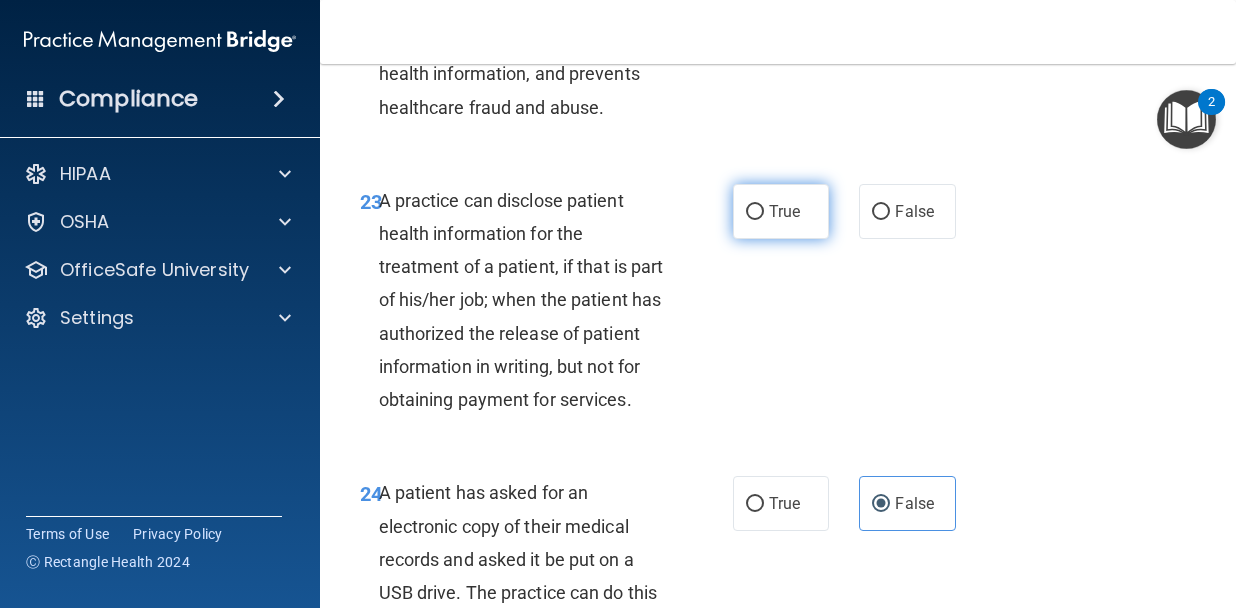 click on "True" at bounding box center (784, 211) 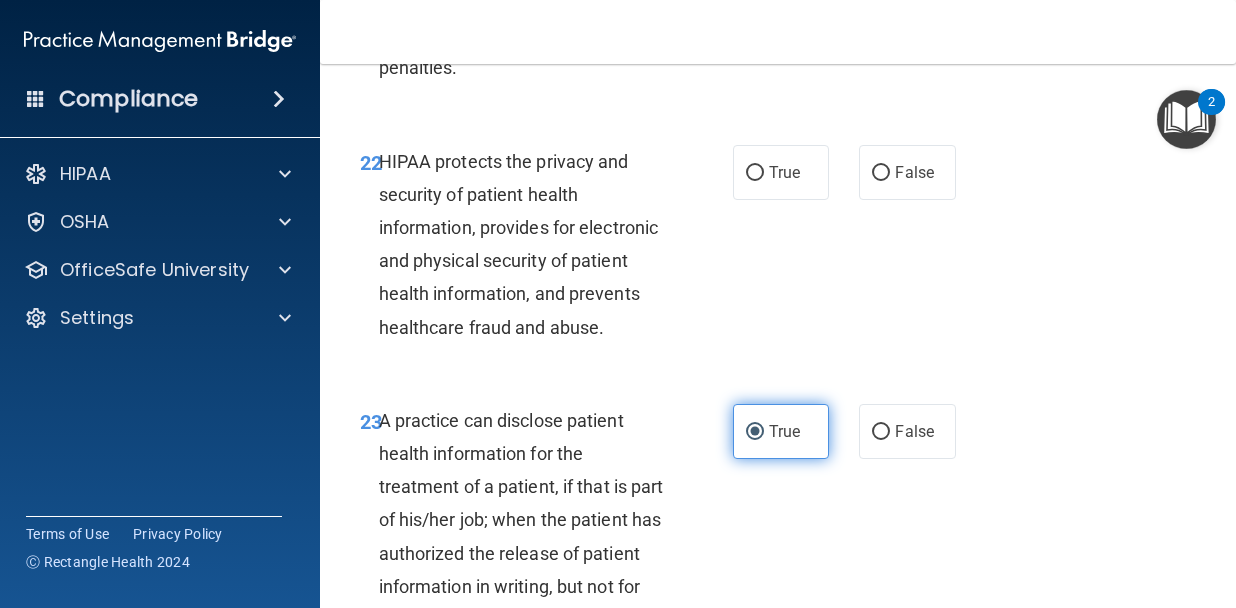 scroll, scrollTop: 4326, scrollLeft: 0, axis: vertical 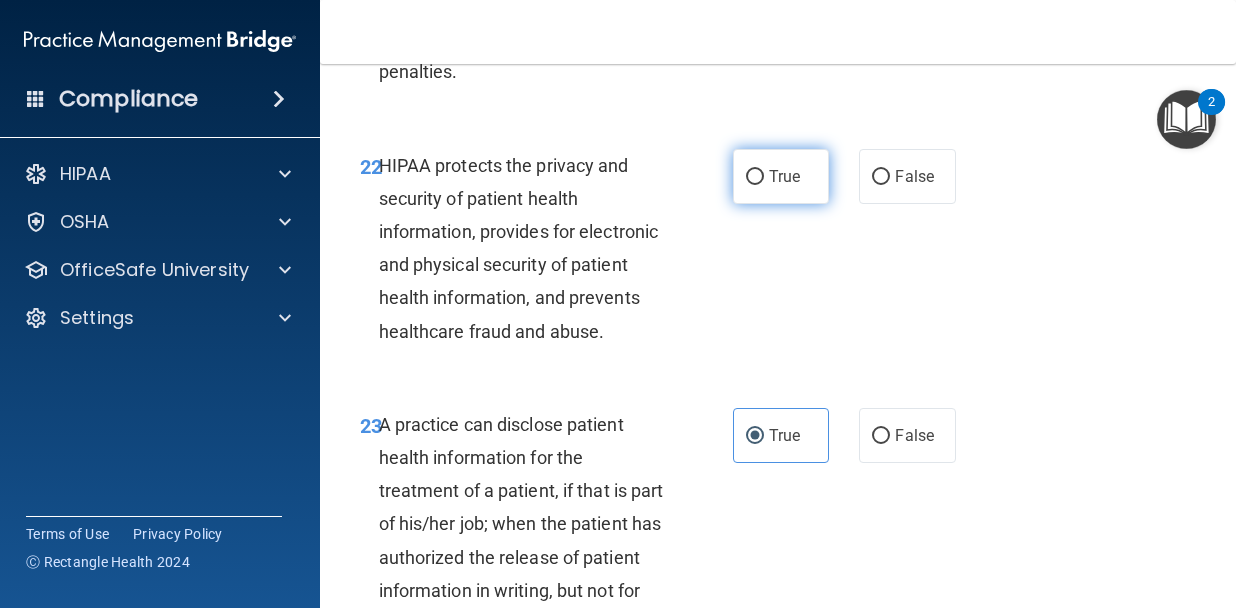 click on "True" at bounding box center [781, 176] 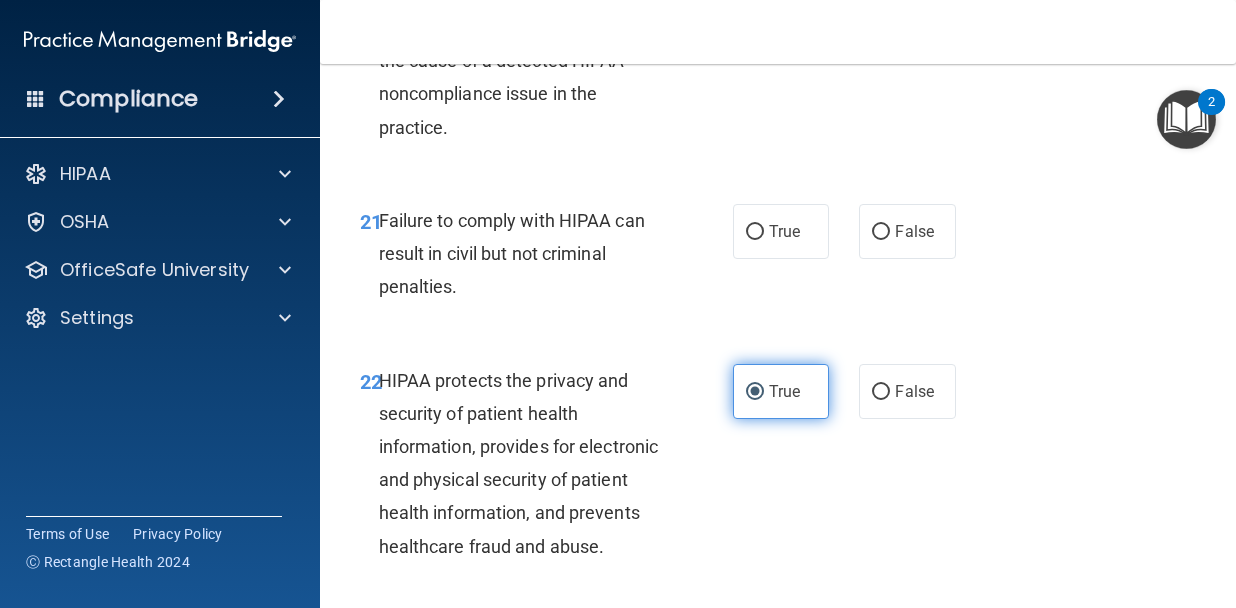 scroll, scrollTop: 4104, scrollLeft: 0, axis: vertical 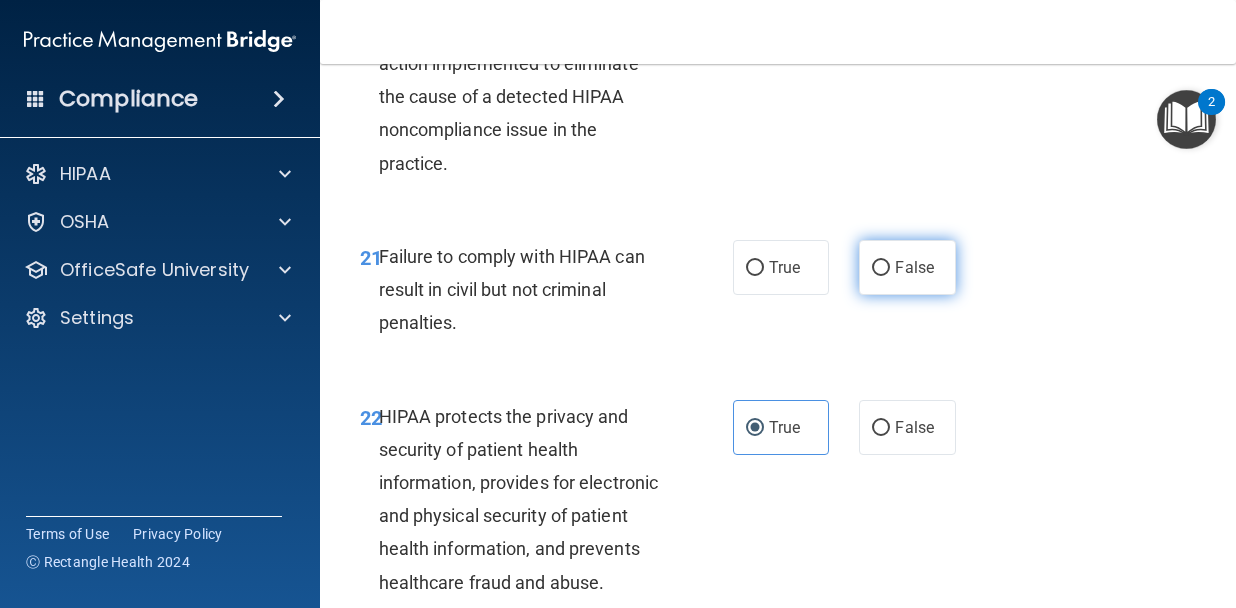 click on "False" at bounding box center [907, 267] 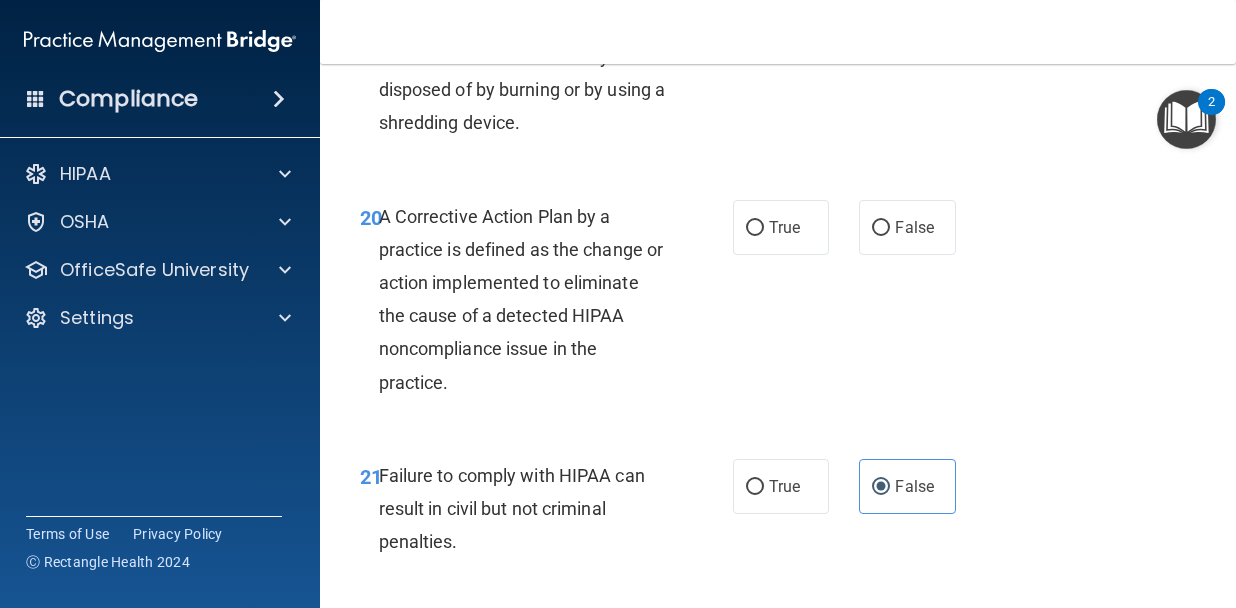 scroll, scrollTop: 3848, scrollLeft: 0, axis: vertical 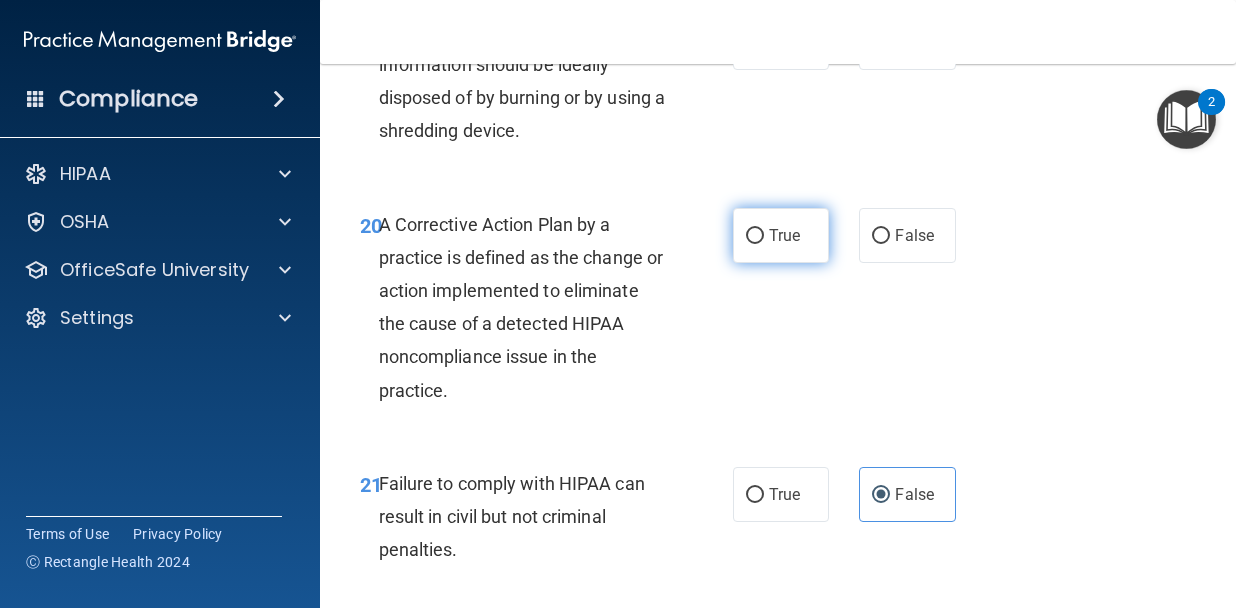 click on "True" at bounding box center [784, 235] 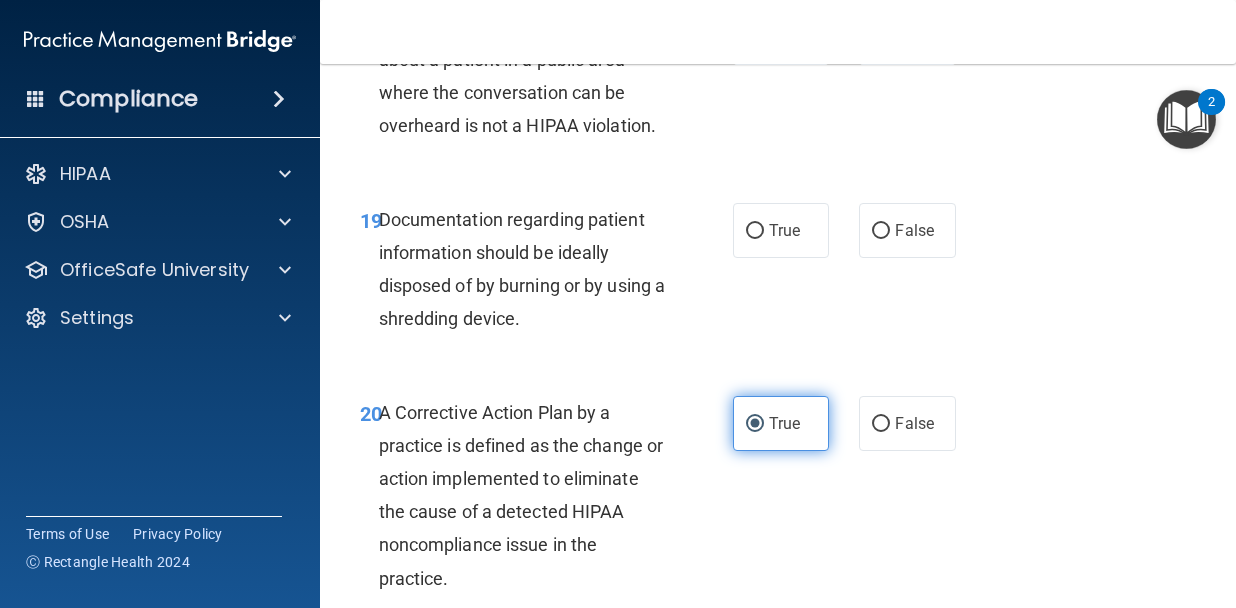 scroll, scrollTop: 3657, scrollLeft: 0, axis: vertical 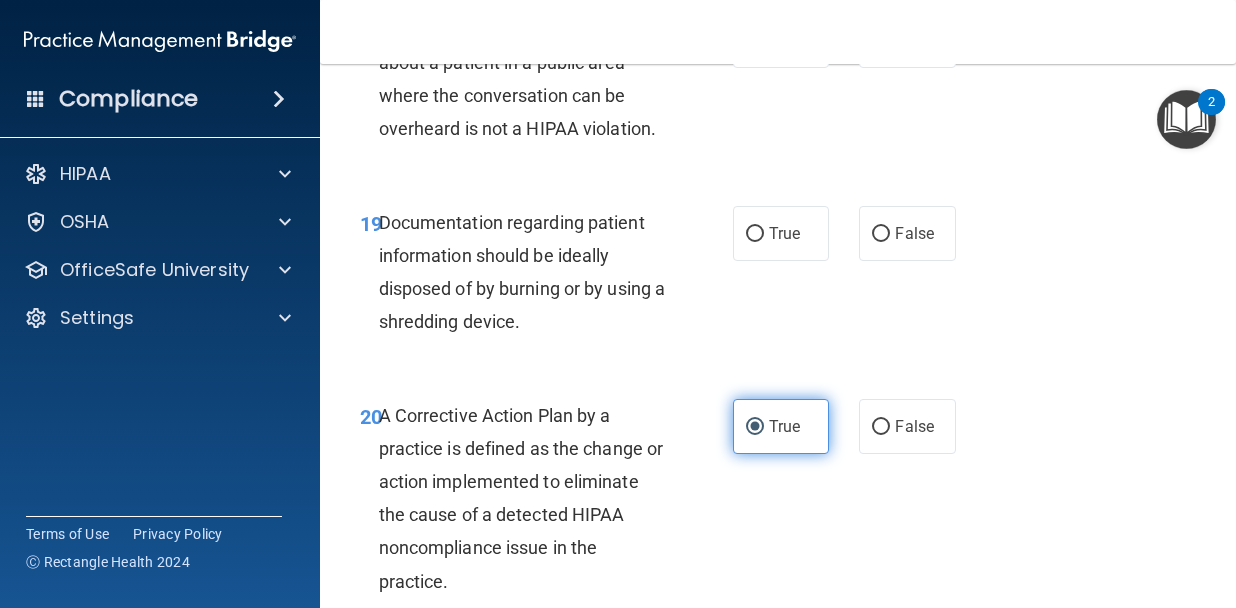 click on "True" at bounding box center [784, 233] 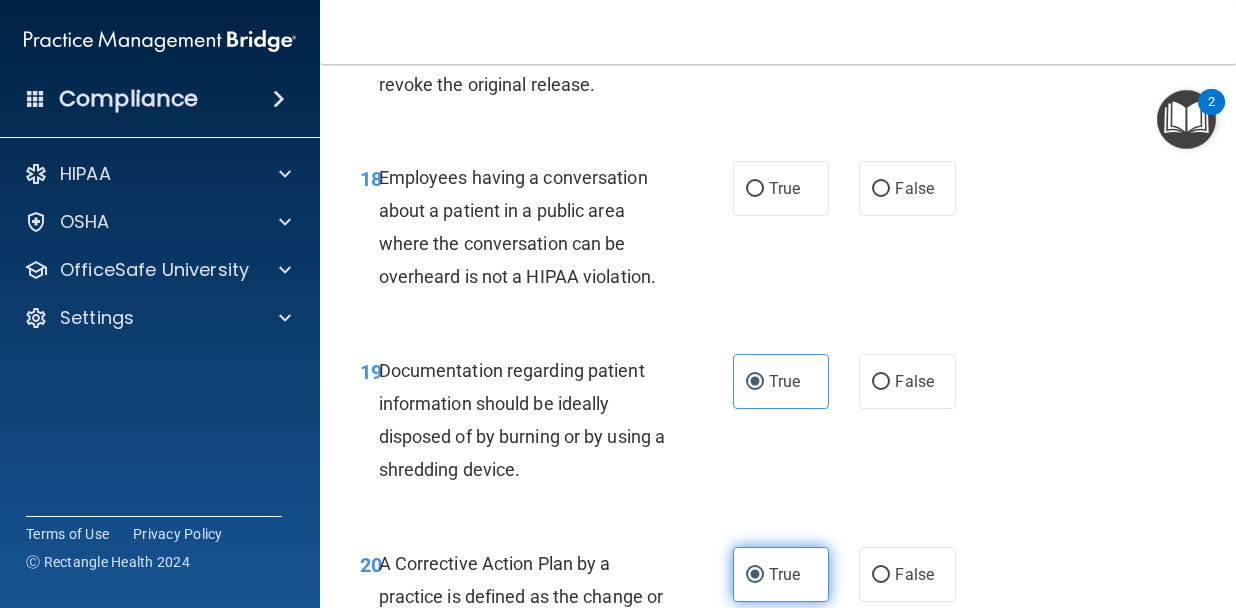 scroll, scrollTop: 3504, scrollLeft: 0, axis: vertical 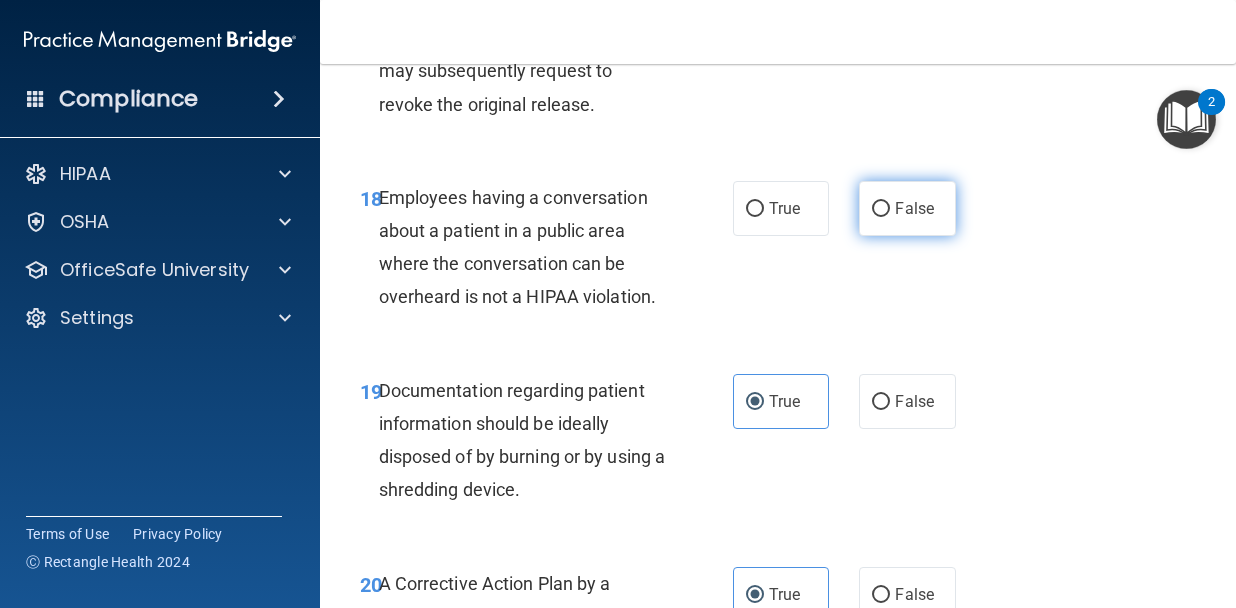 click on "False" at bounding box center [914, 208] 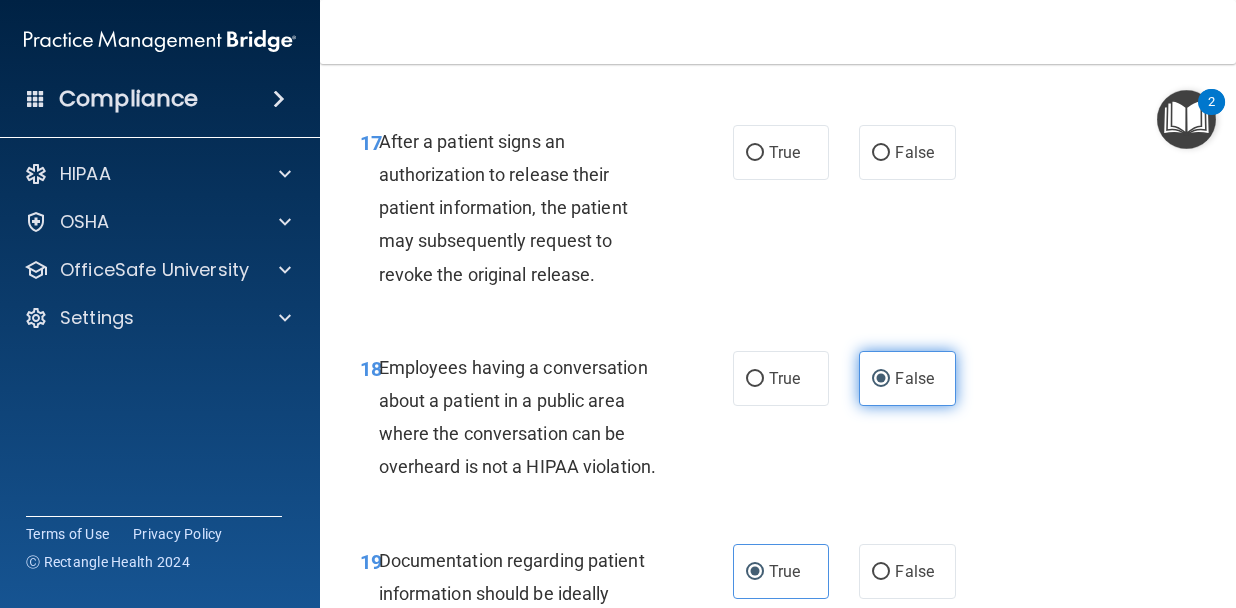 scroll, scrollTop: 3287, scrollLeft: 0, axis: vertical 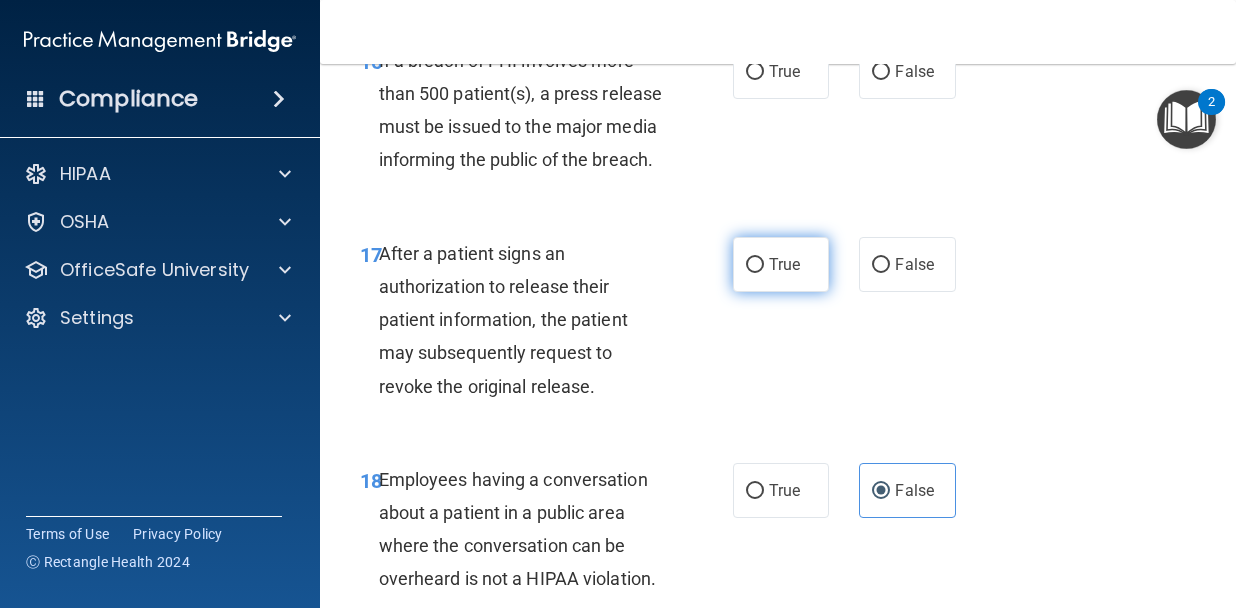 click on "True" at bounding box center (784, 264) 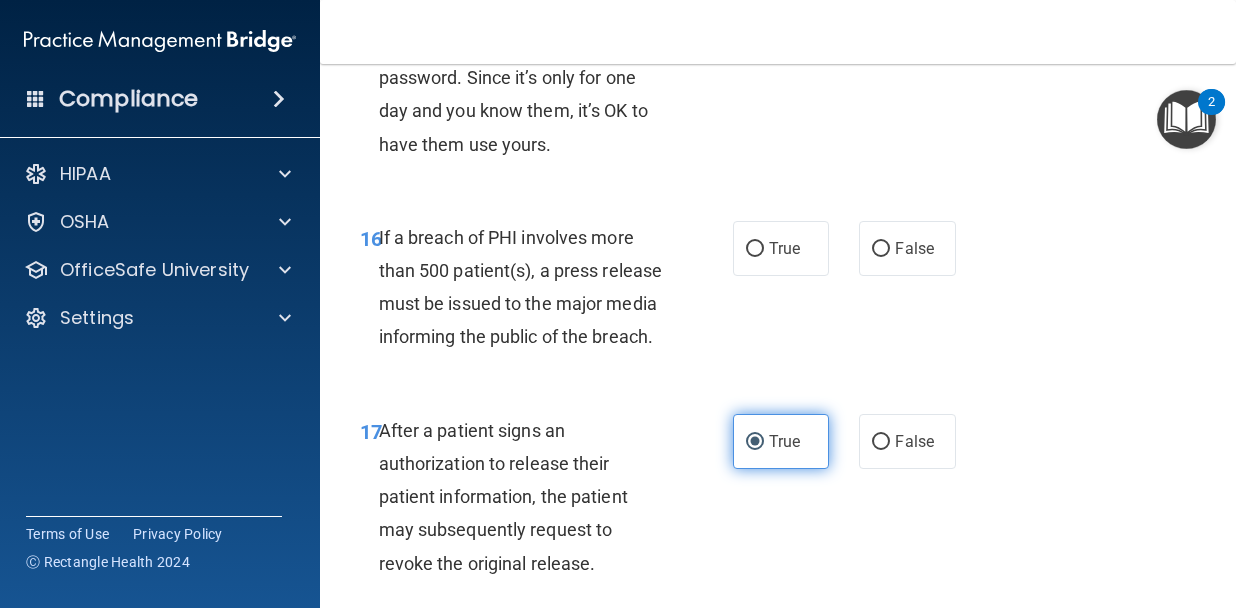 scroll, scrollTop: 3029, scrollLeft: 0, axis: vertical 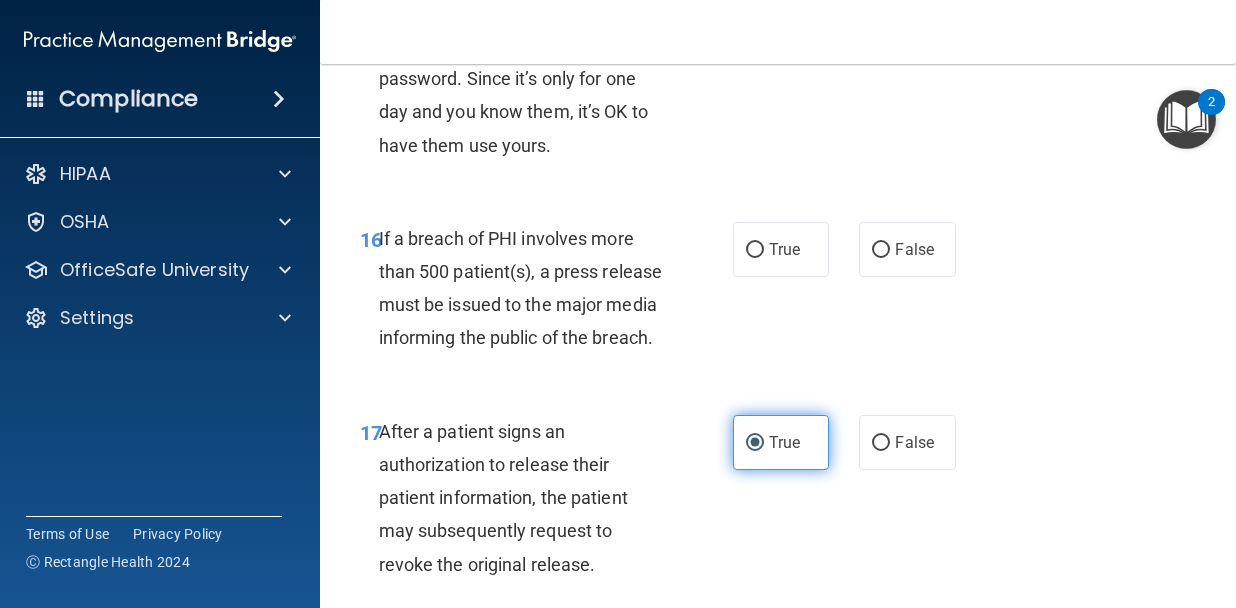click on "True" at bounding box center [781, 249] 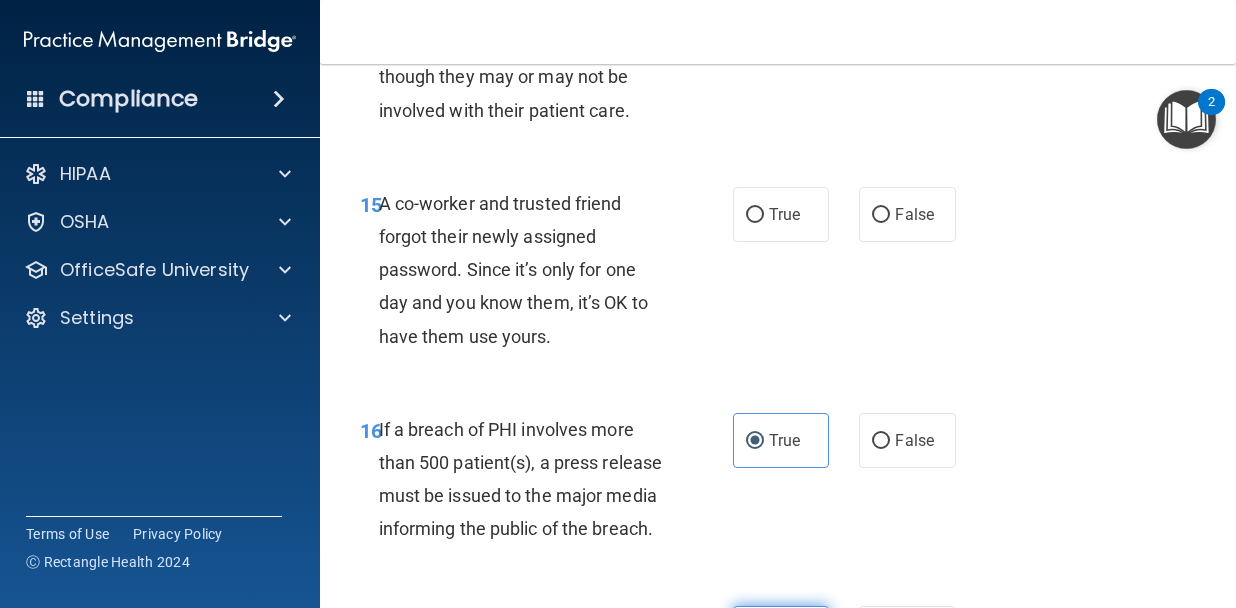 scroll, scrollTop: 2836, scrollLeft: 0, axis: vertical 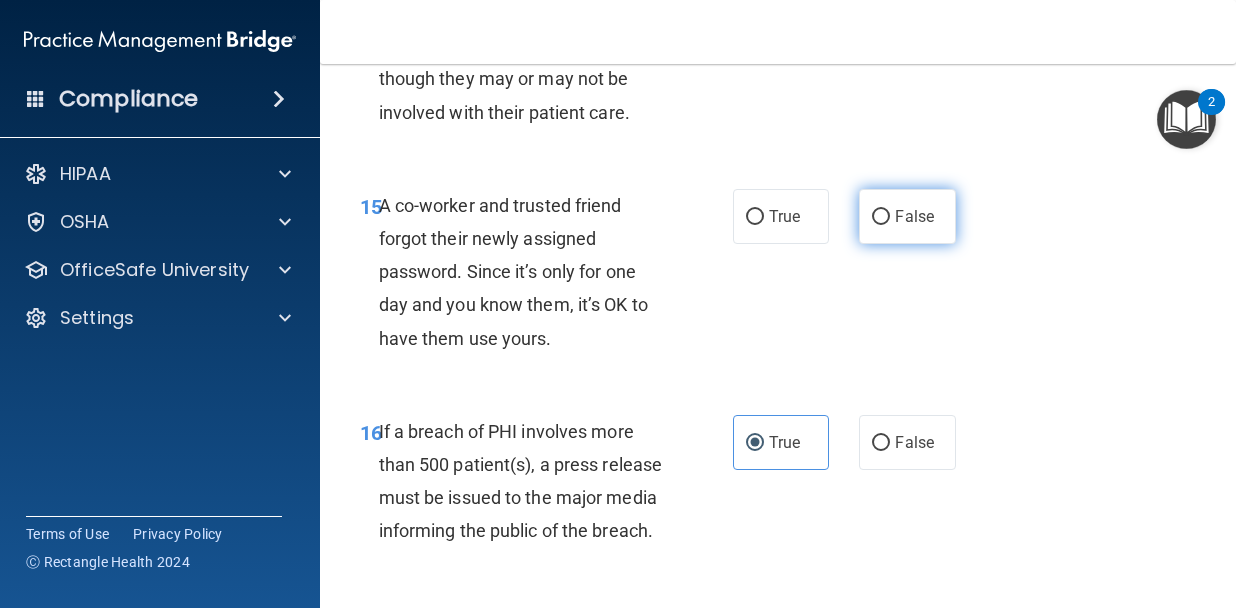 click on "False" at bounding box center [907, 216] 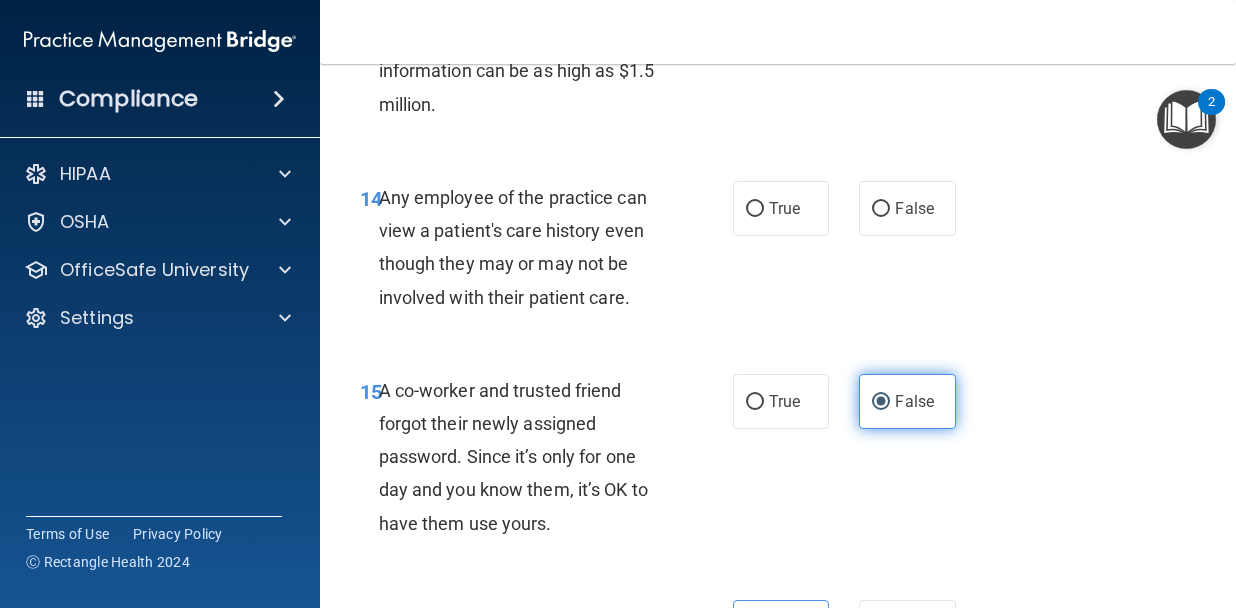 scroll, scrollTop: 2622, scrollLeft: 0, axis: vertical 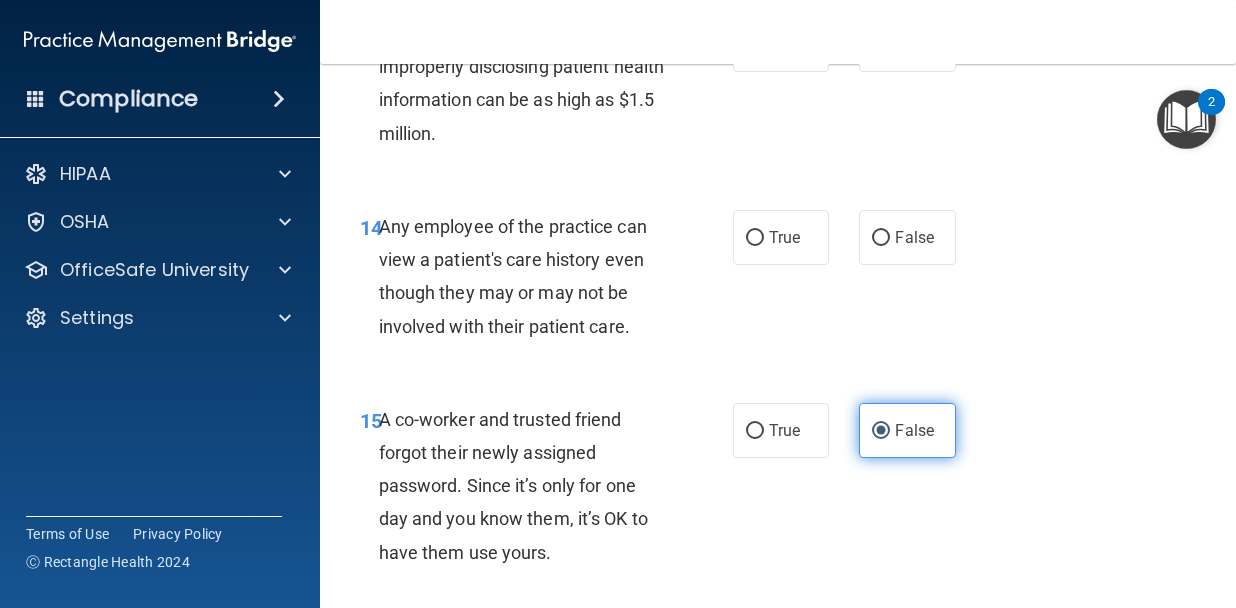 click on "False" at bounding box center (914, 237) 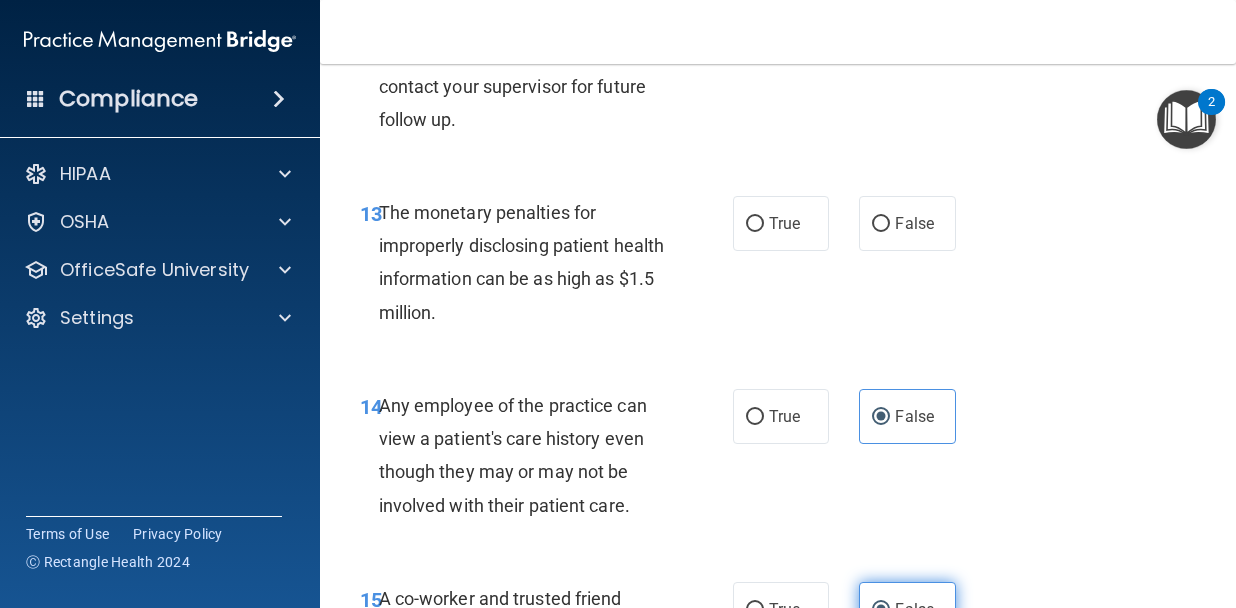 scroll, scrollTop: 2433, scrollLeft: 0, axis: vertical 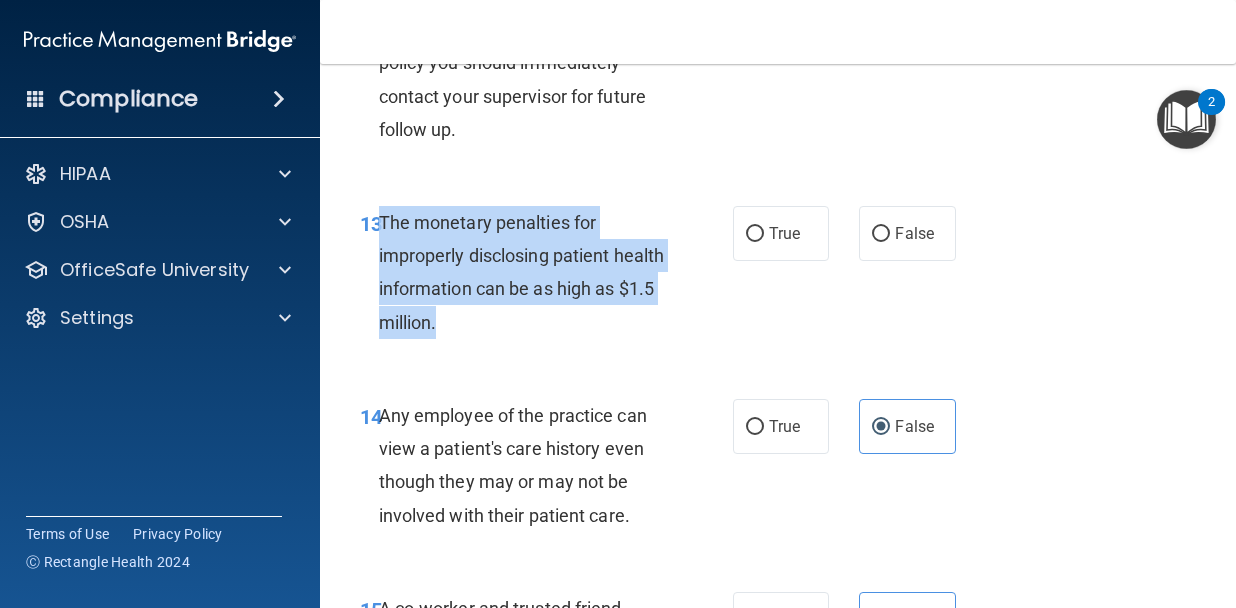 drag, startPoint x: 532, startPoint y: 328, endPoint x: 377, endPoint y: 227, distance: 185.0027 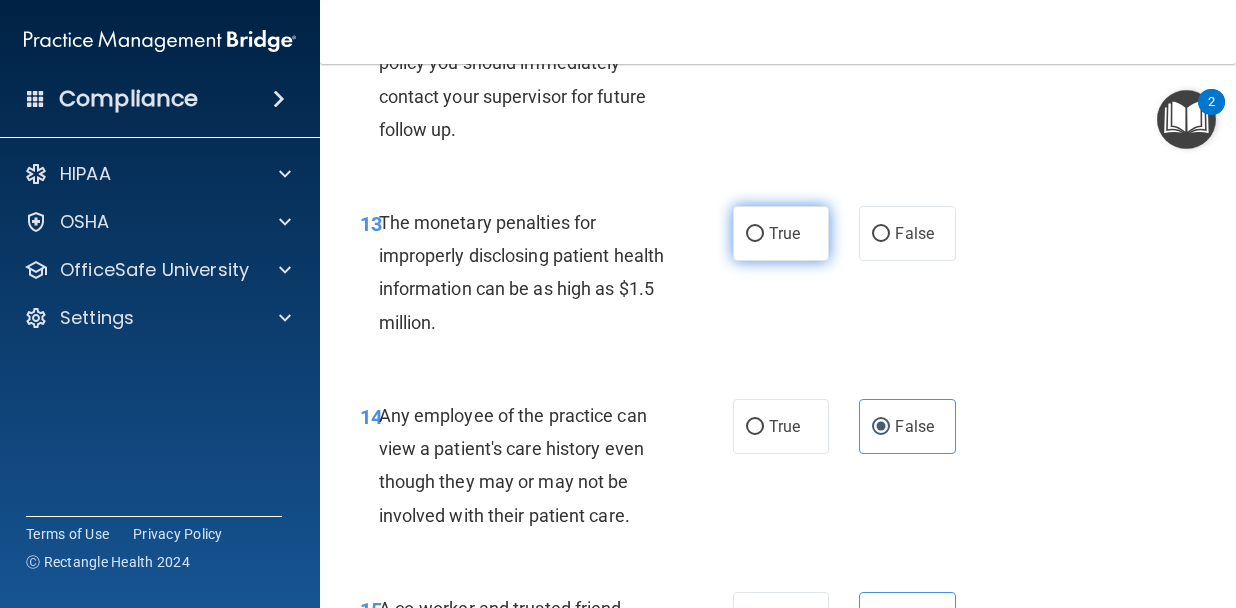click on "True" at bounding box center (784, 233) 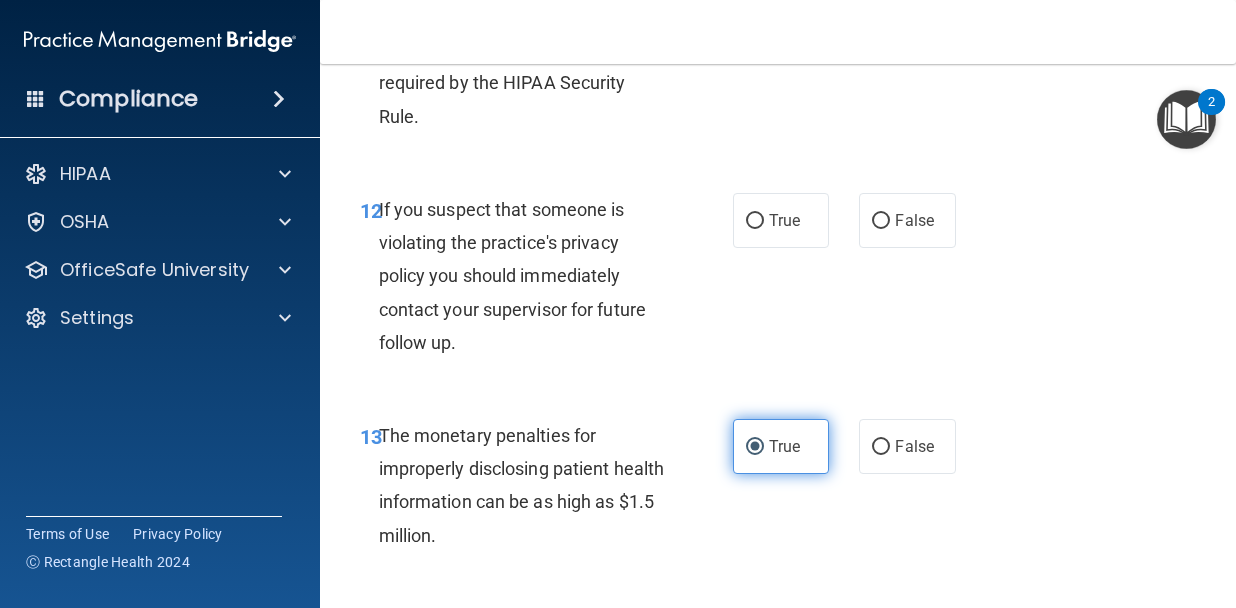 scroll, scrollTop: 2217, scrollLeft: 0, axis: vertical 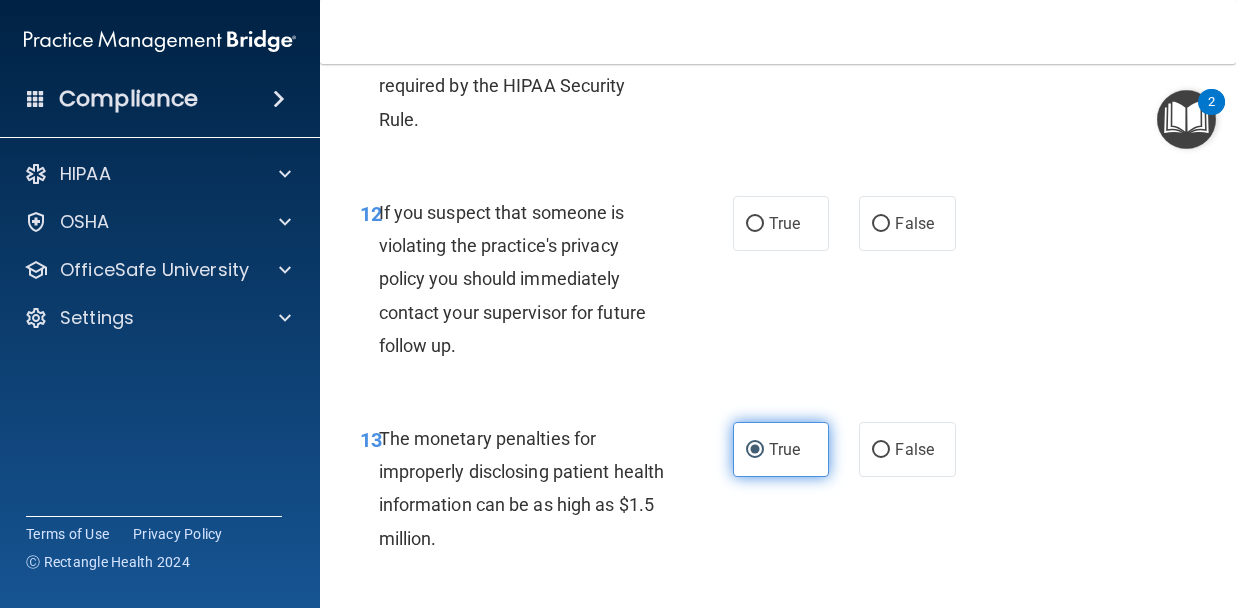 click on "True" at bounding box center [781, 223] 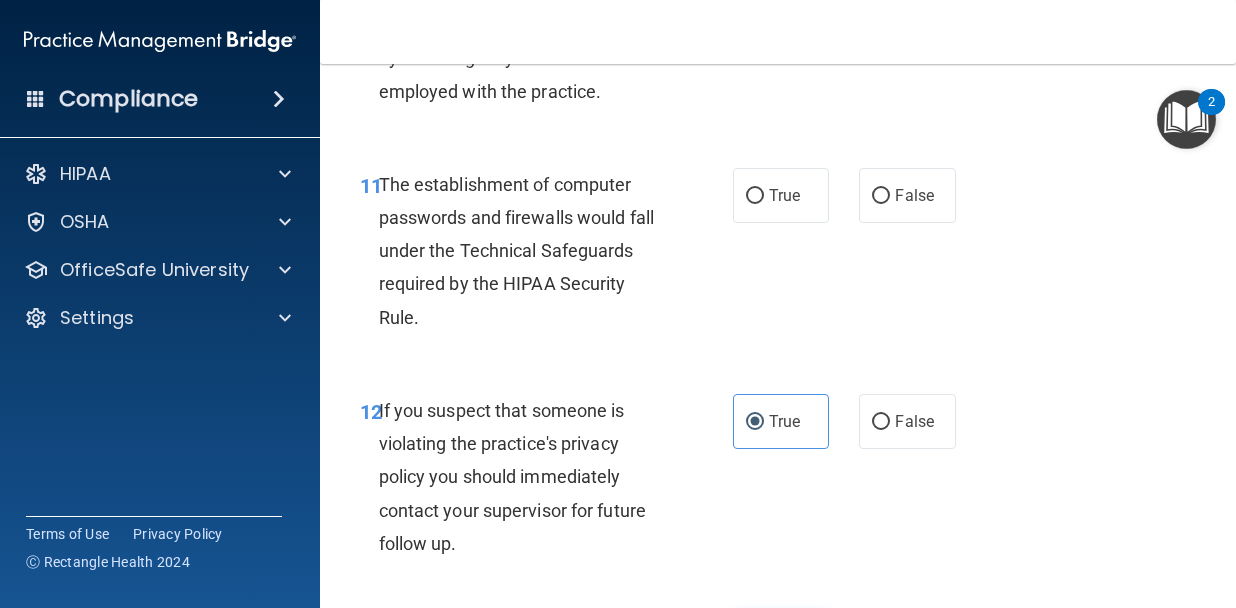 scroll, scrollTop: 1994, scrollLeft: 0, axis: vertical 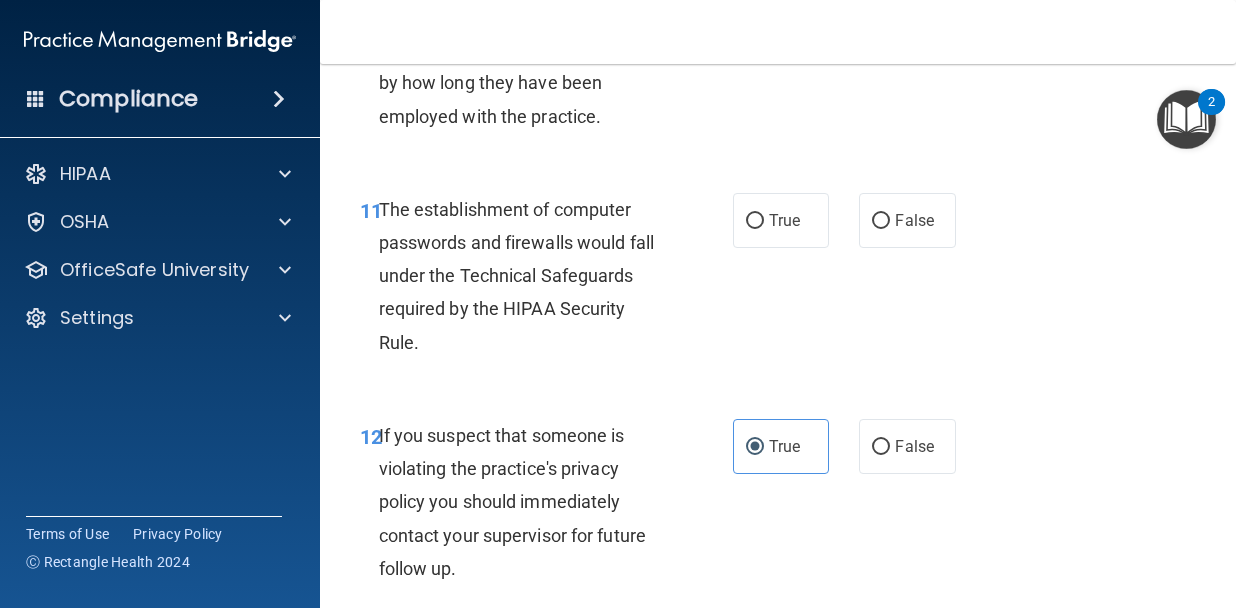 click on "True" at bounding box center [781, 220] 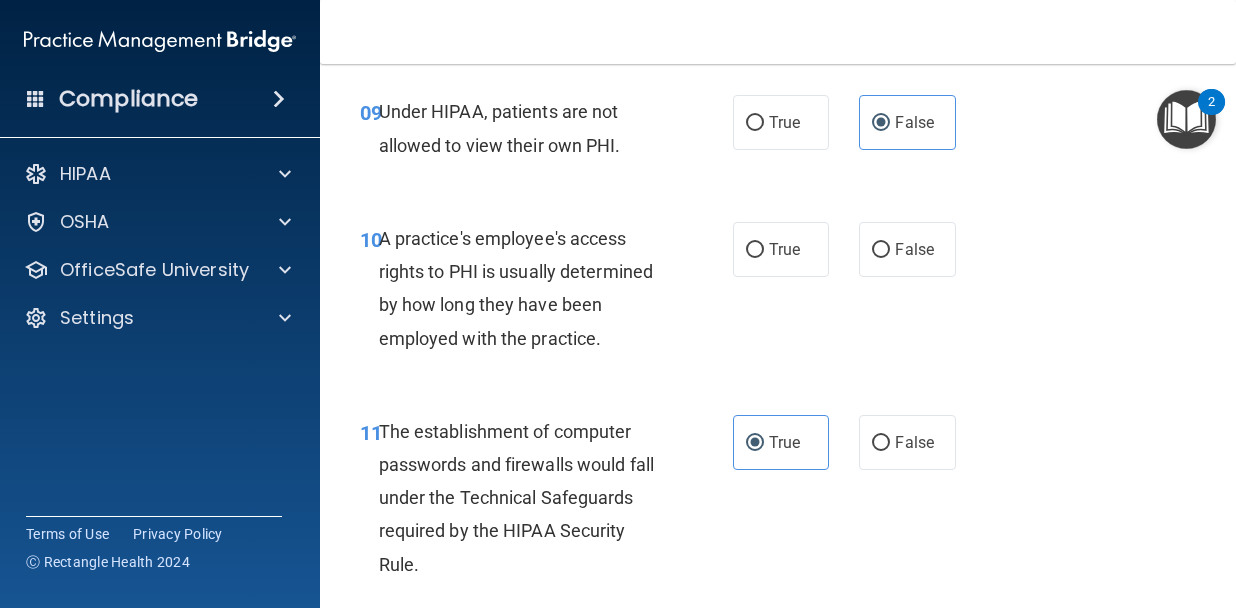 scroll, scrollTop: 1767, scrollLeft: 0, axis: vertical 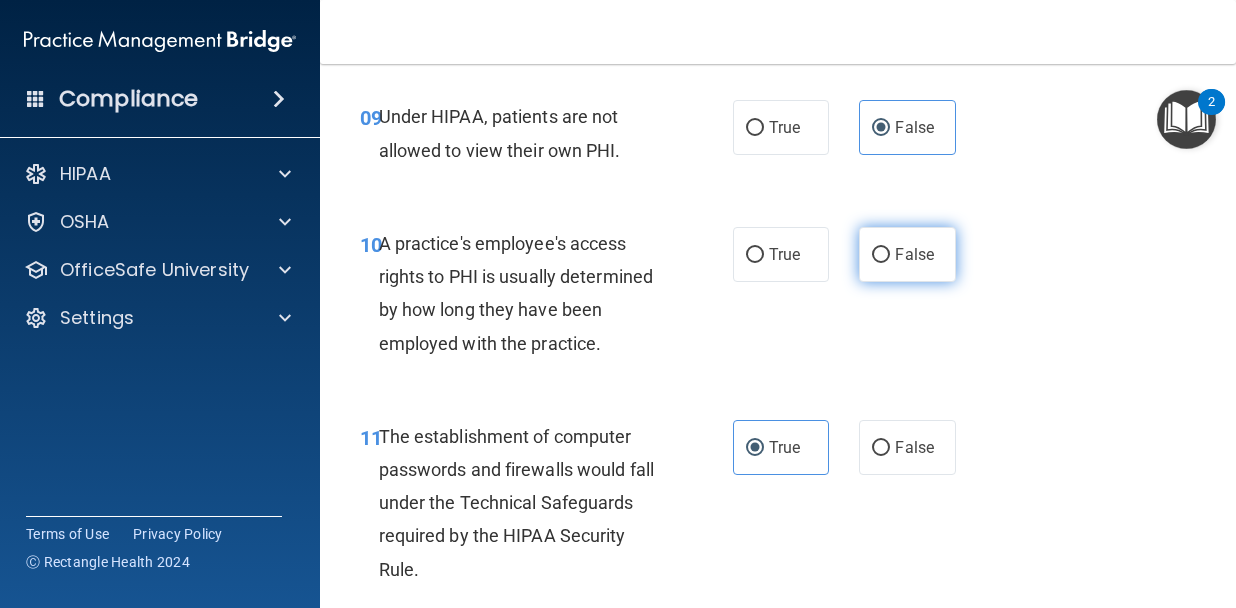click on "False" at bounding box center (907, 254) 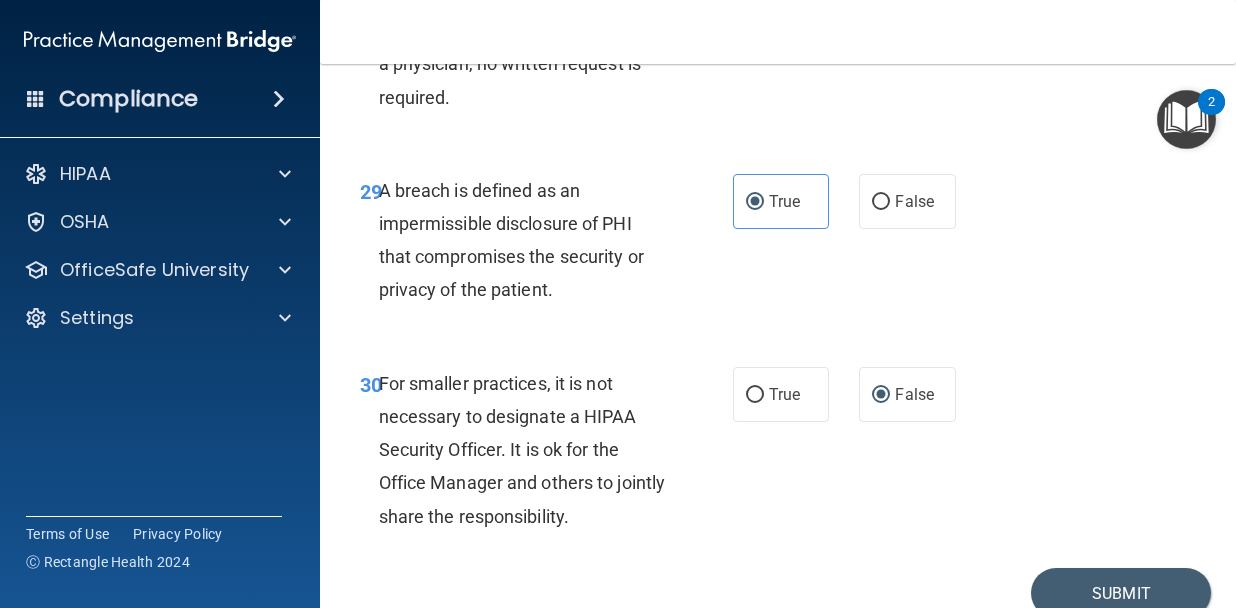 scroll, scrollTop: 6074, scrollLeft: 0, axis: vertical 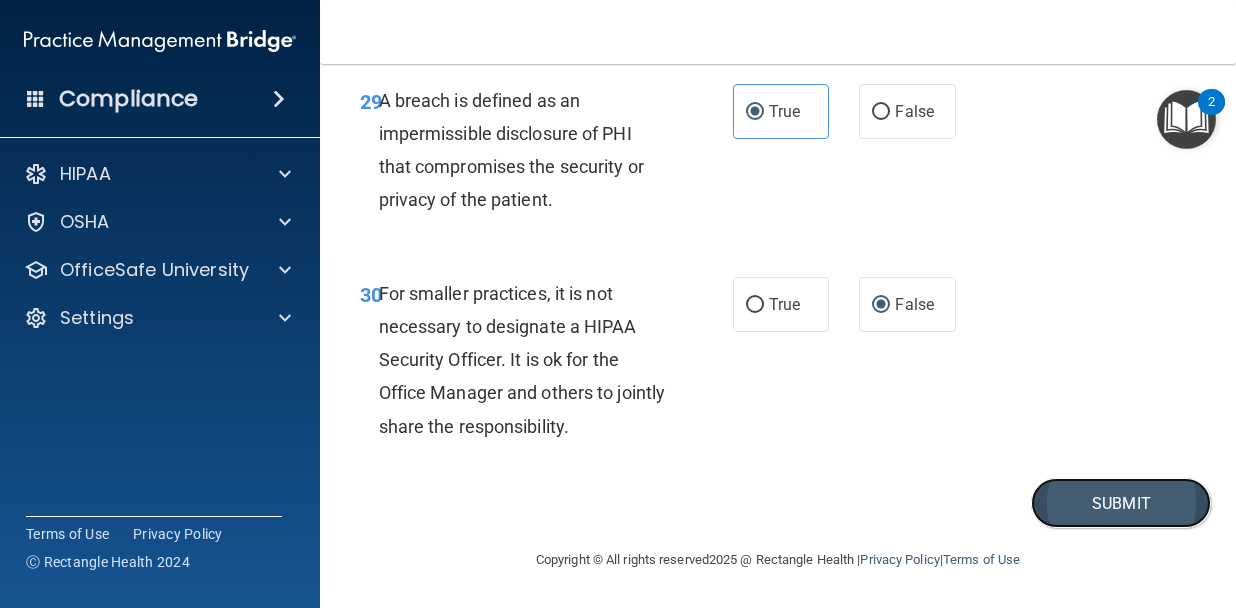 click on "Submit" at bounding box center (1121, 503) 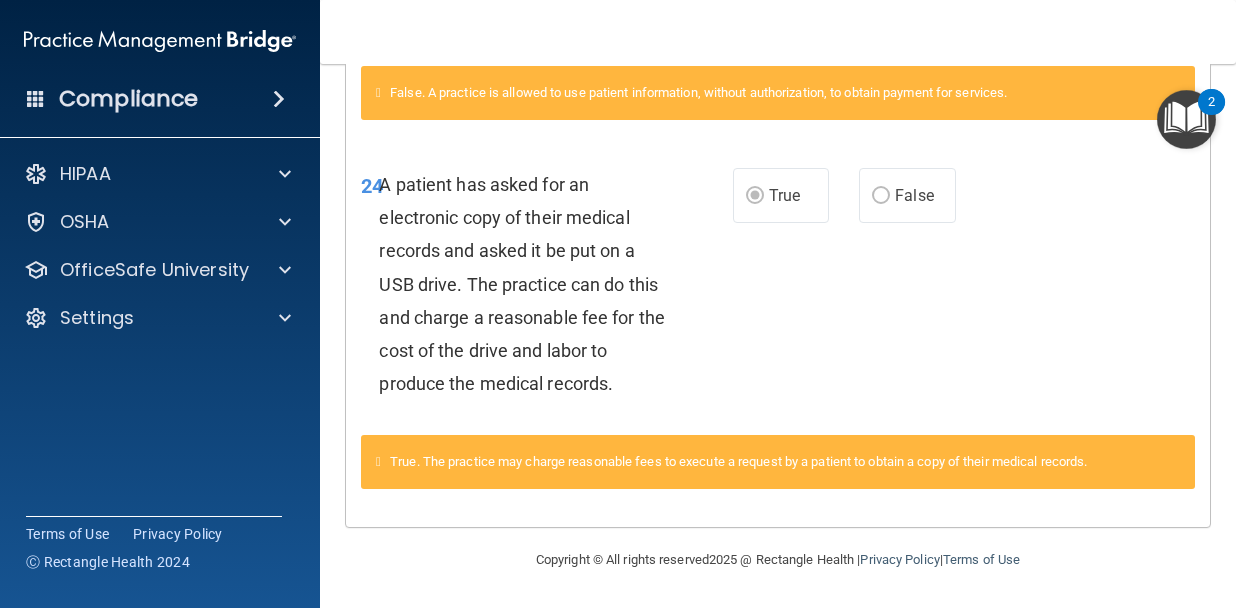 scroll, scrollTop: 0, scrollLeft: 0, axis: both 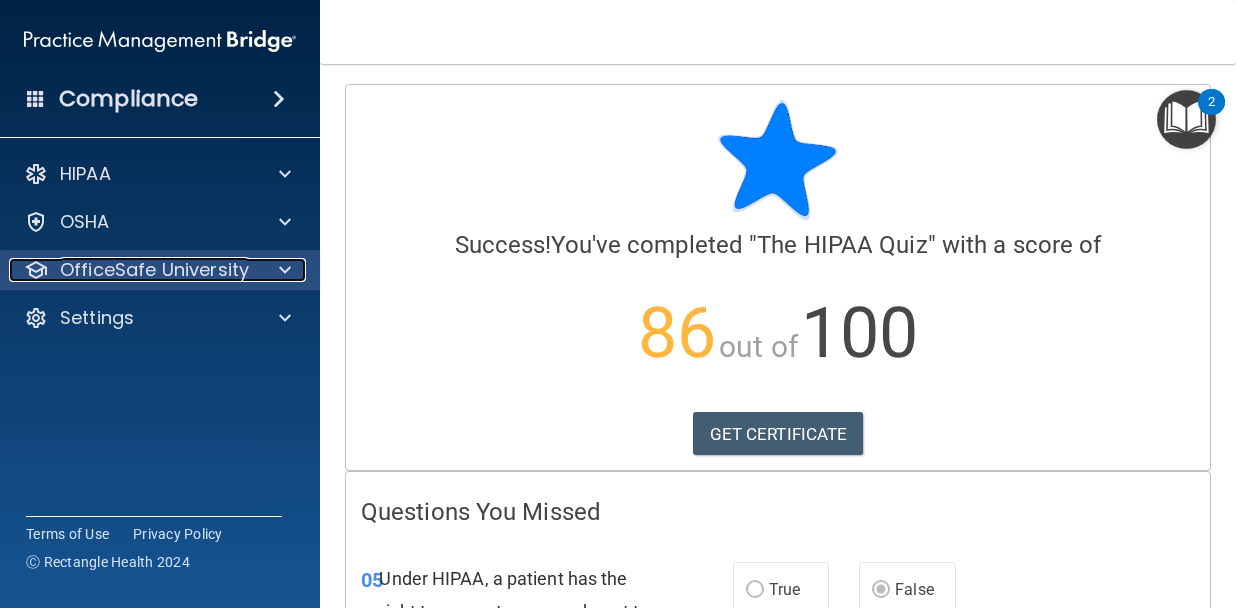 click on "OfficeSafe University" at bounding box center (154, 270) 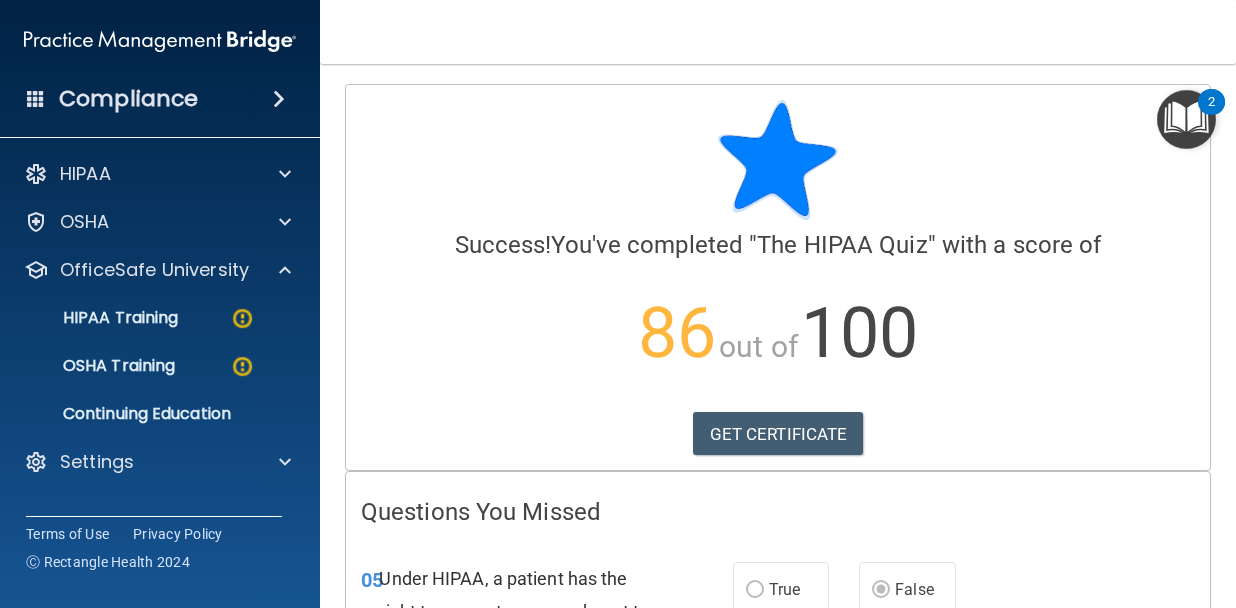 click on "Success!  You've completed " The HIPAA Quiz " with a score of            86     out of     100       GET CERTIFICATE" at bounding box center (778, 249) 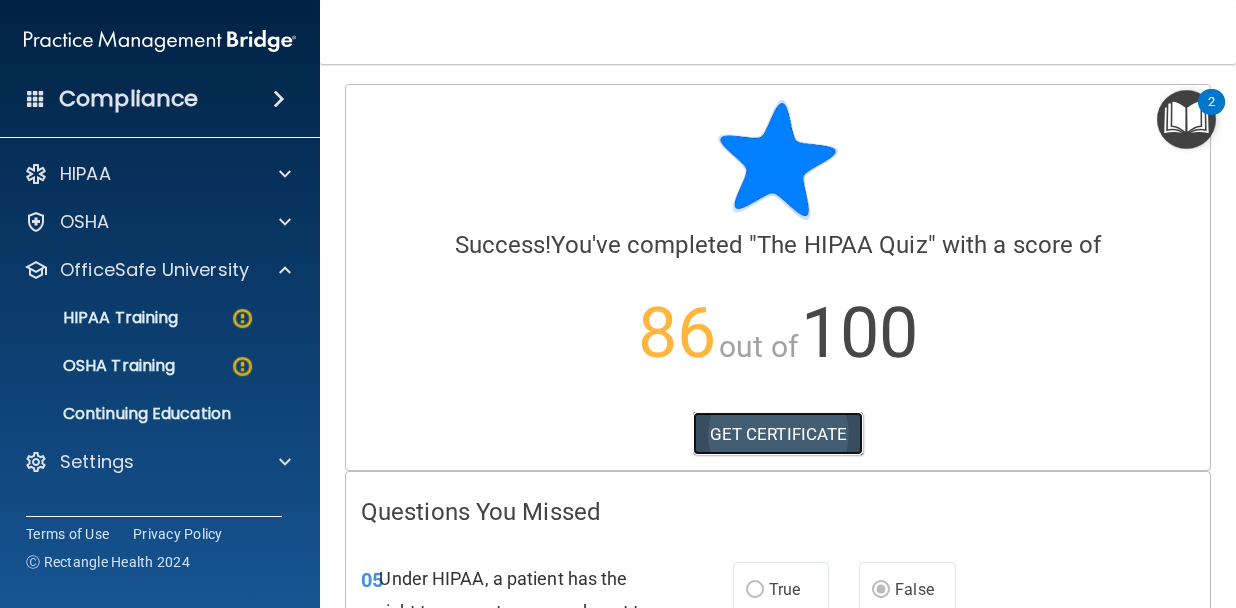 click on "GET CERTIFICATE" at bounding box center [778, 434] 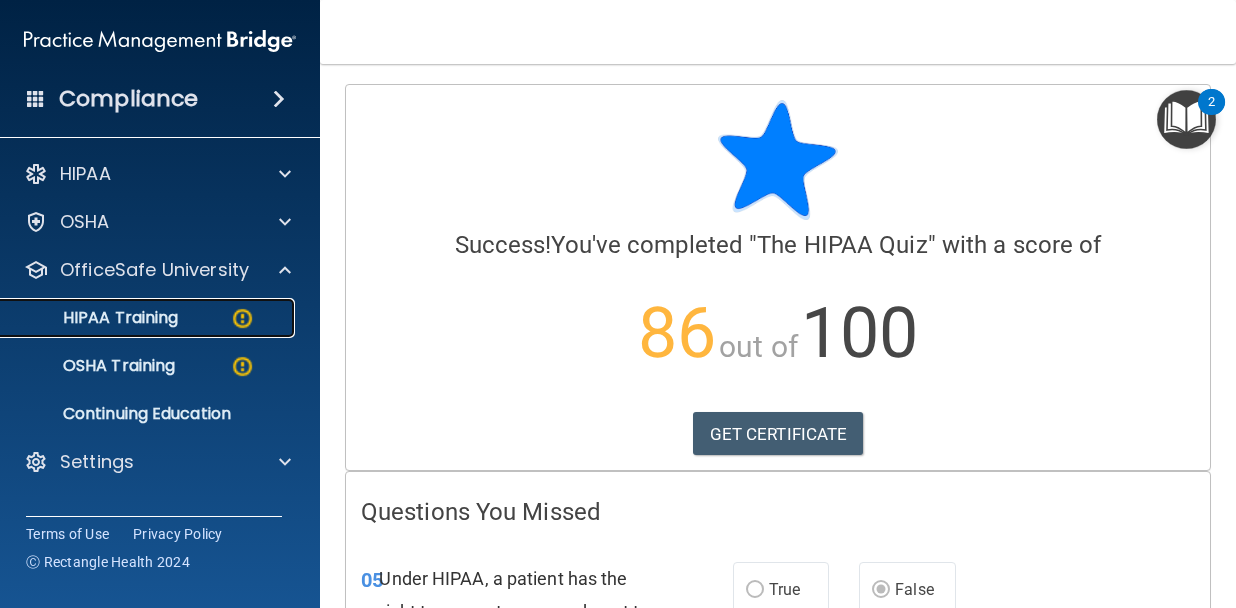 click on "HIPAA Training" at bounding box center (95, 318) 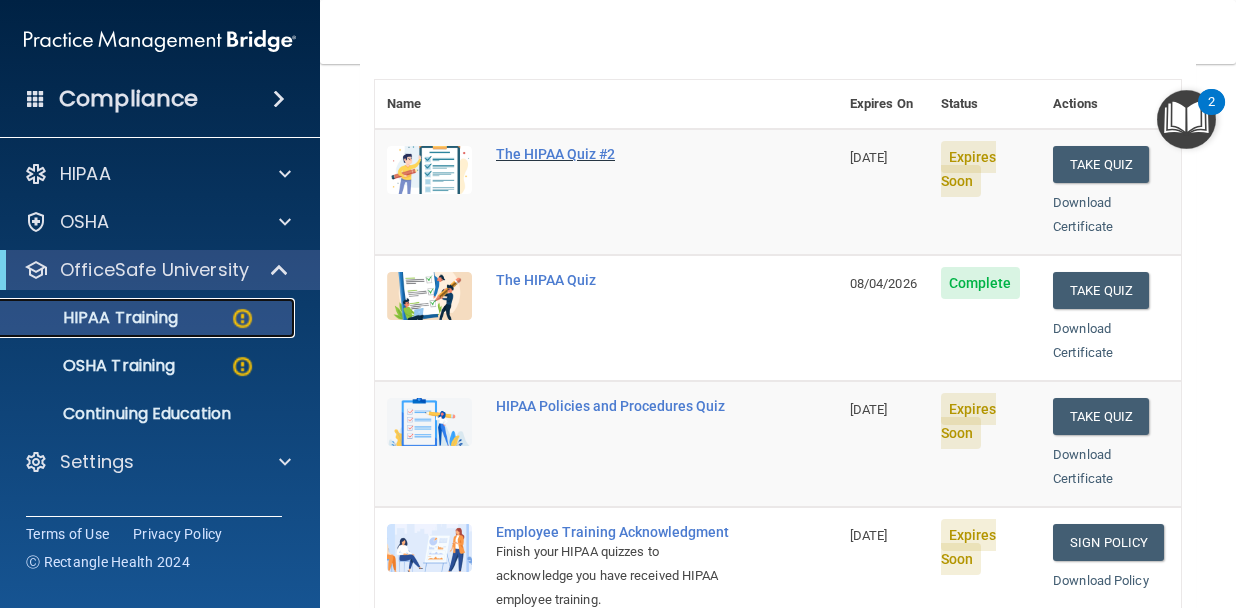 scroll, scrollTop: 241, scrollLeft: 0, axis: vertical 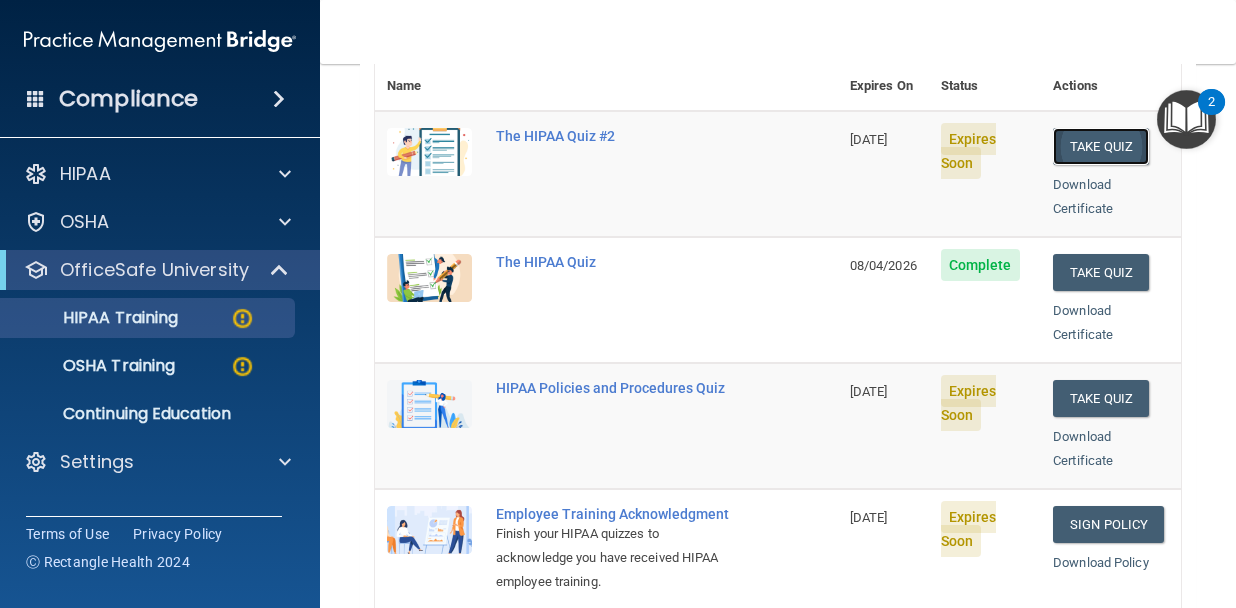 click on "Take Quiz" at bounding box center [1101, 146] 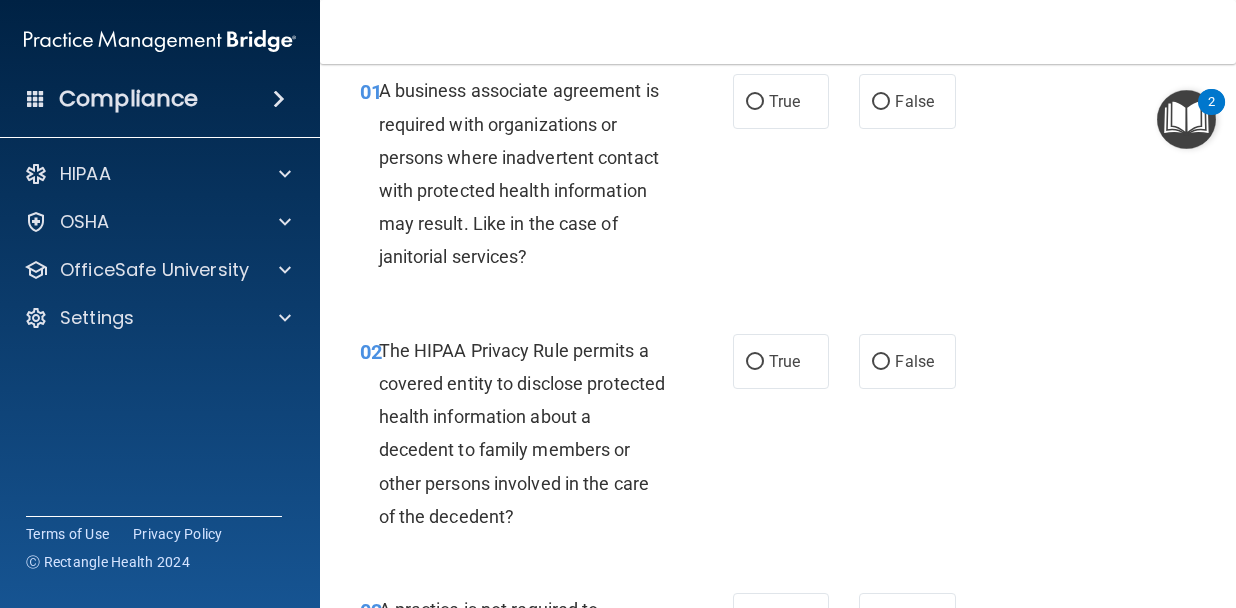 scroll, scrollTop: 85, scrollLeft: 0, axis: vertical 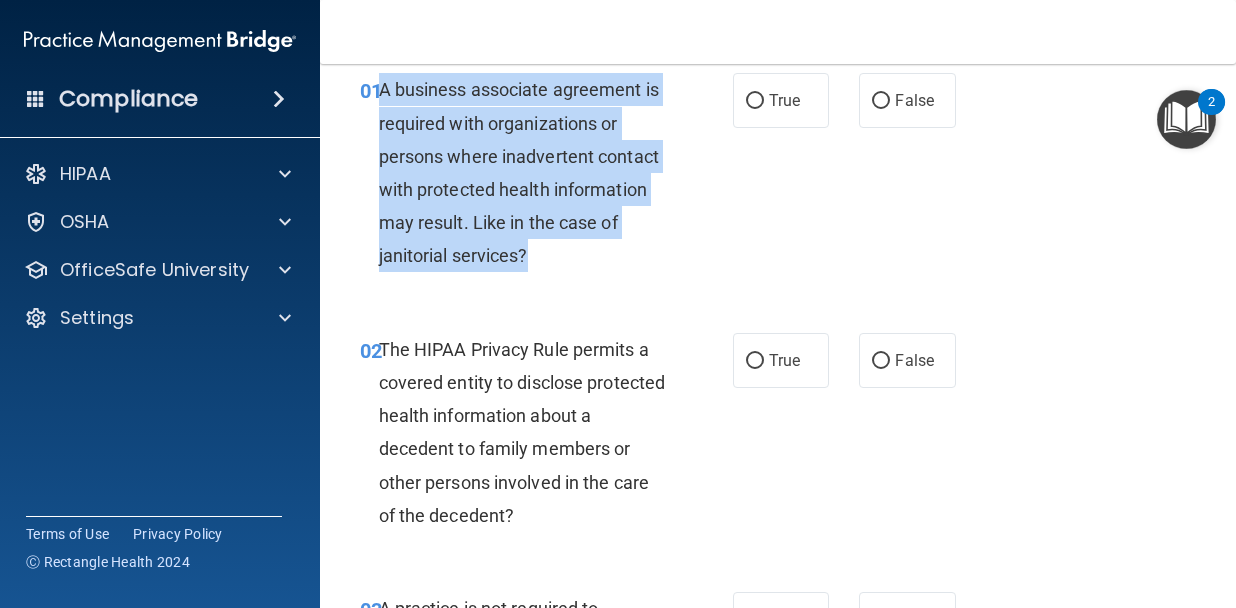 drag, startPoint x: 539, startPoint y: 259, endPoint x: 379, endPoint y: 98, distance: 226.98238 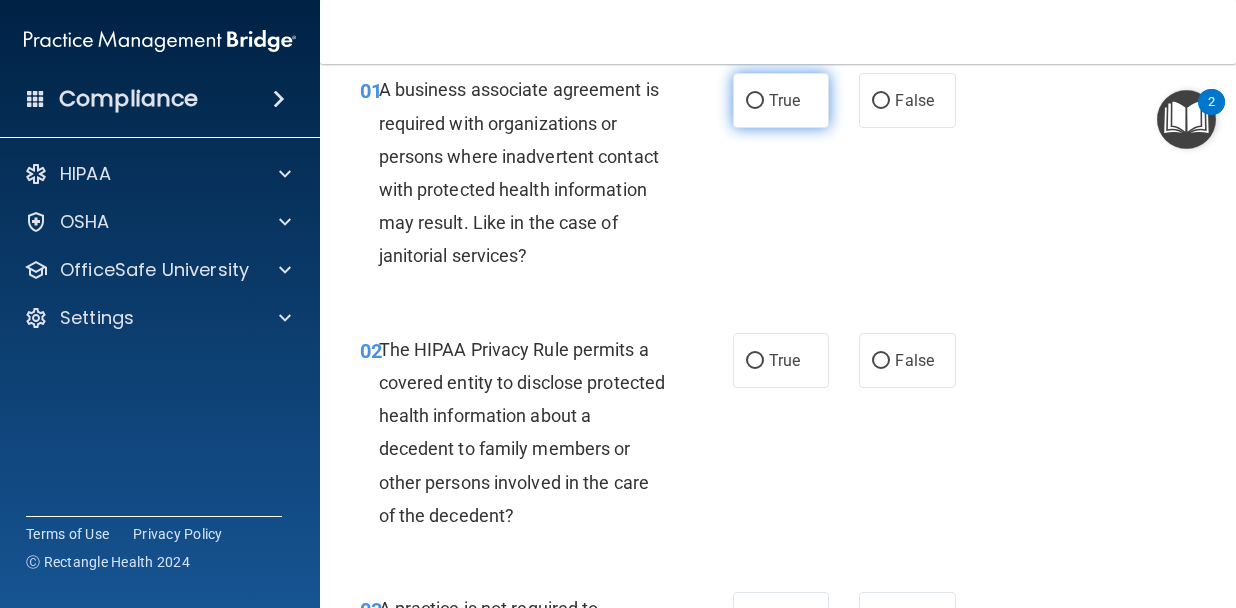 click on "True" at bounding box center (781, 100) 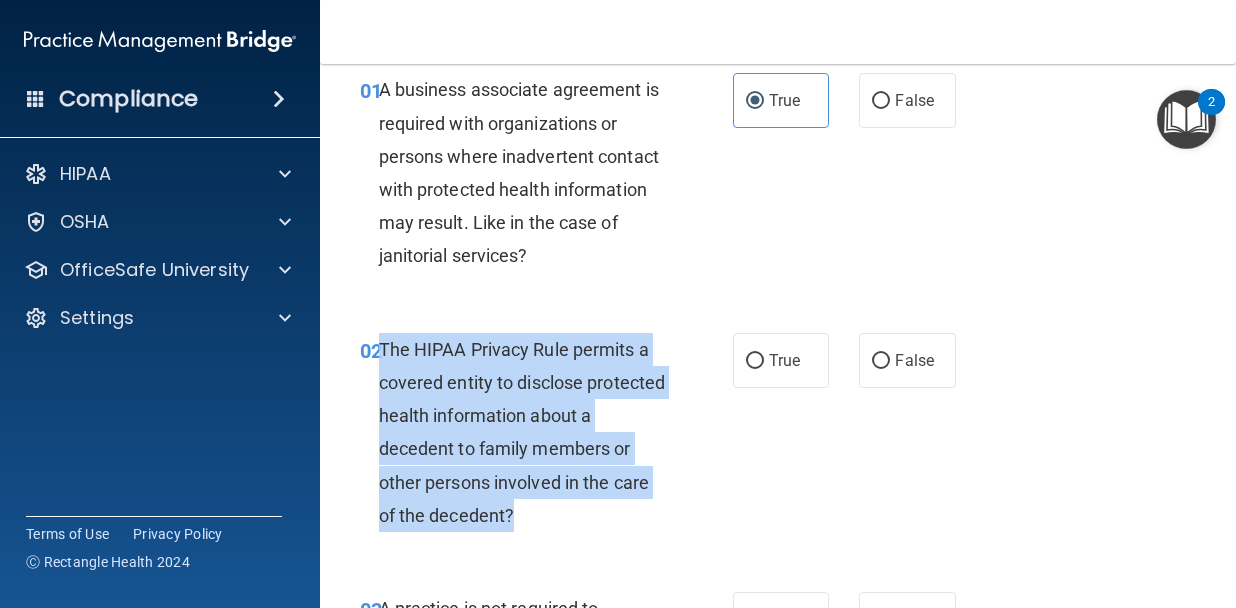 drag, startPoint x: 514, startPoint y: 518, endPoint x: 383, endPoint y: 346, distance: 216.20592 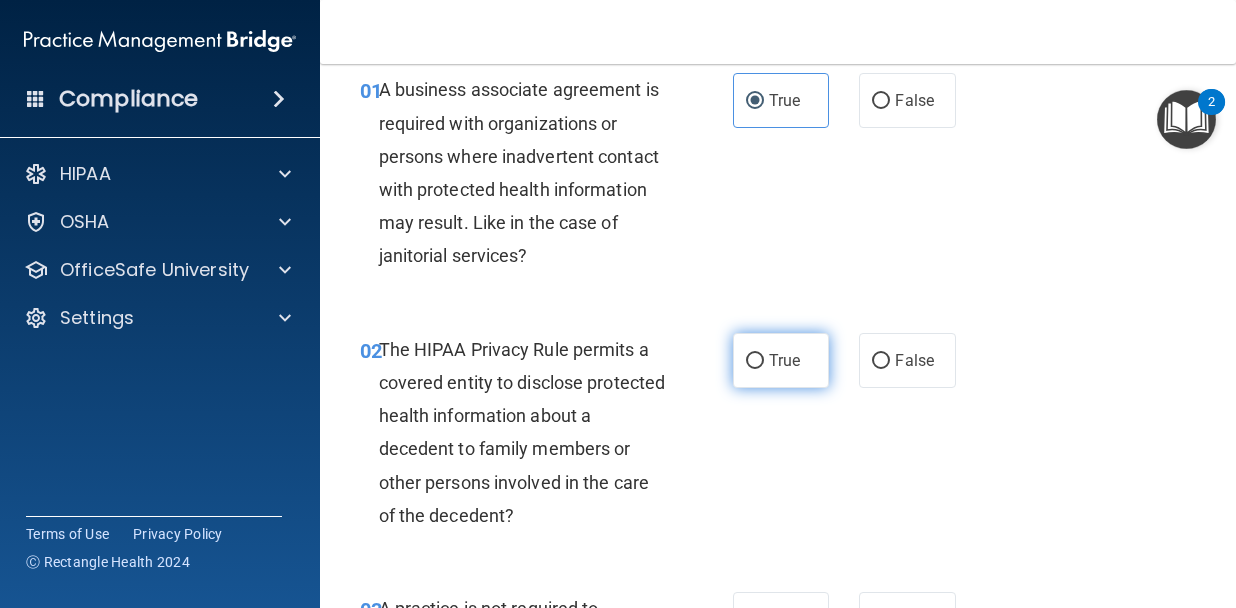 click on "True" at bounding box center [781, 360] 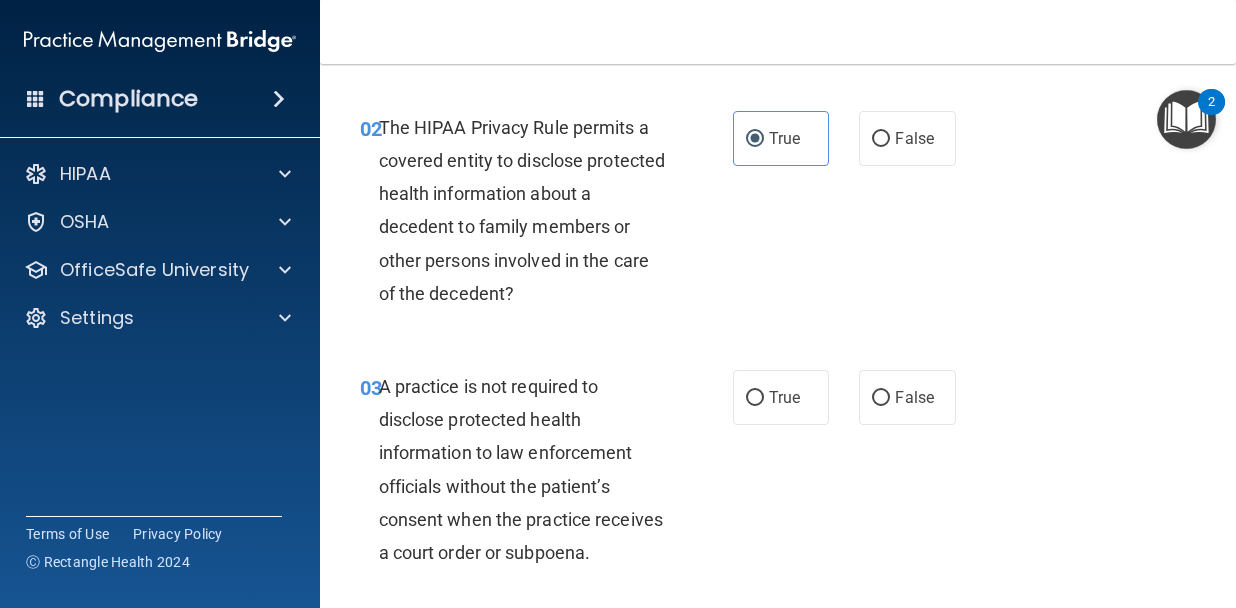 scroll, scrollTop: 360, scrollLeft: 0, axis: vertical 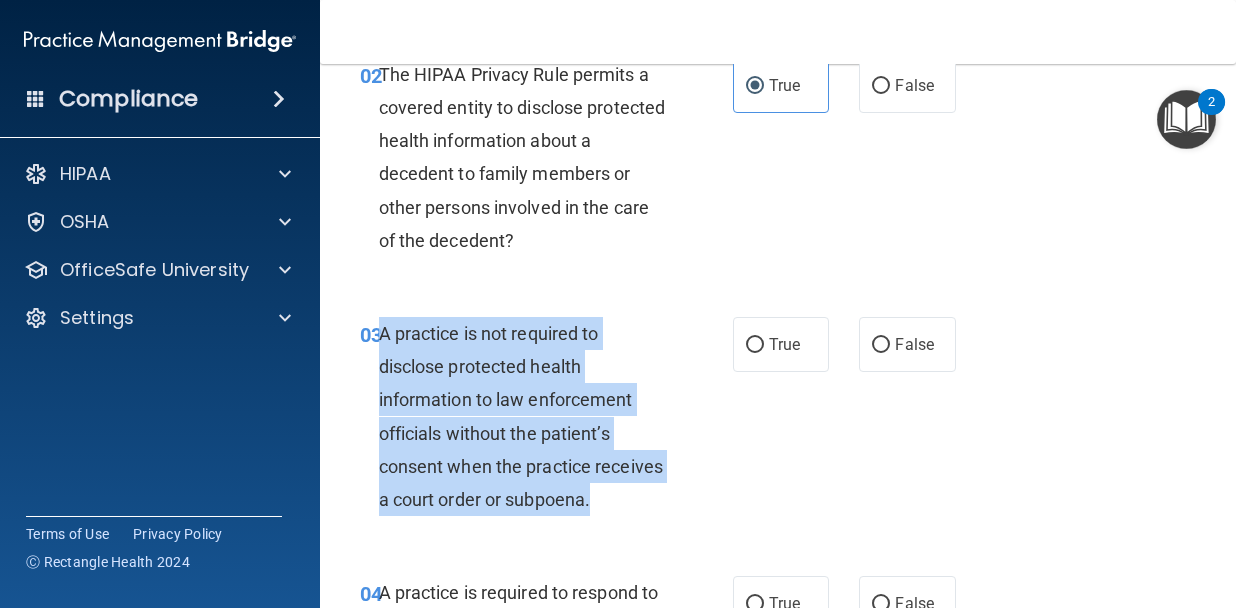 drag, startPoint x: 597, startPoint y: 502, endPoint x: 382, endPoint y: 334, distance: 272.85345 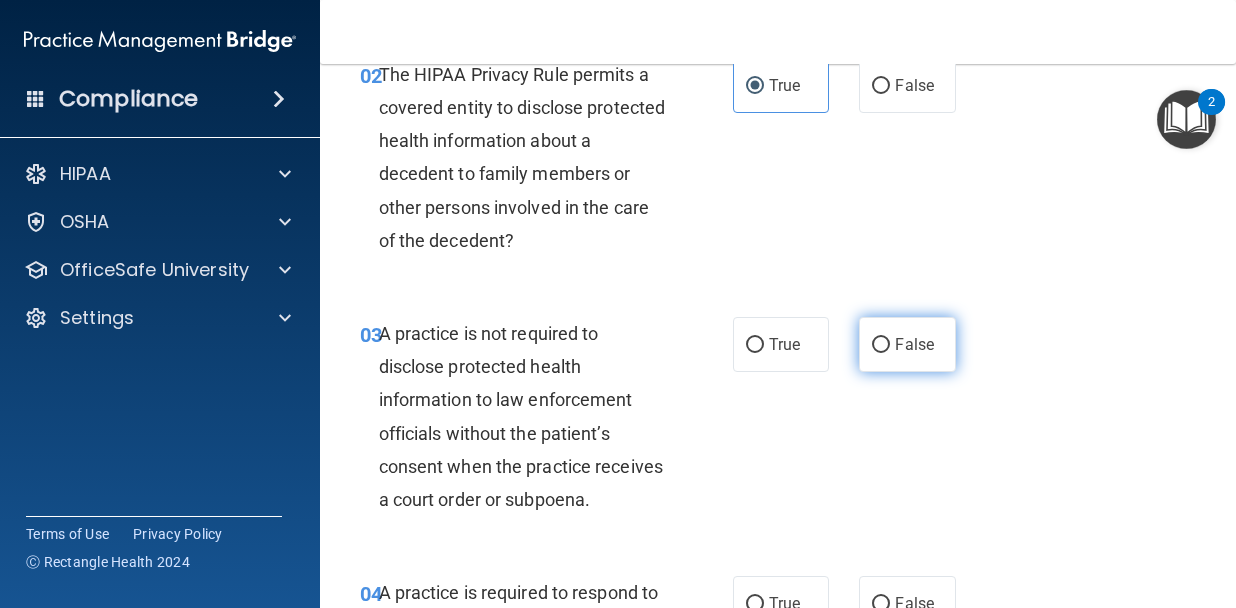 click on "False" at bounding box center (907, 344) 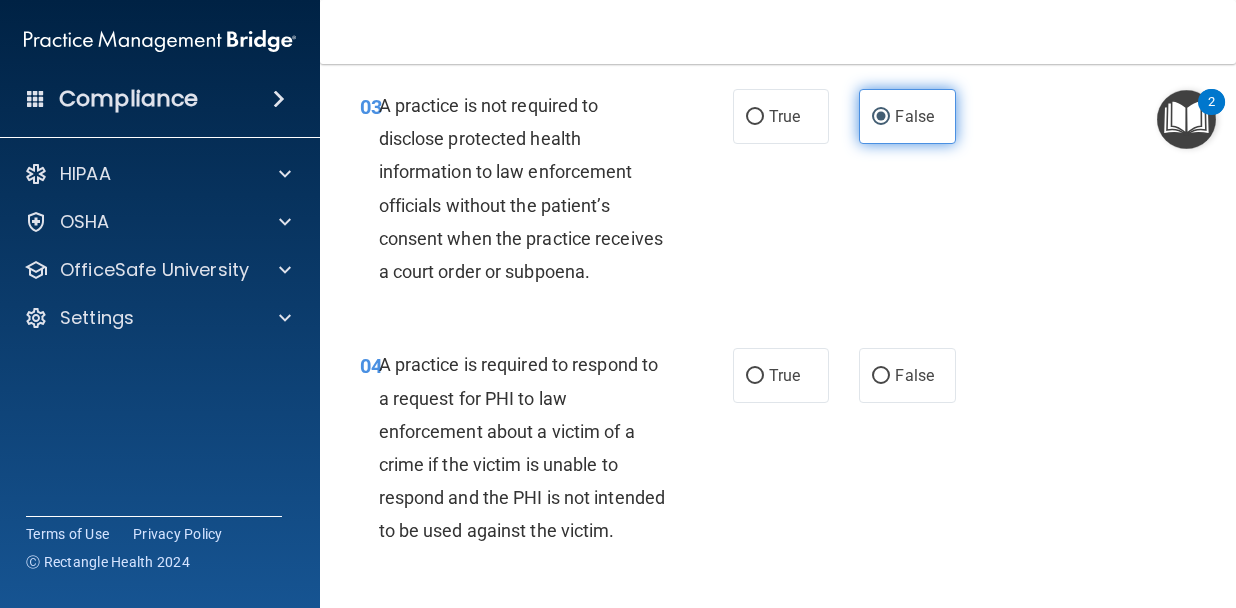 scroll, scrollTop: 652, scrollLeft: 0, axis: vertical 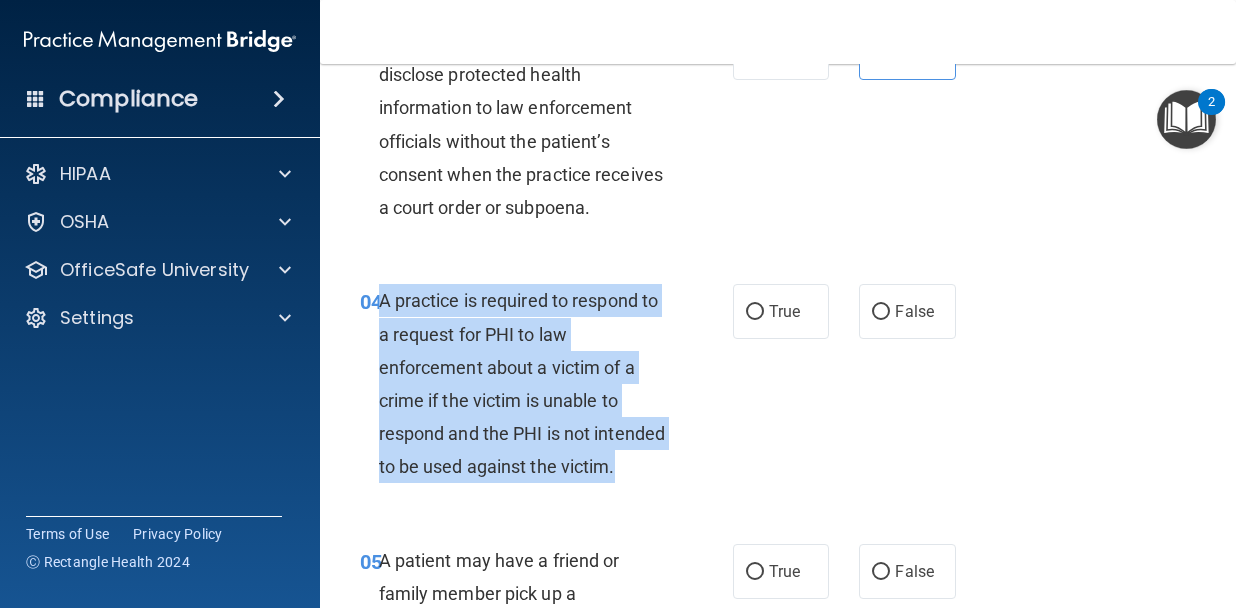 drag, startPoint x: 507, startPoint y: 509, endPoint x: 378, endPoint y: 308, distance: 238.83467 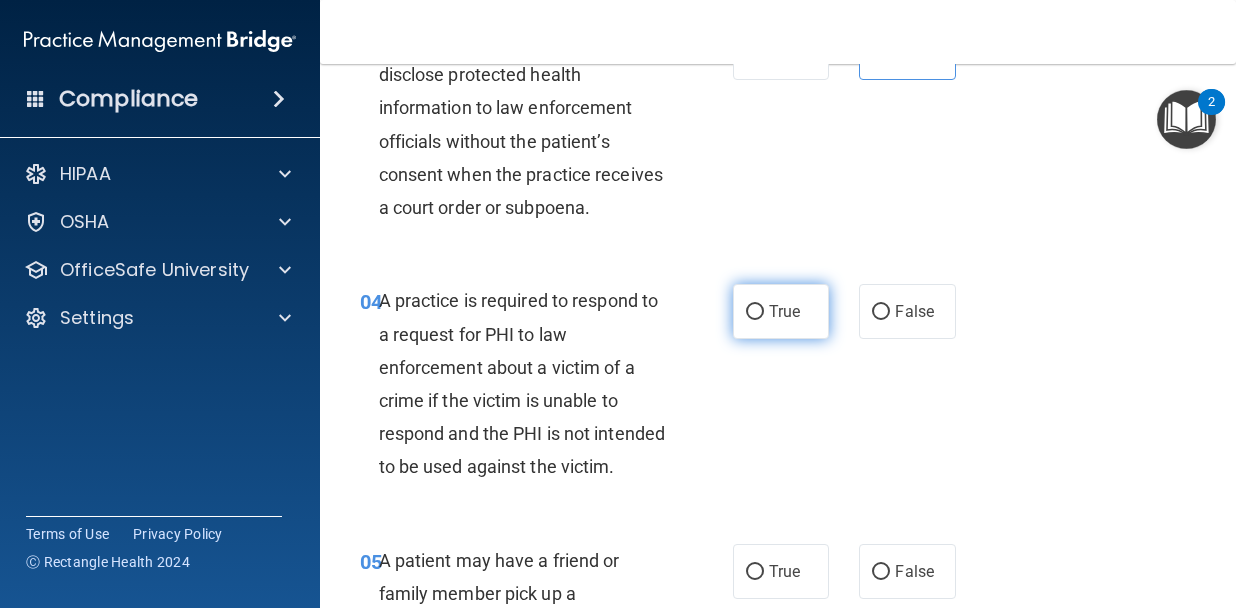 click on "True" at bounding box center [781, 311] 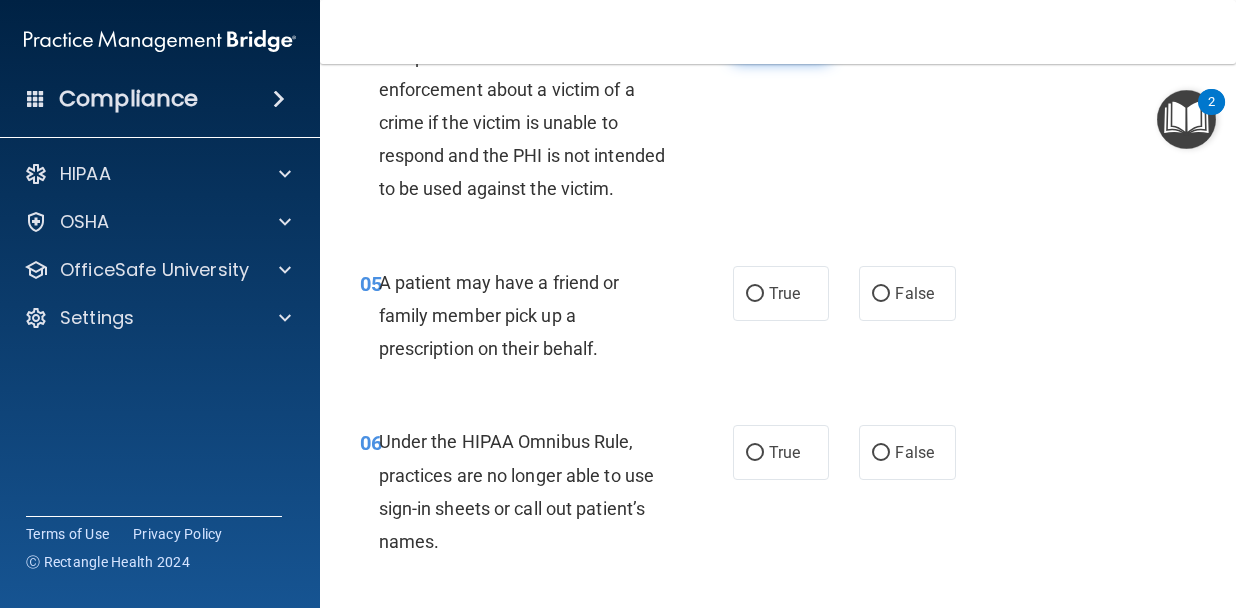 scroll, scrollTop: 983, scrollLeft: 0, axis: vertical 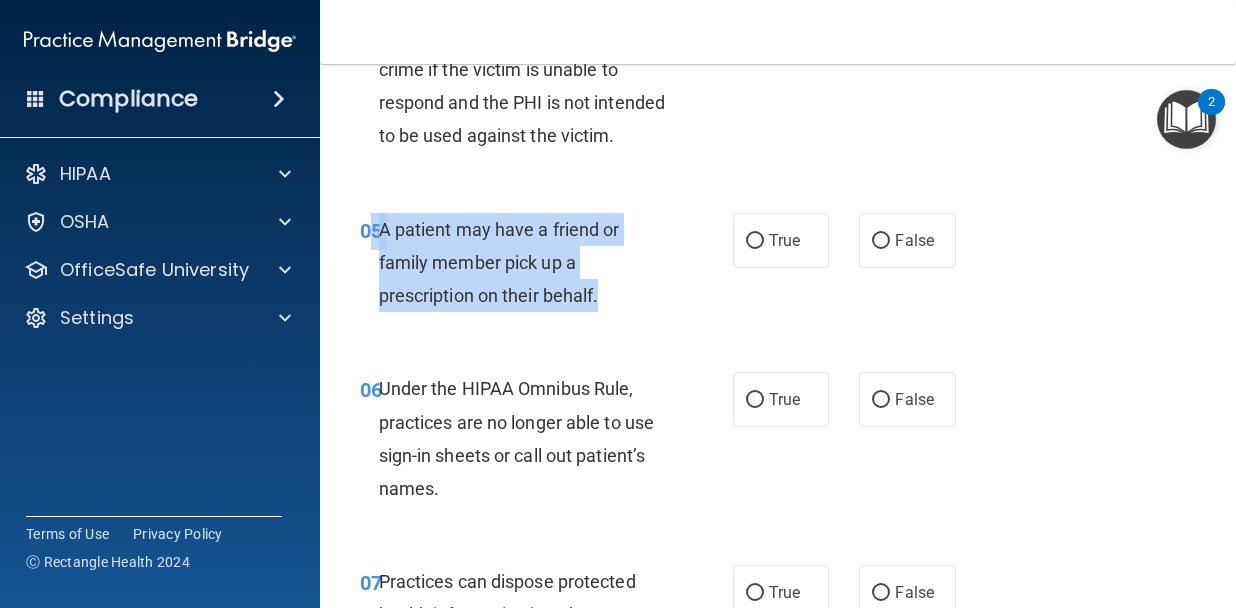 drag, startPoint x: 617, startPoint y: 336, endPoint x: 375, endPoint y: 278, distance: 248.85336 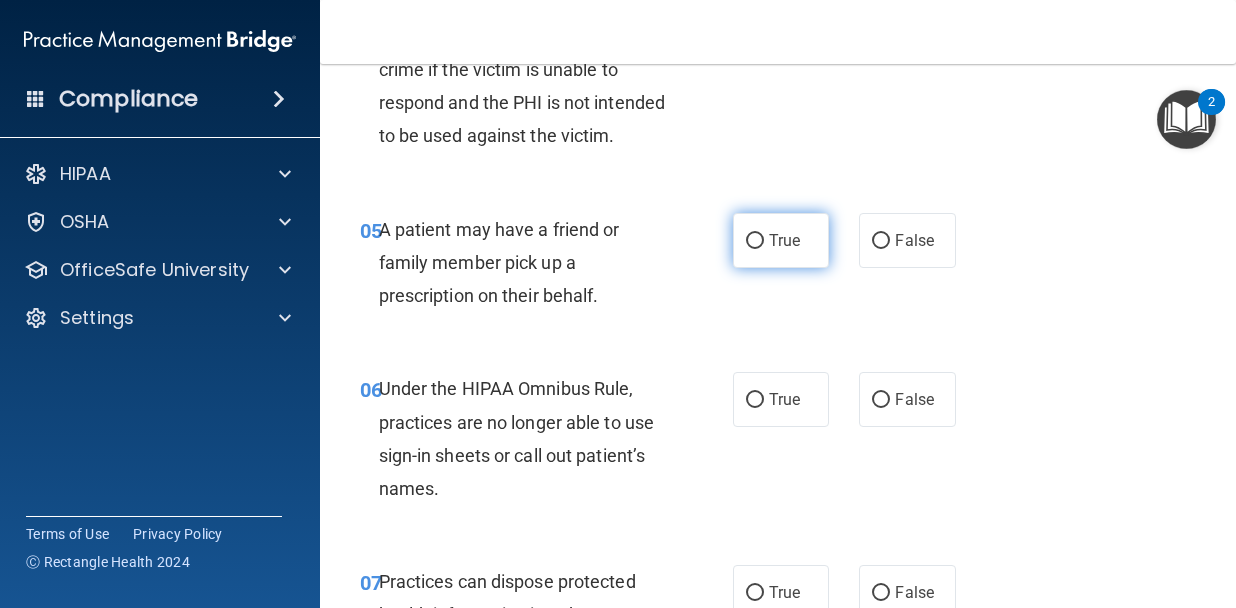 click on "True" at bounding box center [784, 240] 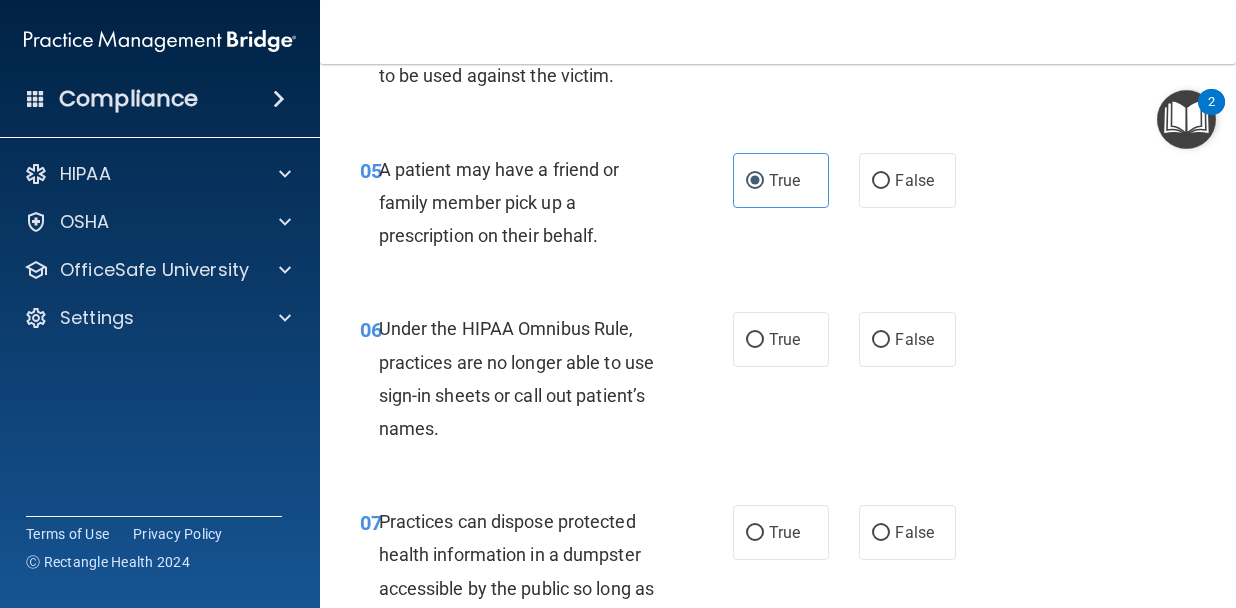 scroll, scrollTop: 1056, scrollLeft: 0, axis: vertical 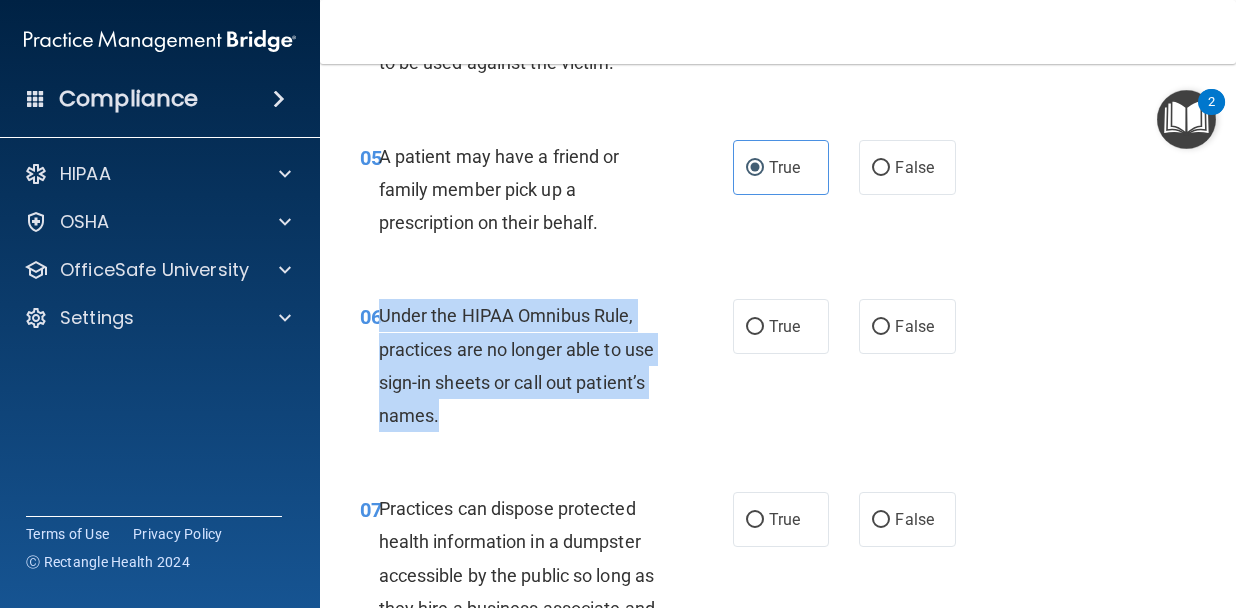 drag, startPoint x: 489, startPoint y: 463, endPoint x: 382, endPoint y: 357, distance: 150.6154 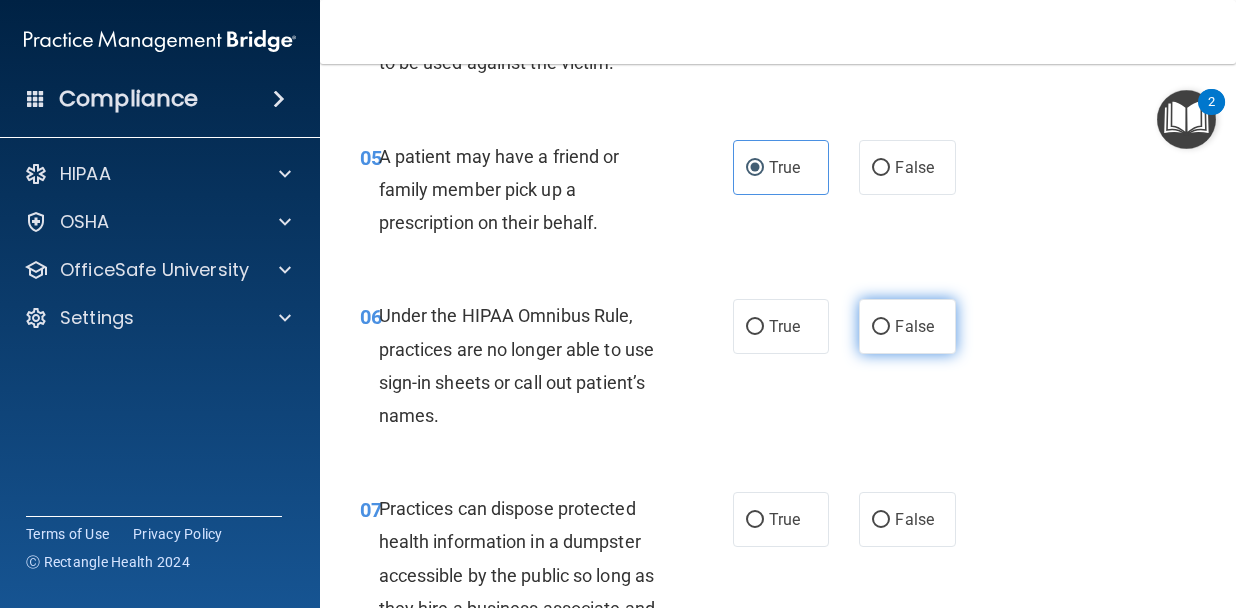 click on "False" at bounding box center (907, 326) 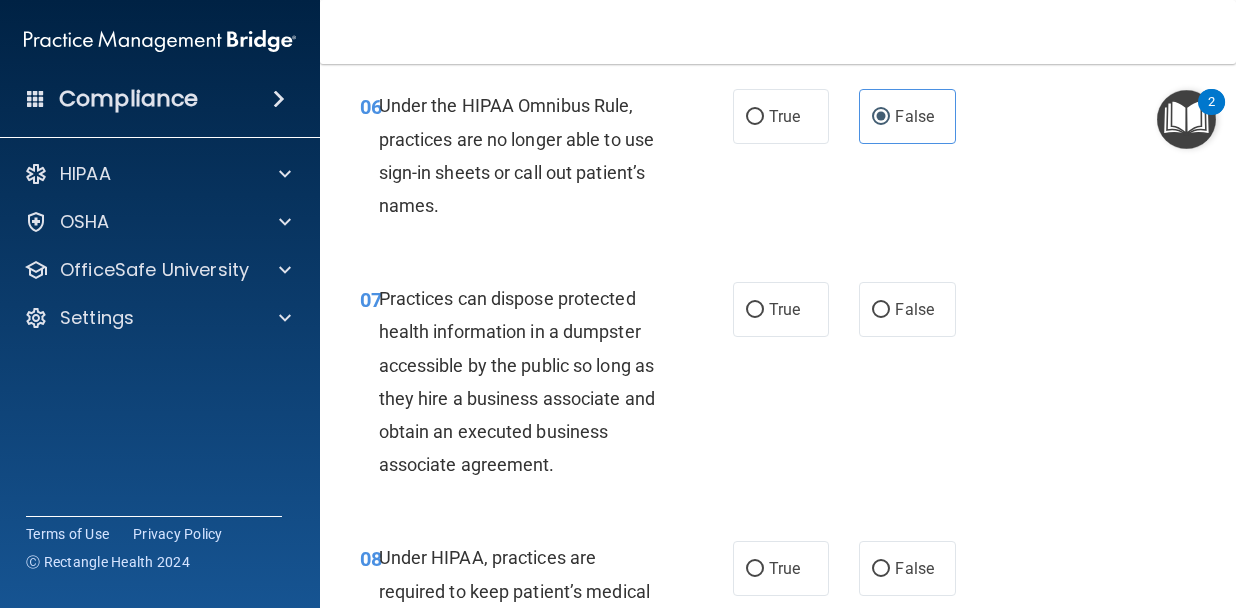 scroll, scrollTop: 1269, scrollLeft: 0, axis: vertical 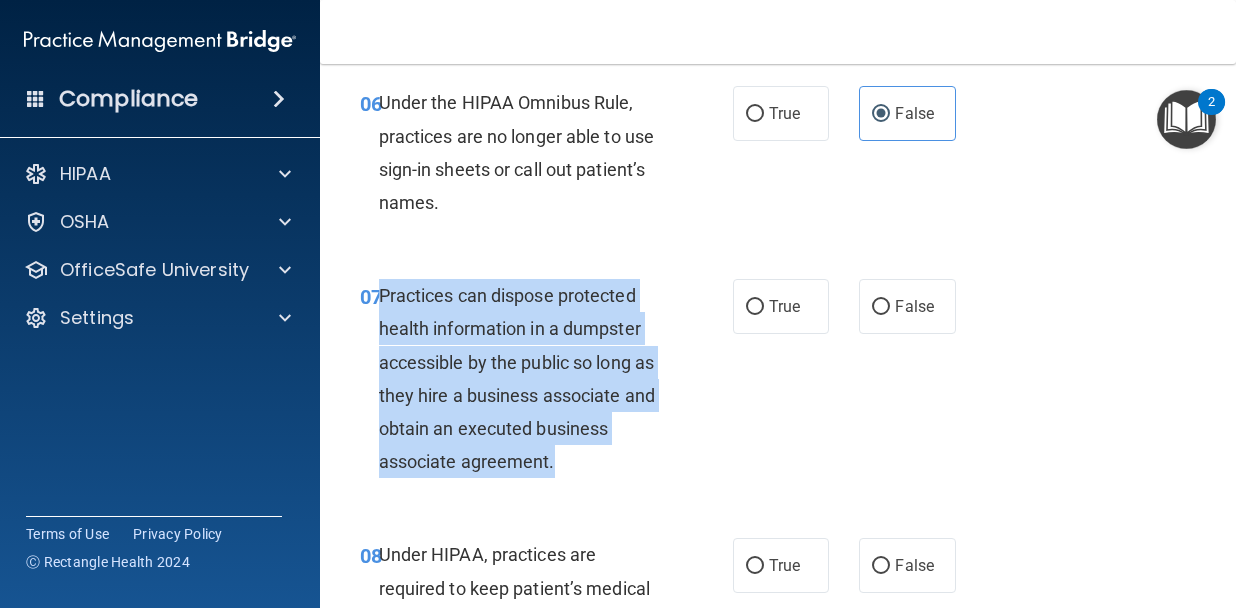 drag, startPoint x: 570, startPoint y: 497, endPoint x: 381, endPoint y: 342, distance: 244.42995 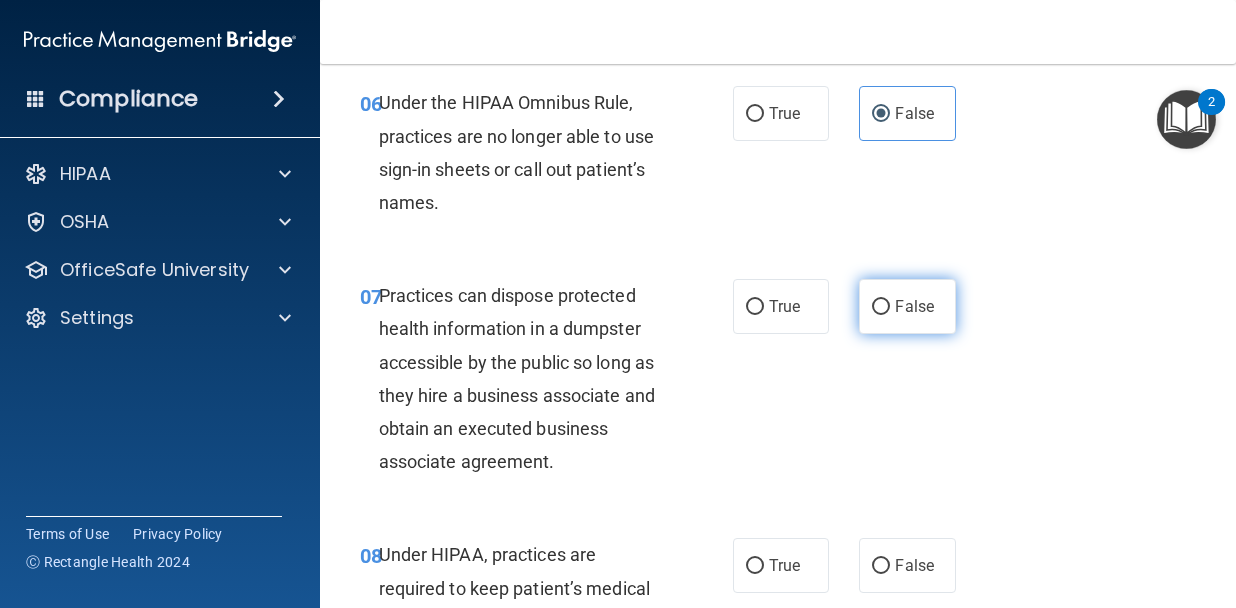 click on "False" at bounding box center [914, 306] 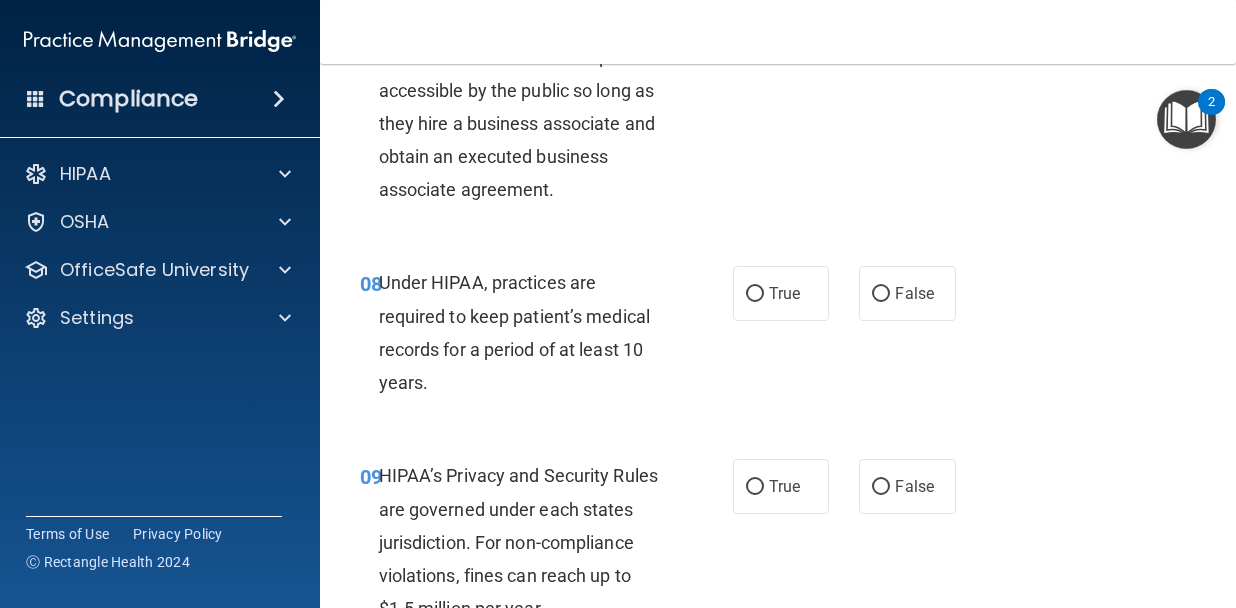 scroll, scrollTop: 1545, scrollLeft: 0, axis: vertical 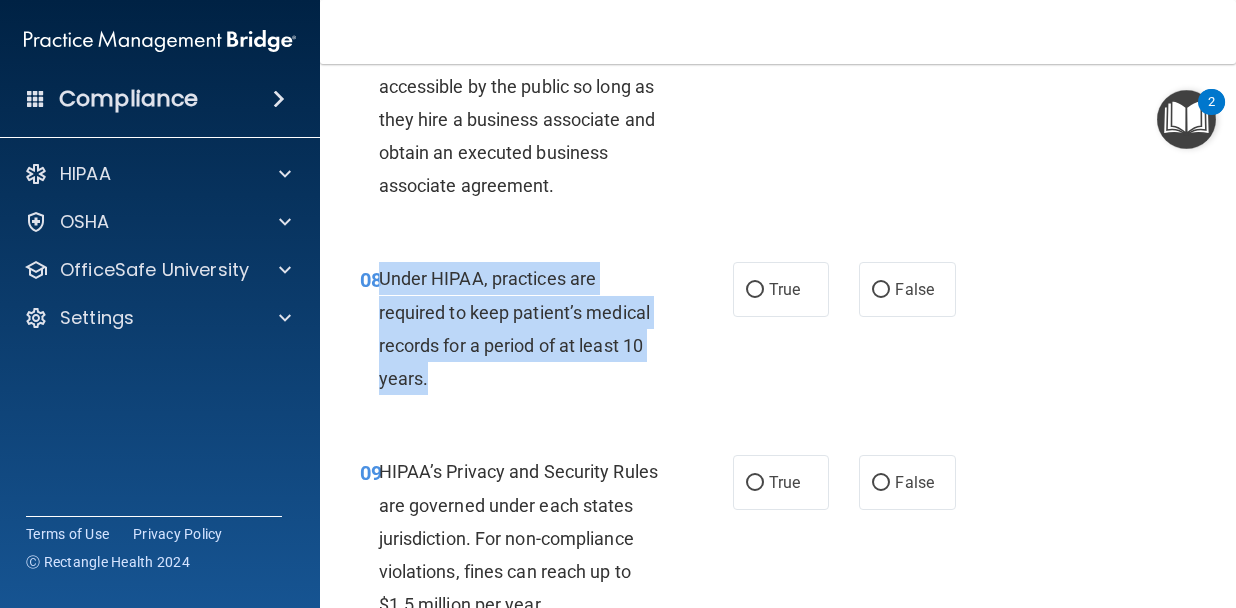 drag, startPoint x: 528, startPoint y: 408, endPoint x: 381, endPoint y: 318, distance: 172.36299 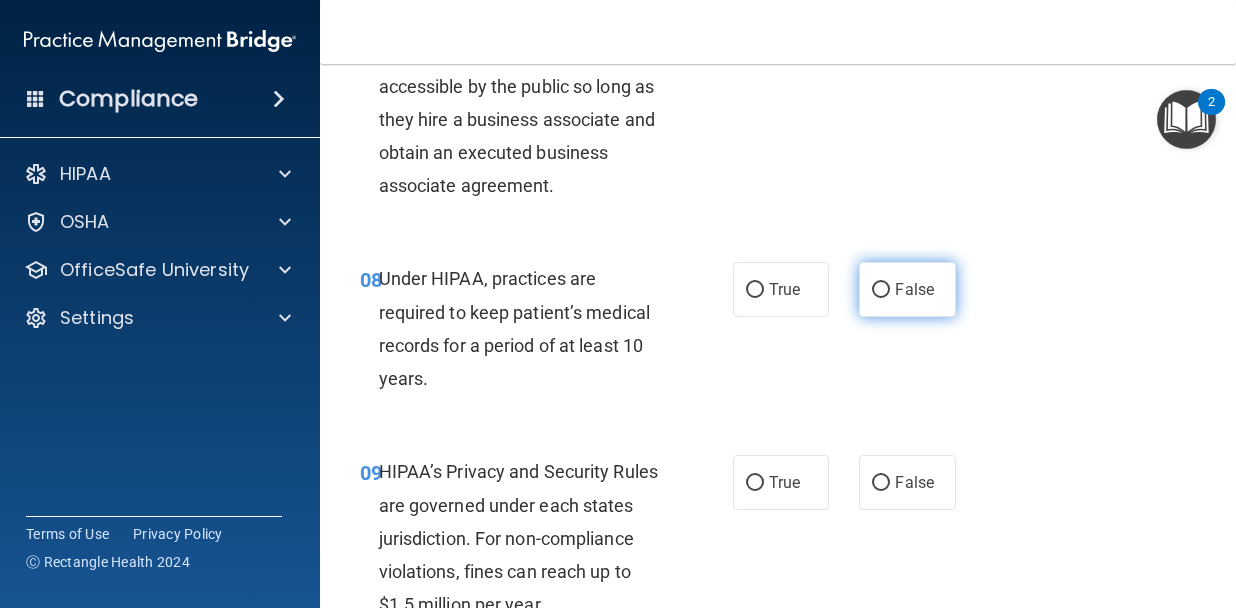 click on "False" at bounding box center (907, 289) 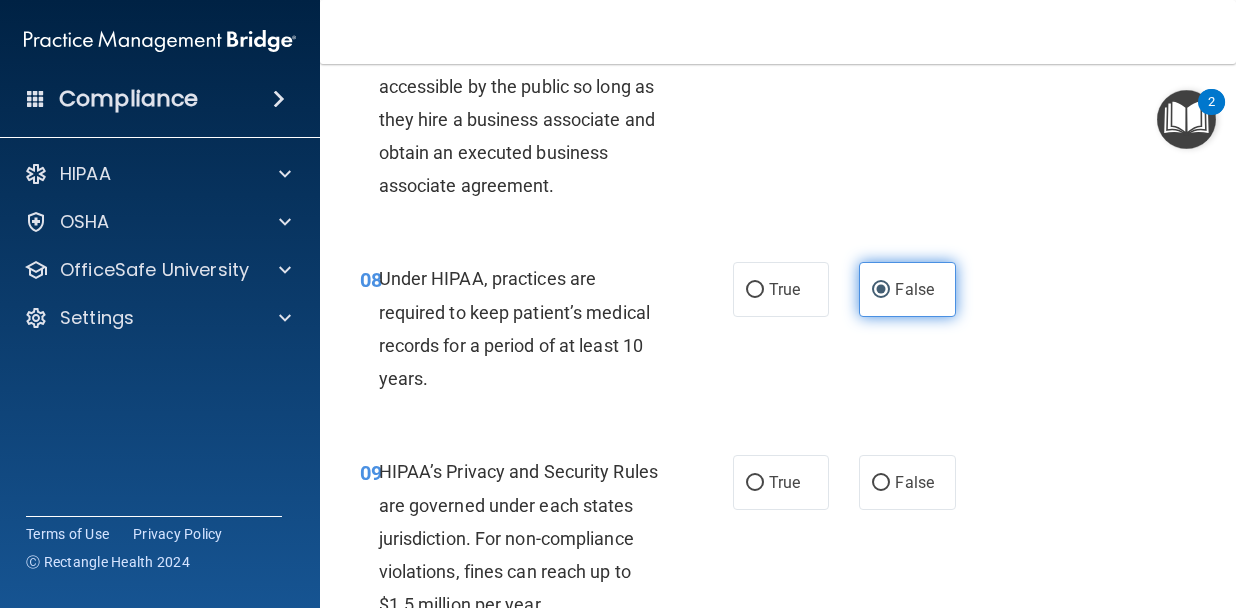 scroll, scrollTop: 1700, scrollLeft: 0, axis: vertical 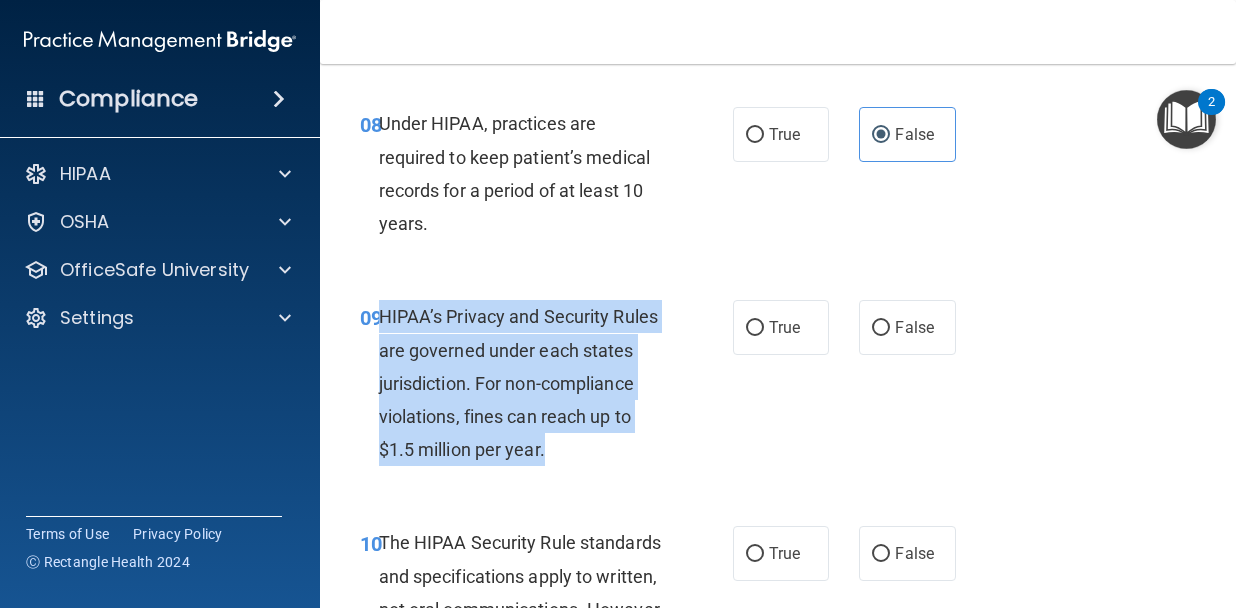 drag, startPoint x: 582, startPoint y: 491, endPoint x: 384, endPoint y: 340, distance: 249.00803 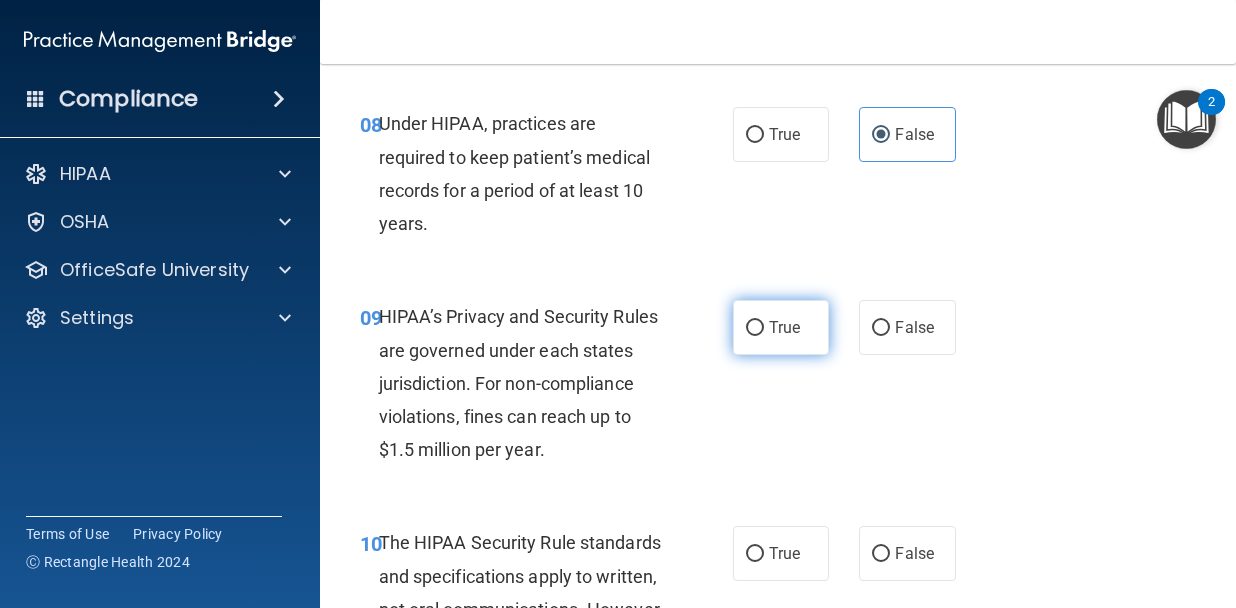 click on "True" at bounding box center (781, 327) 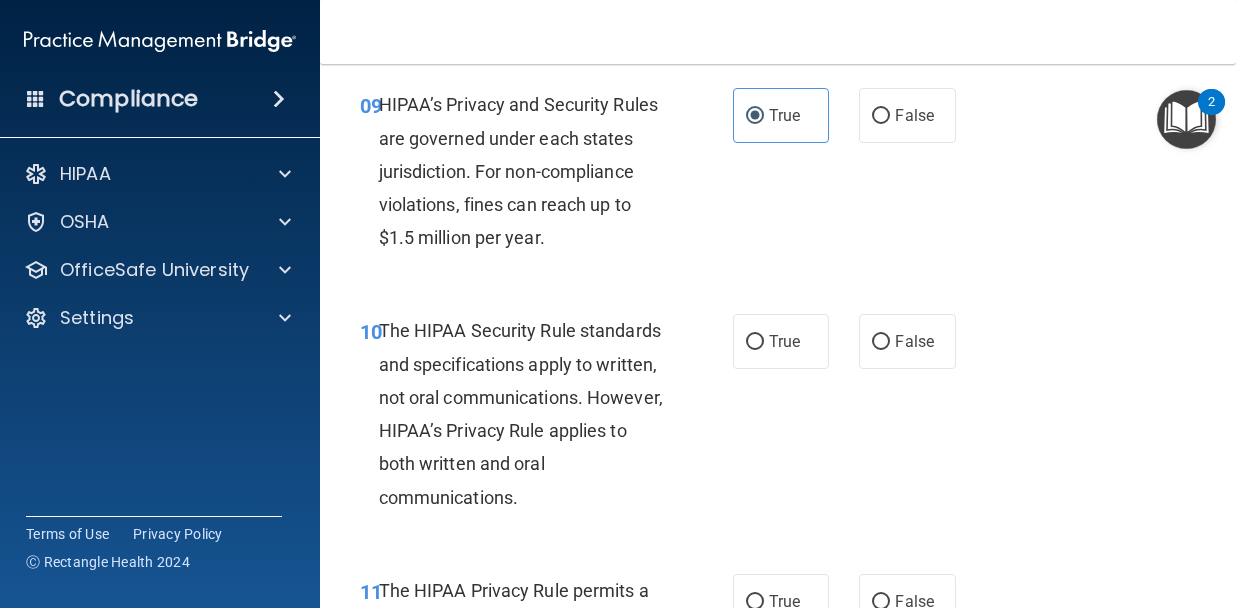 scroll, scrollTop: 1916, scrollLeft: 0, axis: vertical 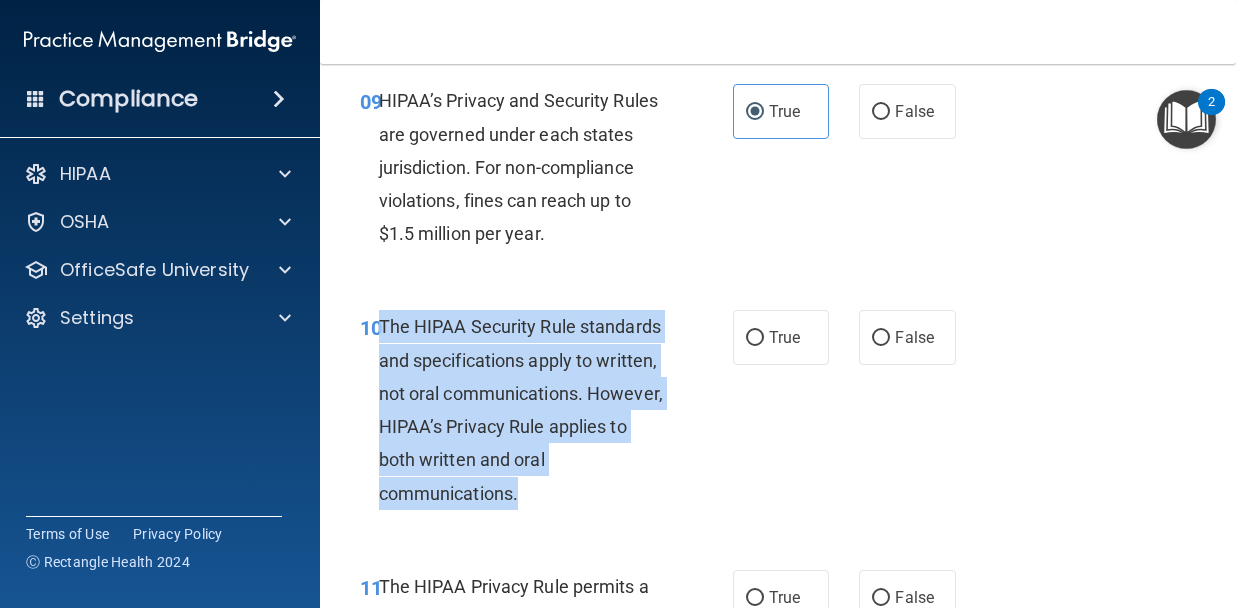 drag, startPoint x: 525, startPoint y: 535, endPoint x: 382, endPoint y: 367, distance: 220.61958 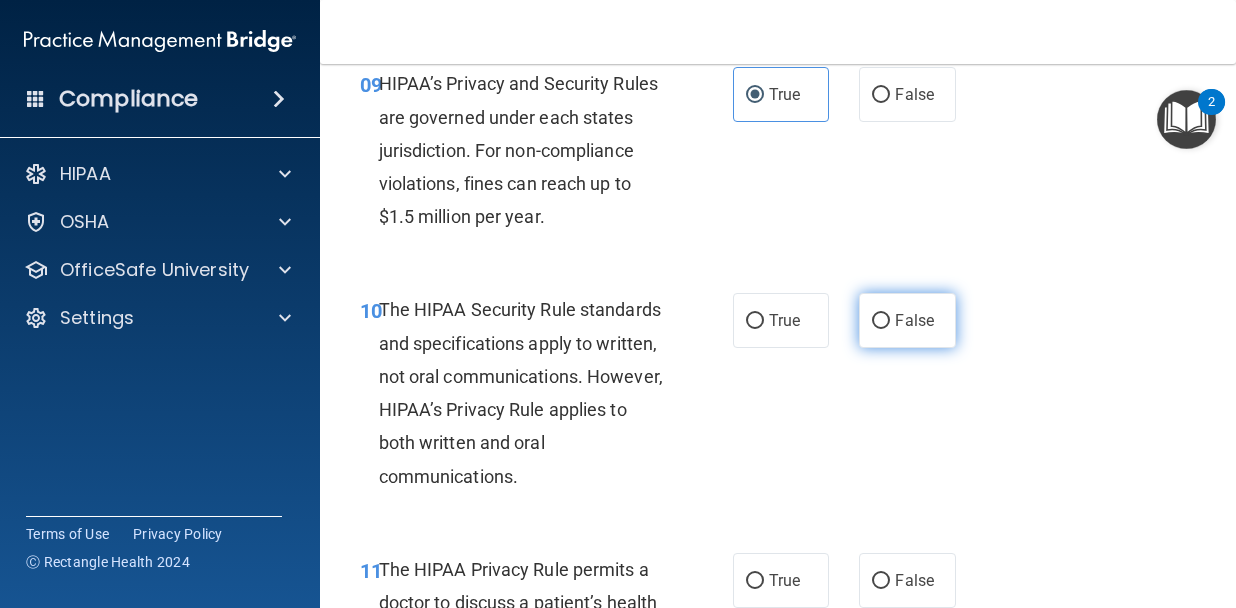 click on "False" at bounding box center [914, 320] 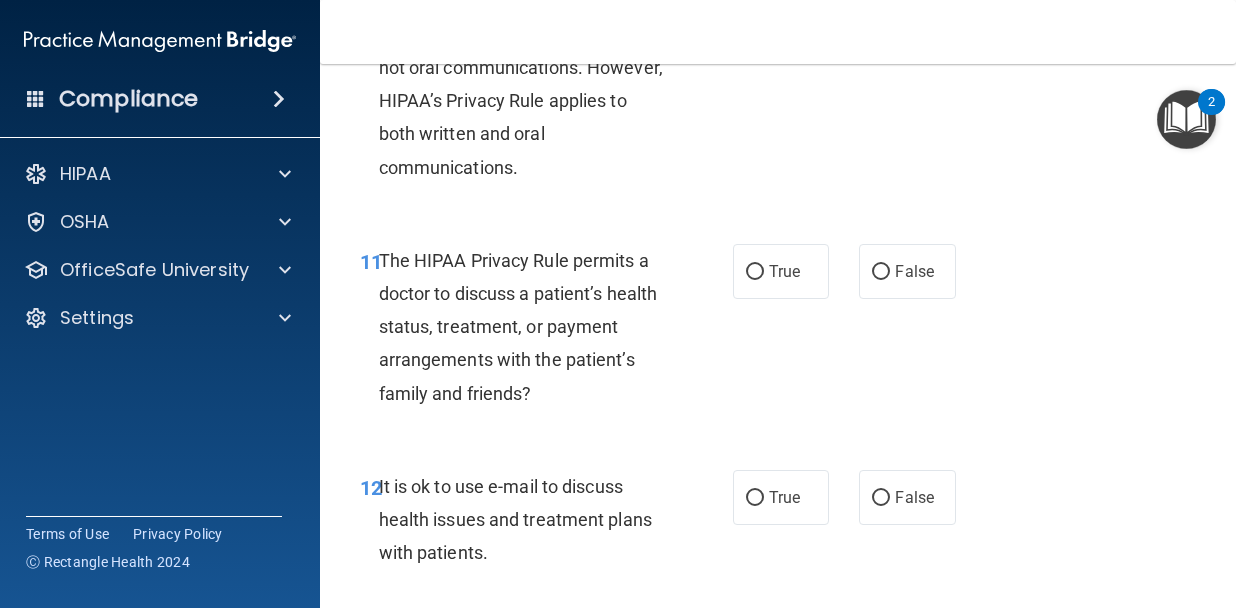 scroll, scrollTop: 2276, scrollLeft: 0, axis: vertical 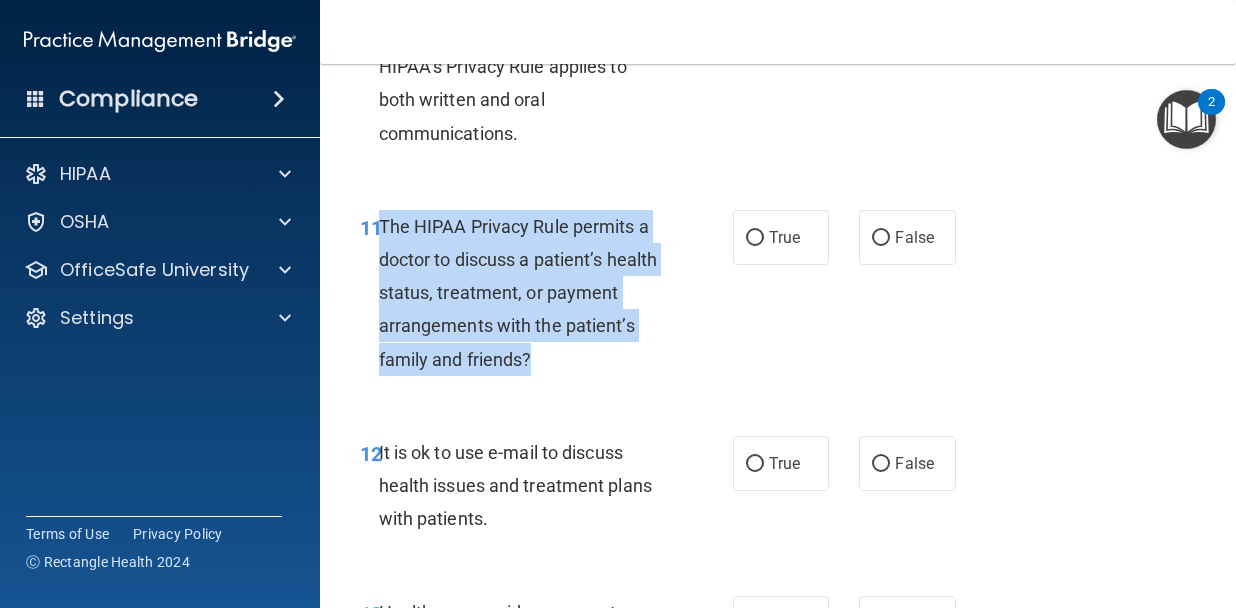drag, startPoint x: 545, startPoint y: 397, endPoint x: 380, endPoint y: 269, distance: 208.82768 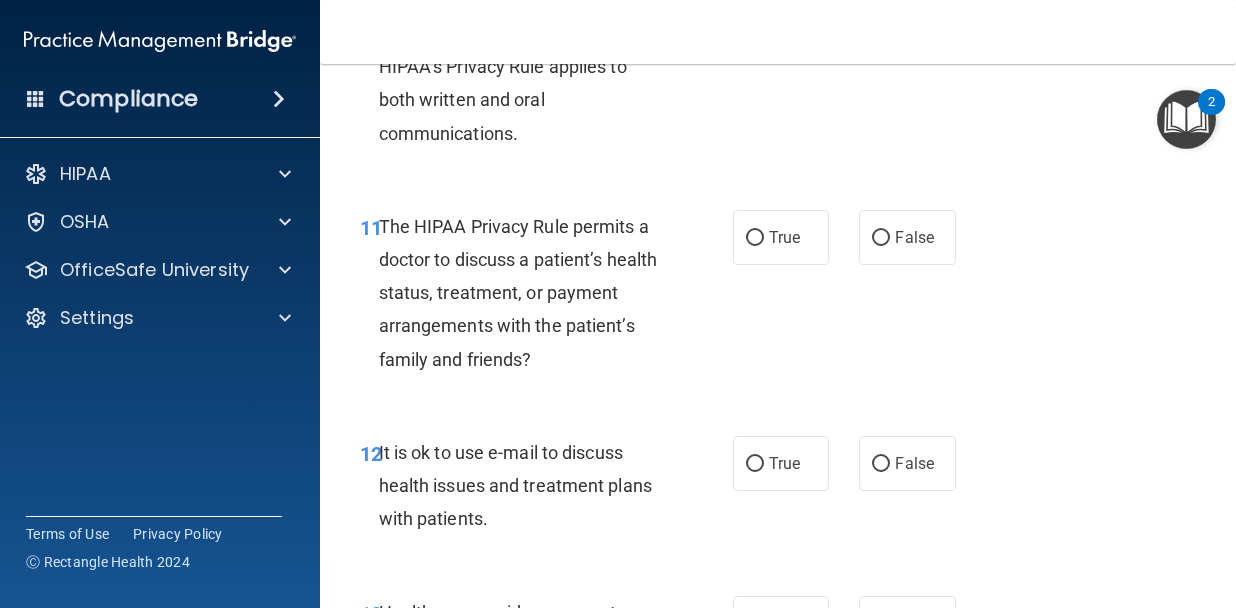 click on "11       The HIPAA Privacy Rule permits a doctor to discuss a patient’s health status, treatment, or payment arrangements with the patient’s family and friends?" at bounding box center [546, 298] 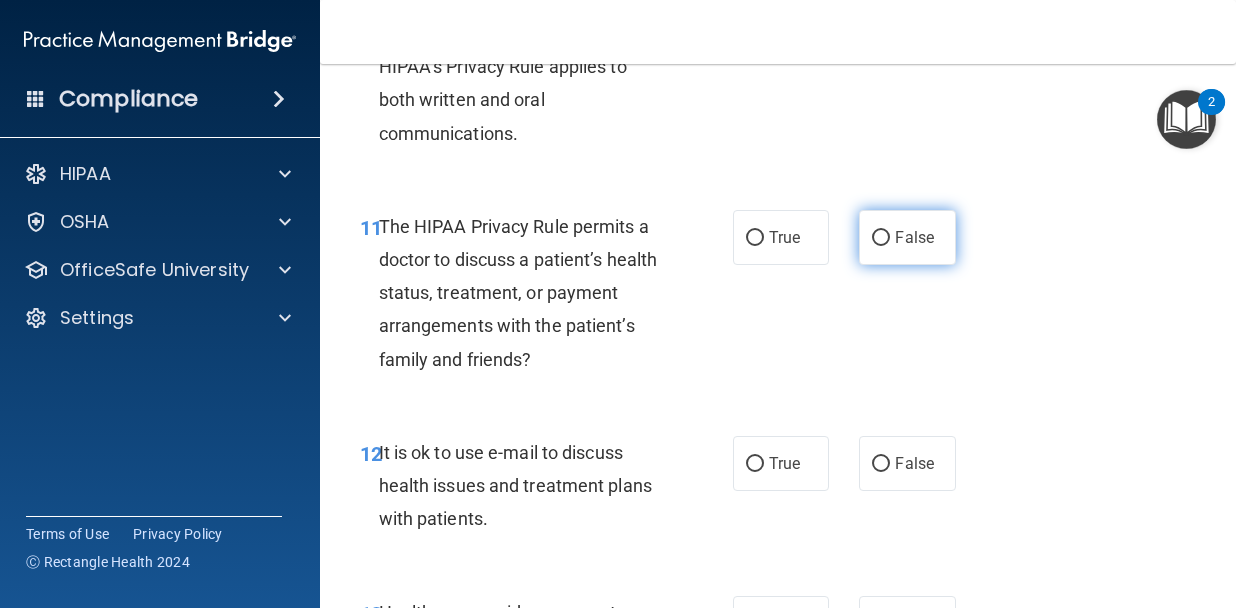 click on "False" at bounding box center (914, 237) 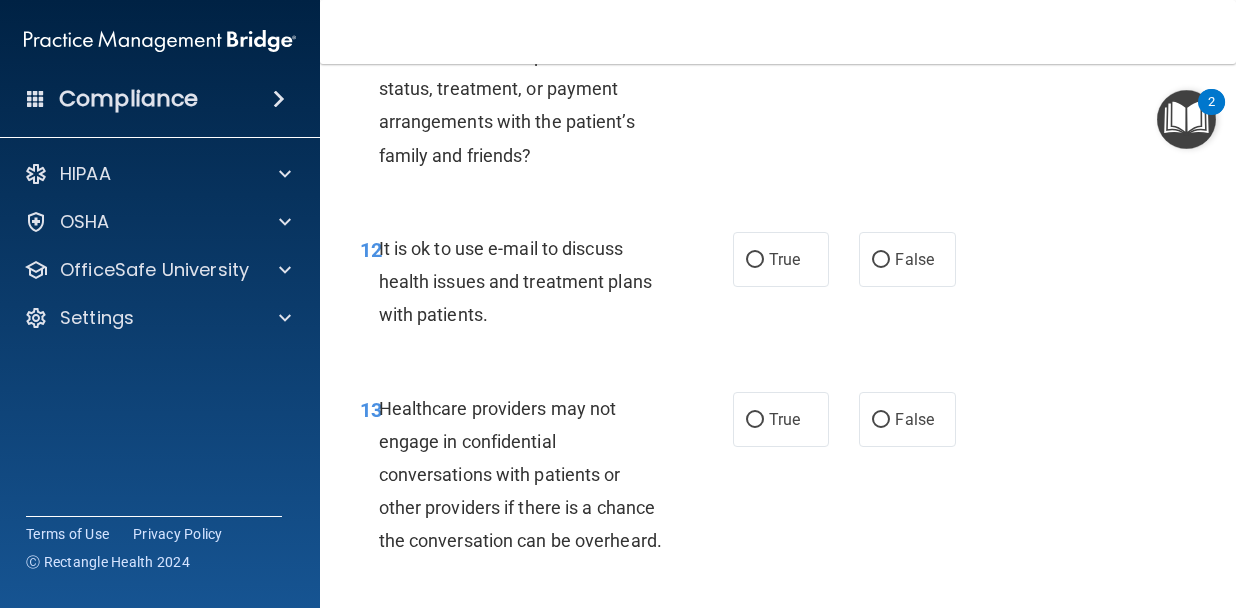 scroll, scrollTop: 2481, scrollLeft: 0, axis: vertical 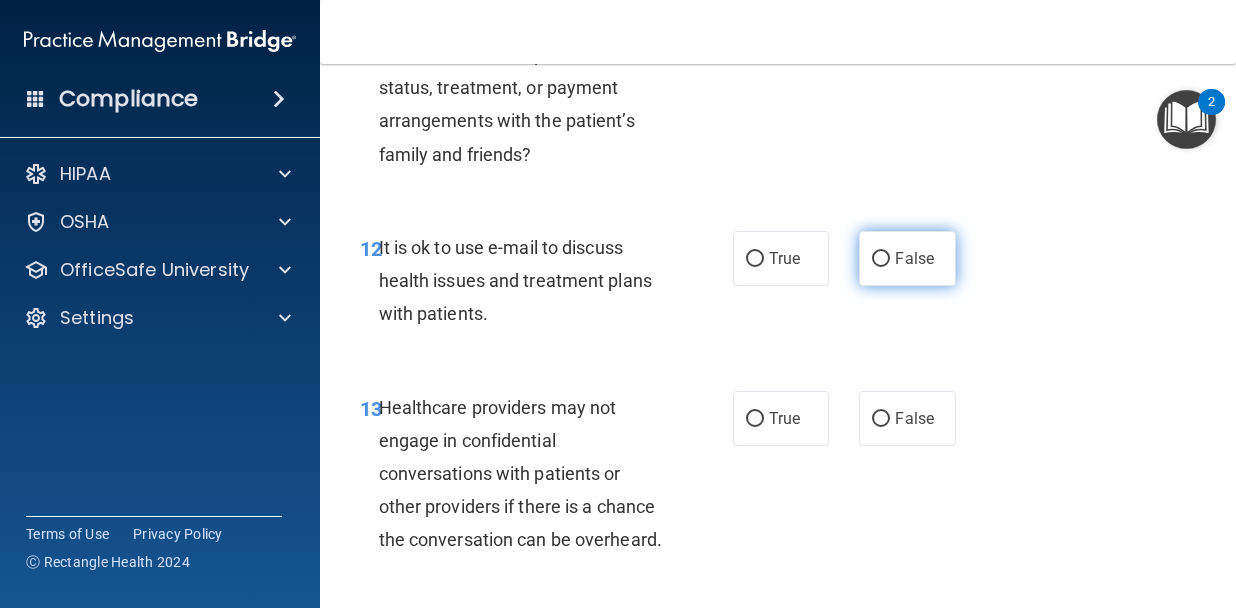 click on "False" at bounding box center (907, 258) 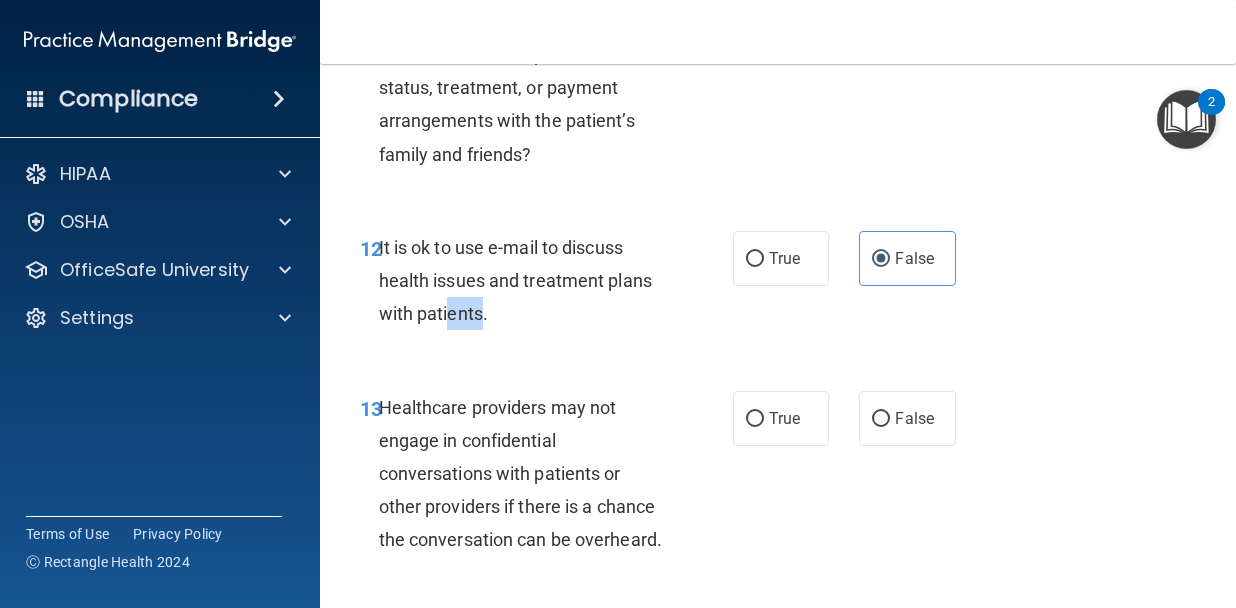 drag, startPoint x: 478, startPoint y: 354, endPoint x: 449, endPoint y: 354, distance: 29 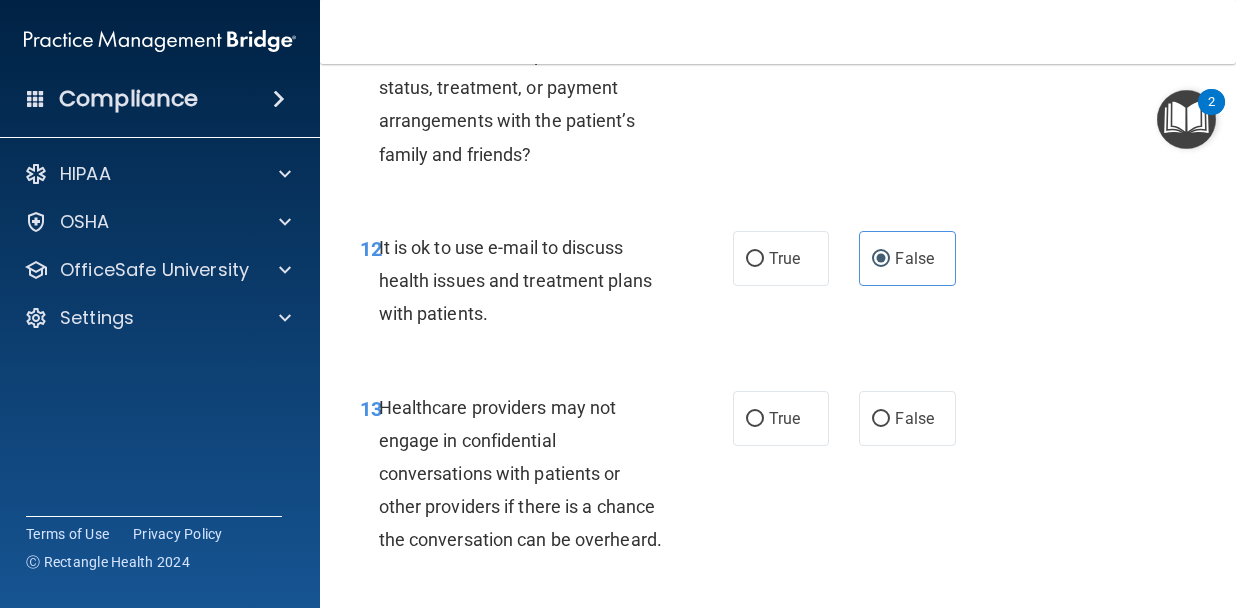 click on "It is ok to use e-mail to discuss health issues and treatment plans with patients." at bounding box center (530, 281) 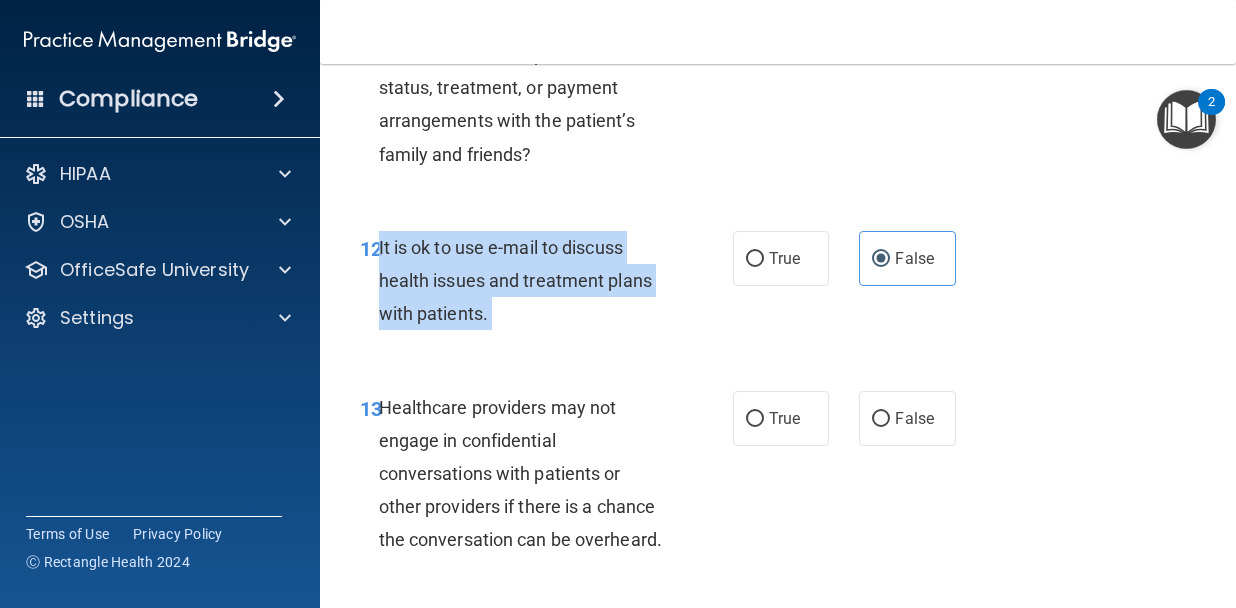drag, startPoint x: 515, startPoint y: 358, endPoint x: 381, endPoint y: 289, distance: 150.7216 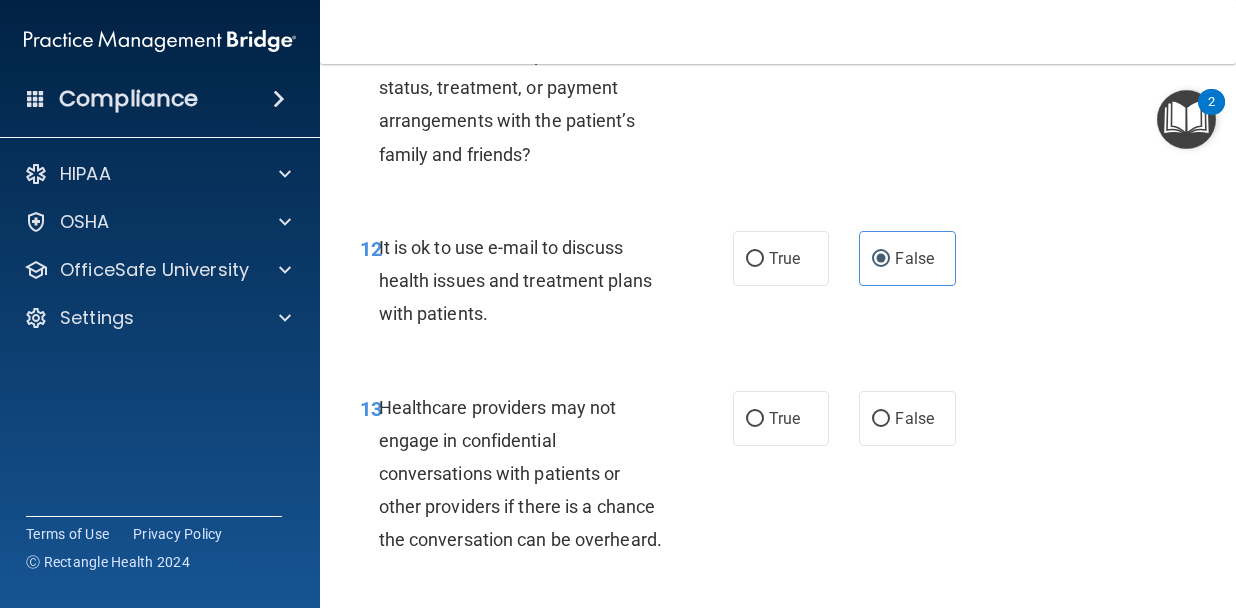 click on "True           False" at bounding box center (849, 258) 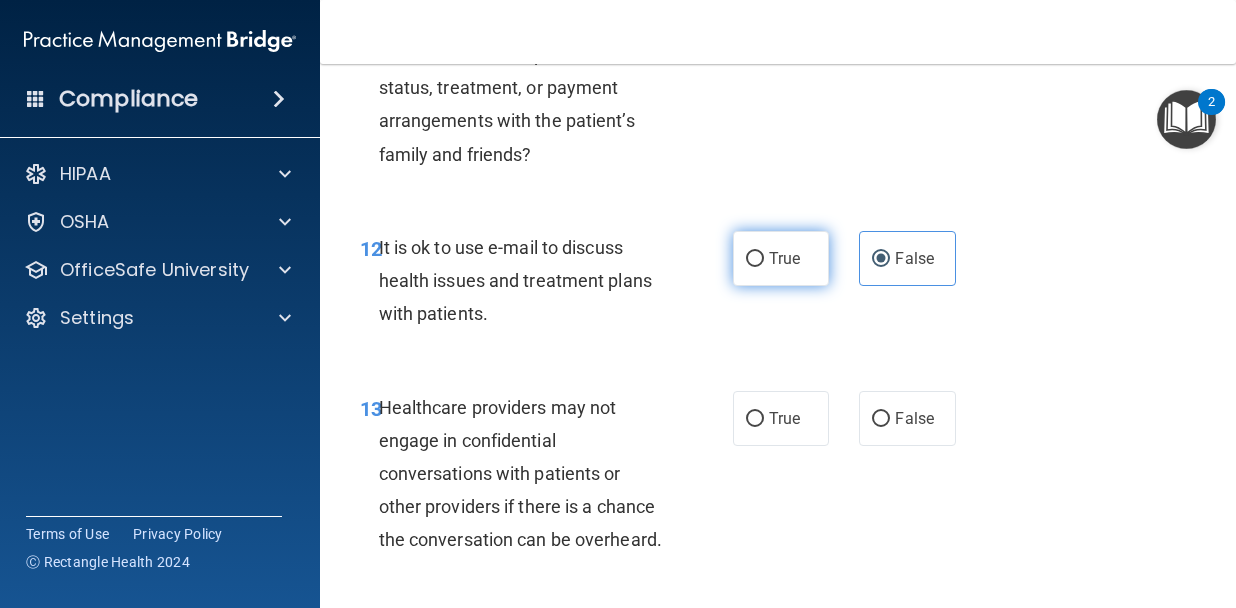 click on "True" at bounding box center (784, 258) 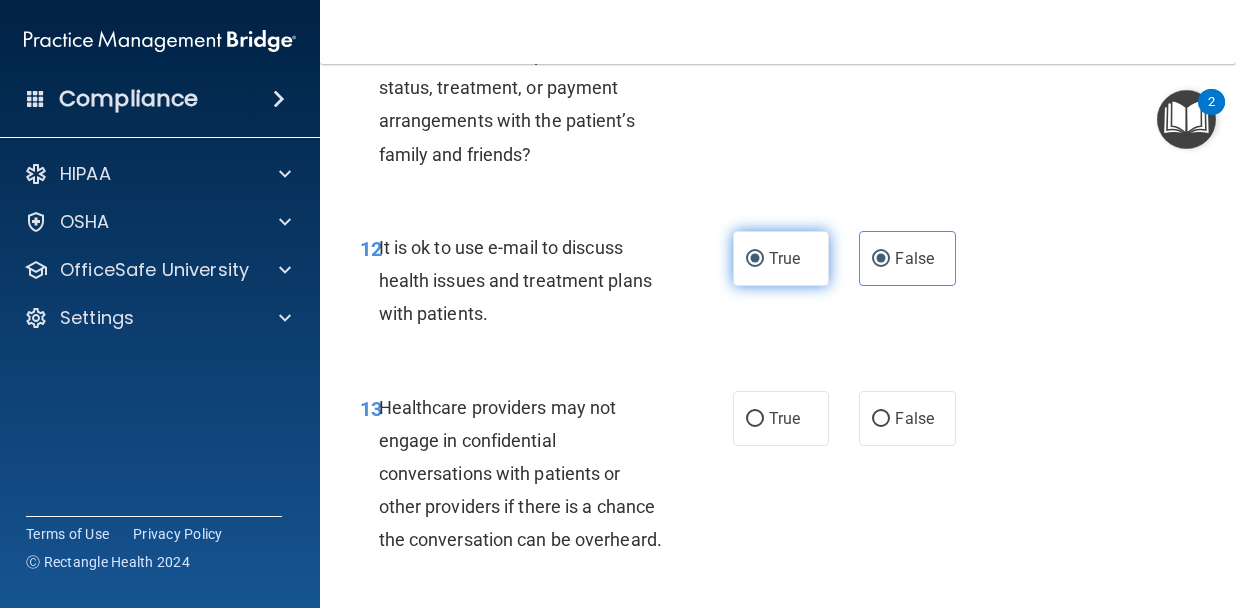 radio on "false" 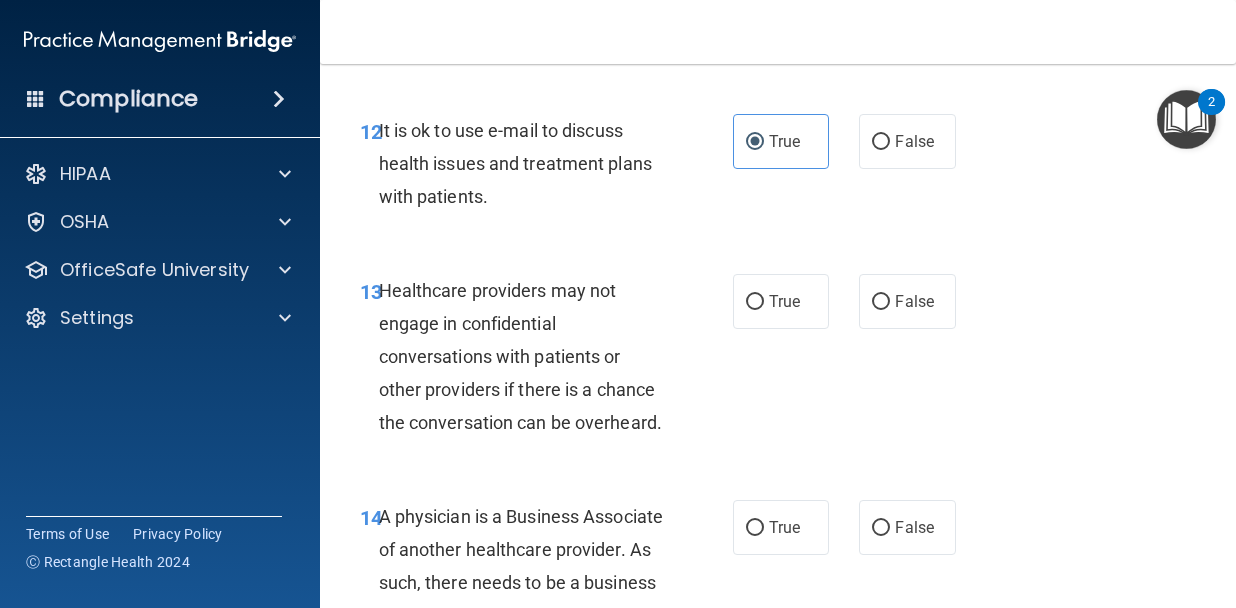 scroll, scrollTop: 2613, scrollLeft: 0, axis: vertical 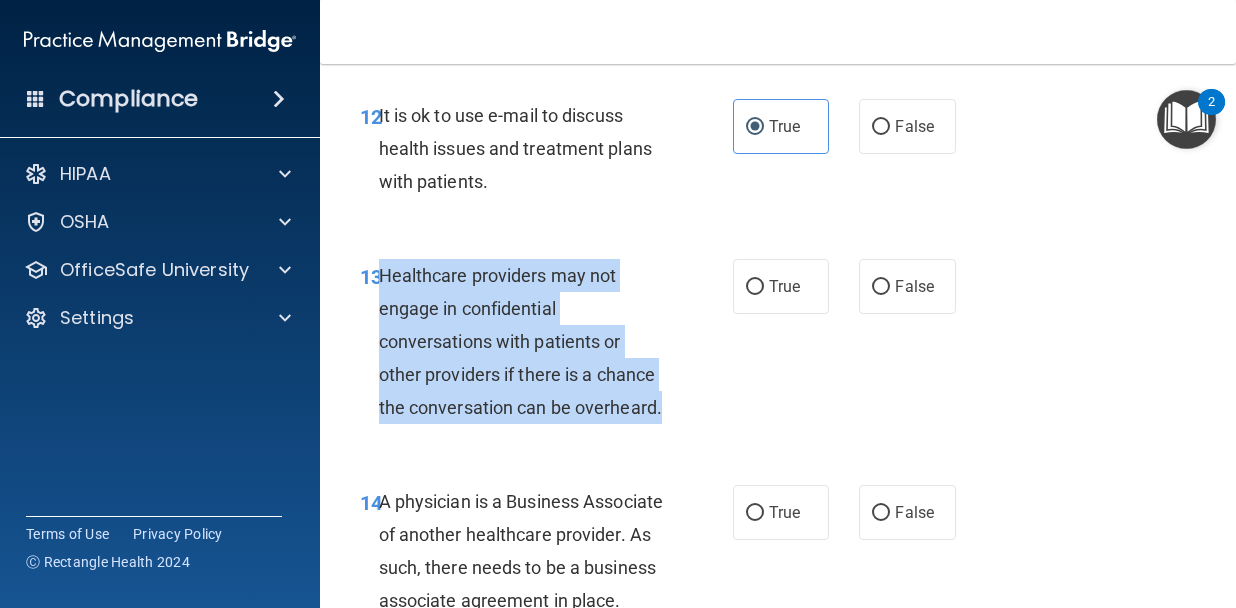 drag, startPoint x: 643, startPoint y: 442, endPoint x: 379, endPoint y: 316, distance: 292.52692 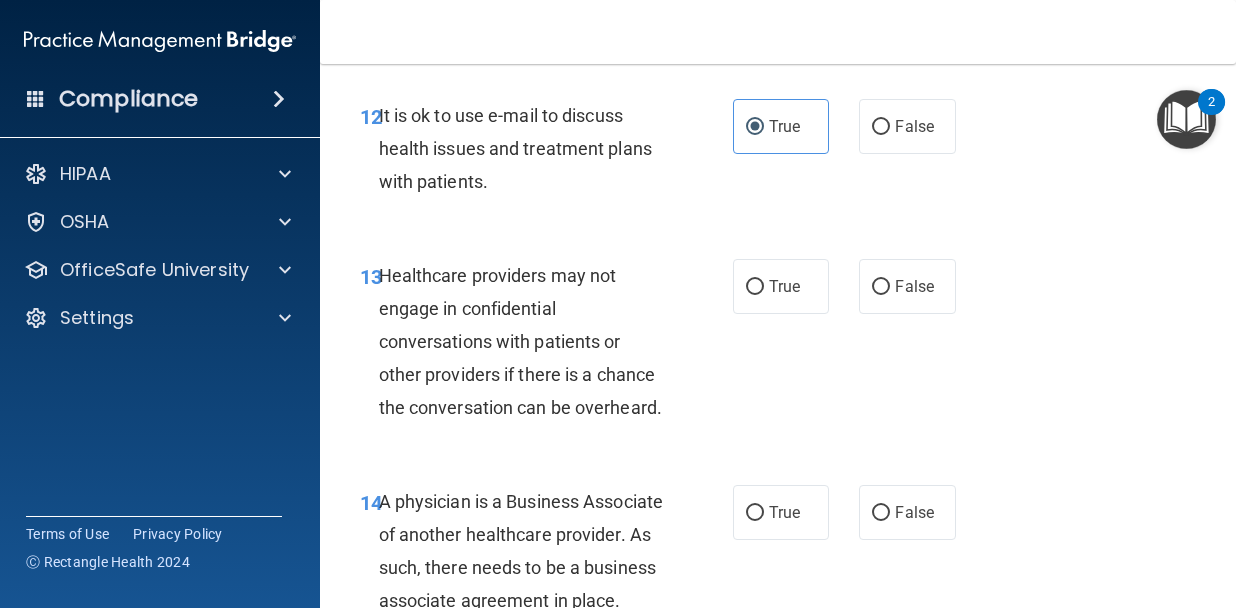 click on "13       Healthcare providers may not engage in confidential conversations with patients or other providers if there is a chance the conversation can be overheard." at bounding box center [546, 347] 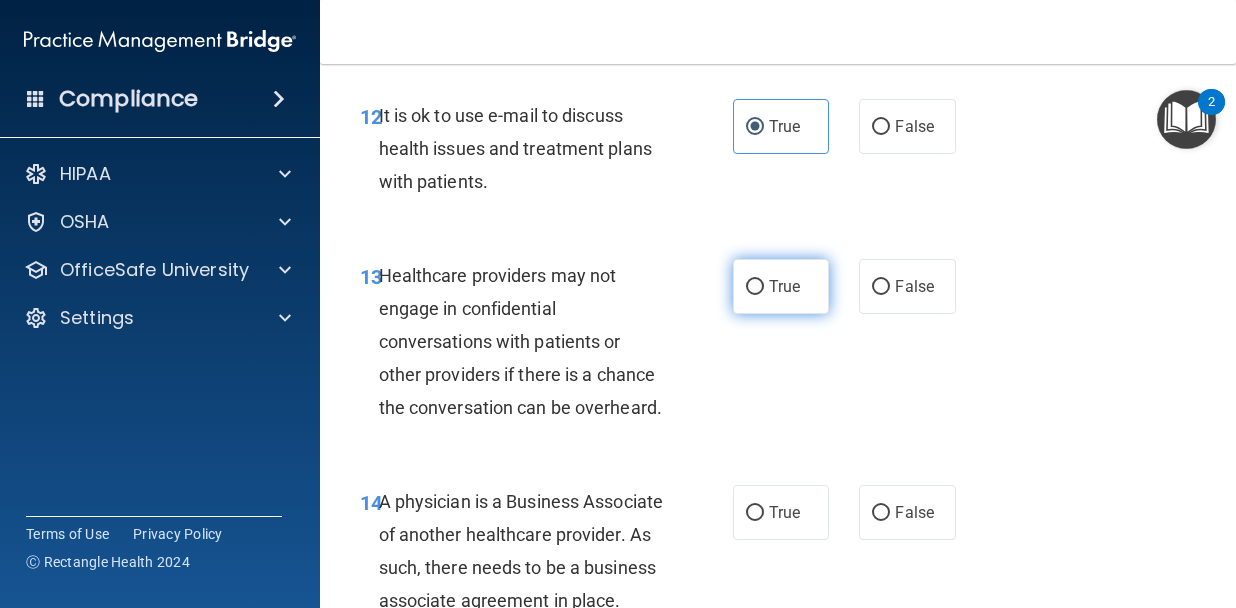 click on "True" at bounding box center (781, 286) 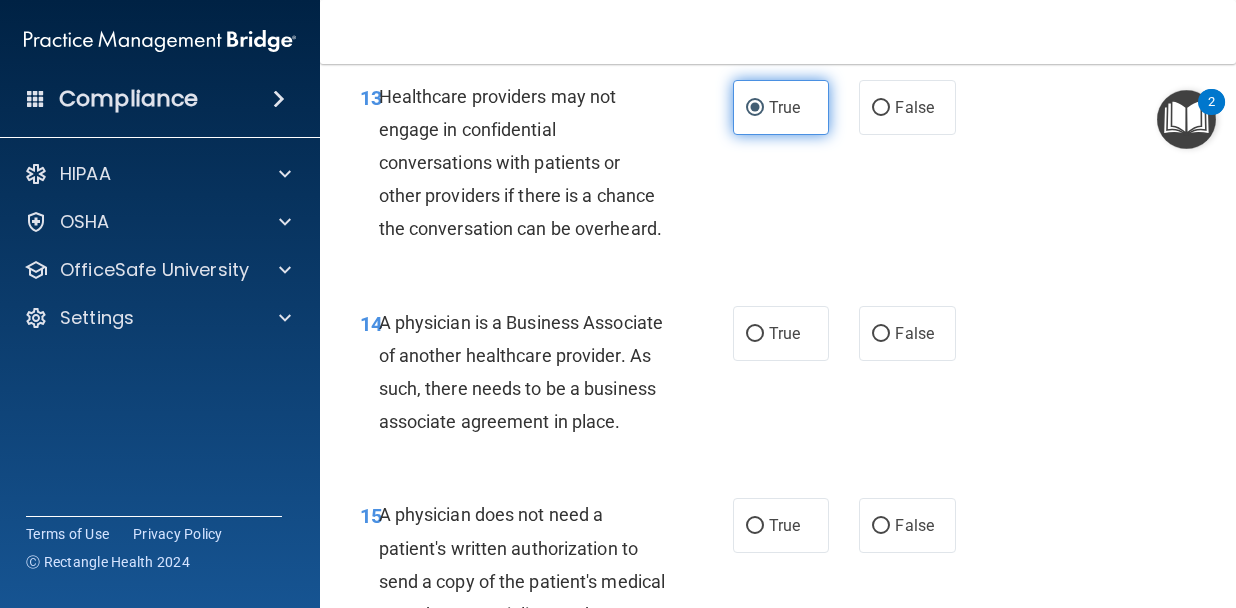 scroll, scrollTop: 2826, scrollLeft: 0, axis: vertical 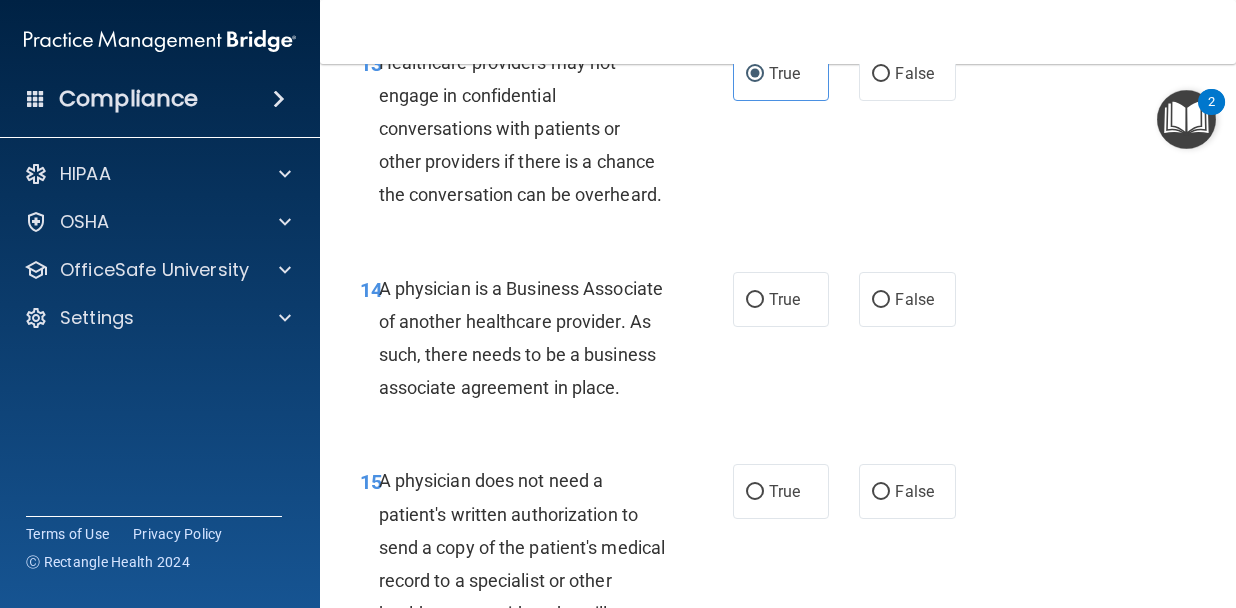 drag, startPoint x: 436, startPoint y: 460, endPoint x: 378, endPoint y: 326, distance: 146.0137 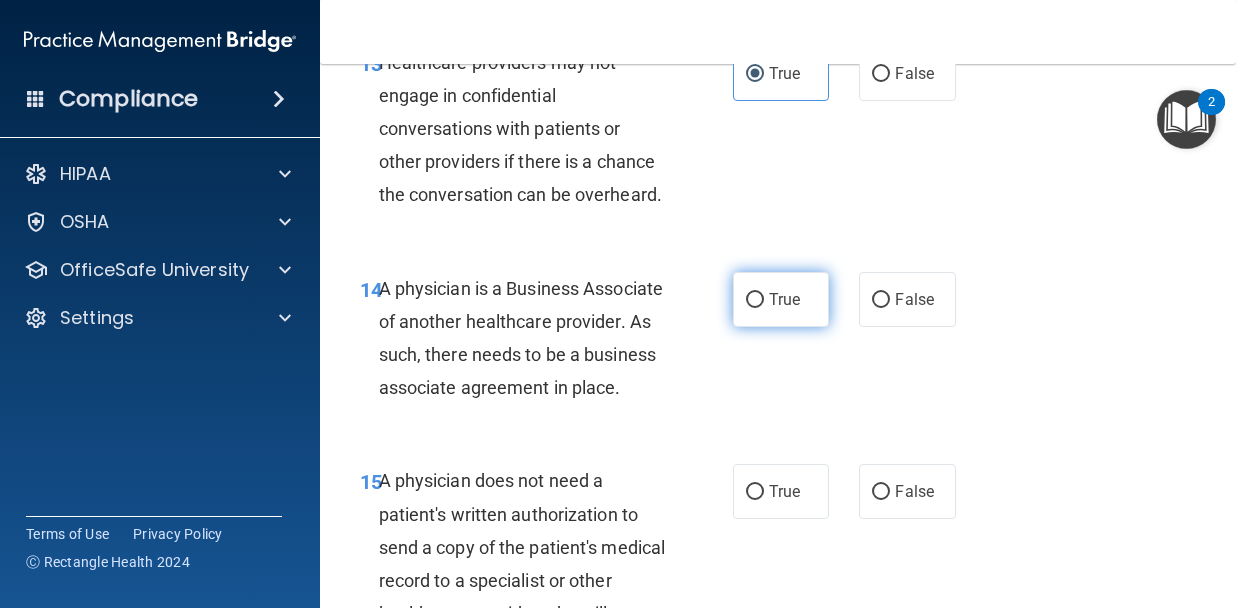 click on "True" at bounding box center [784, 299] 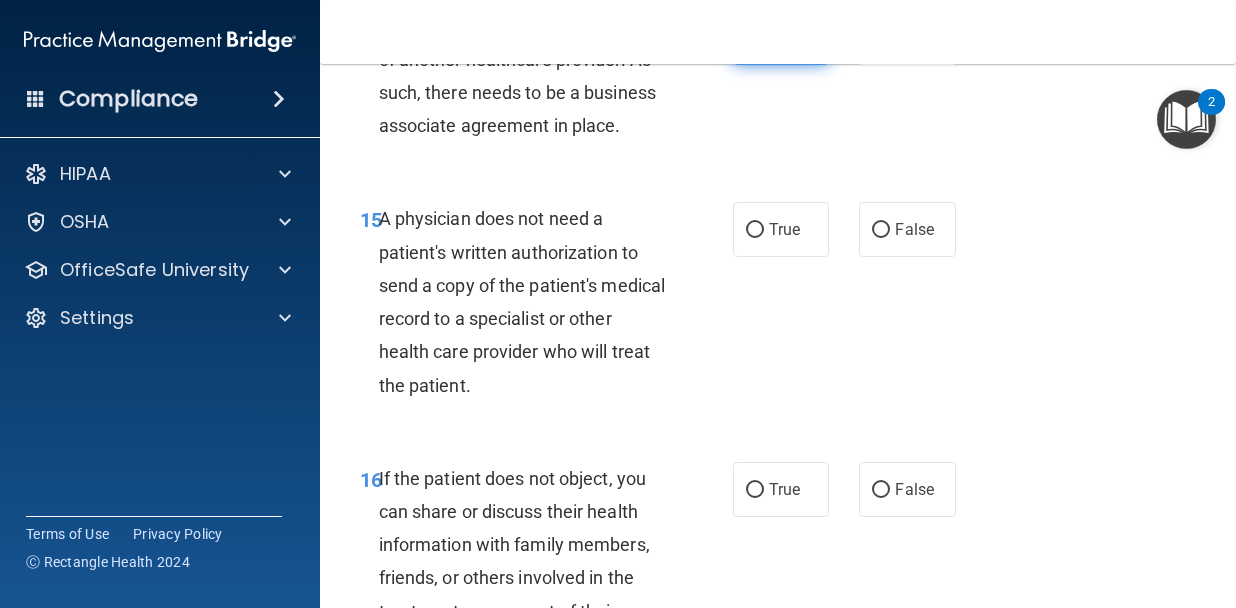 scroll, scrollTop: 3099, scrollLeft: 0, axis: vertical 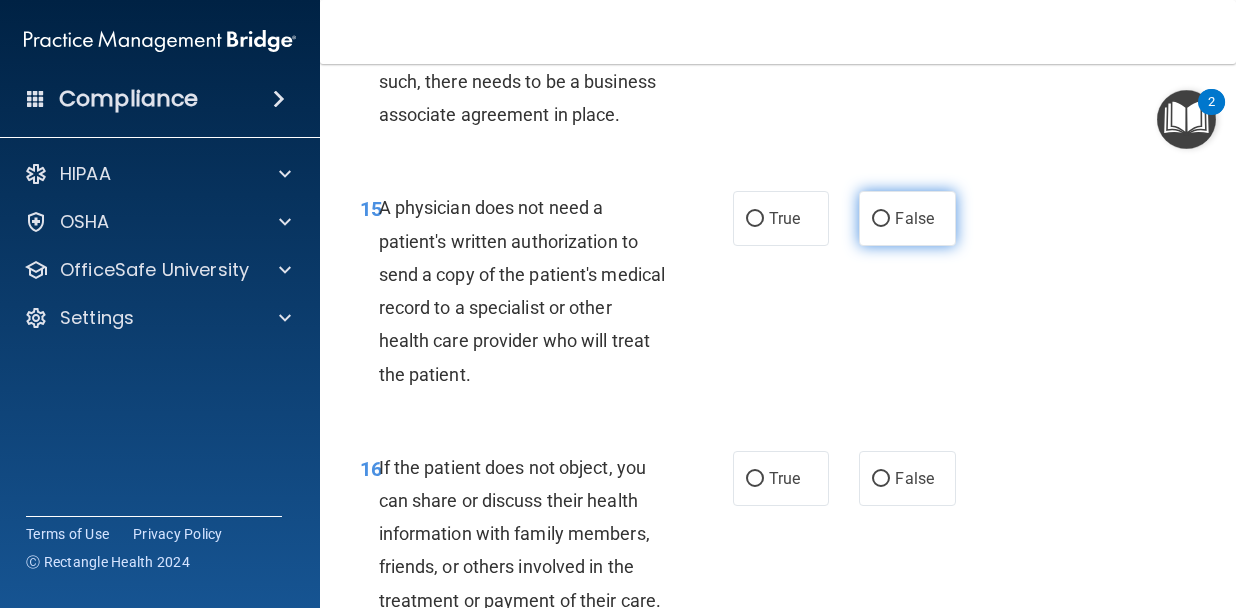 click on "False" at bounding box center [907, 218] 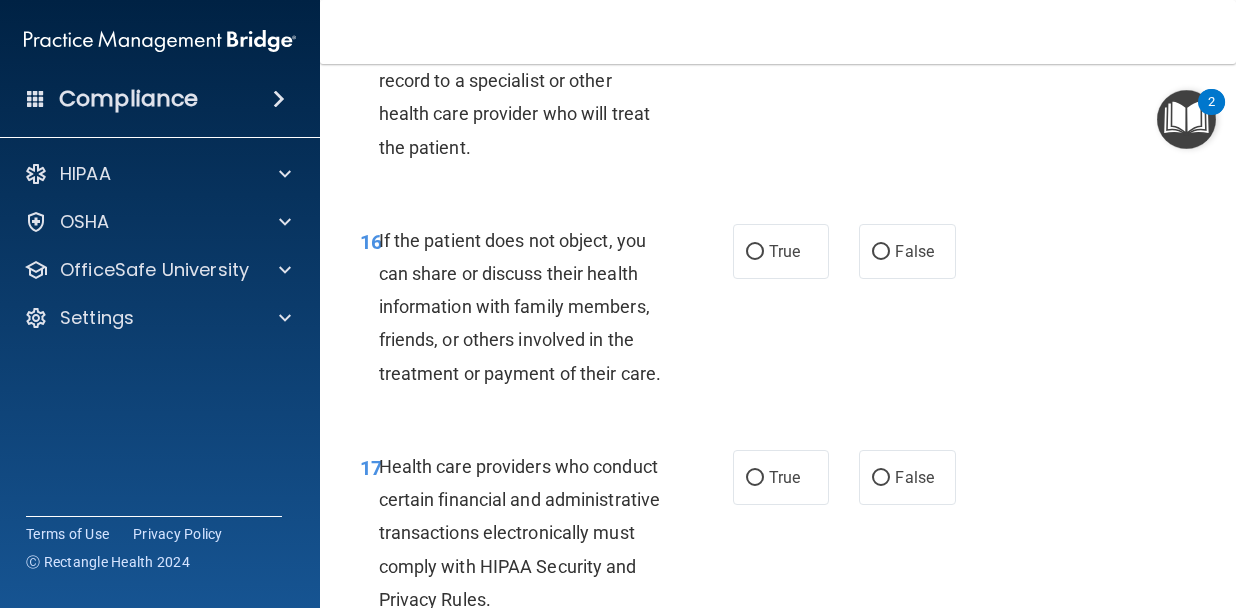 scroll, scrollTop: 3263, scrollLeft: 0, axis: vertical 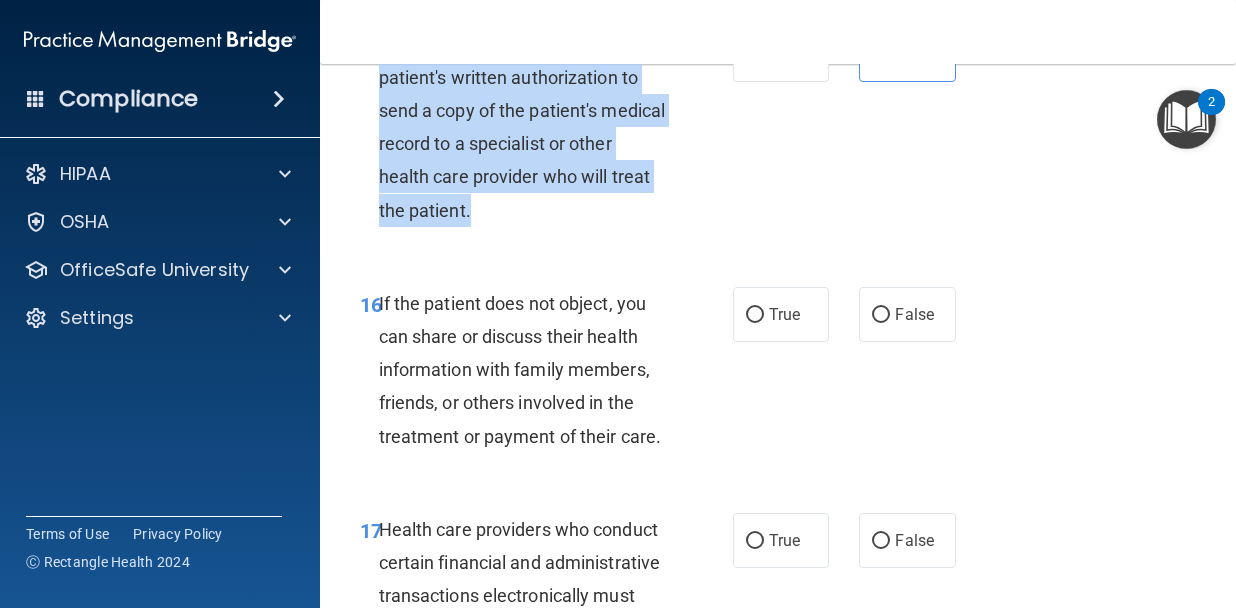 drag, startPoint x: 519, startPoint y: 278, endPoint x: 380, endPoint y: 119, distance: 211.19185 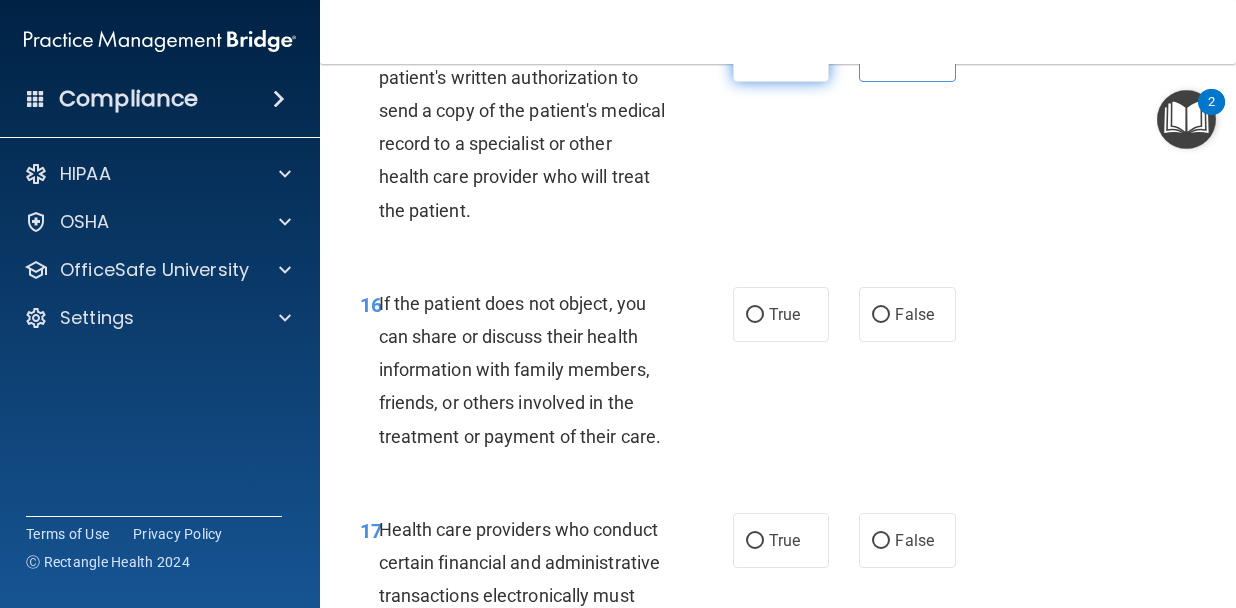 click on "True" at bounding box center [781, 54] 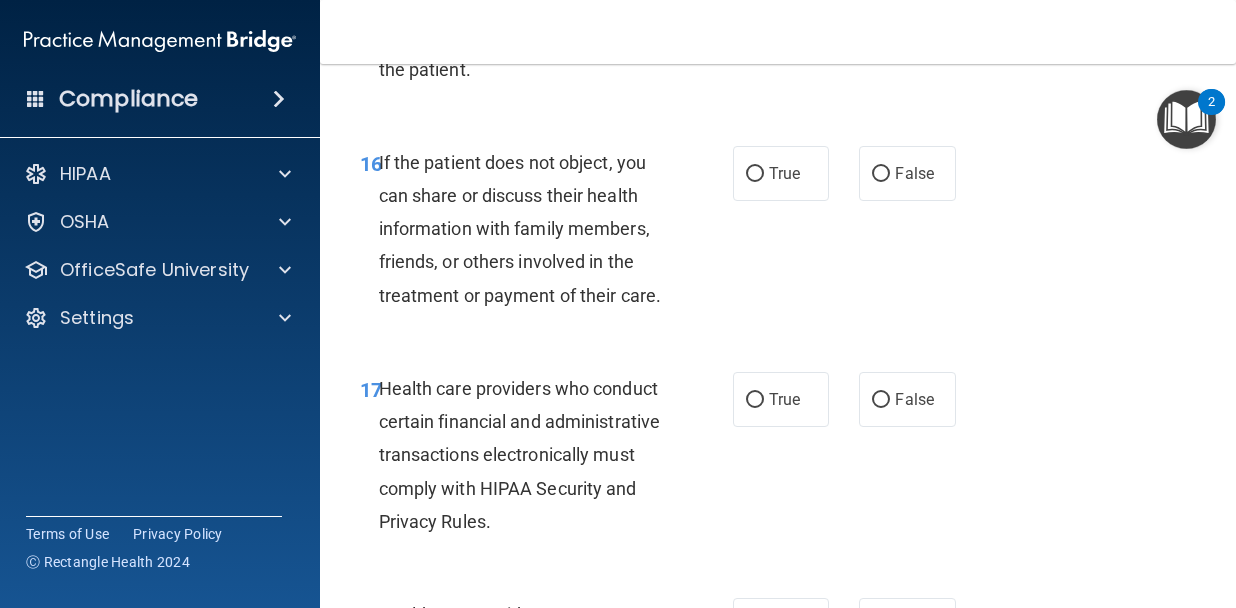 scroll, scrollTop: 3410, scrollLeft: 0, axis: vertical 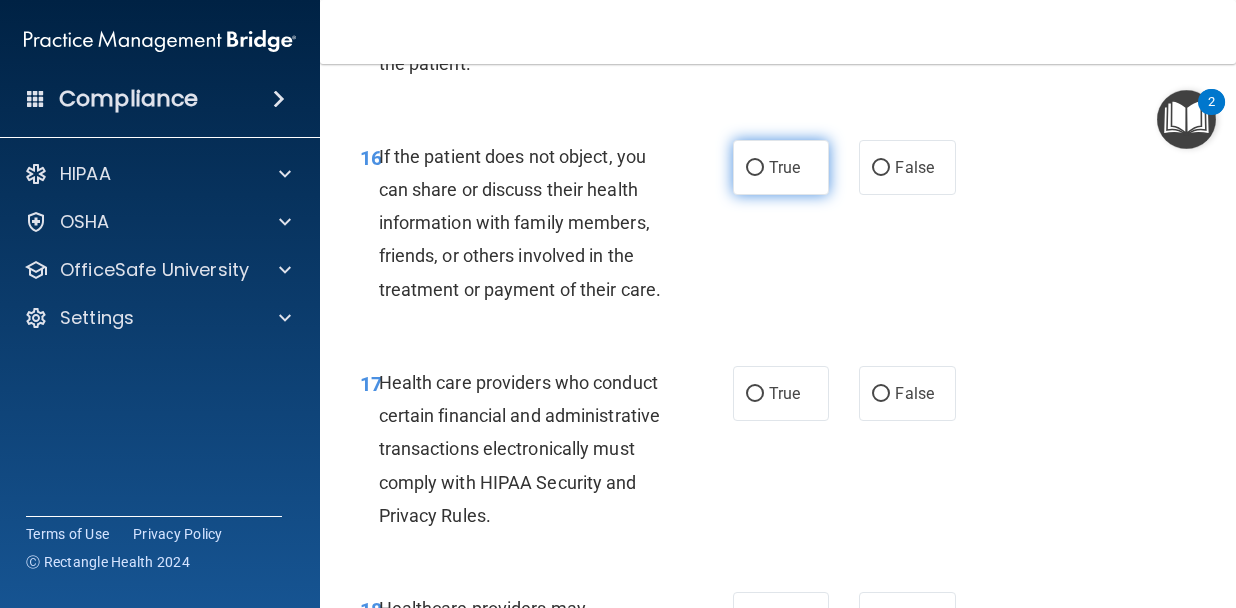 click on "True" at bounding box center [784, 167] 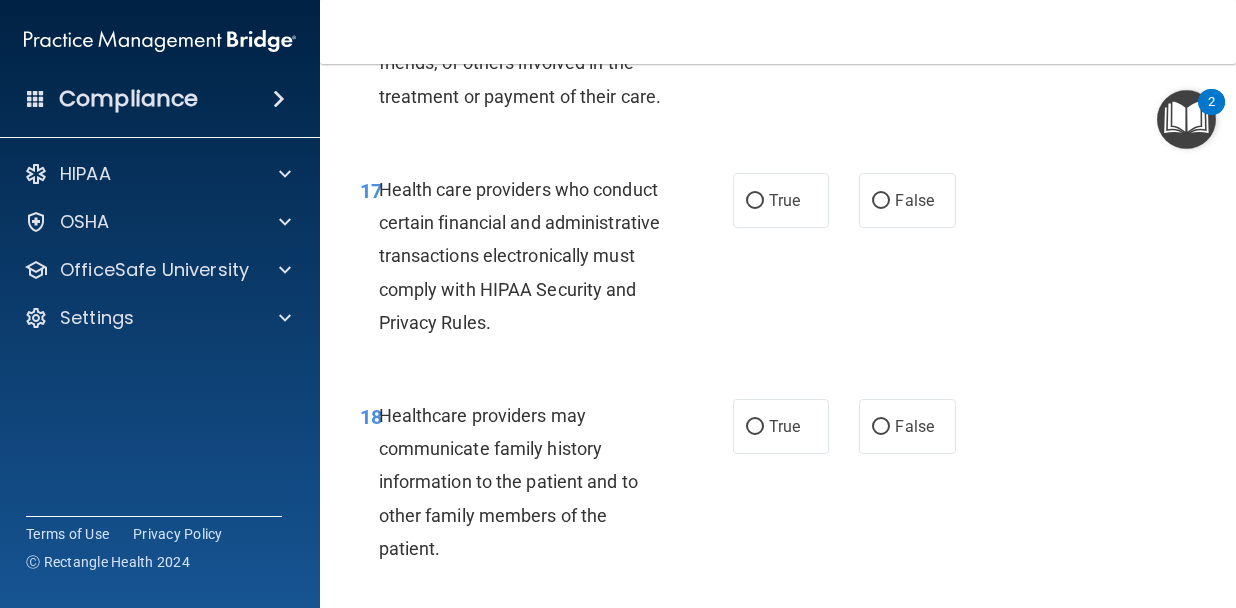 scroll, scrollTop: 3643, scrollLeft: 0, axis: vertical 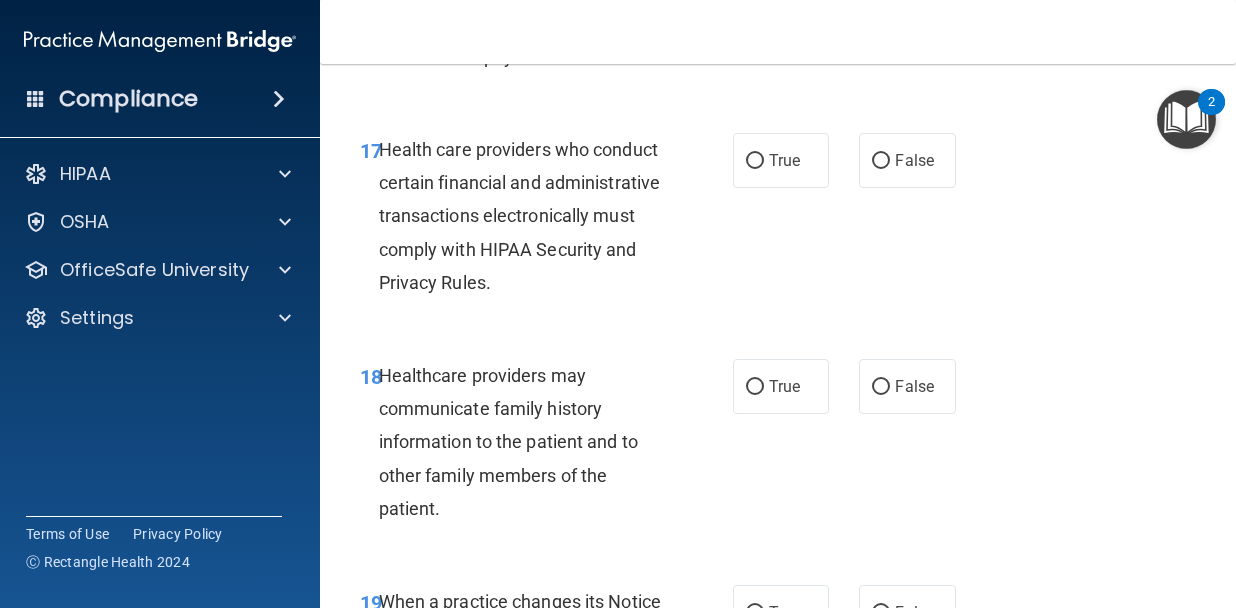 click on "17       Health care providers who conduct certain financial and administrative transactions electronically must comply with HIPAA Security and Privacy Rules." at bounding box center [546, 221] 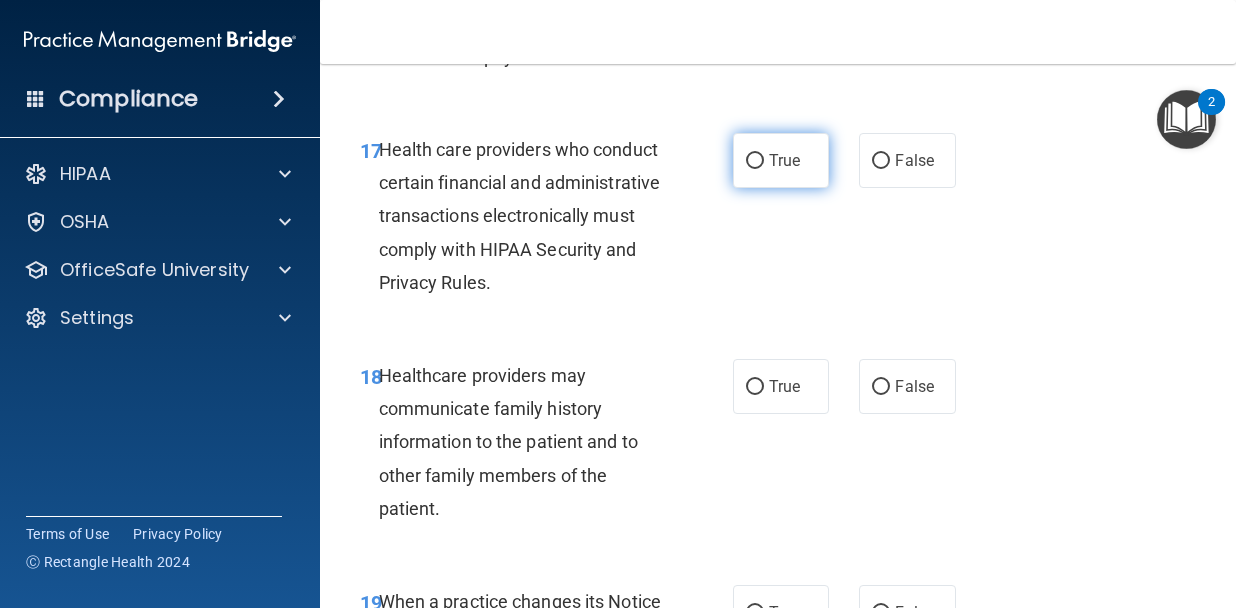 click on "True" at bounding box center (755, 161) 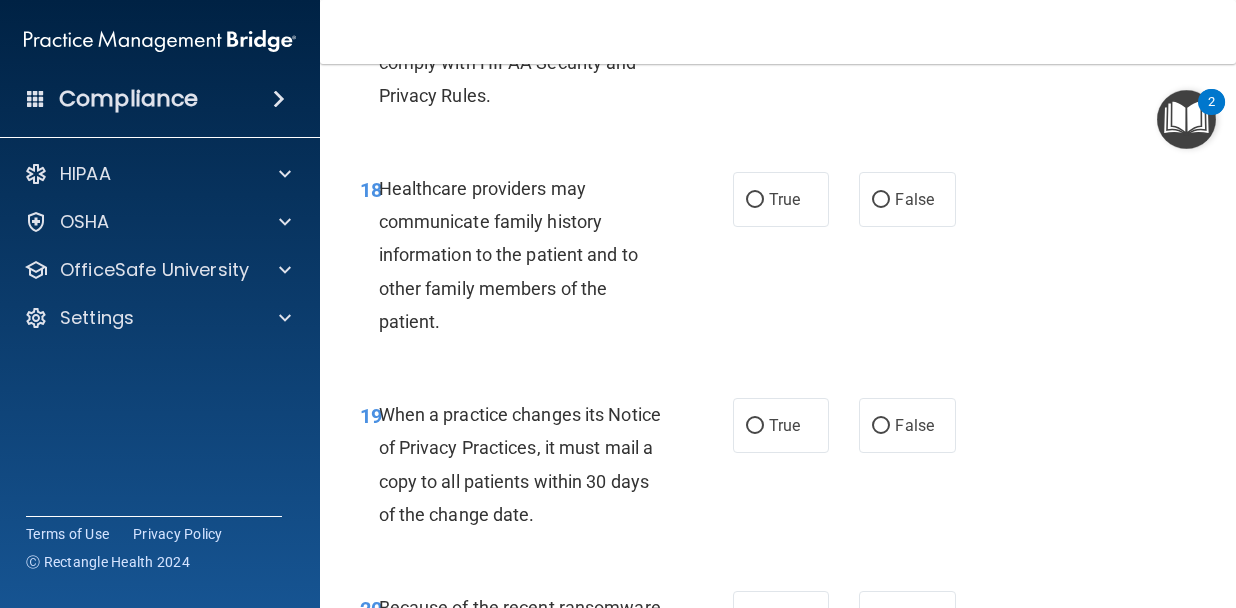 scroll, scrollTop: 3835, scrollLeft: 0, axis: vertical 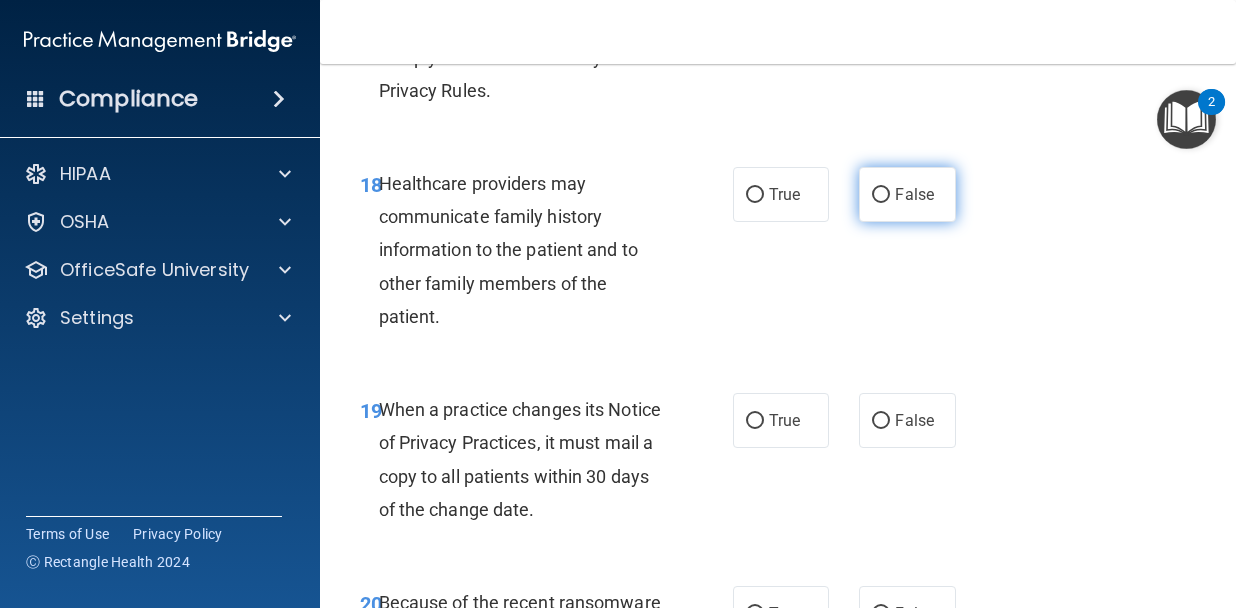 click on "False" at bounding box center (907, 194) 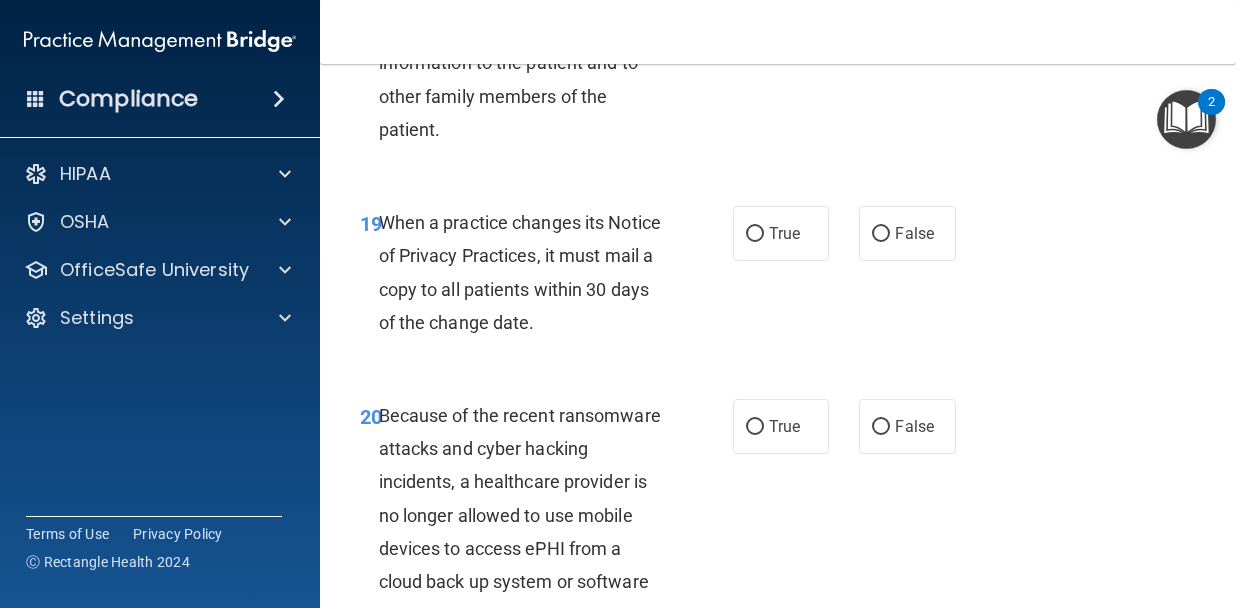 scroll, scrollTop: 4026, scrollLeft: 0, axis: vertical 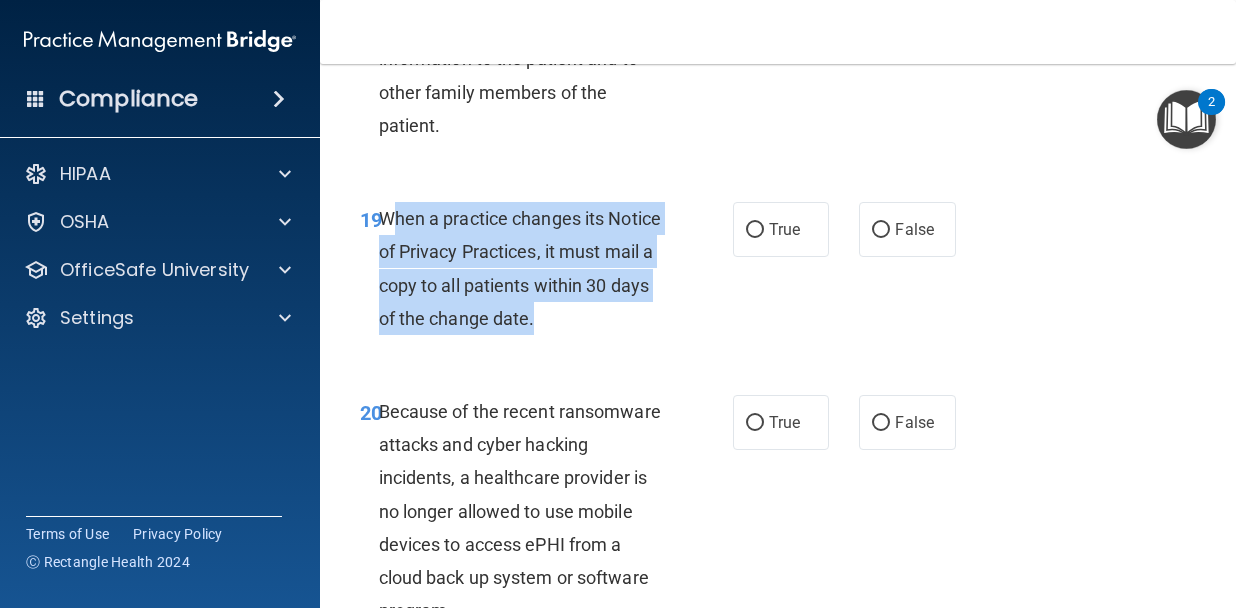 drag, startPoint x: 560, startPoint y: 380, endPoint x: 387, endPoint y: 285, distance: 197.36768 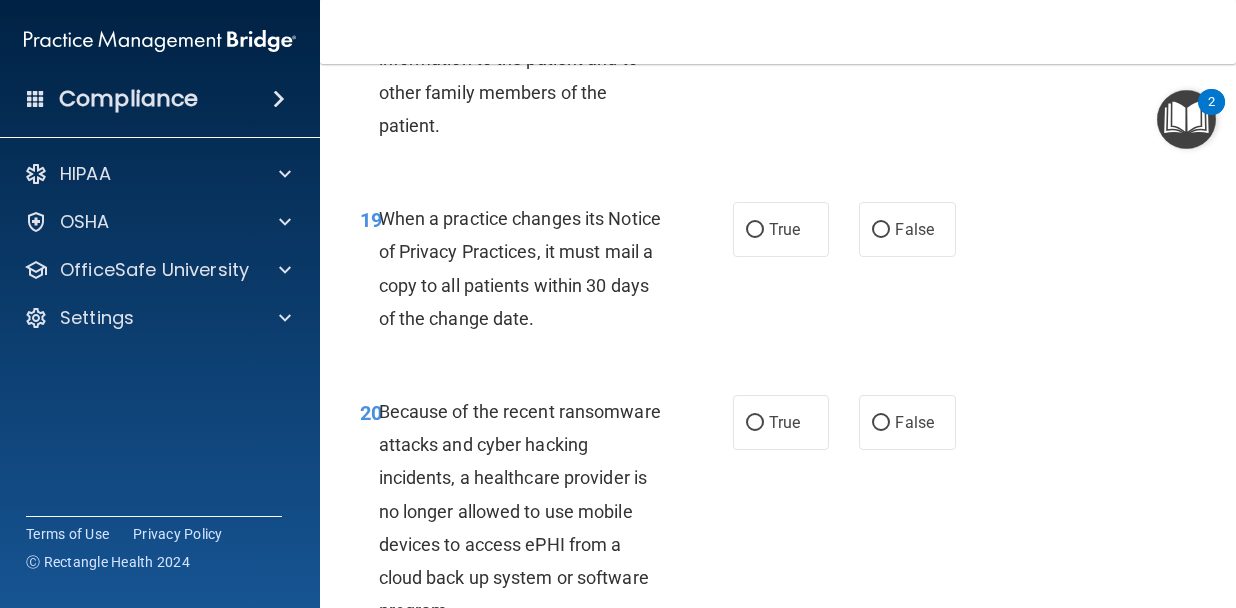 drag, startPoint x: 378, startPoint y: 280, endPoint x: 555, endPoint y: 392, distance: 209.45883 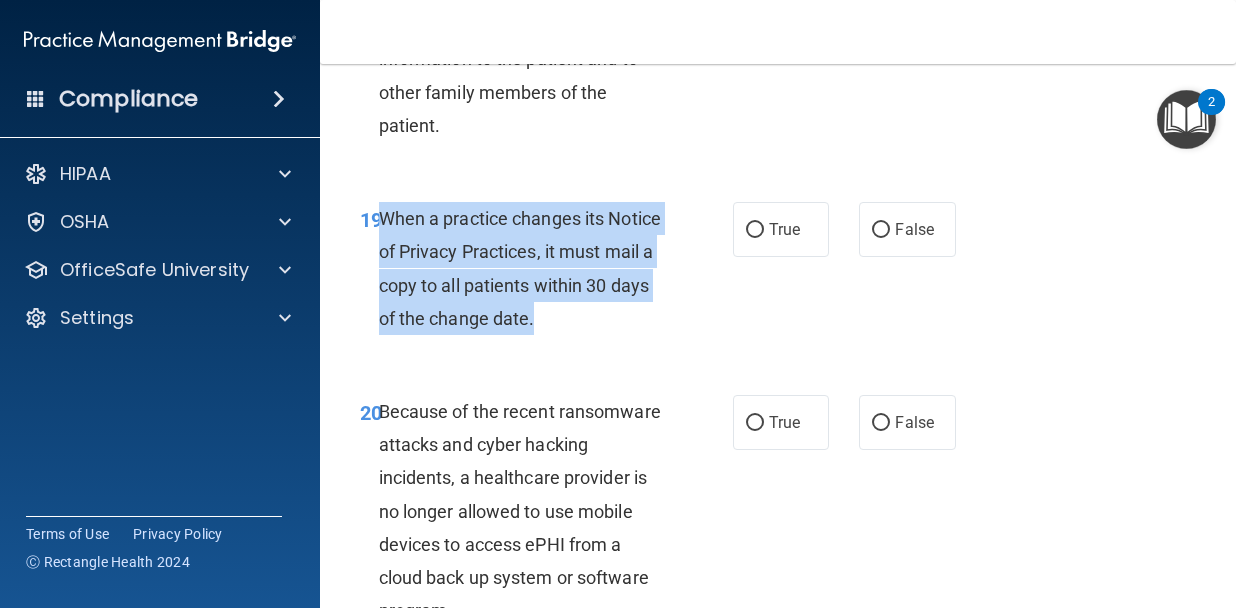 drag, startPoint x: 555, startPoint y: 392, endPoint x: 379, endPoint y: 294, distance: 201.44478 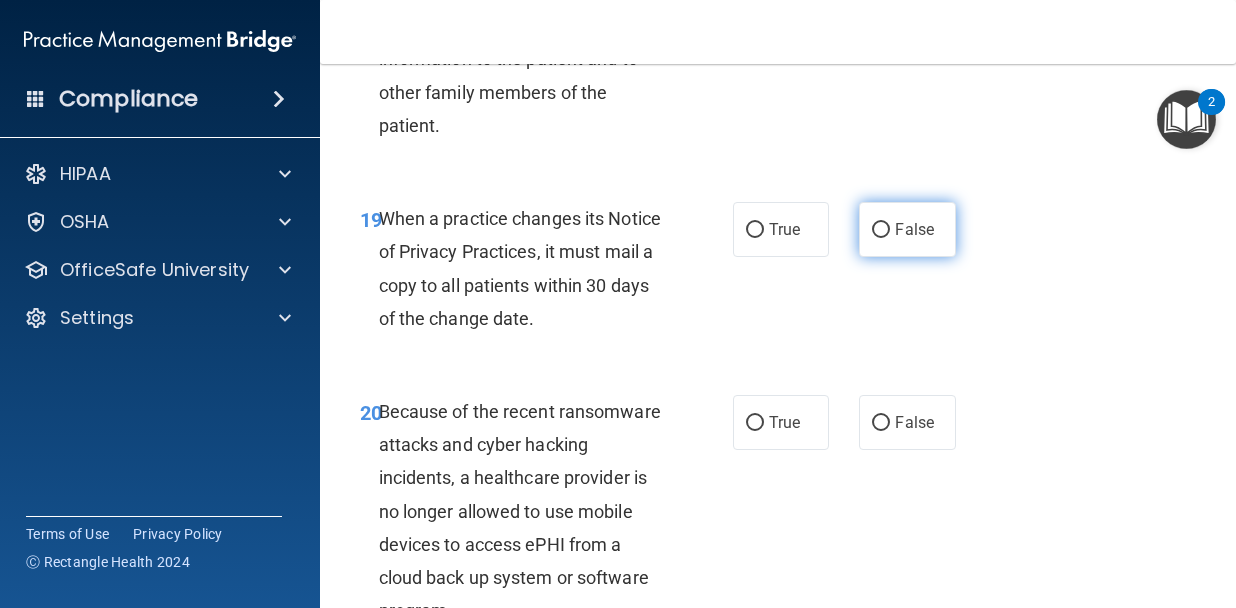 click on "False" at bounding box center [914, 229] 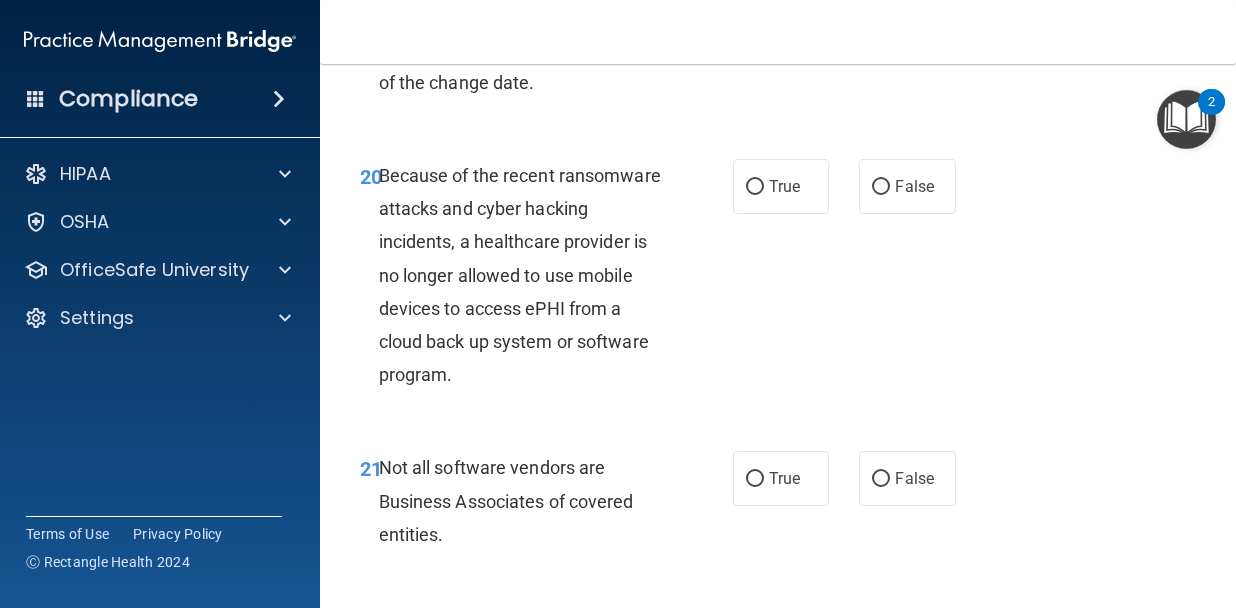 scroll, scrollTop: 4262, scrollLeft: 0, axis: vertical 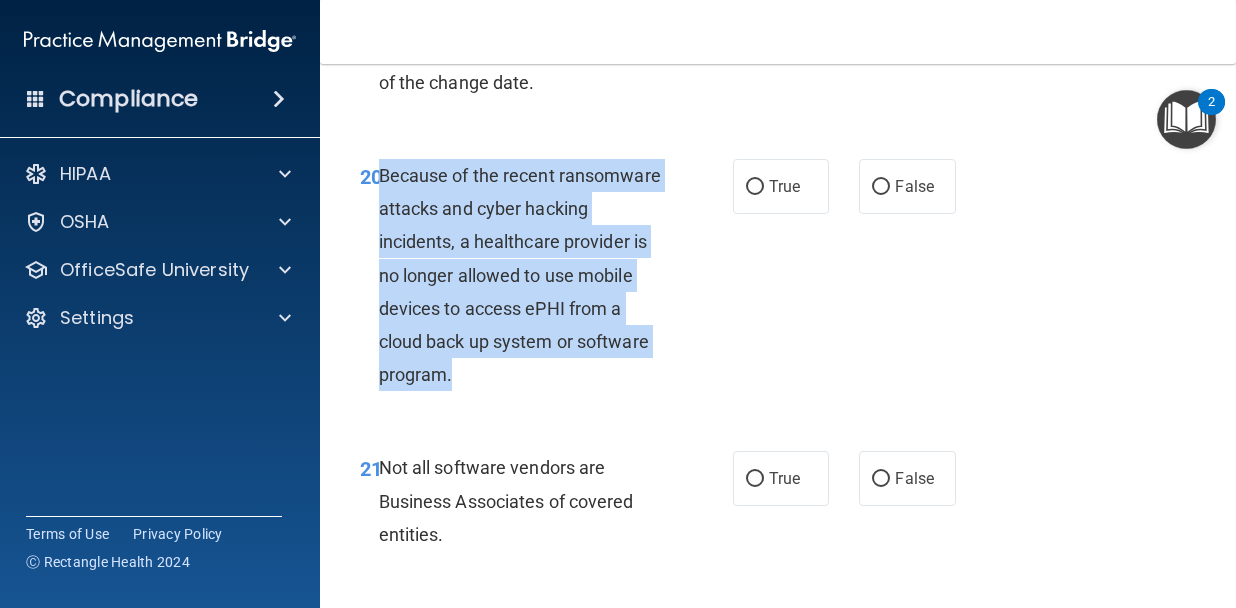 drag, startPoint x: 533, startPoint y: 456, endPoint x: 383, endPoint y: 257, distance: 249.20073 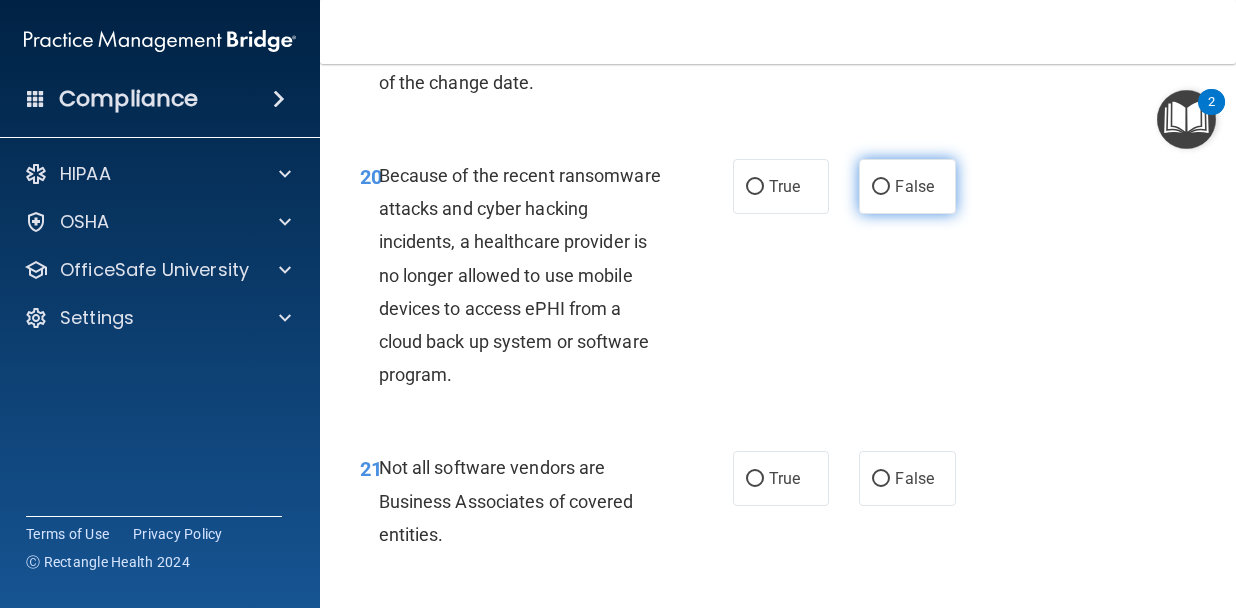 click on "False" at bounding box center (914, 186) 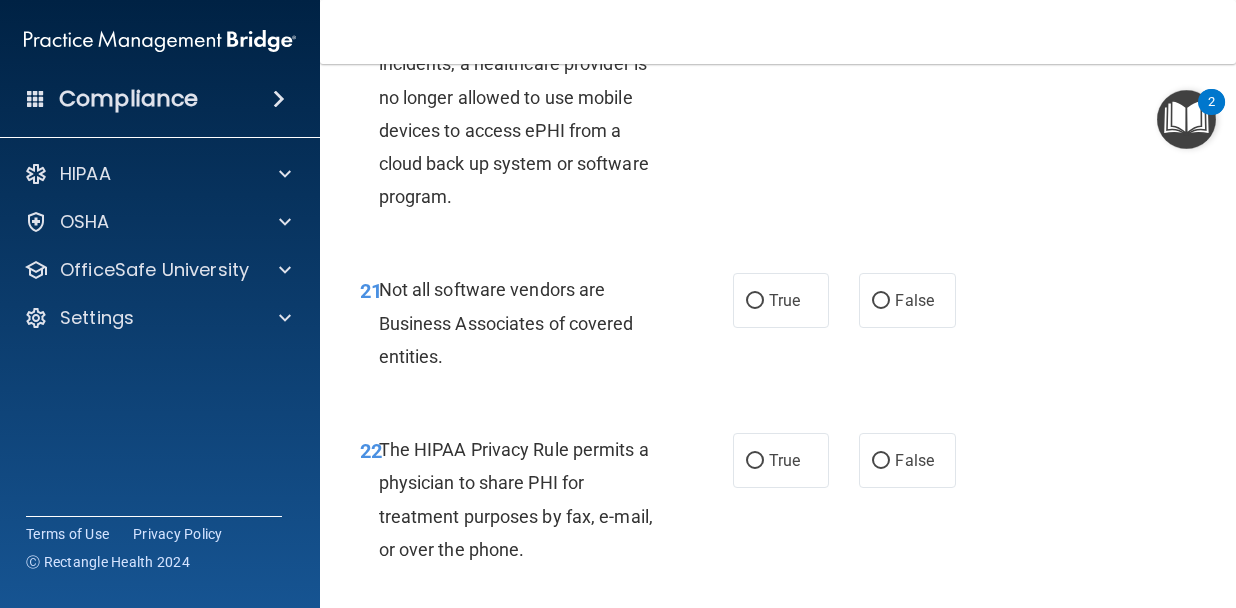 scroll, scrollTop: 4493, scrollLeft: 0, axis: vertical 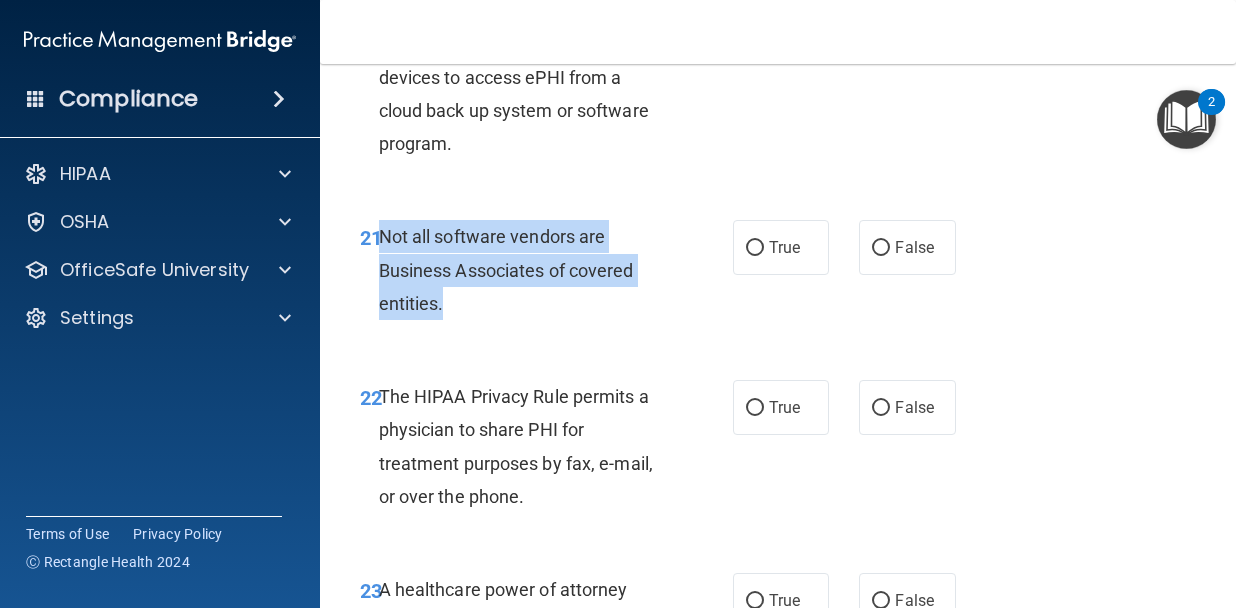 drag, startPoint x: 453, startPoint y: 370, endPoint x: 383, endPoint y: 300, distance: 98.99495 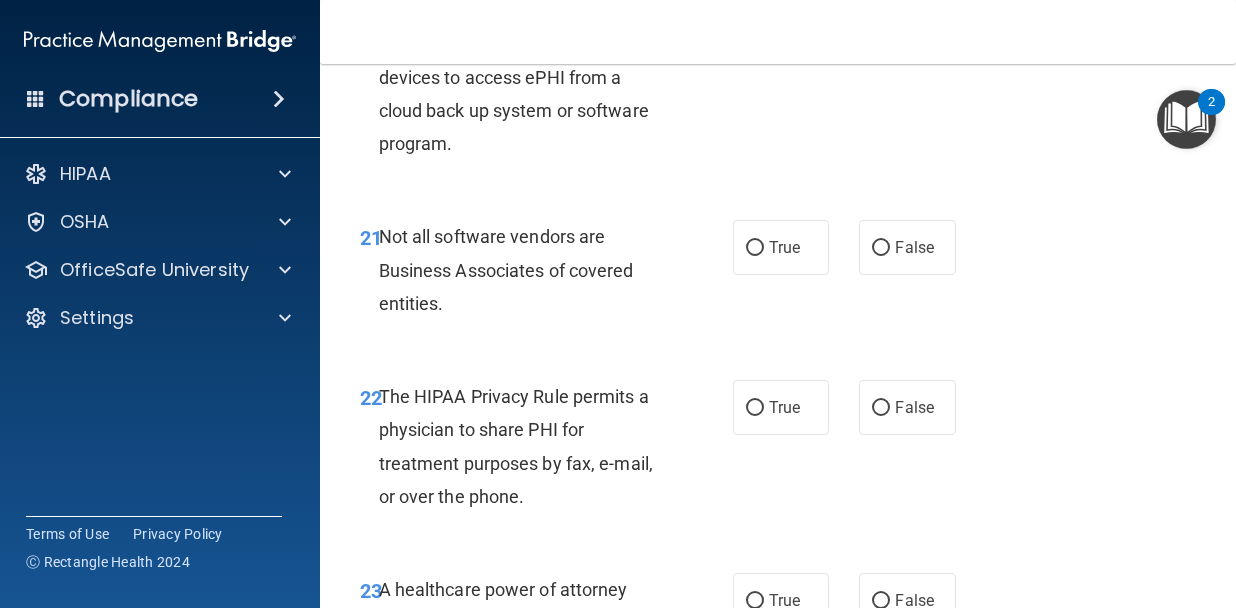 click on "True           False" at bounding box center [849, 247] 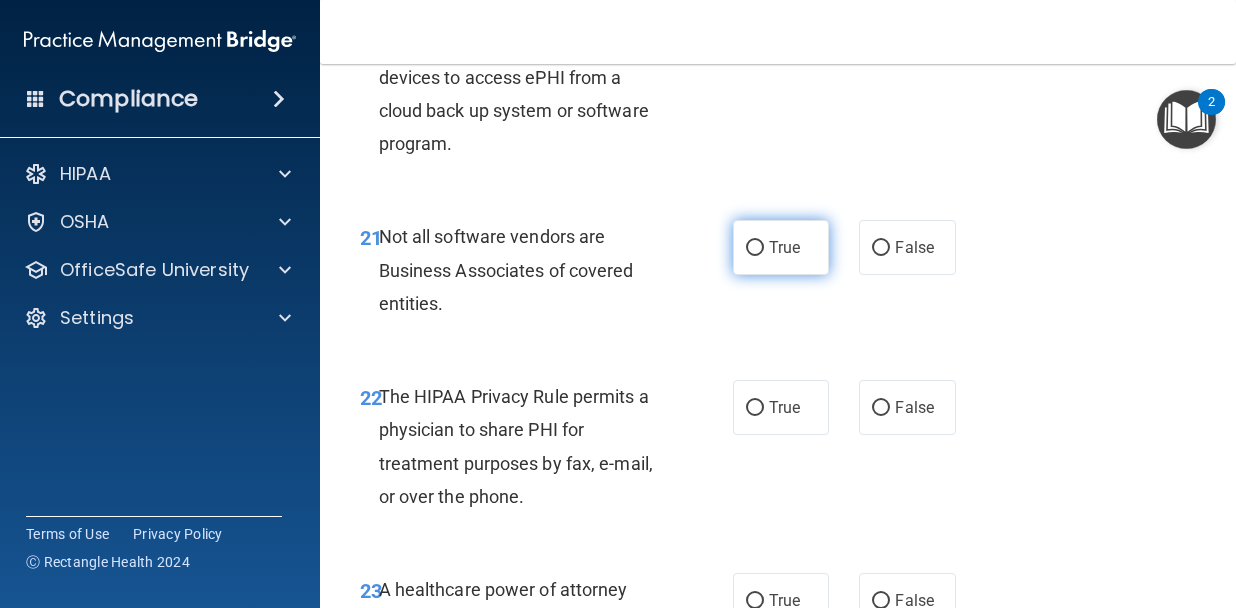 click on "True" at bounding box center [784, 247] 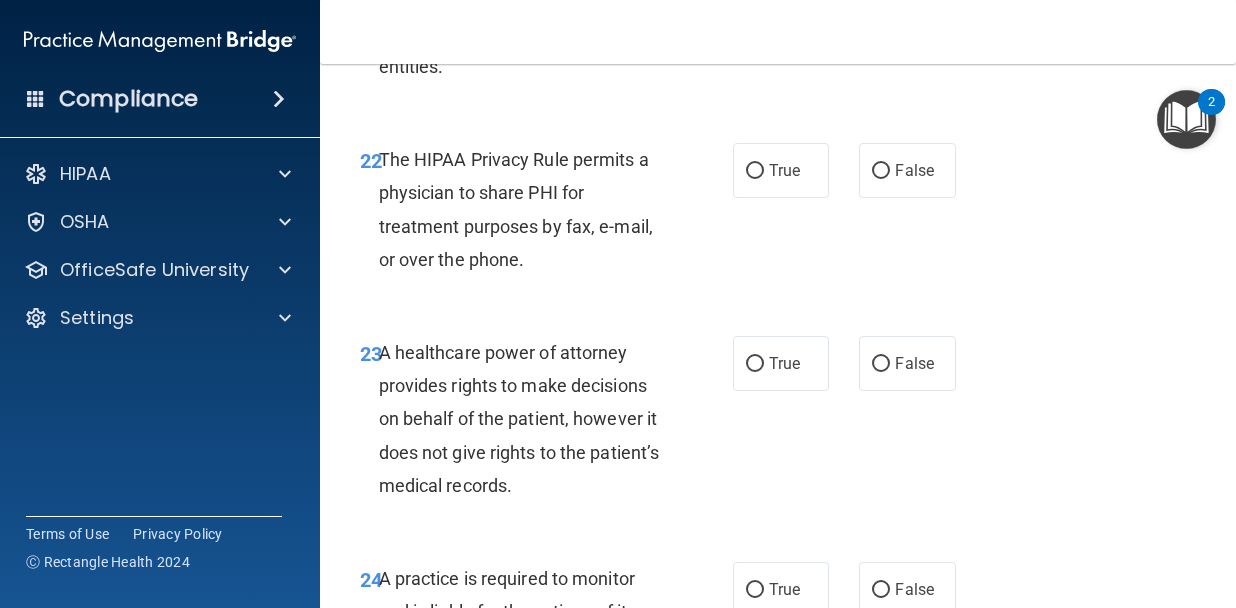 scroll, scrollTop: 4734, scrollLeft: 0, axis: vertical 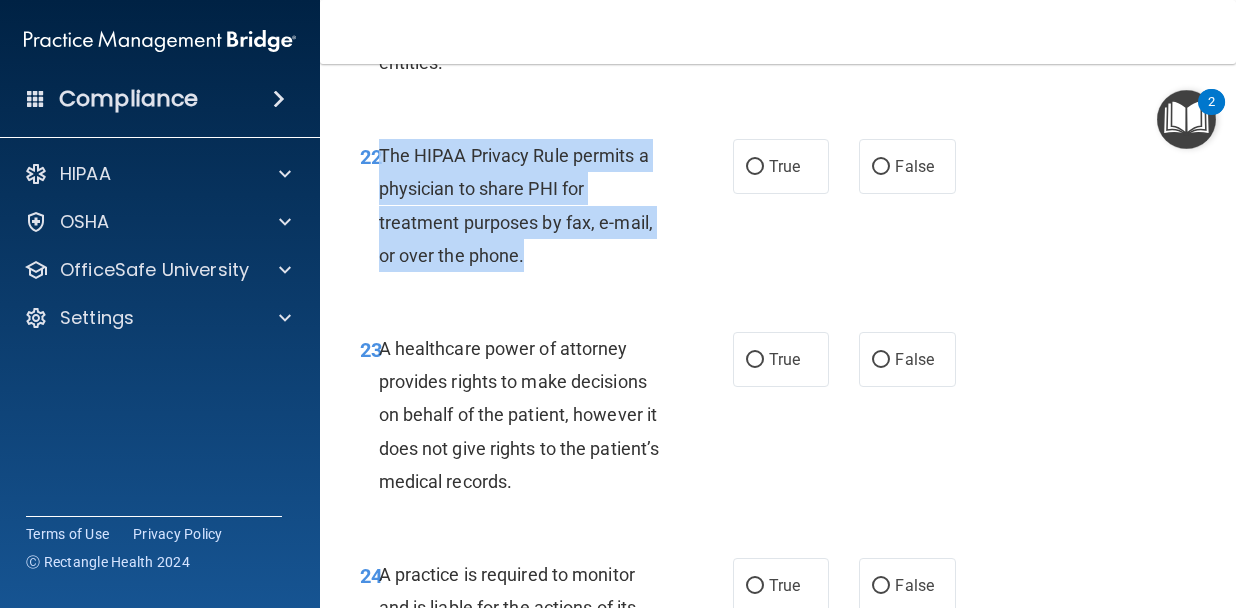 drag, startPoint x: 570, startPoint y: 332, endPoint x: 382, endPoint y: 230, distance: 213.88782 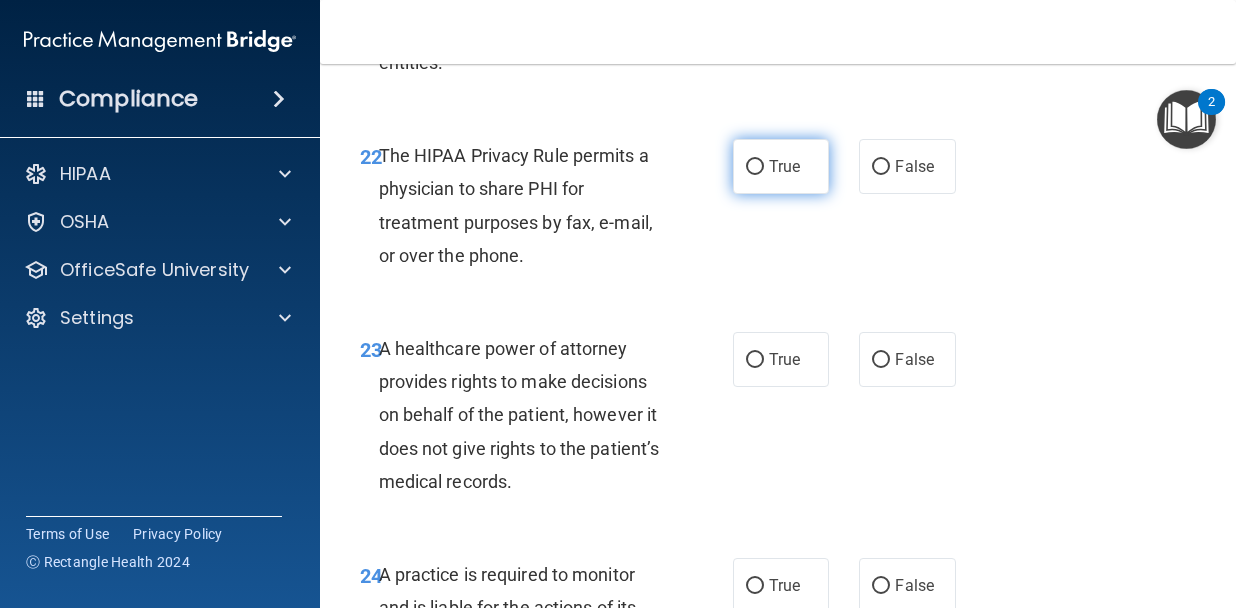 click on "True" at bounding box center [781, 166] 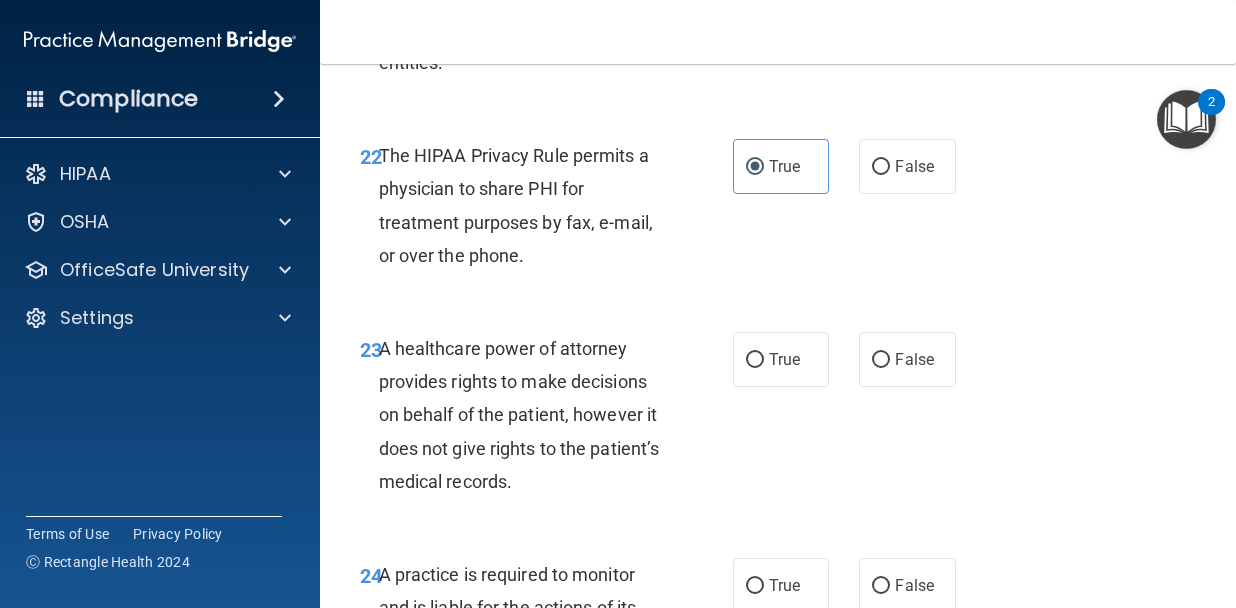 scroll, scrollTop: 4847, scrollLeft: 0, axis: vertical 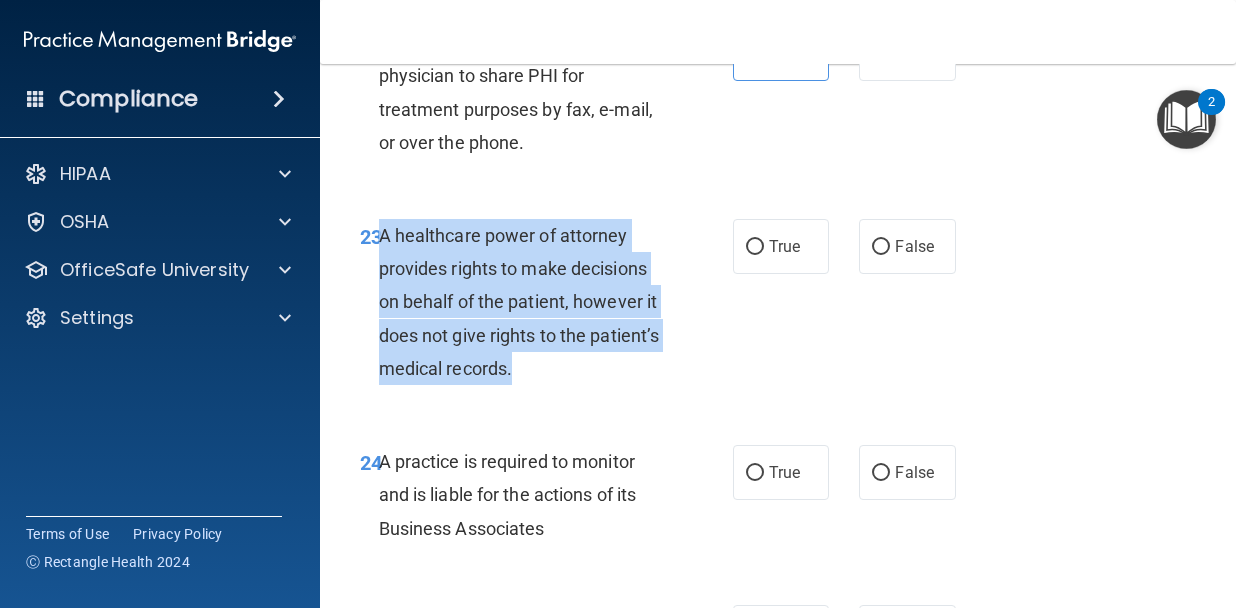 drag, startPoint x: 517, startPoint y: 438, endPoint x: 381, endPoint y: 309, distance: 187.44865 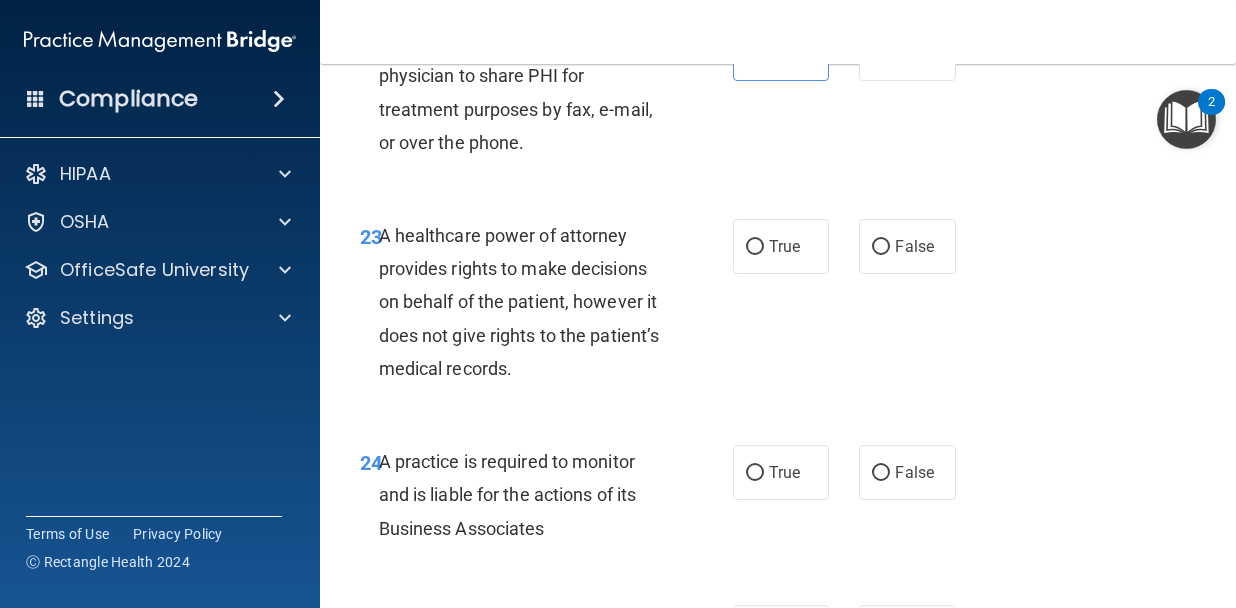 click on "24       A practice is required to monitor and is liable for the actions of its Business Associates                 True           False" at bounding box center [778, 500] 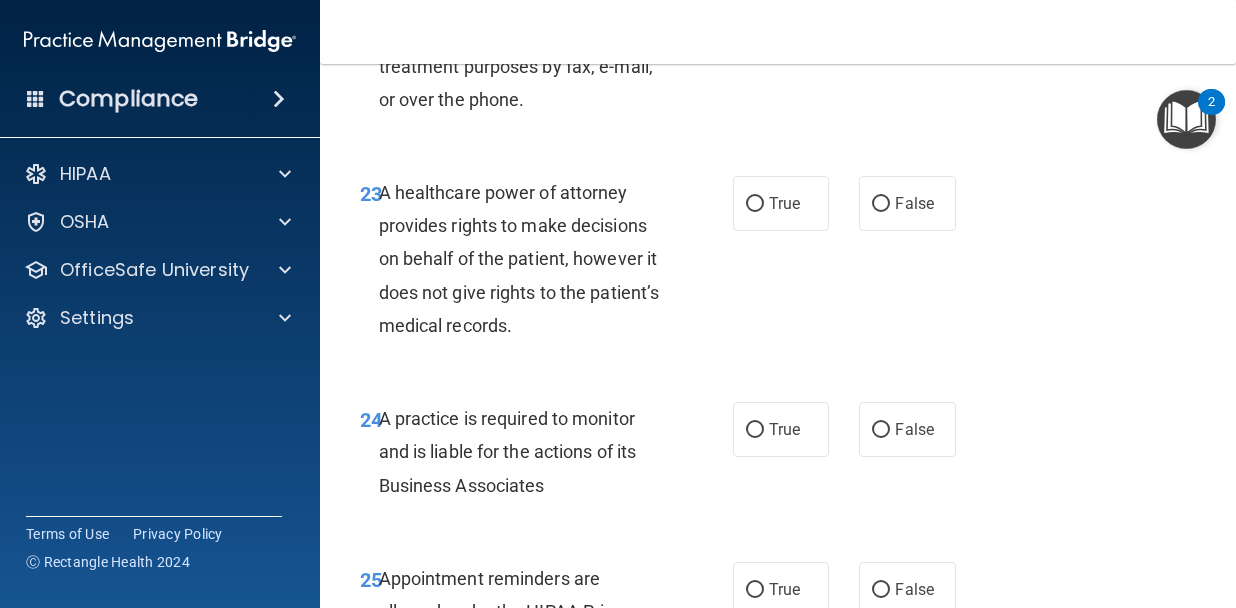 scroll, scrollTop: 4899, scrollLeft: 0, axis: vertical 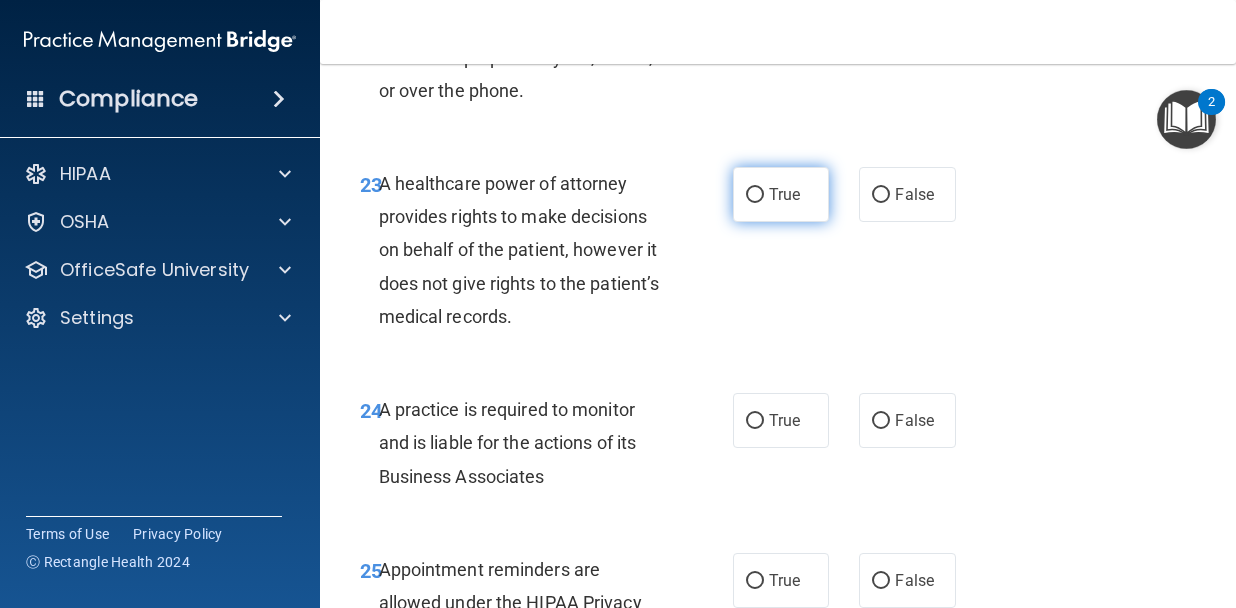 click on "True" at bounding box center (755, 195) 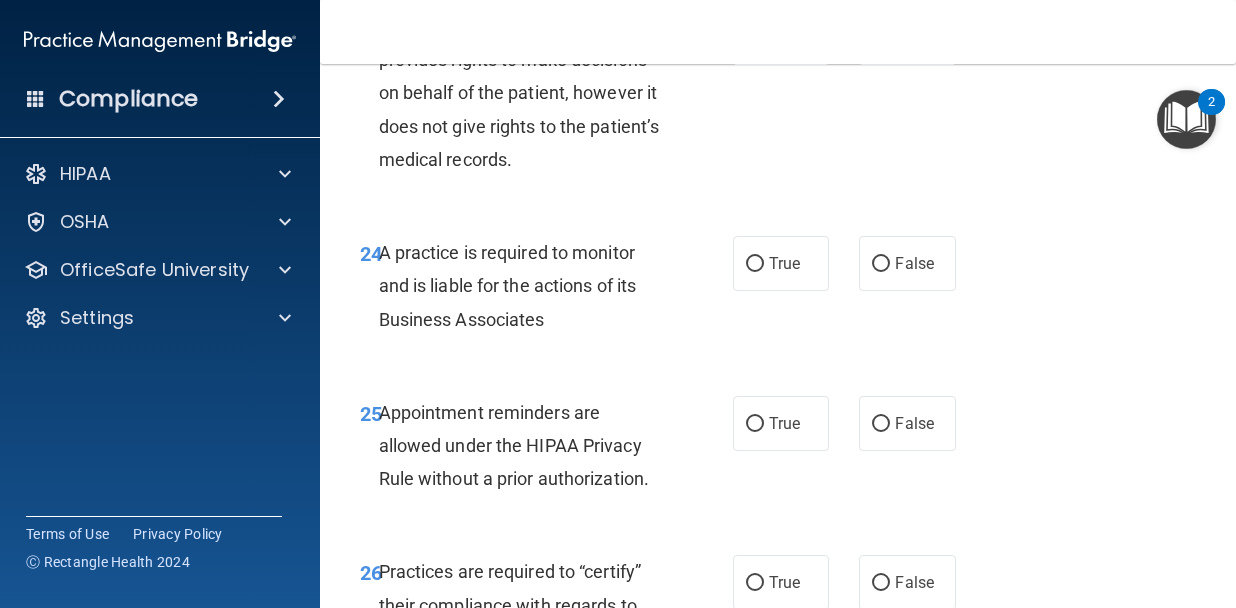 scroll, scrollTop: 5058, scrollLeft: 0, axis: vertical 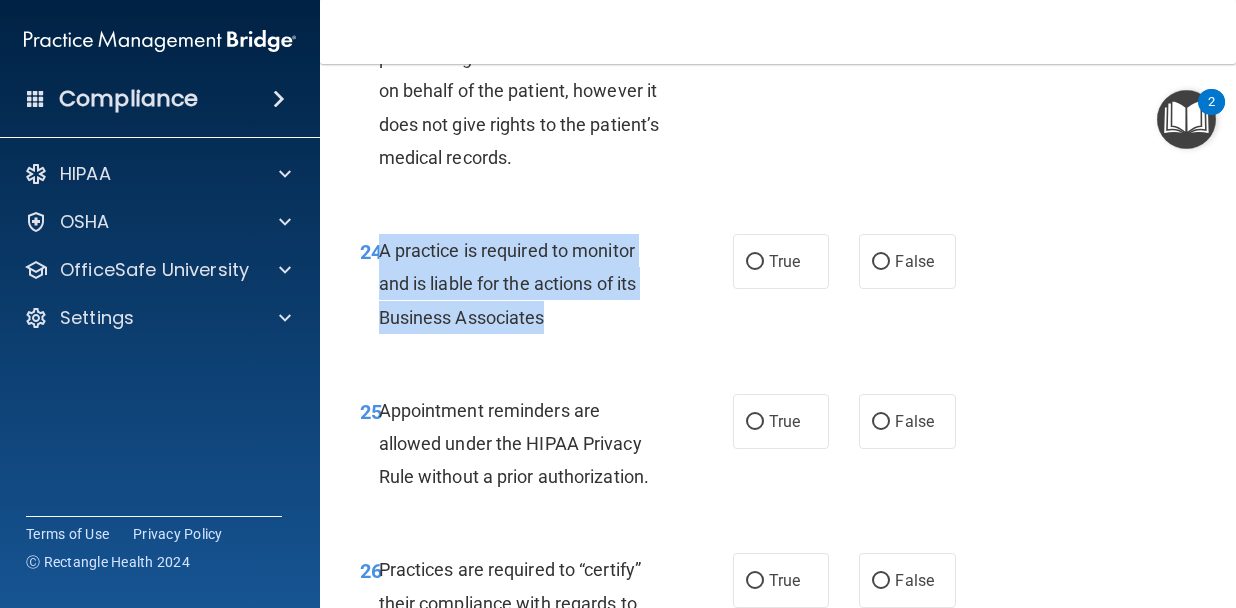 drag, startPoint x: 570, startPoint y: 388, endPoint x: 381, endPoint y: 322, distance: 200.19241 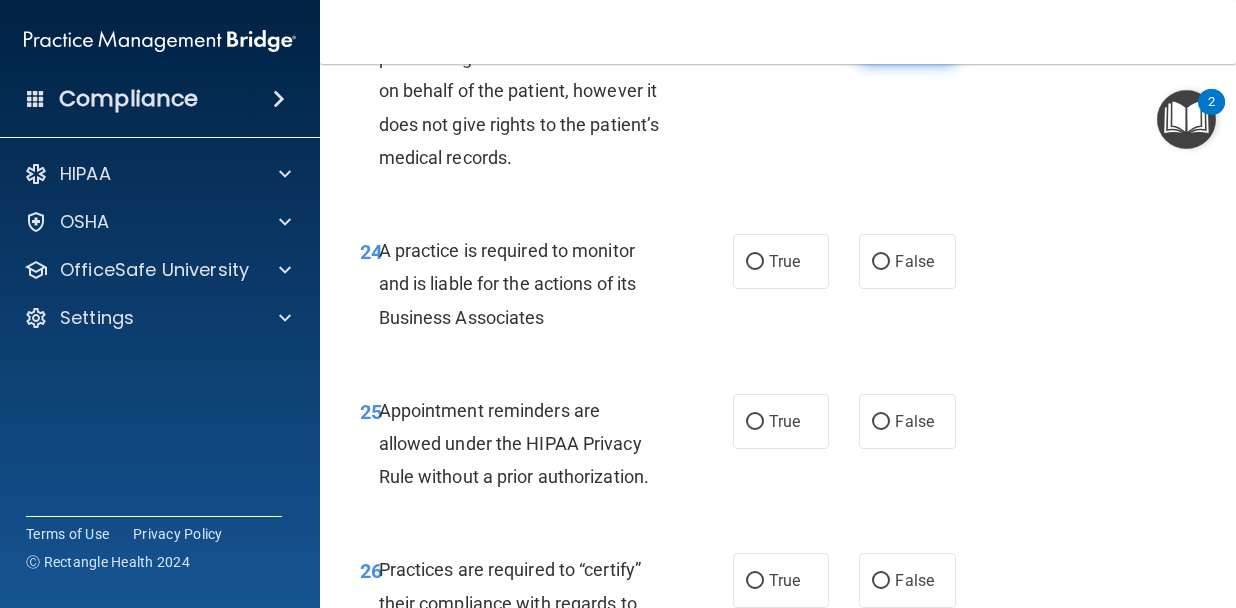 click on "False" at bounding box center [914, 35] 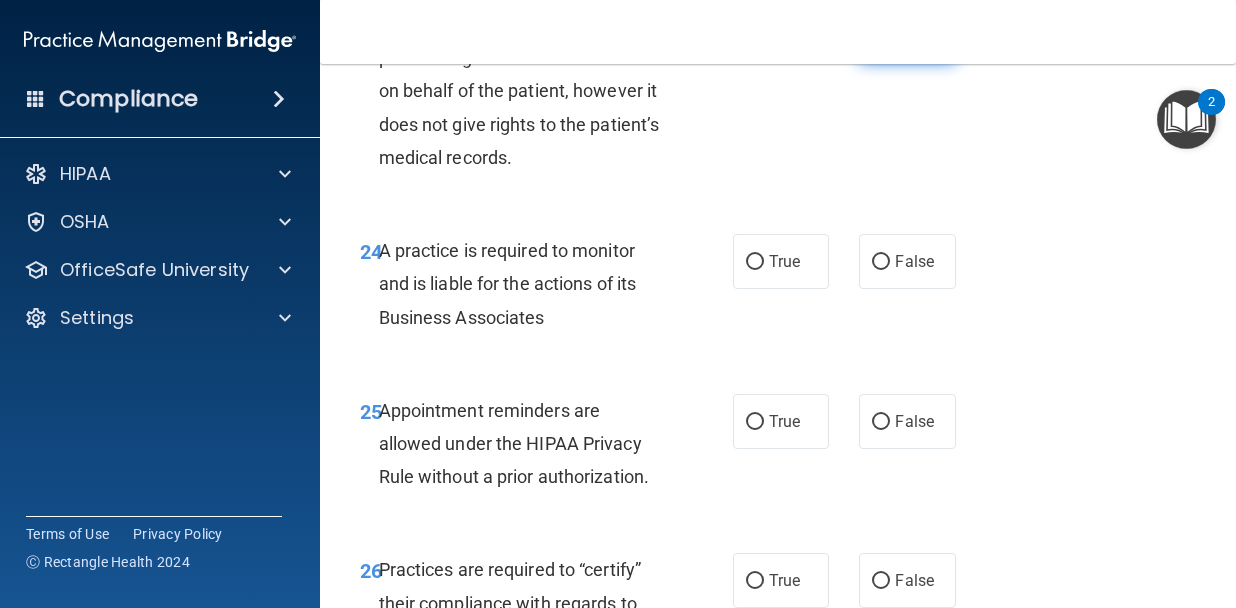 radio on "false" 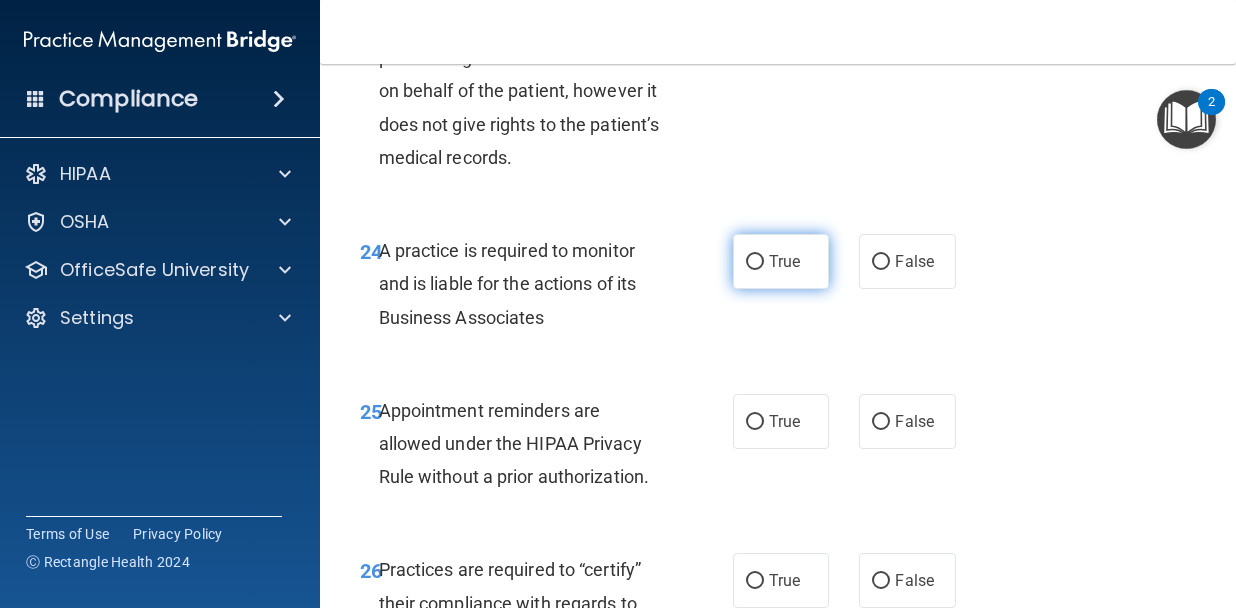 click on "True" at bounding box center [781, 261] 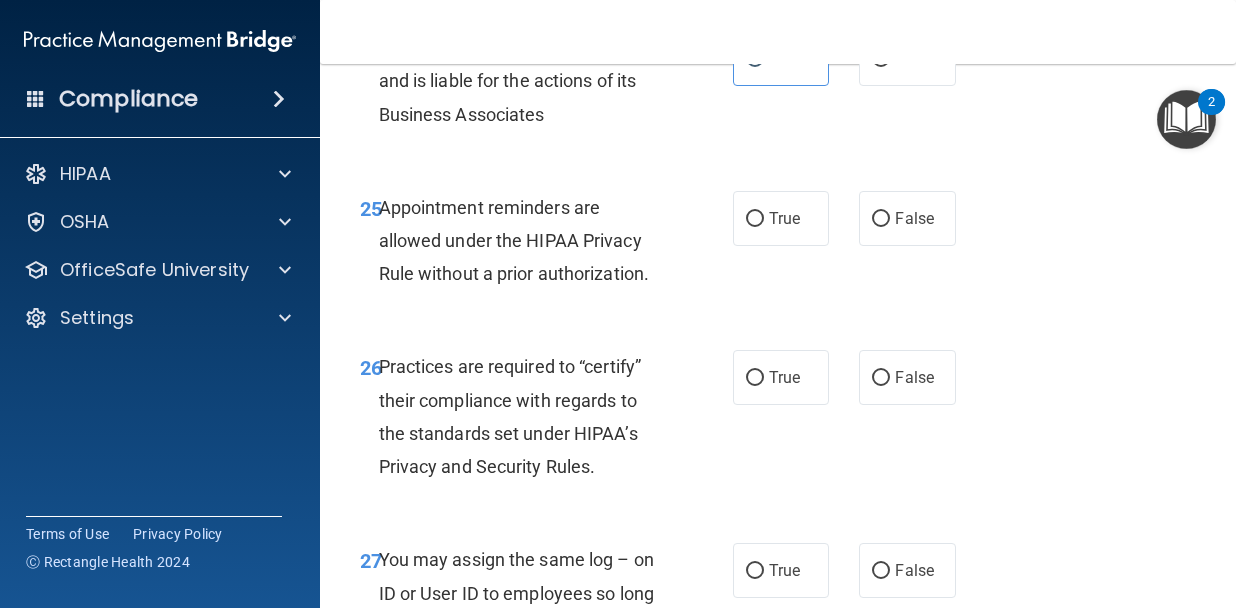 scroll, scrollTop: 5281, scrollLeft: 0, axis: vertical 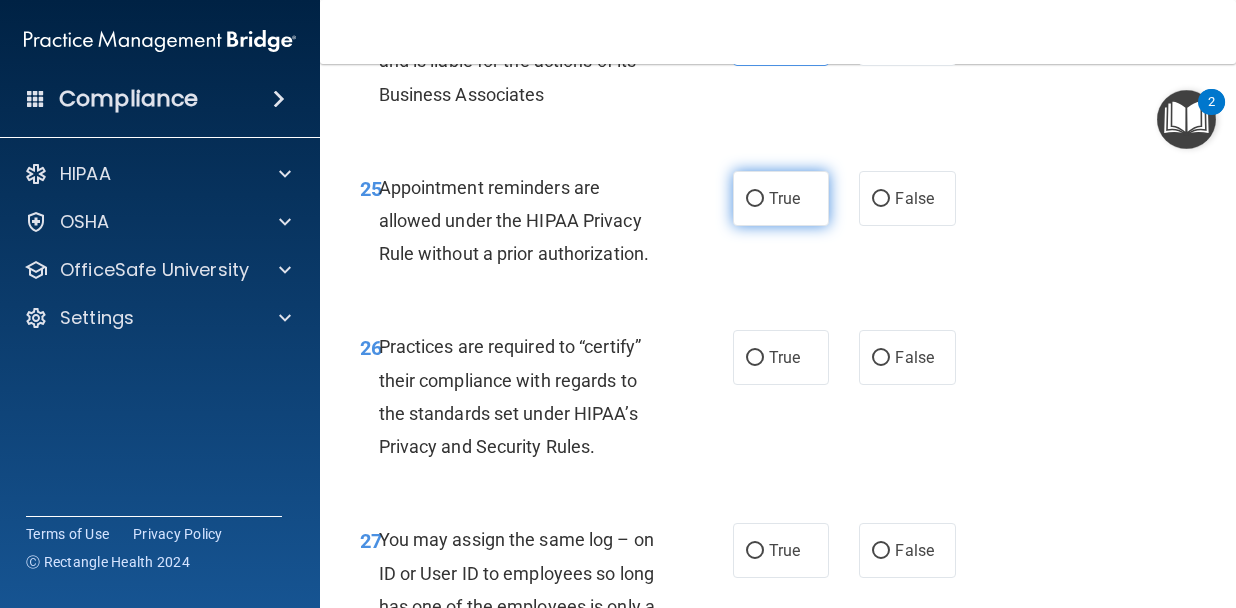 click on "True" at bounding box center [781, 198] 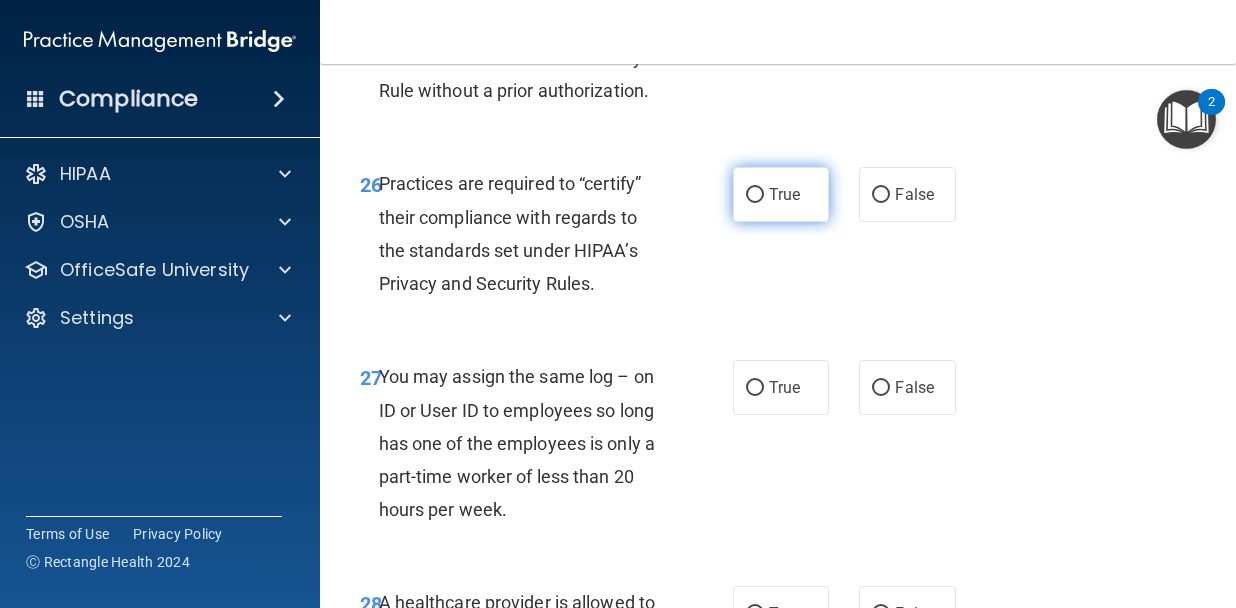 scroll, scrollTop: 5445, scrollLeft: 0, axis: vertical 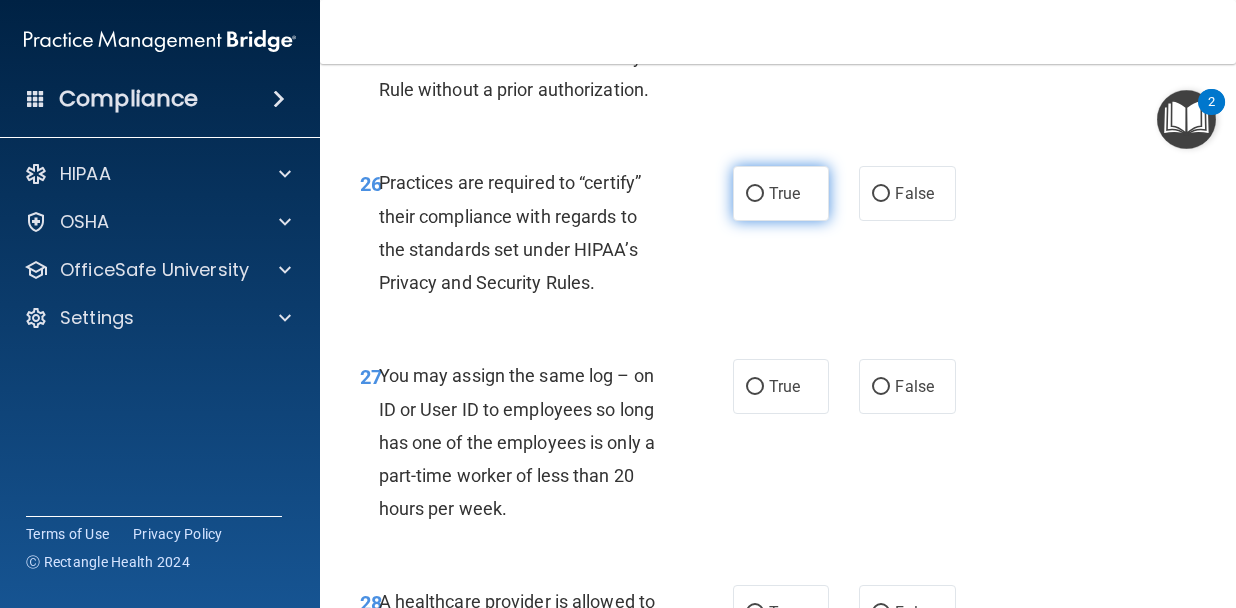 click on "True" at bounding box center [784, 193] 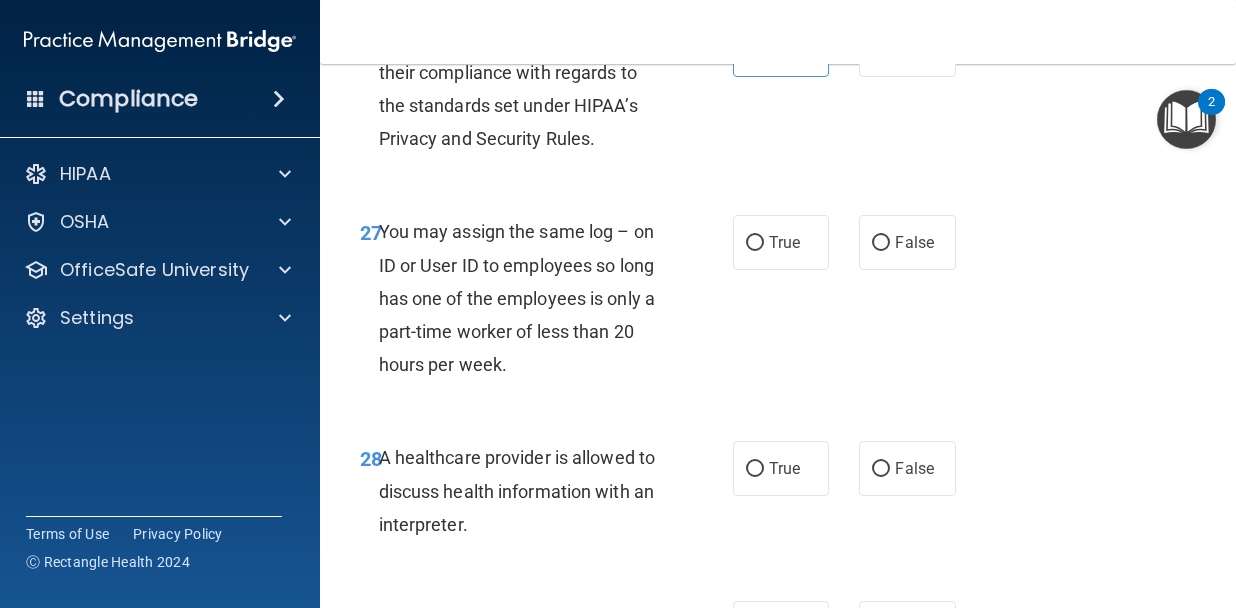 scroll, scrollTop: 5590, scrollLeft: 0, axis: vertical 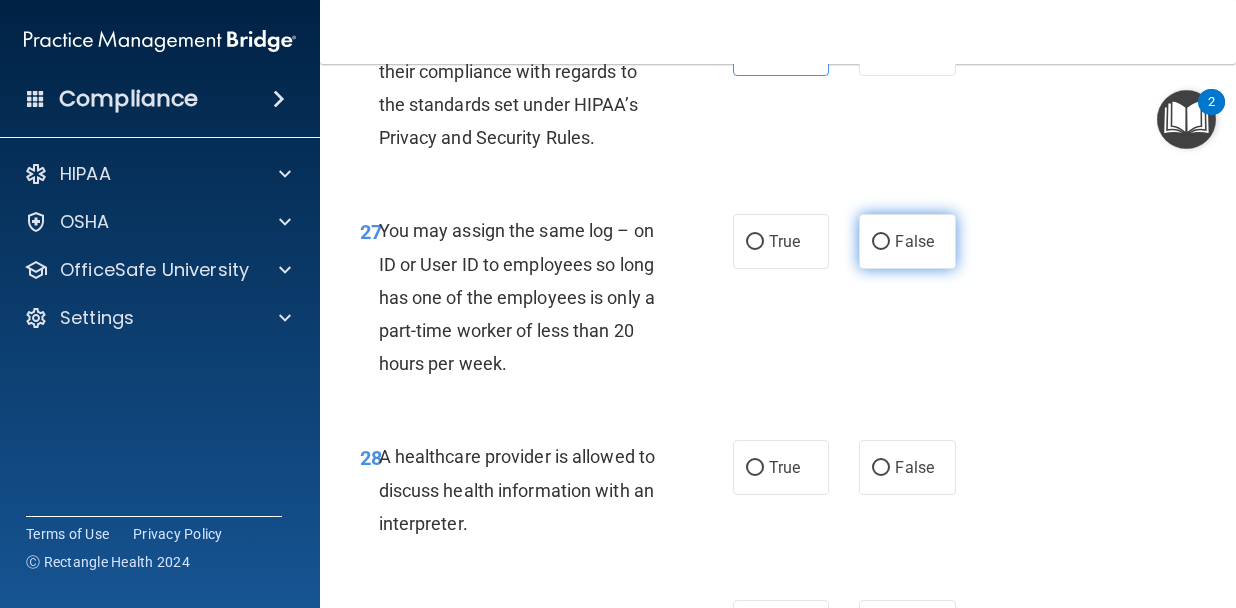 click on "False" at bounding box center [914, 241] 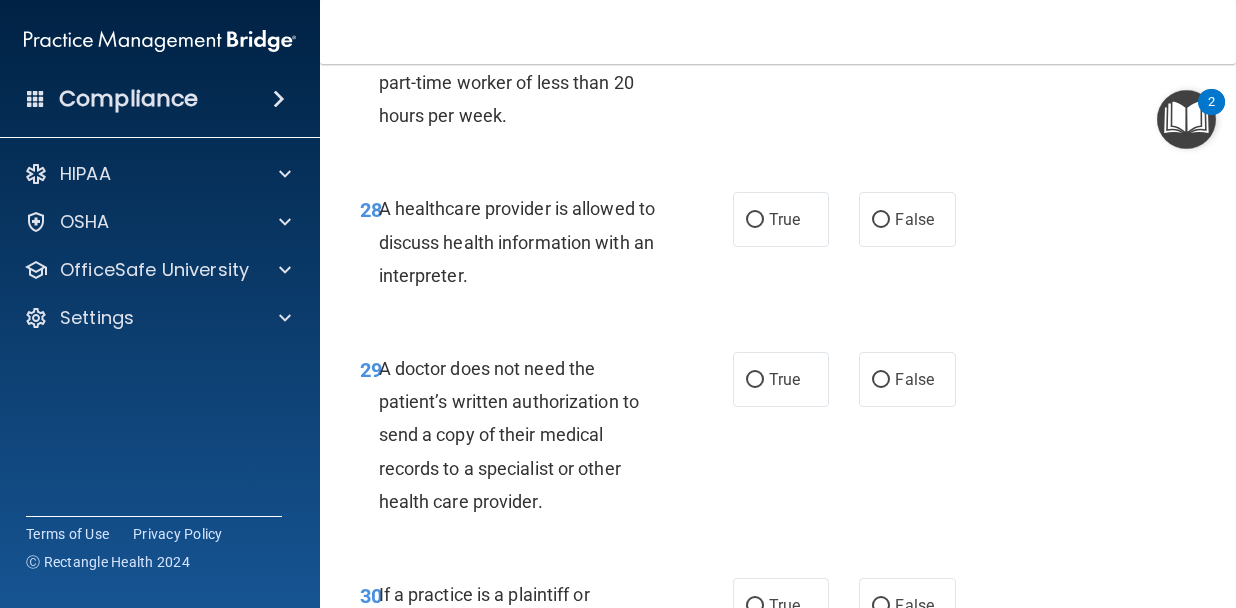 scroll, scrollTop: 5847, scrollLeft: 0, axis: vertical 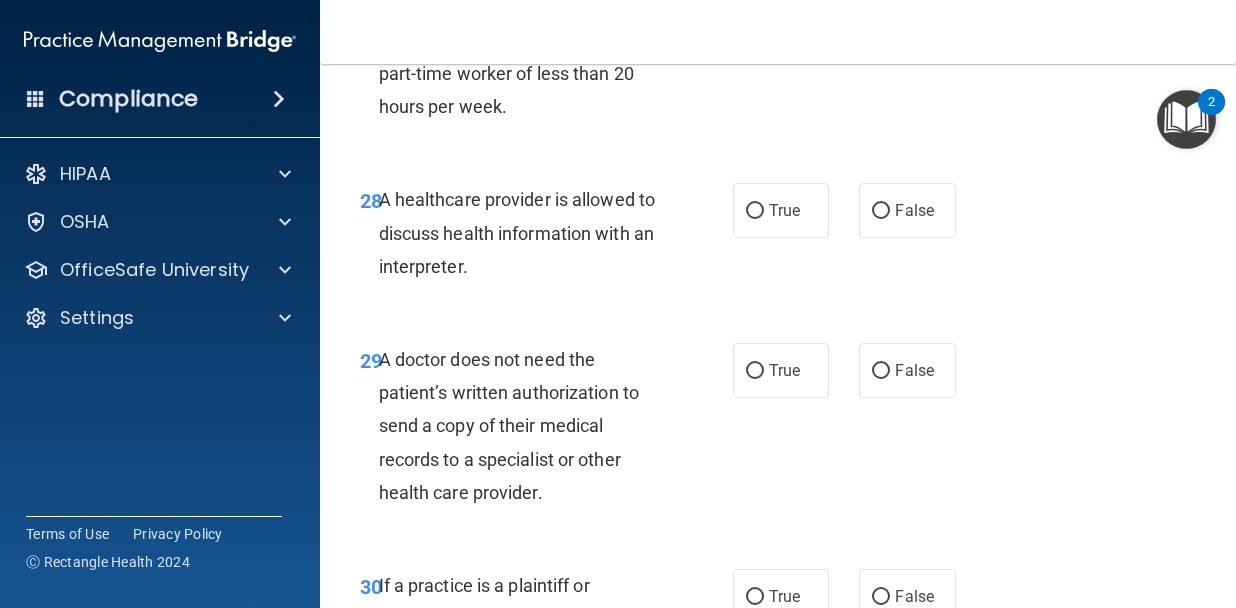 click on "28       A healthcare provider is allowed to discuss health information with an interpreter.                 True           False" at bounding box center [778, 238] 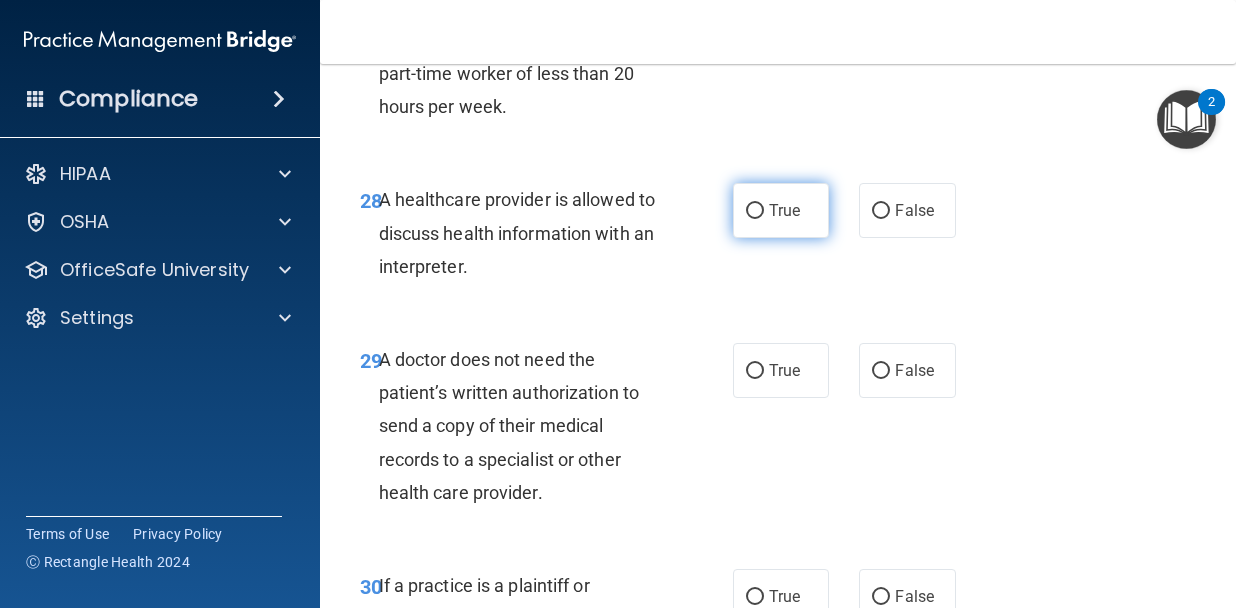 click on "True" at bounding box center [781, 210] 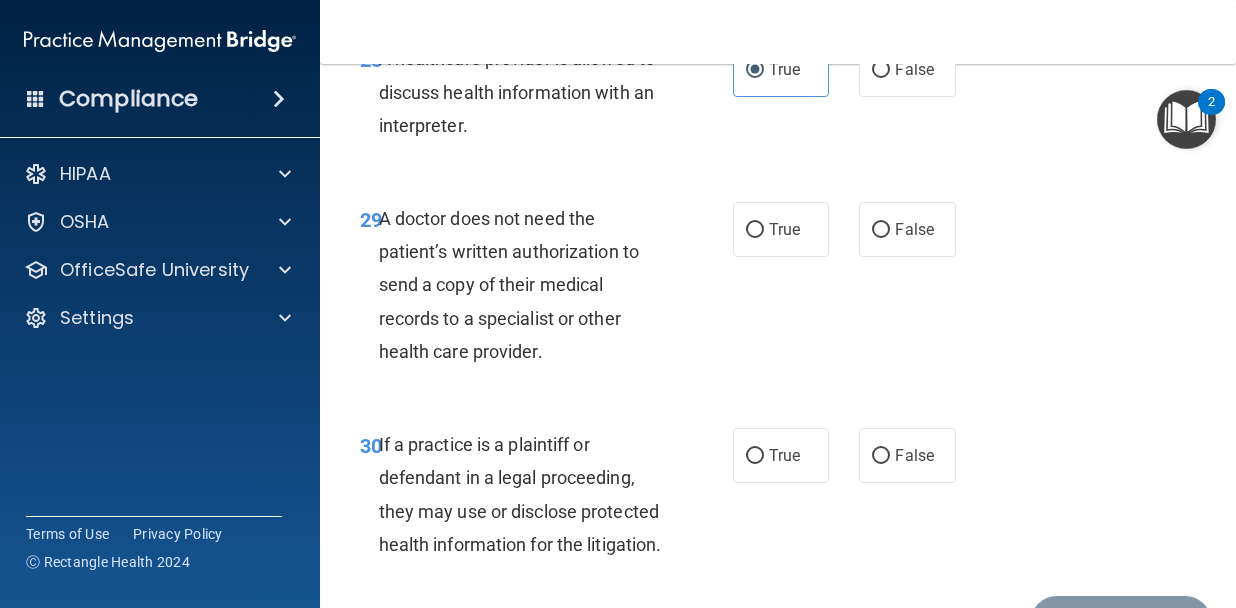 scroll, scrollTop: 6001, scrollLeft: 0, axis: vertical 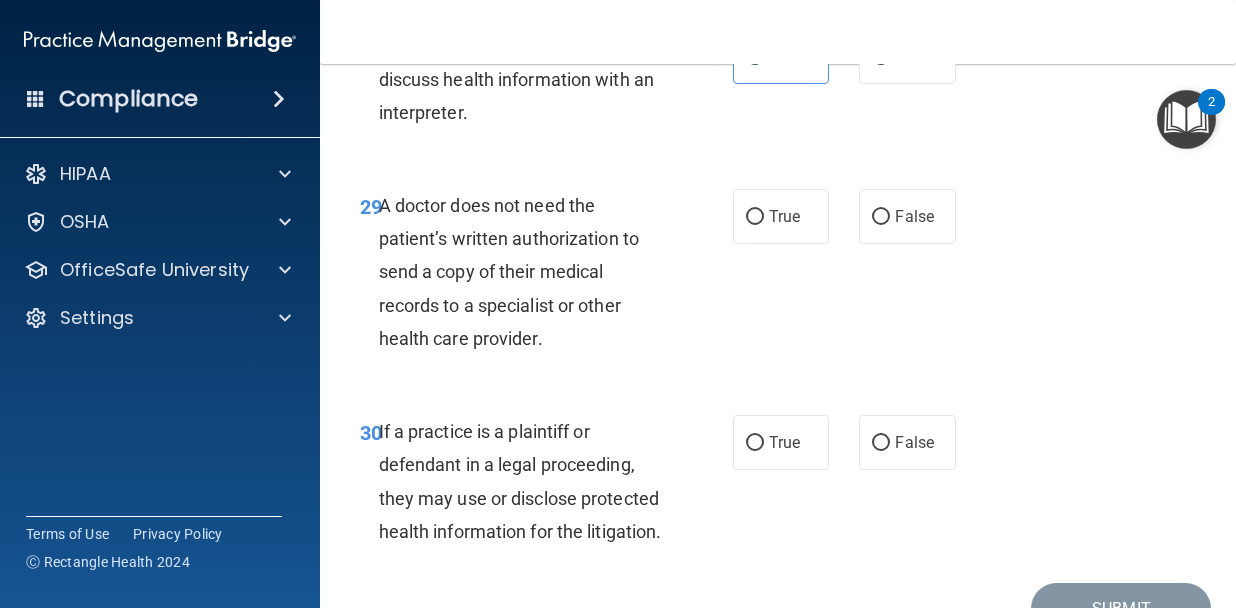 drag, startPoint x: 586, startPoint y: 401, endPoint x: 382, endPoint y: 284, distance: 235.17015 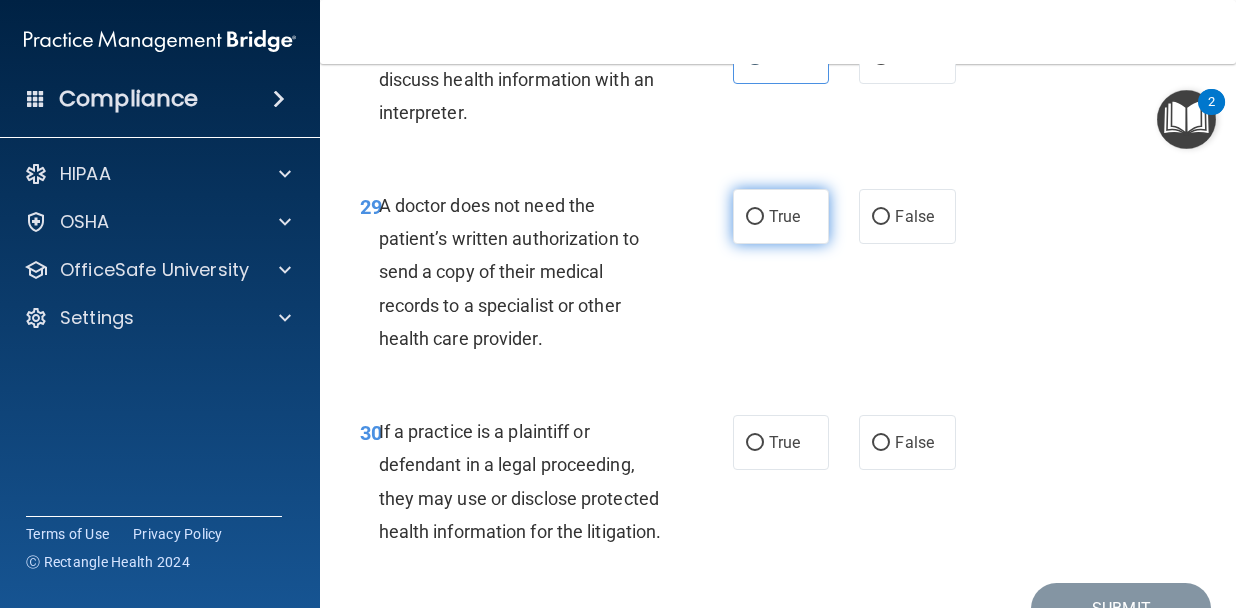 click on "True" at bounding box center (784, 216) 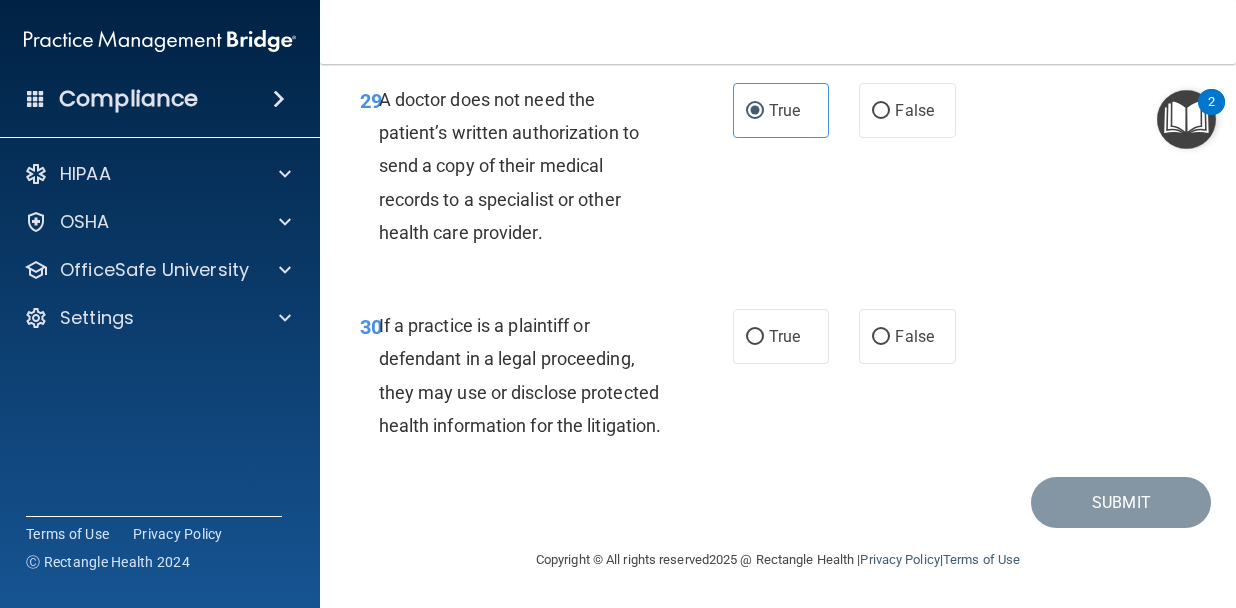 scroll, scrollTop: 6174, scrollLeft: 0, axis: vertical 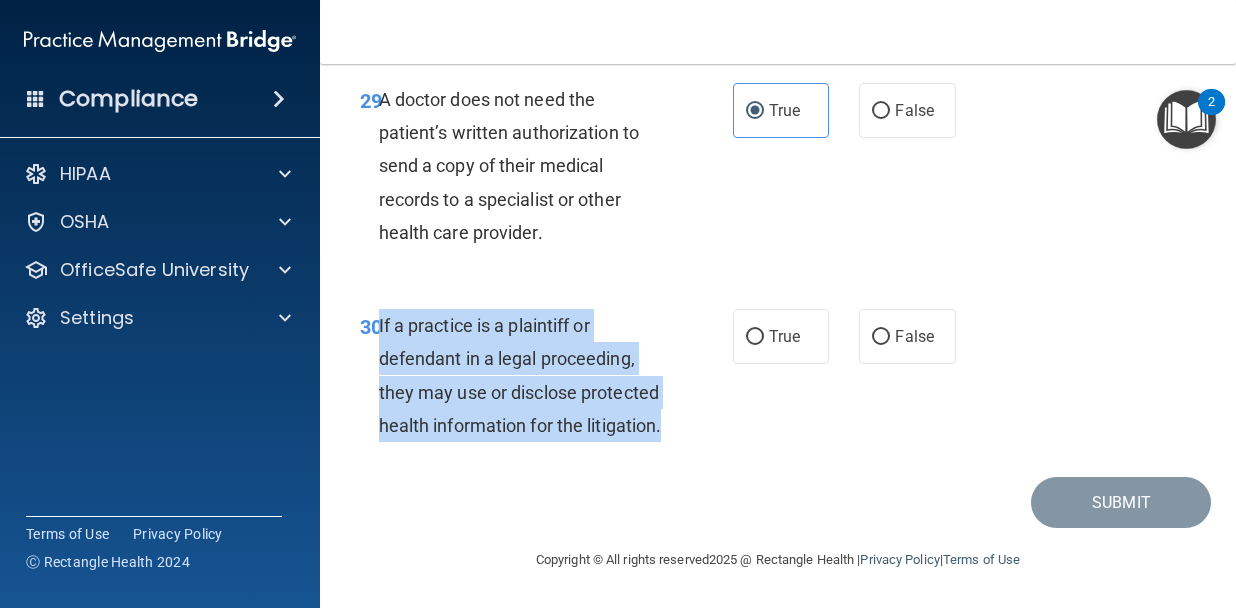 drag, startPoint x: 672, startPoint y: 427, endPoint x: 380, endPoint y: 332, distance: 307.06512 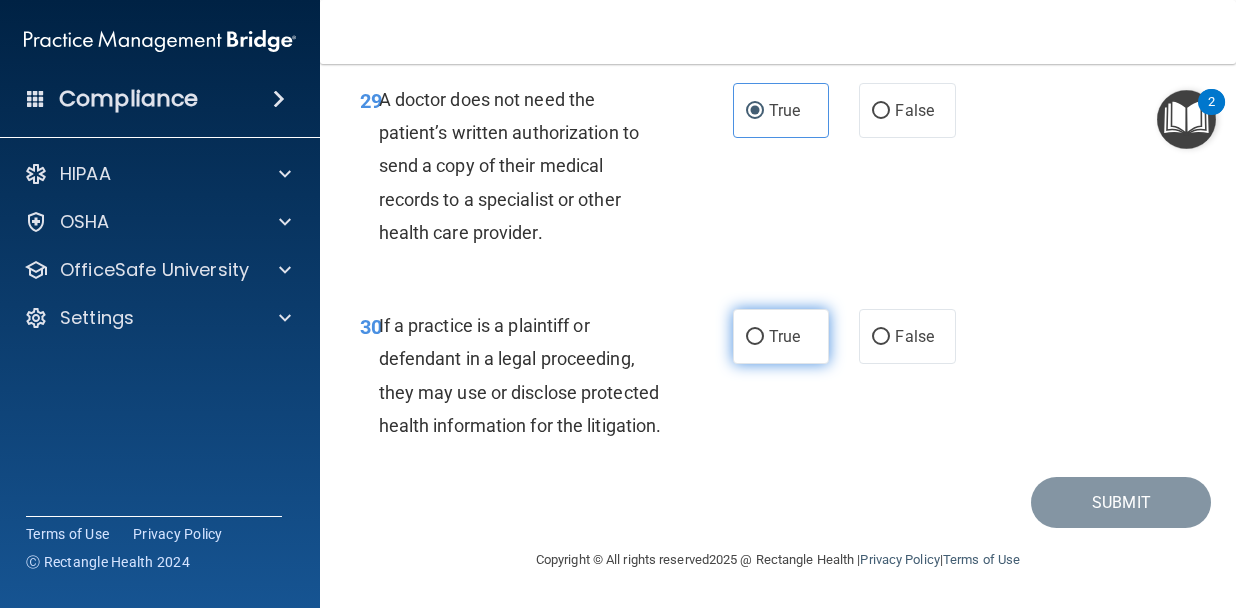 click on "True" at bounding box center [781, 336] 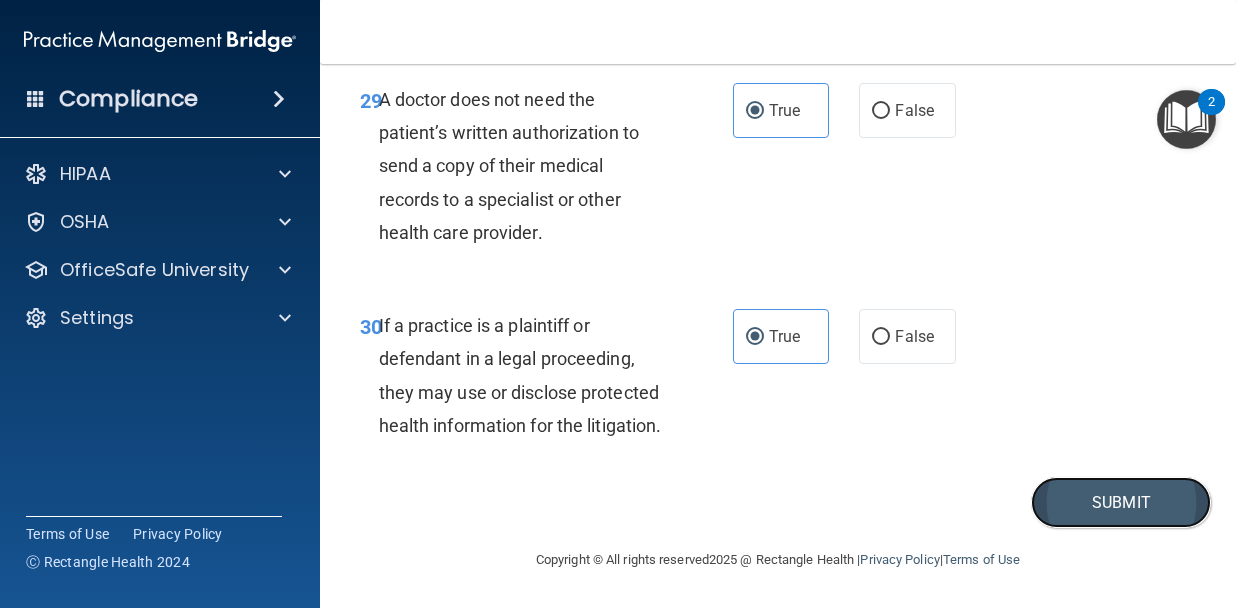 click on "Submit" at bounding box center [1121, 502] 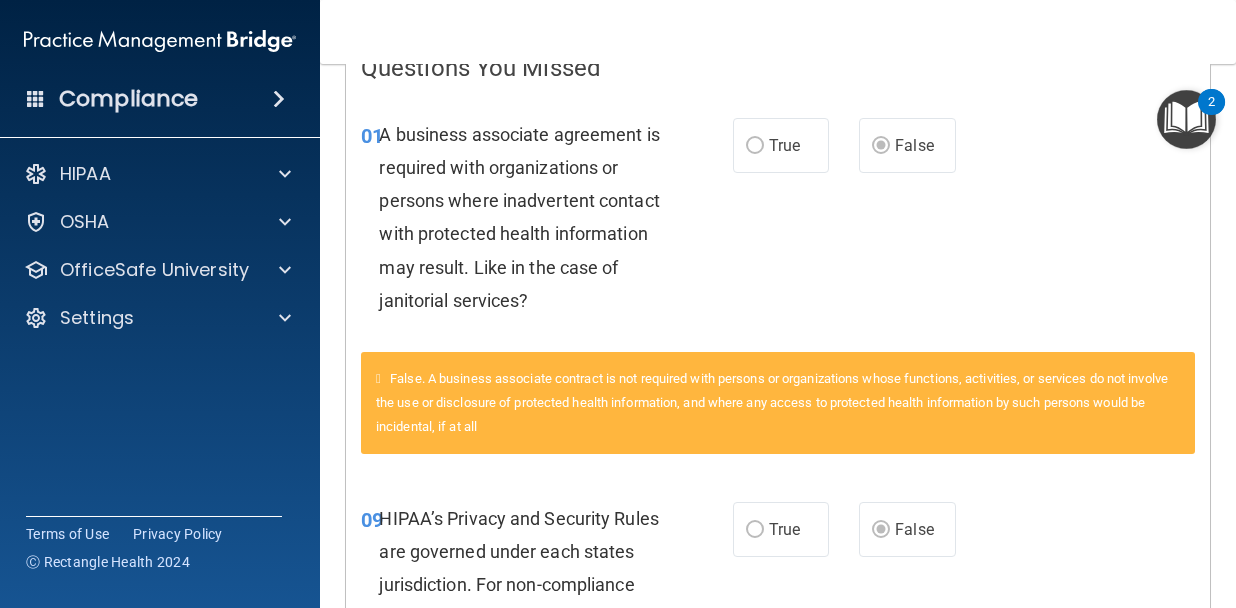 scroll, scrollTop: 0, scrollLeft: 0, axis: both 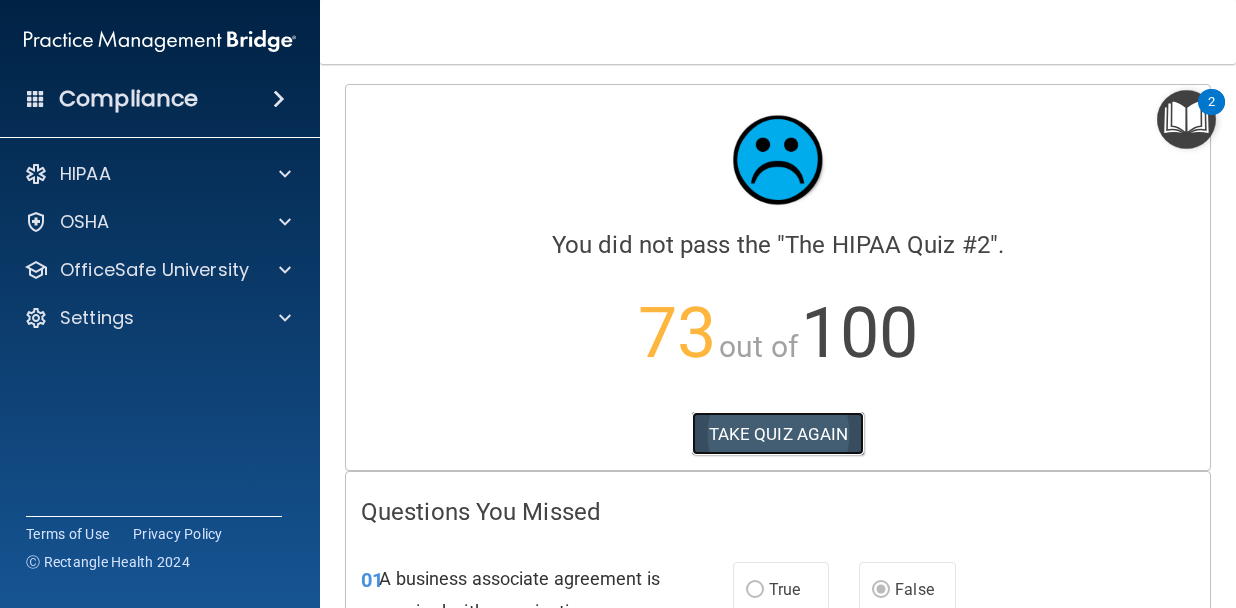 click on "TAKE QUIZ AGAIN" at bounding box center (778, 434) 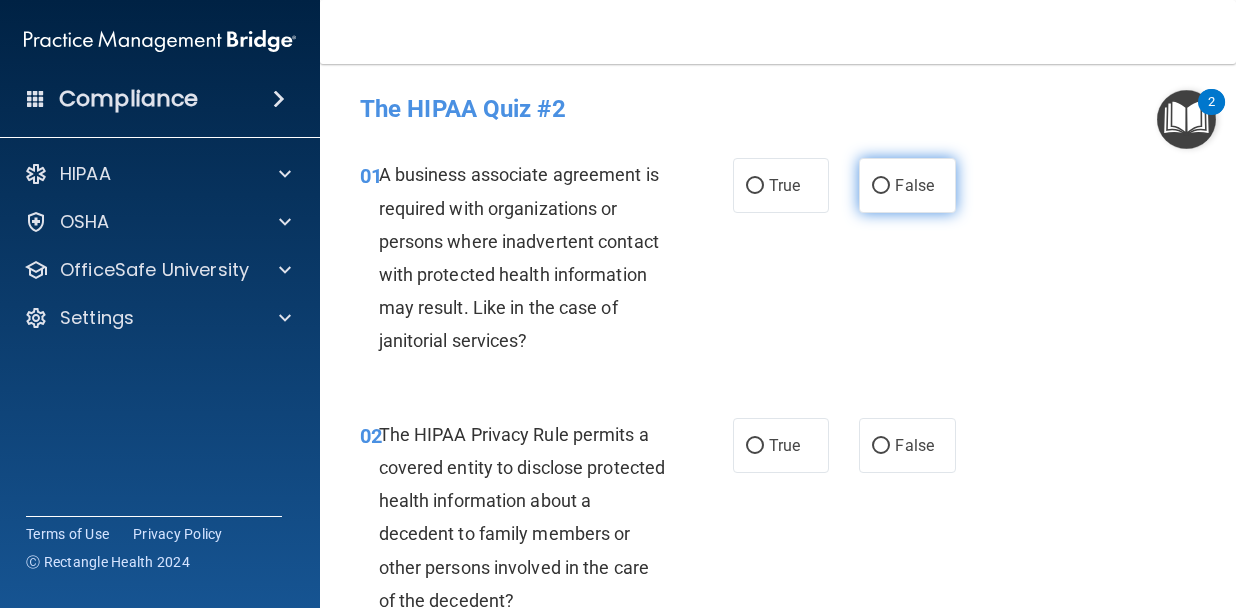 click on "False" at bounding box center [914, 185] 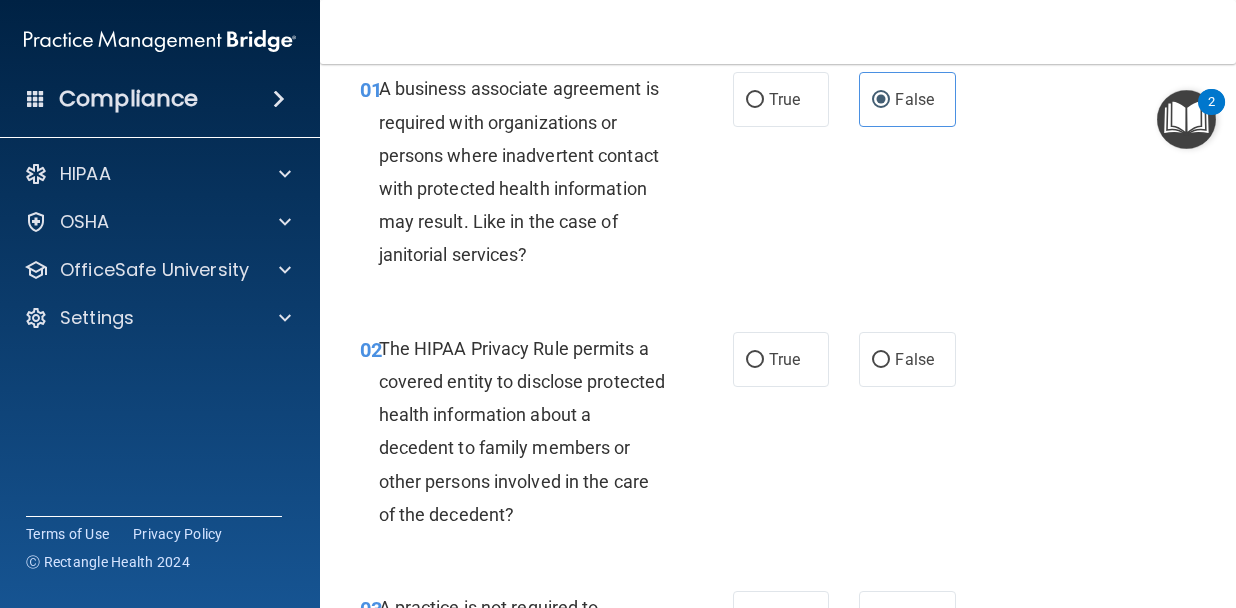 scroll, scrollTop: 99, scrollLeft: 0, axis: vertical 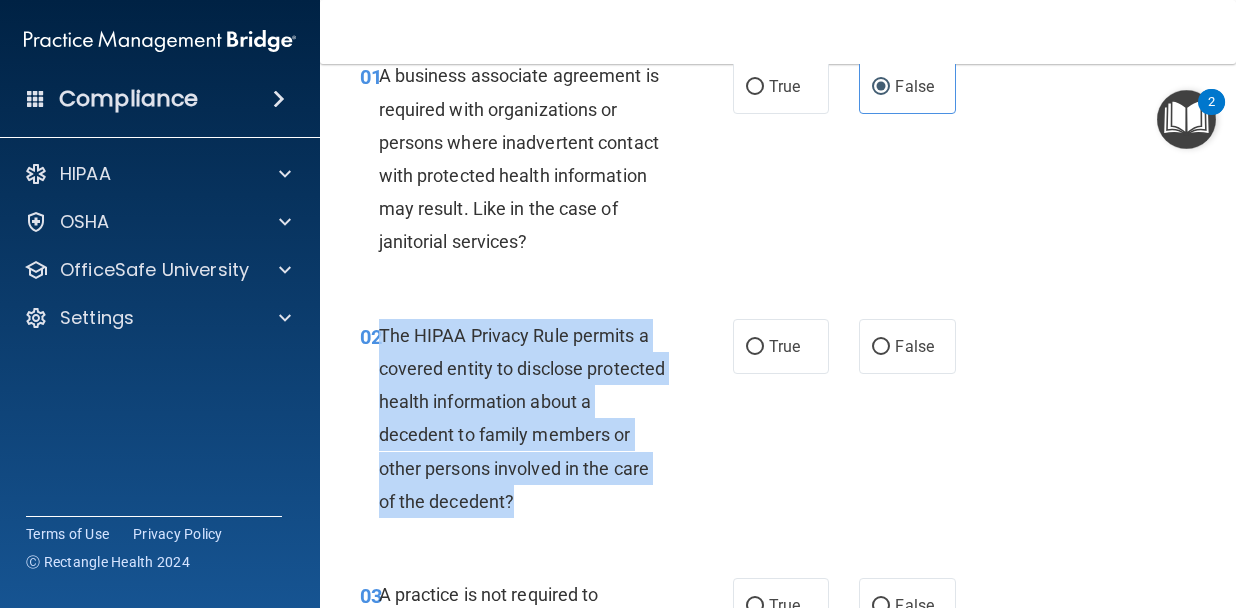 drag, startPoint x: 534, startPoint y: 503, endPoint x: 383, endPoint y: 340, distance: 222.1936 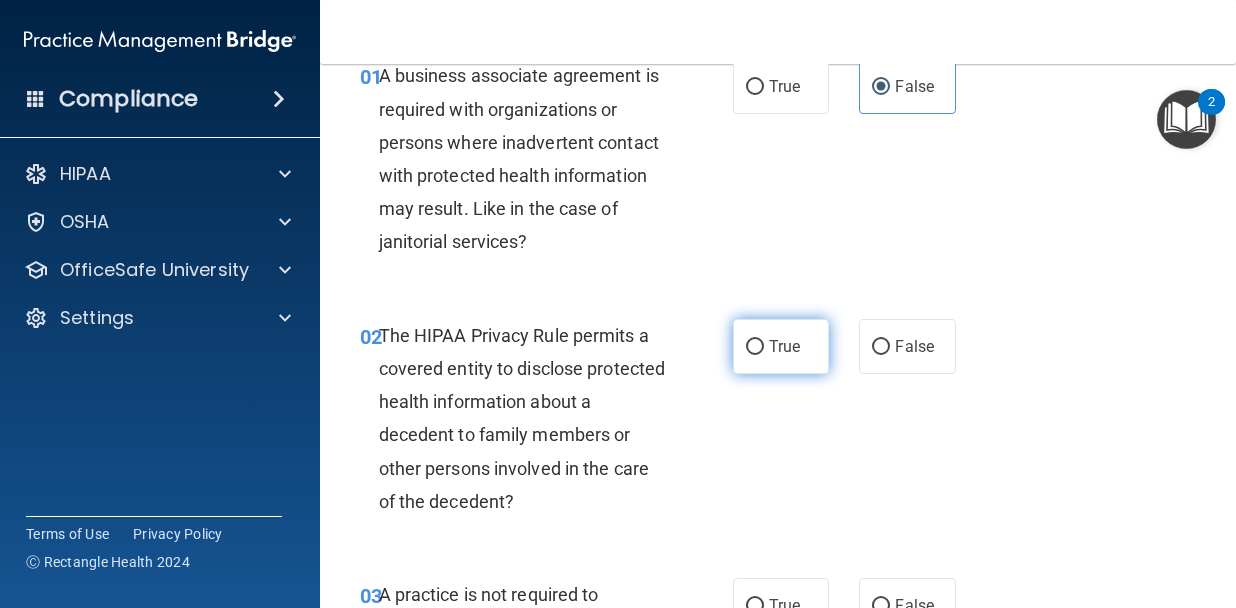 click on "True" at bounding box center (781, 346) 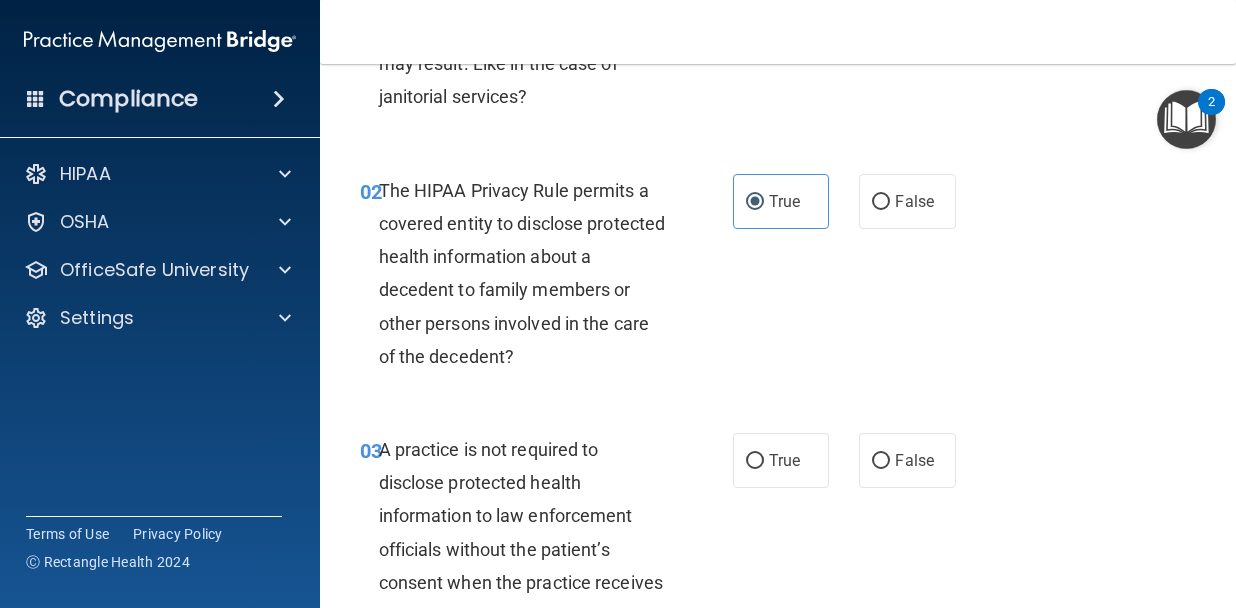 scroll, scrollTop: 332, scrollLeft: 0, axis: vertical 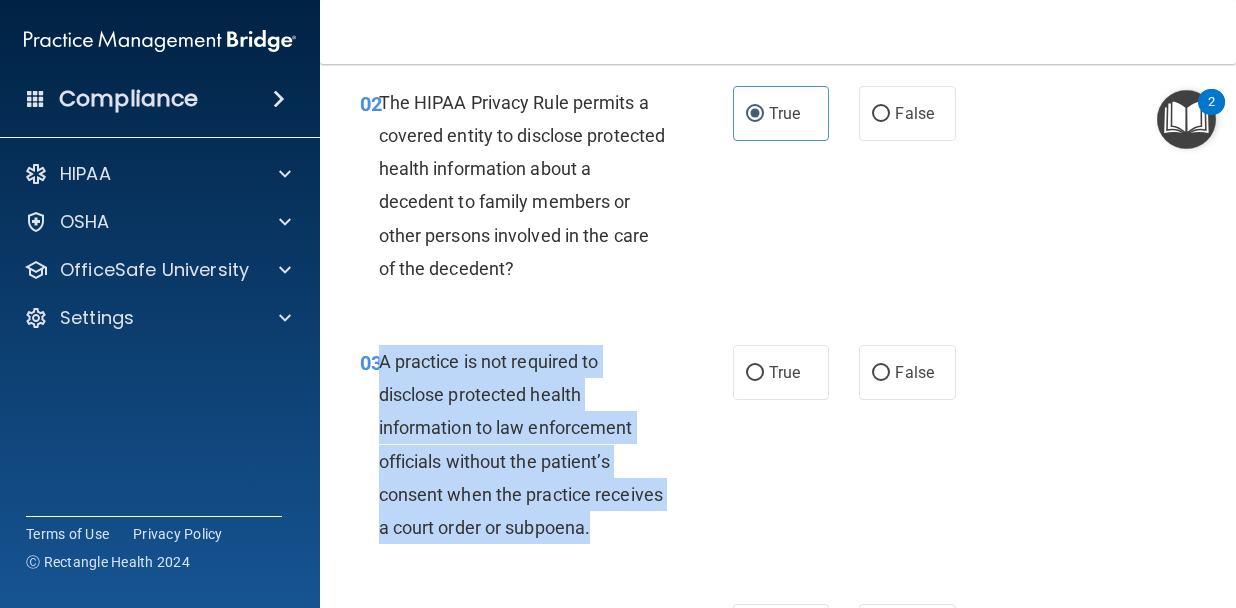 drag, startPoint x: 605, startPoint y: 527, endPoint x: 381, endPoint y: 350, distance: 285.4908 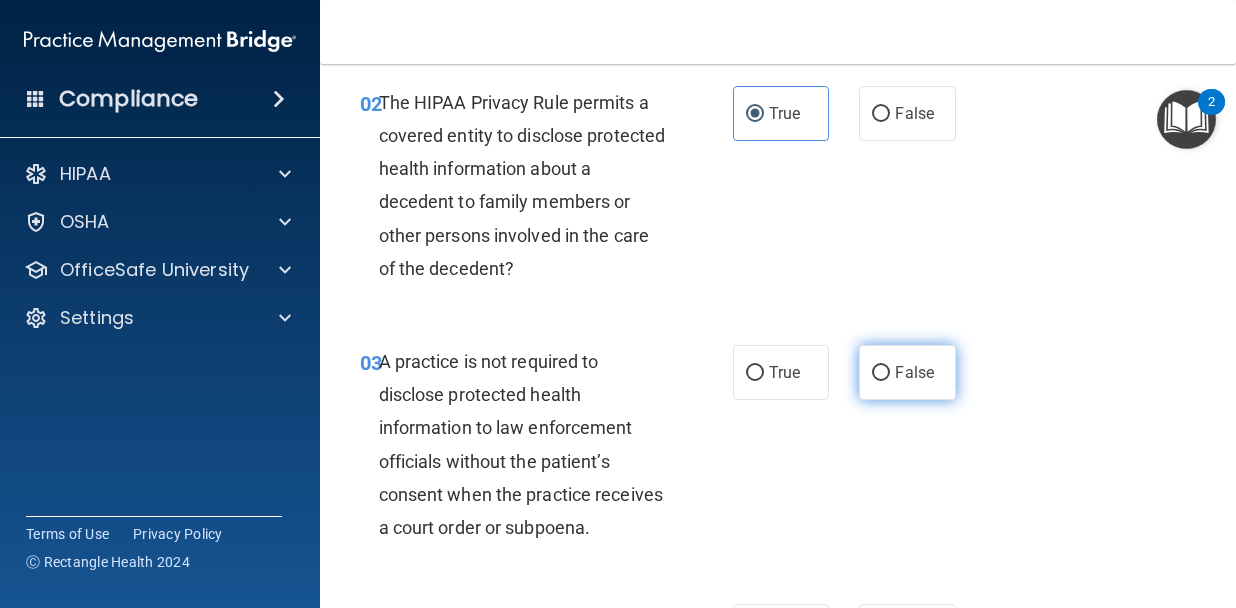 click on "False" at bounding box center [907, 372] 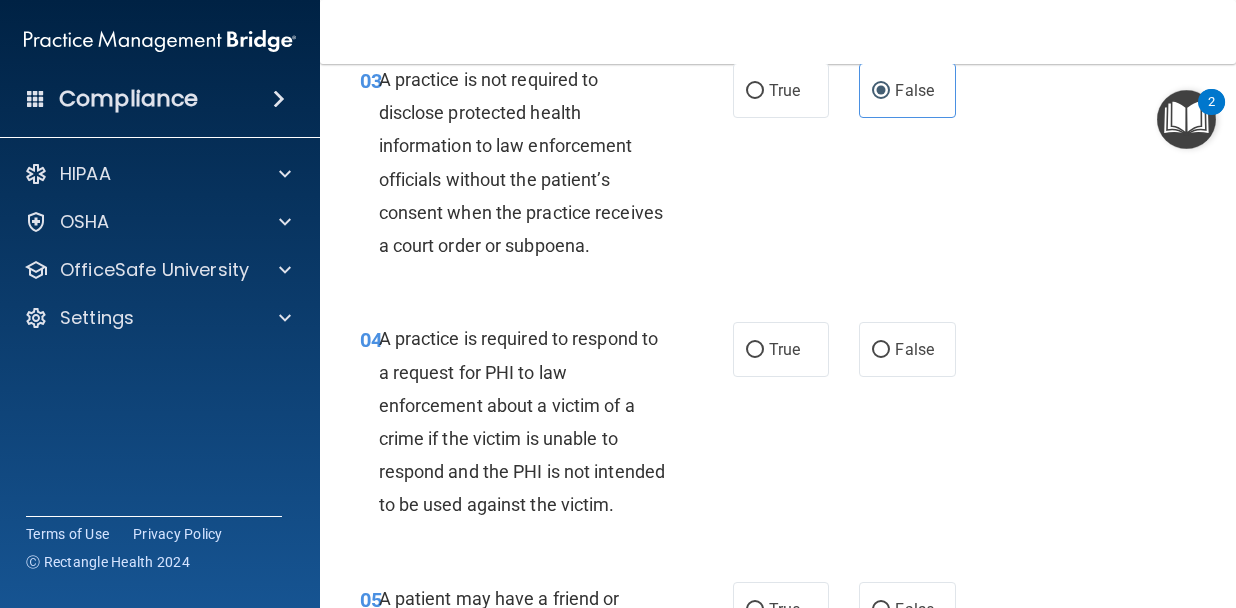 scroll, scrollTop: 623, scrollLeft: 0, axis: vertical 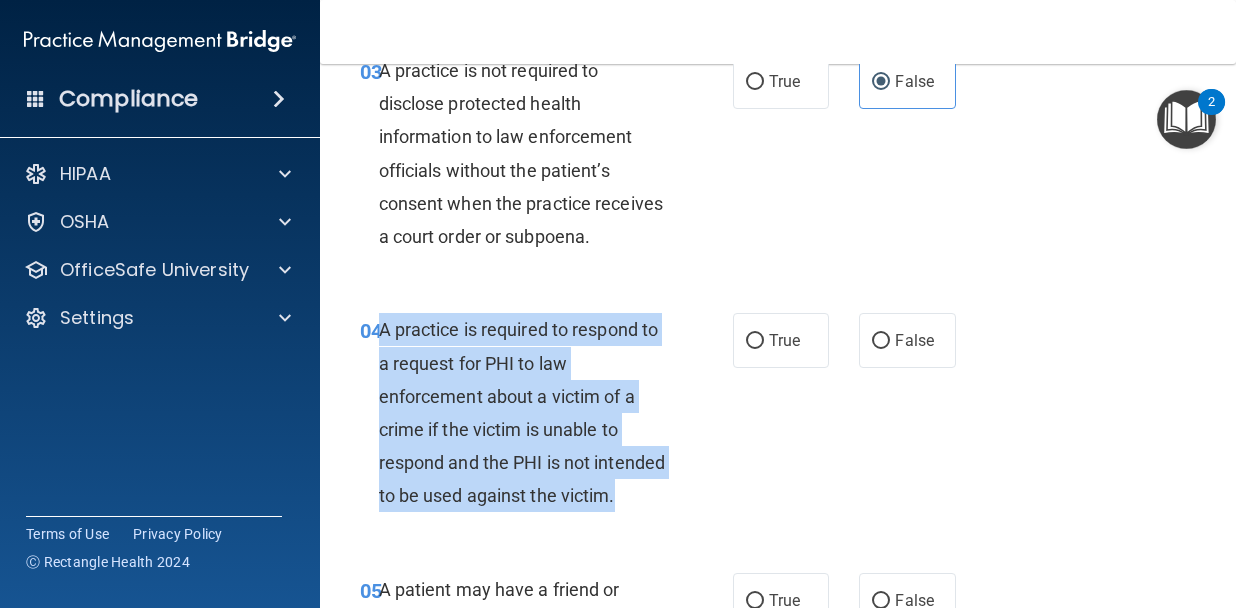 drag, startPoint x: 445, startPoint y: 525, endPoint x: 382, endPoint y: 330, distance: 204.92438 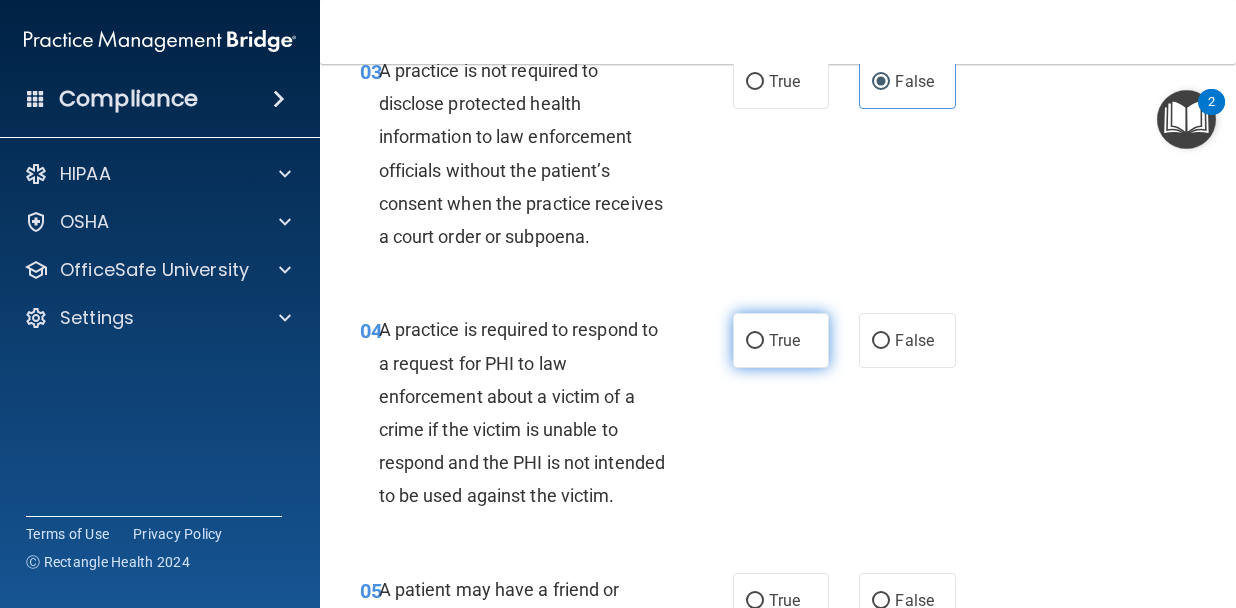 click on "True" at bounding box center (784, 340) 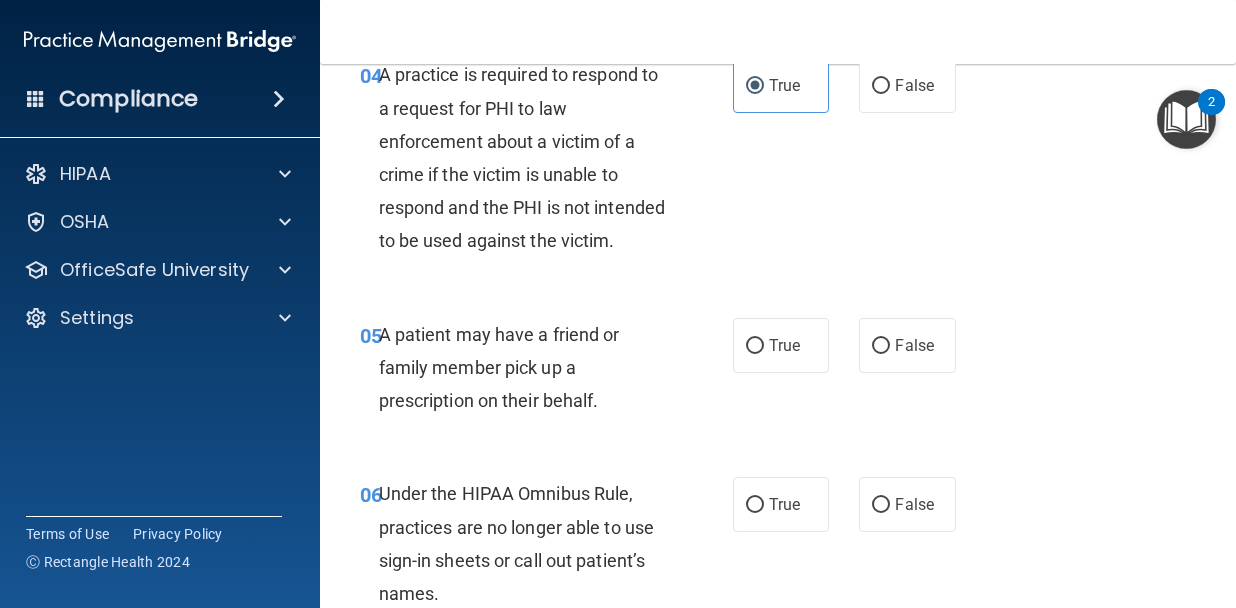 scroll, scrollTop: 885, scrollLeft: 0, axis: vertical 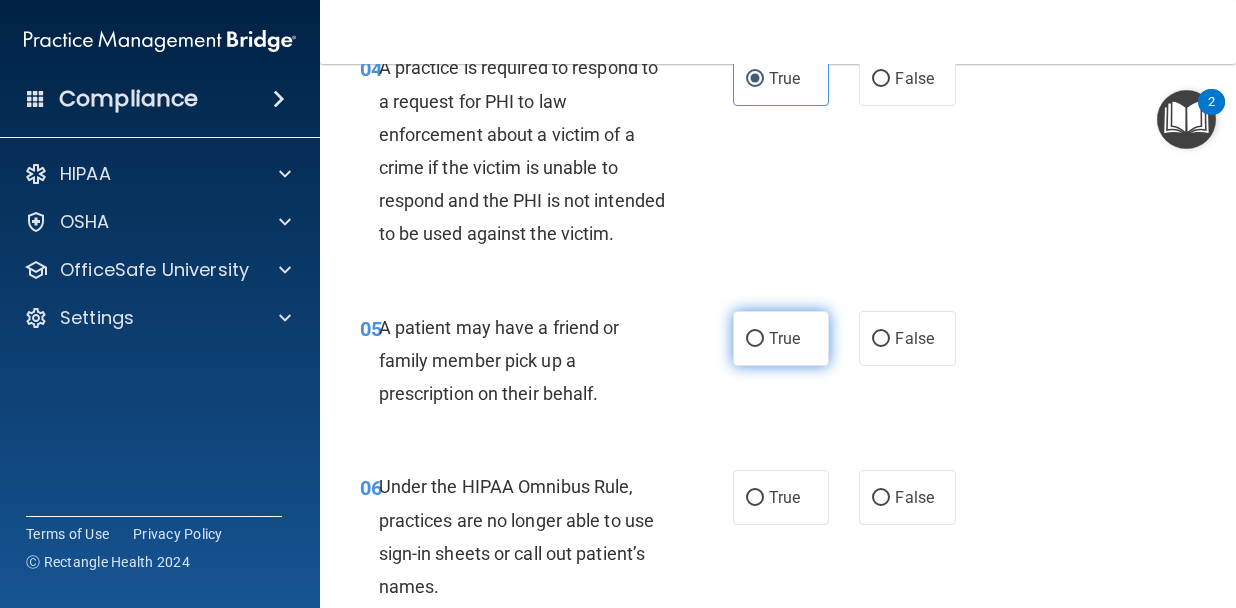 click on "True" at bounding box center (781, 338) 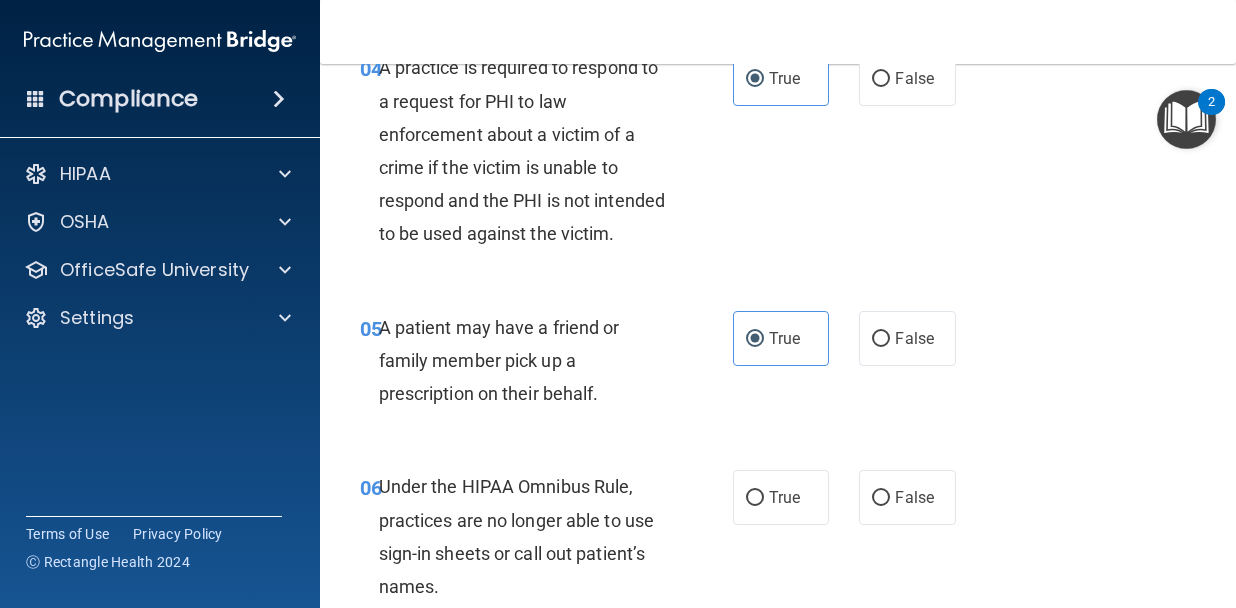 scroll, scrollTop: 1037, scrollLeft: 0, axis: vertical 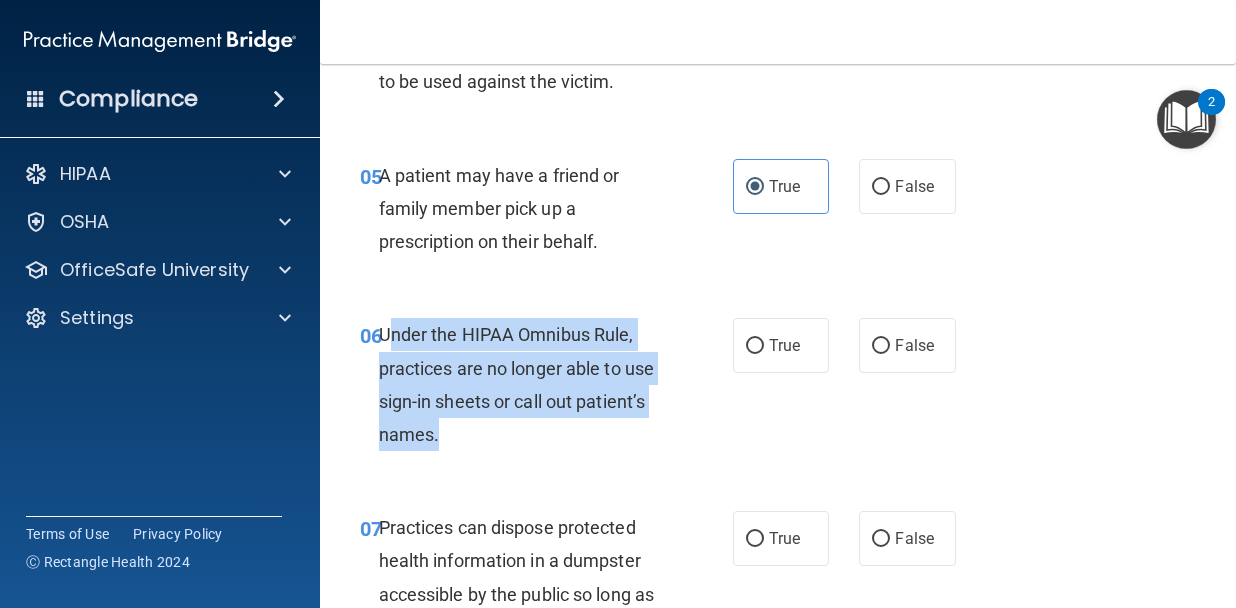 drag, startPoint x: 473, startPoint y: 479, endPoint x: 401, endPoint y: 381, distance: 121.60592 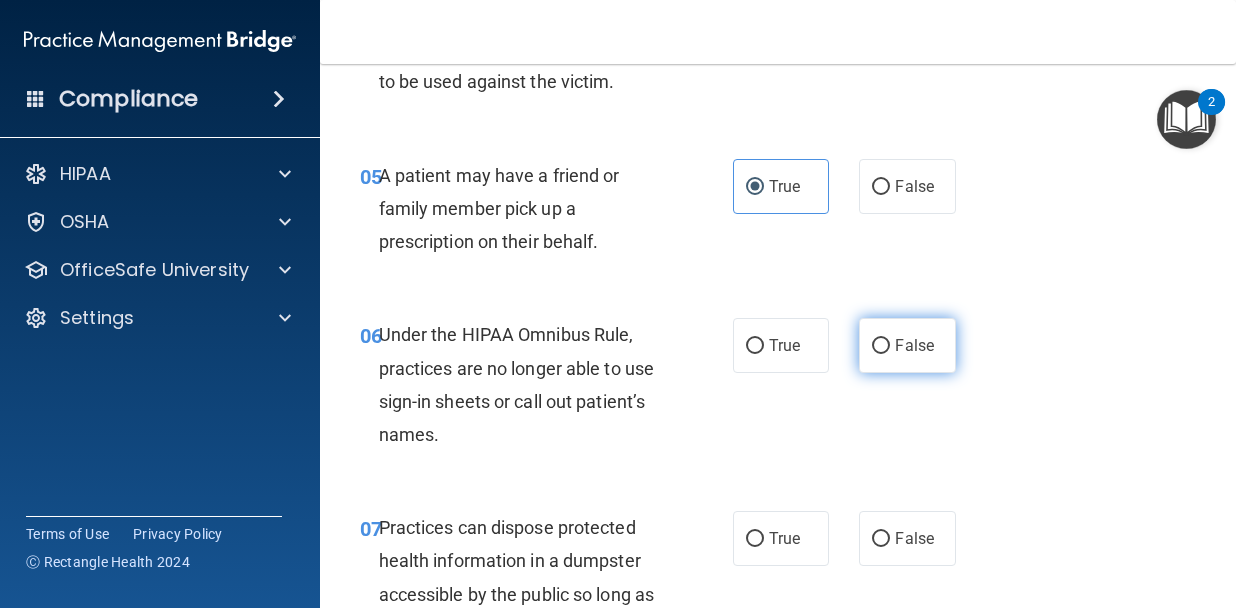 click on "False" at bounding box center [907, 345] 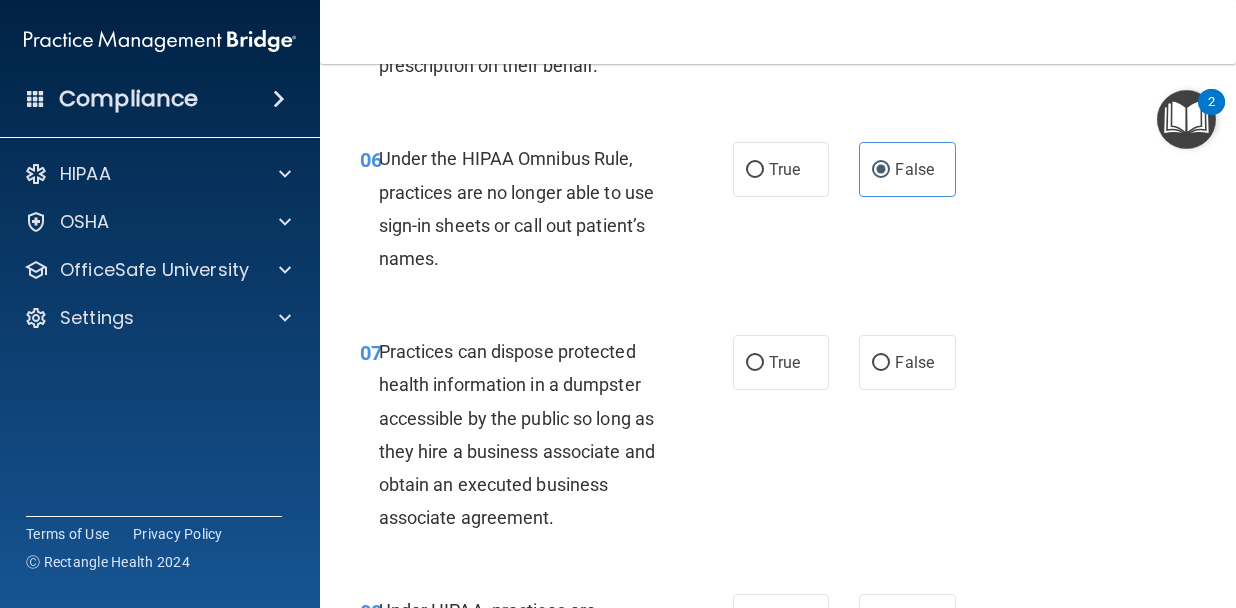 scroll, scrollTop: 1215, scrollLeft: 0, axis: vertical 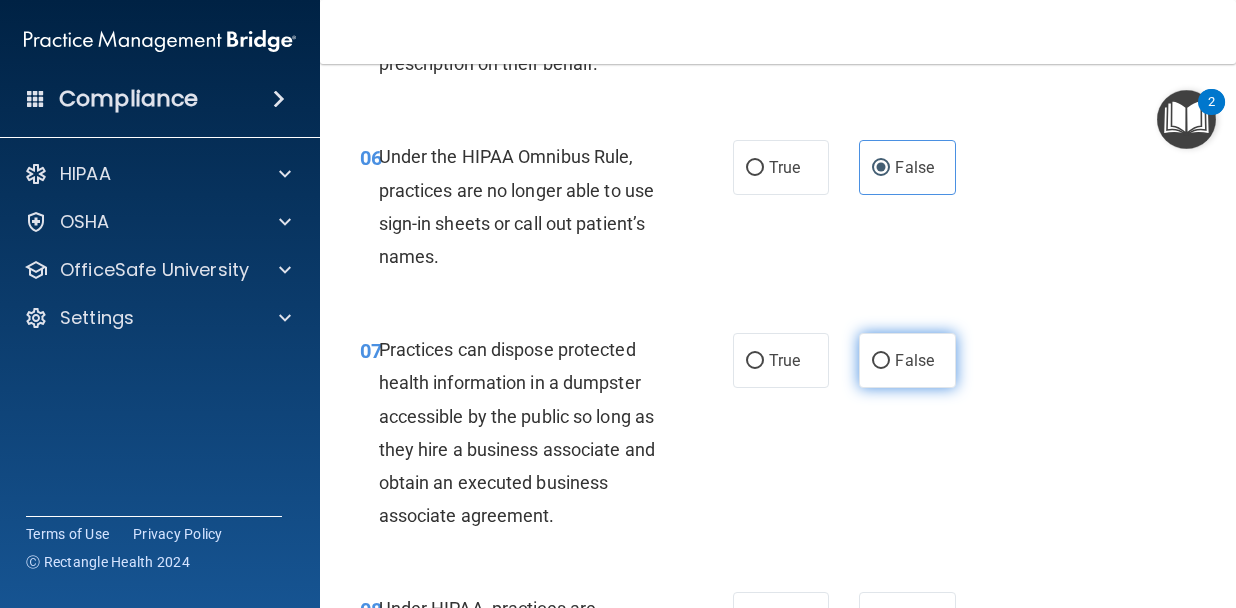 click on "False" at bounding box center (907, 360) 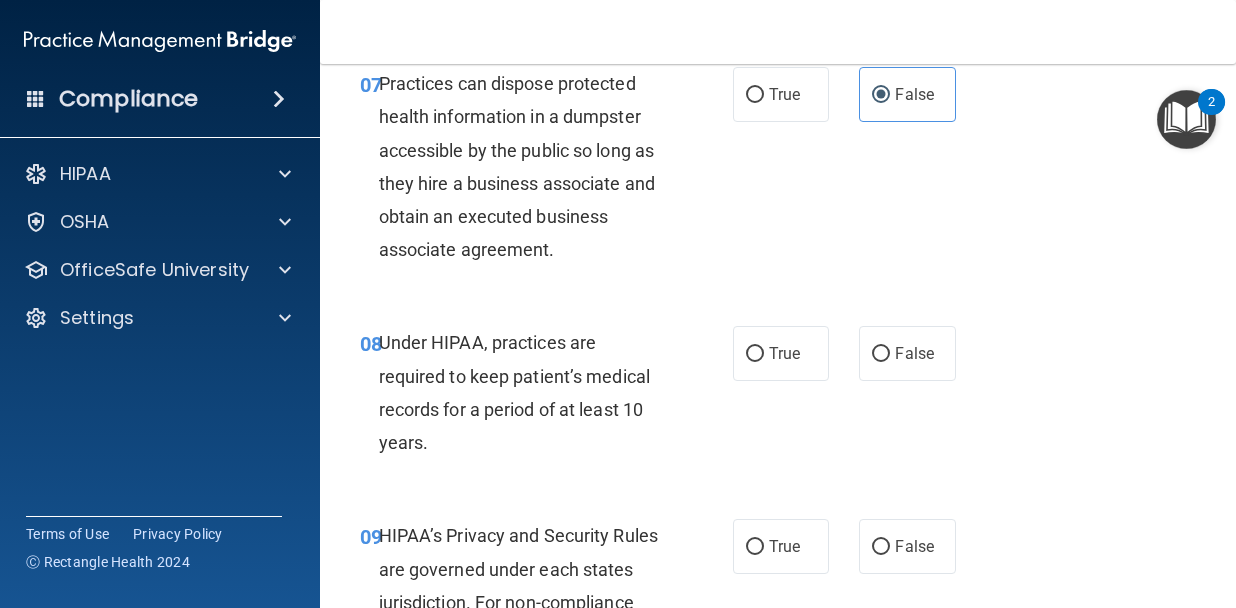 scroll, scrollTop: 1511, scrollLeft: 0, axis: vertical 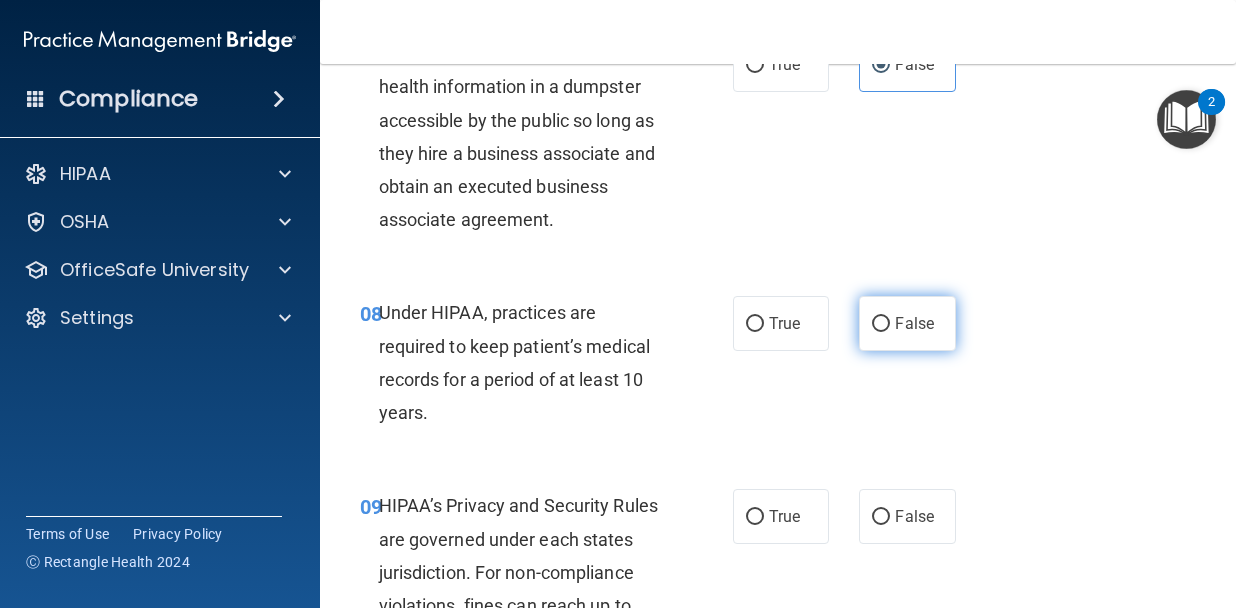 click on "False" at bounding box center [907, 323] 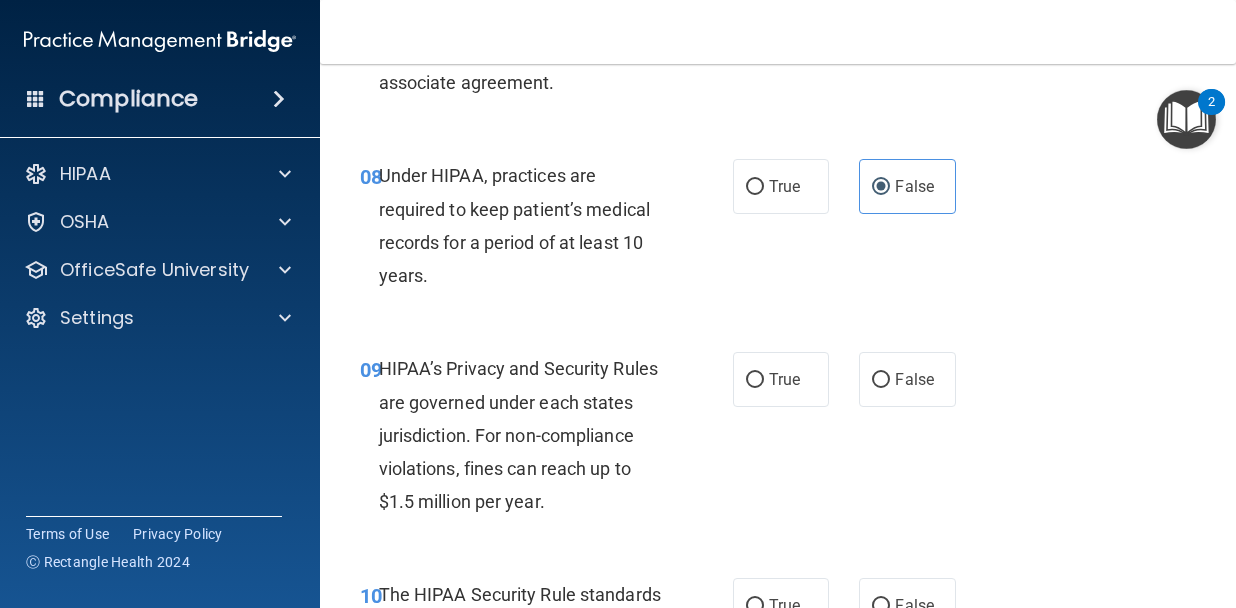 scroll, scrollTop: 1652, scrollLeft: 0, axis: vertical 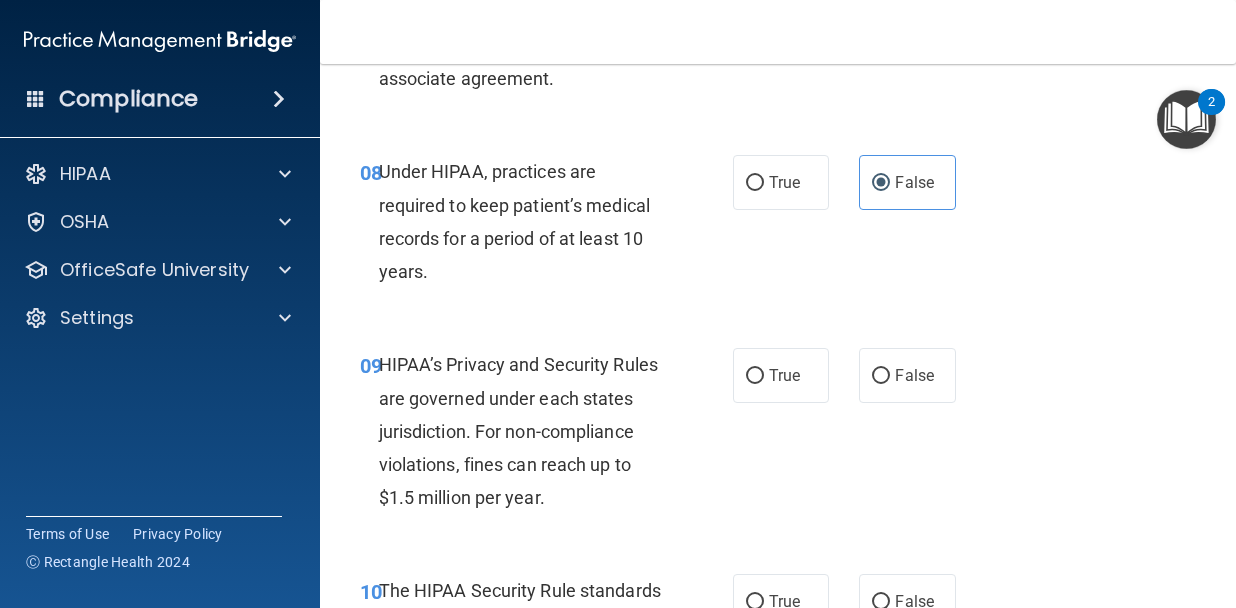 click on "True           False" at bounding box center (849, 375) 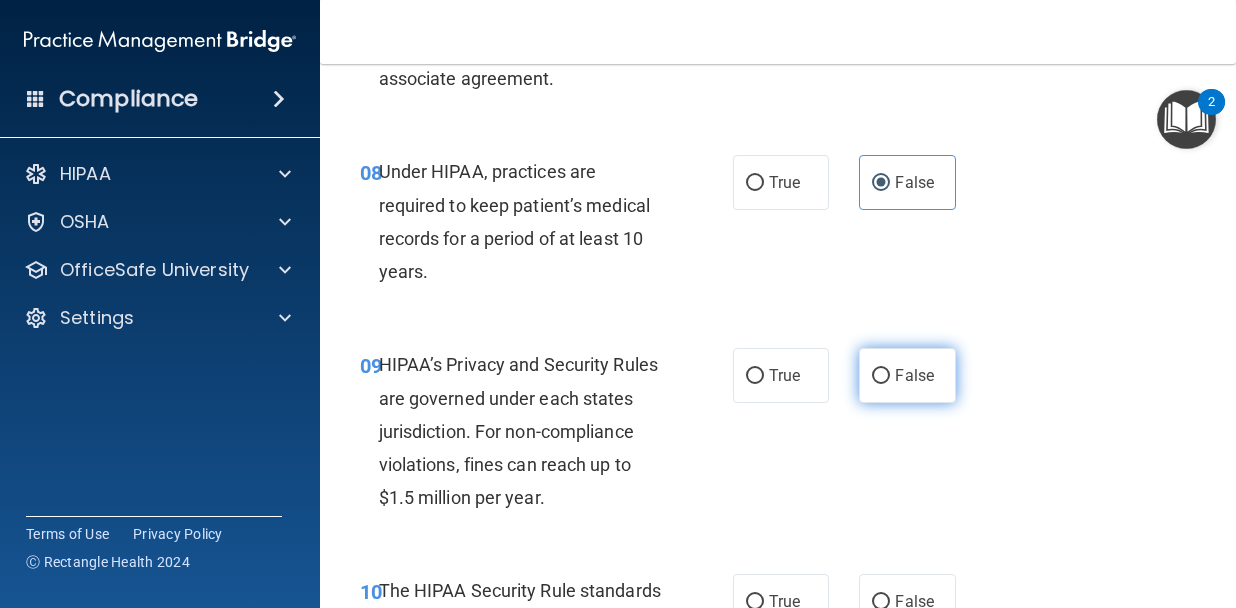 click on "False" at bounding box center [914, 375] 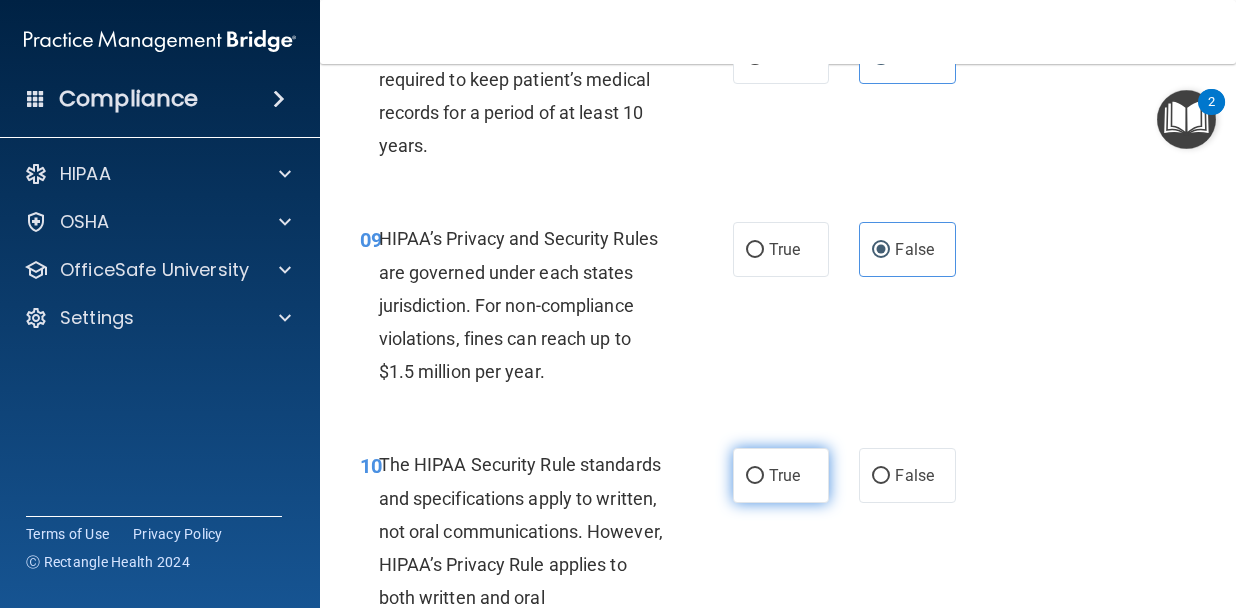 click on "True" at bounding box center (781, 475) 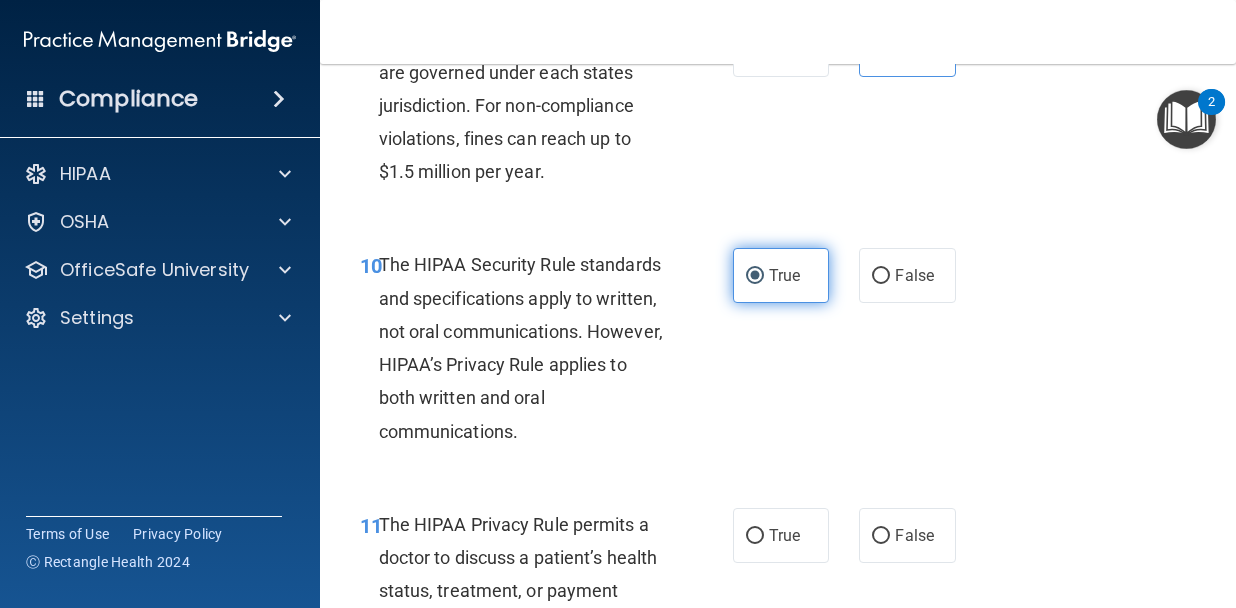 scroll, scrollTop: 1980, scrollLeft: 0, axis: vertical 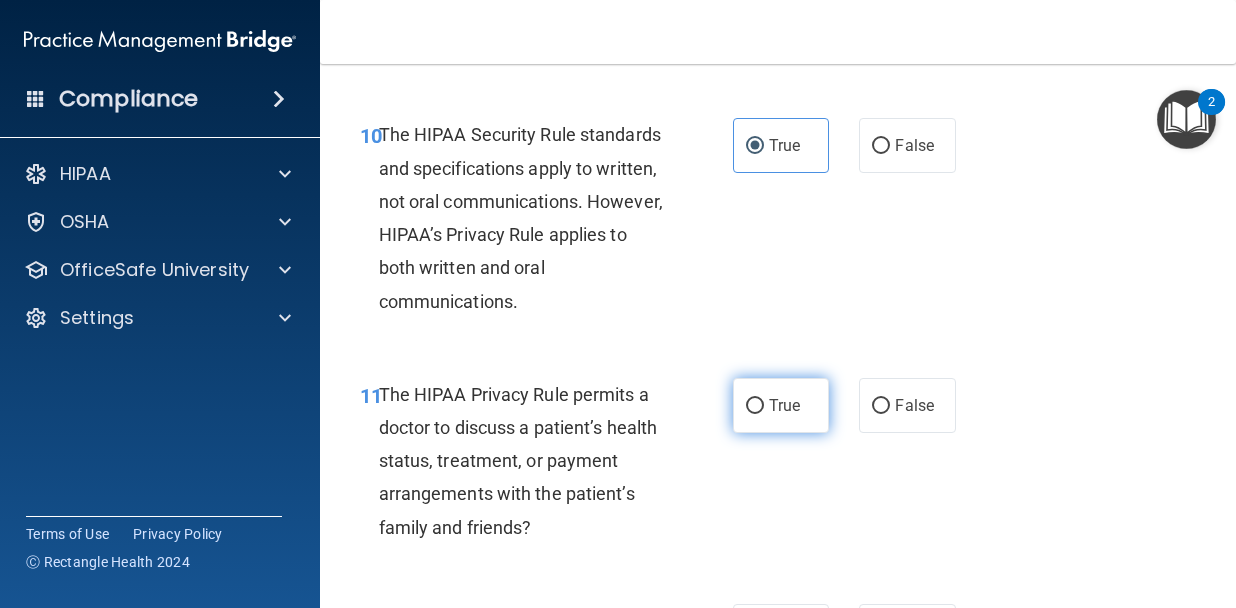 click on "True" at bounding box center [781, 405] 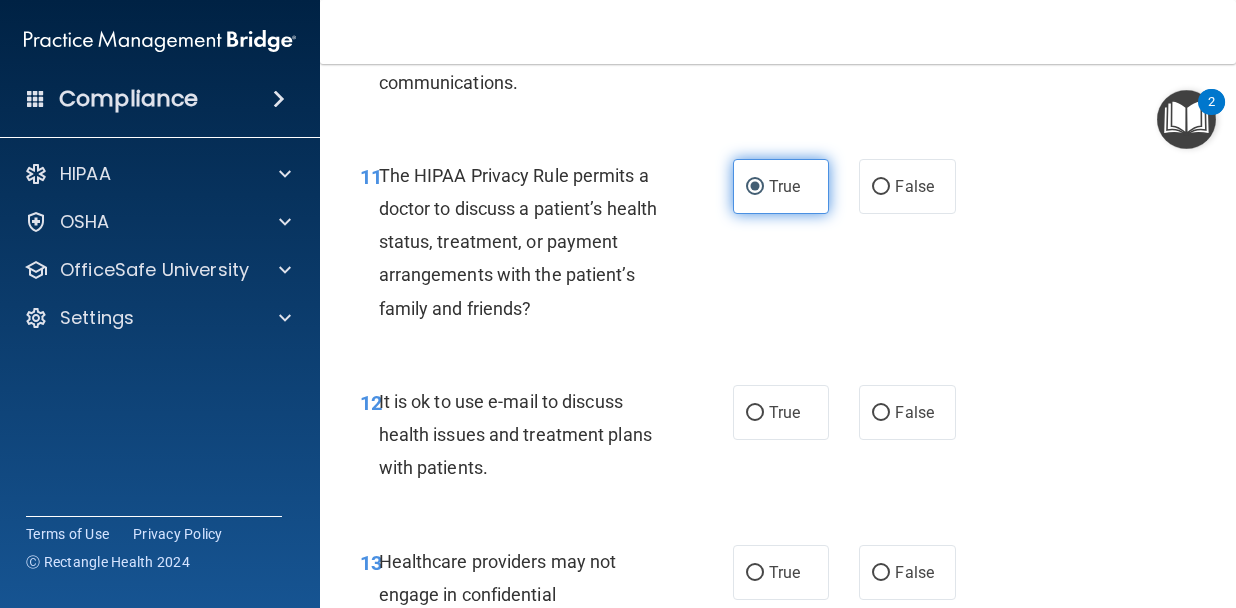 scroll, scrollTop: 2362, scrollLeft: 0, axis: vertical 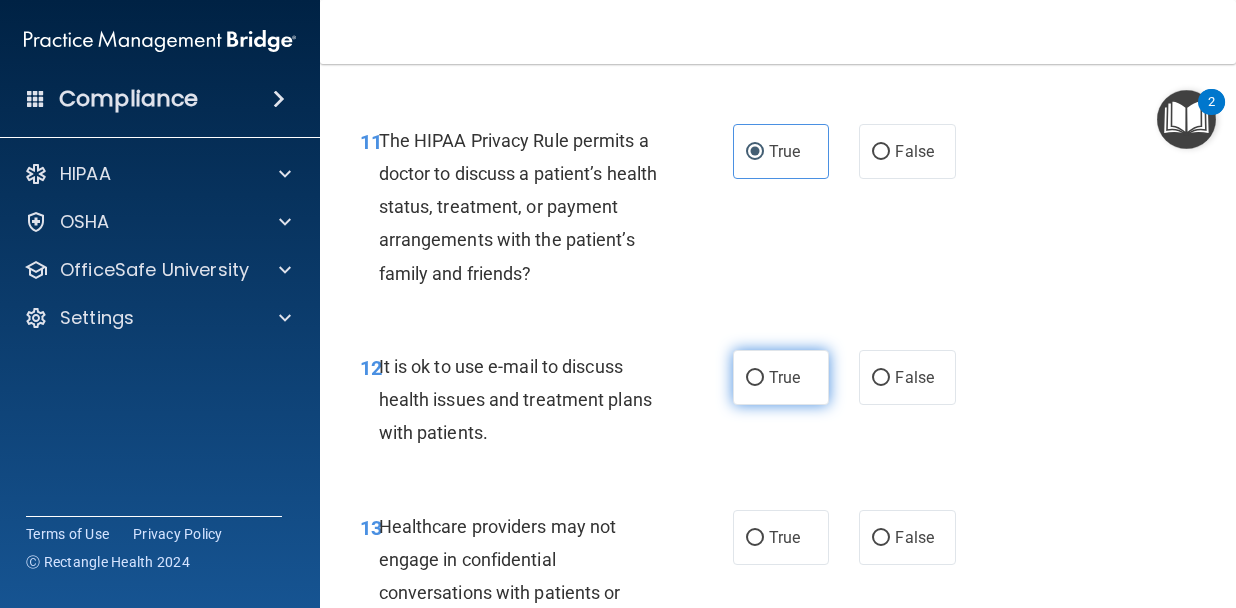 click on "True" at bounding box center [784, 377] 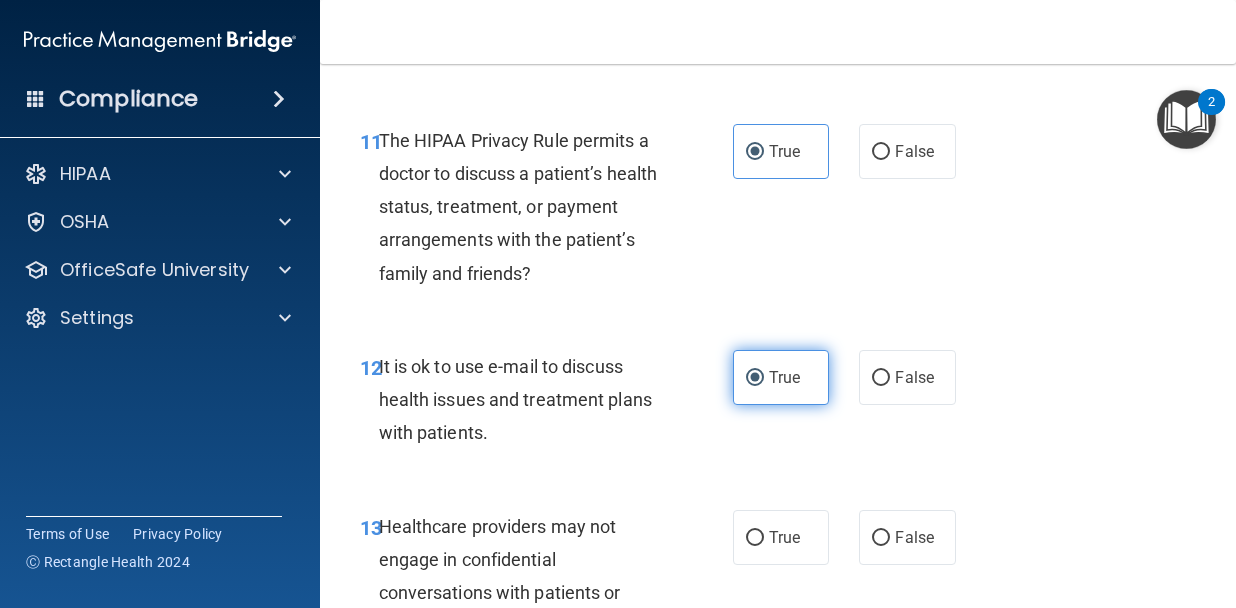 scroll, scrollTop: 2517, scrollLeft: 0, axis: vertical 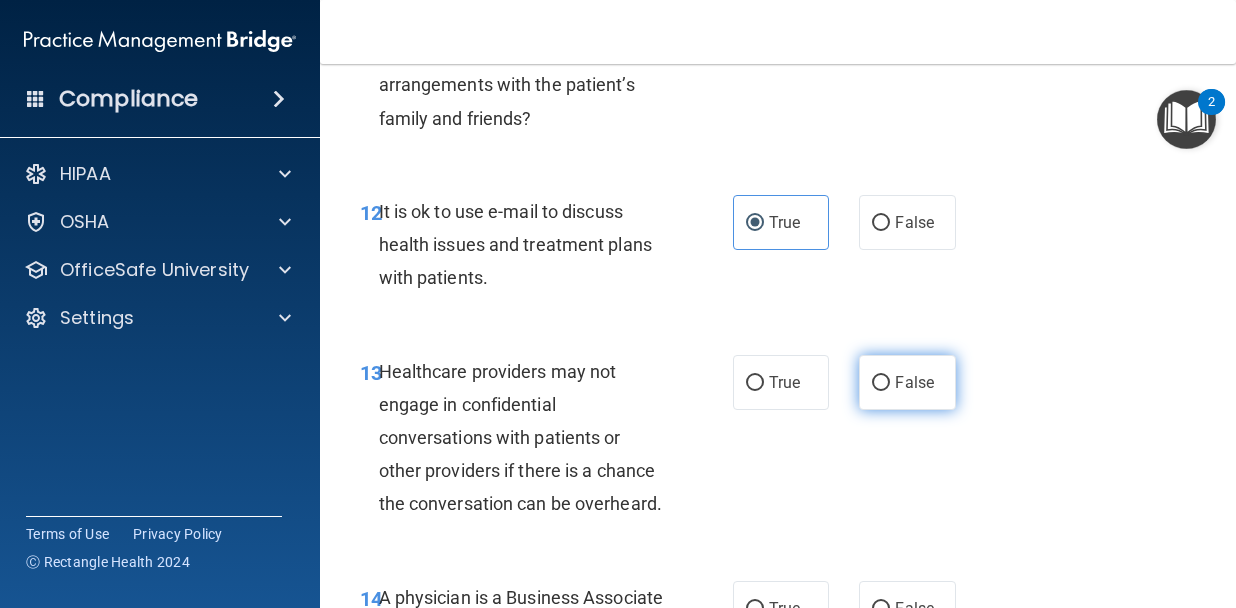 click on "False" at bounding box center (907, 382) 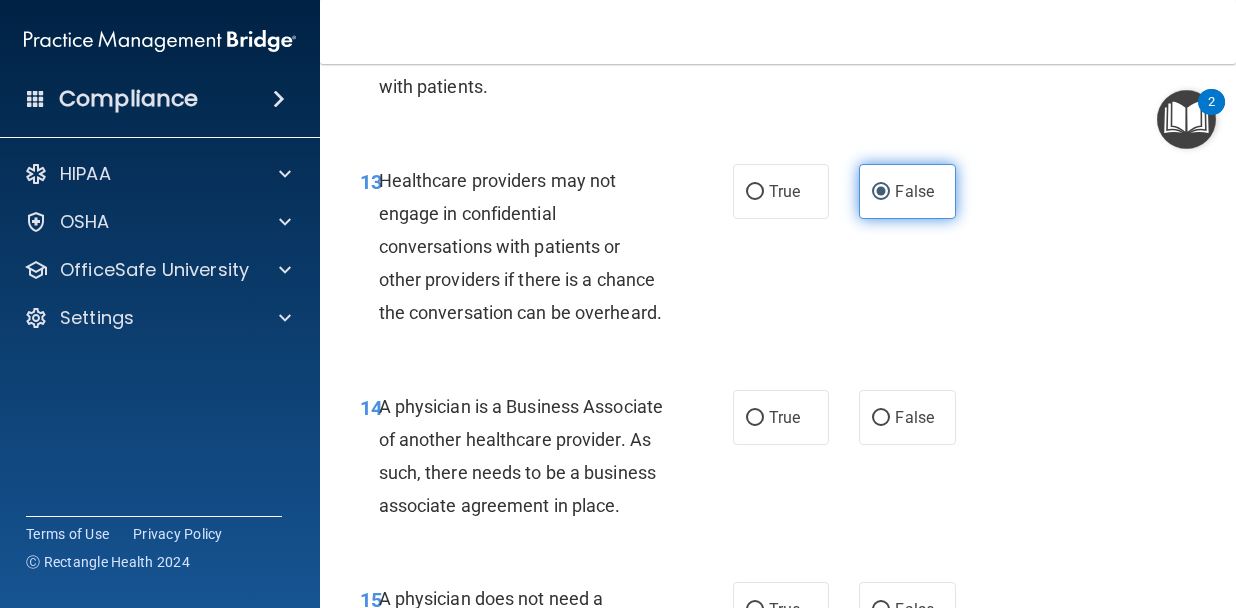 scroll, scrollTop: 2793, scrollLeft: 0, axis: vertical 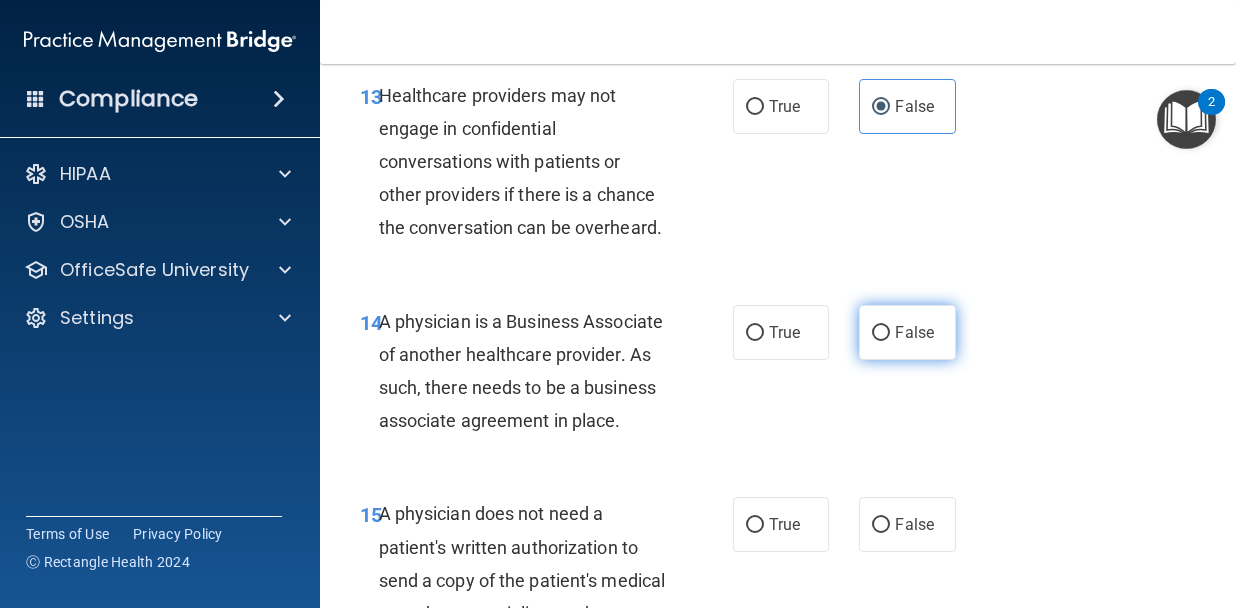 click on "False" at bounding box center (914, 332) 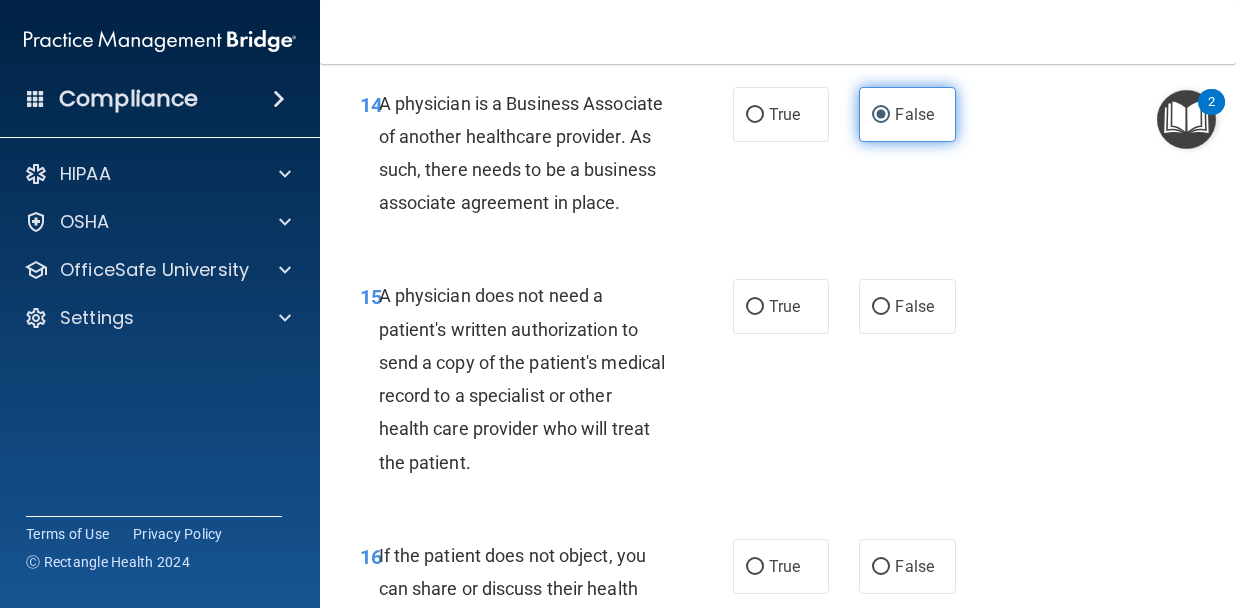 scroll, scrollTop: 3012, scrollLeft: 0, axis: vertical 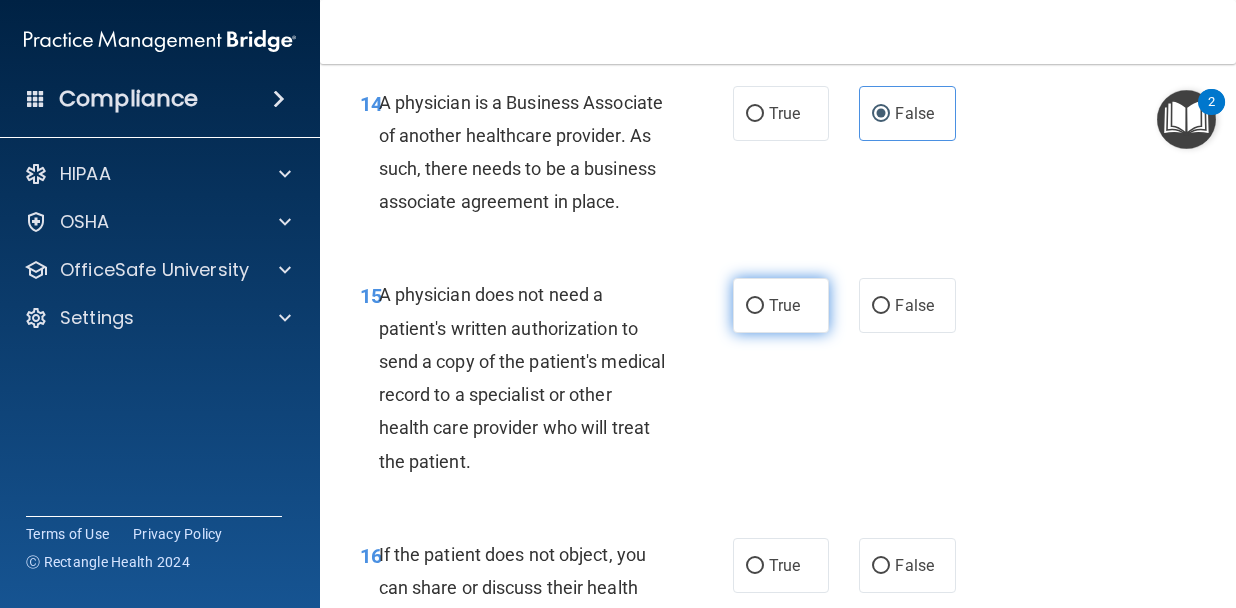 click on "True" at bounding box center (781, 305) 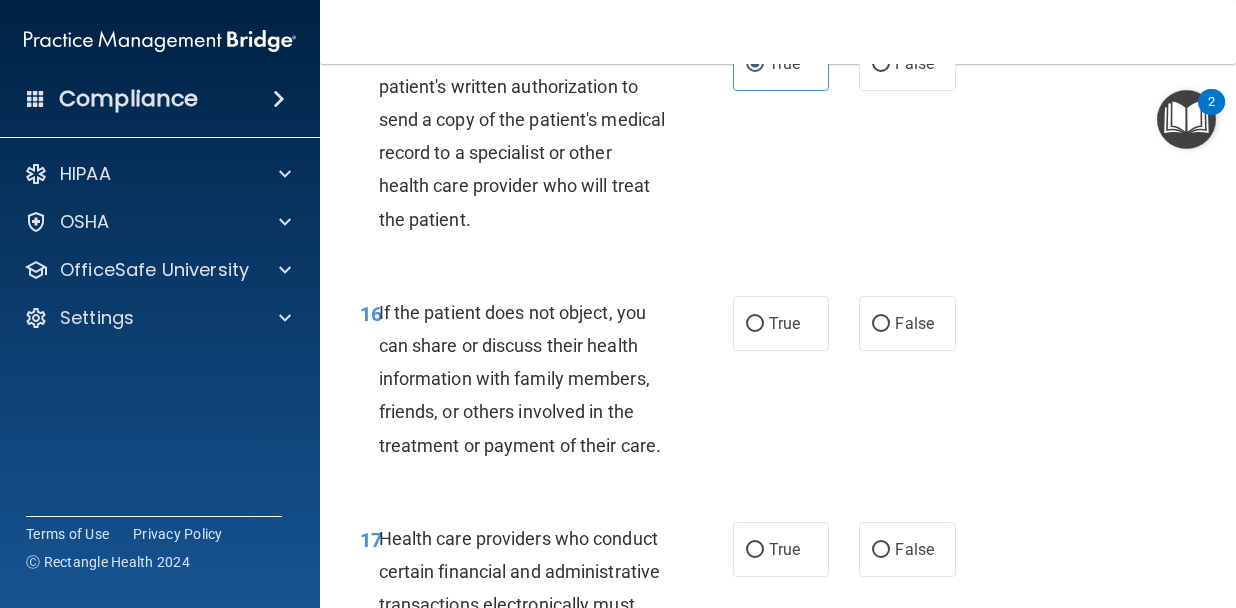 scroll, scrollTop: 3305, scrollLeft: 0, axis: vertical 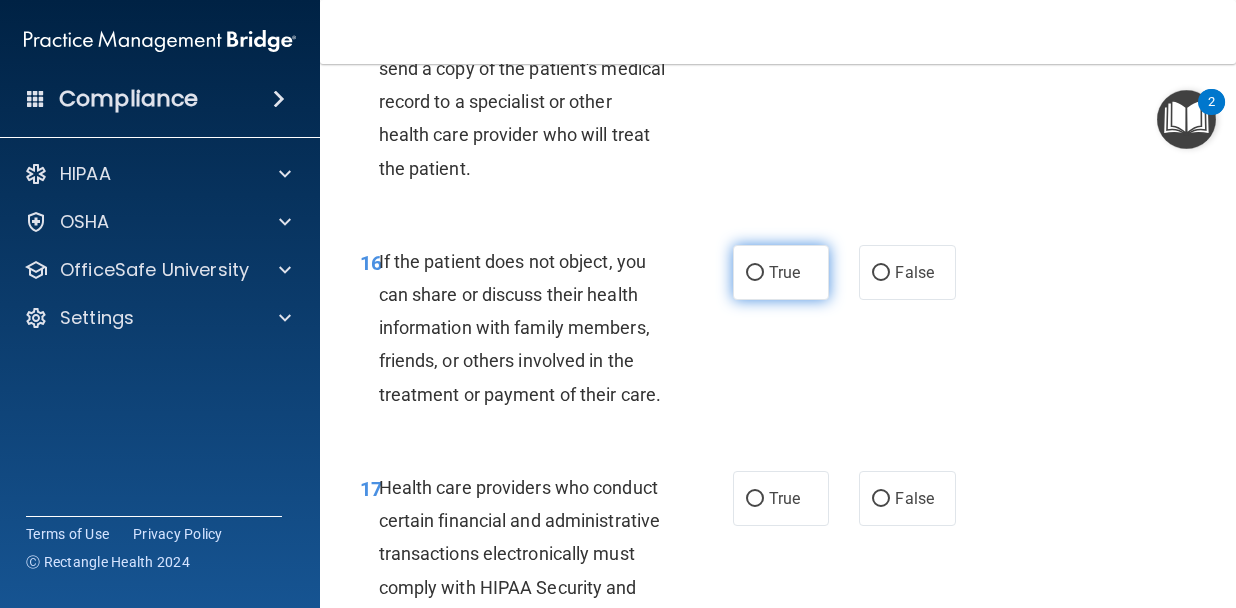 click on "True" at bounding box center [755, 273] 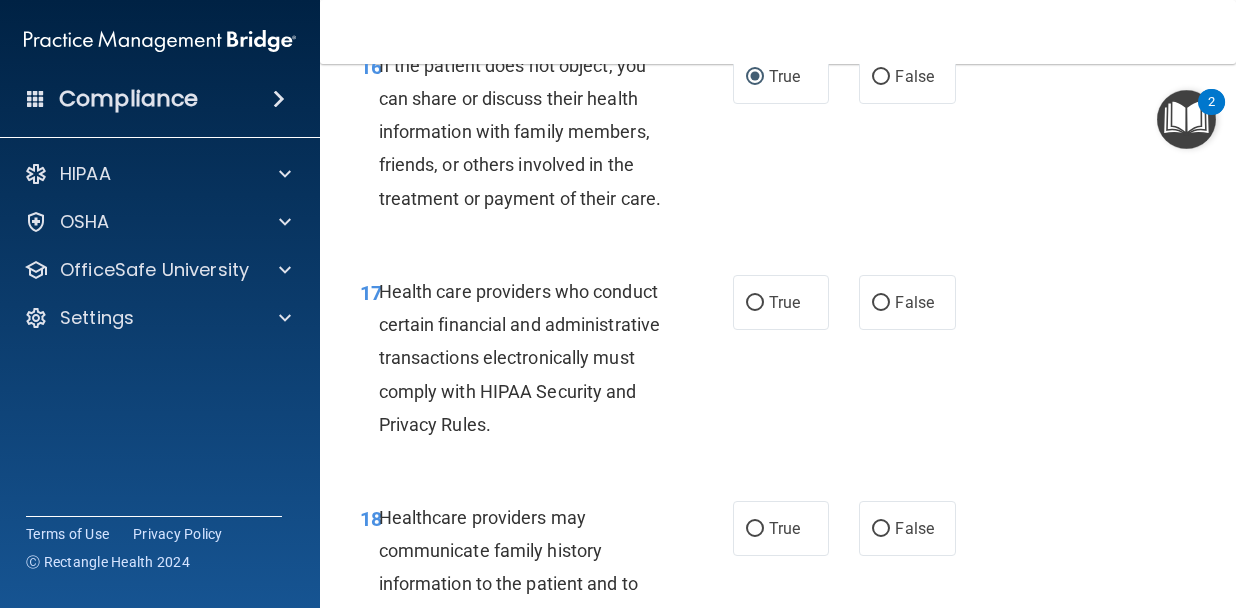 scroll, scrollTop: 3502, scrollLeft: 0, axis: vertical 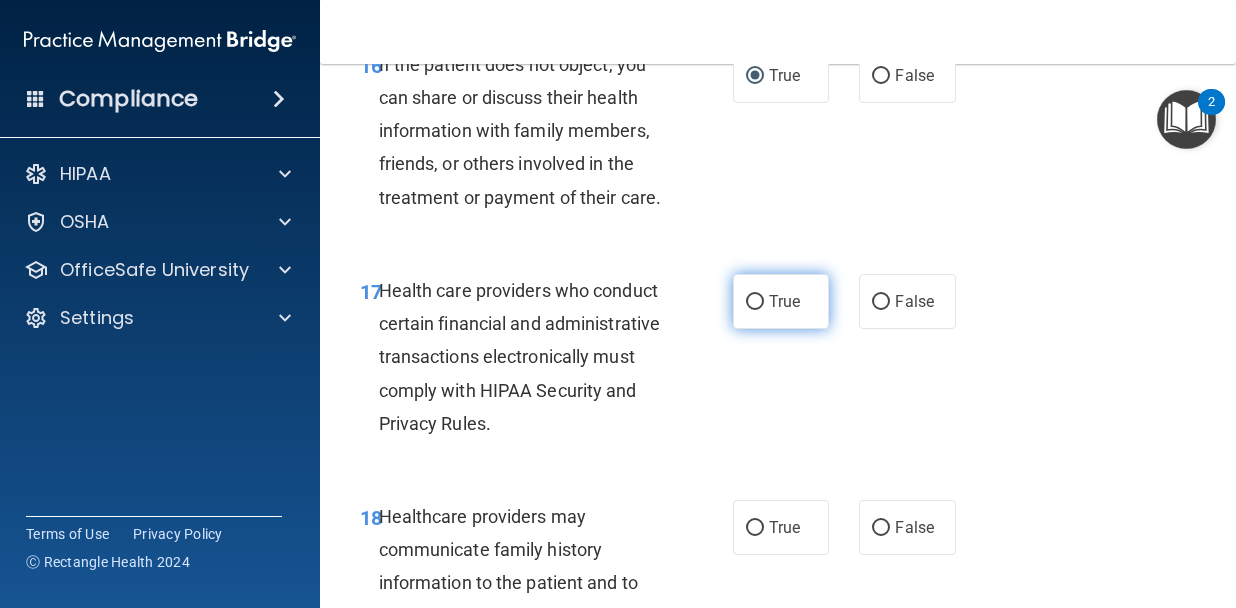 click on "True" at bounding box center [784, 301] 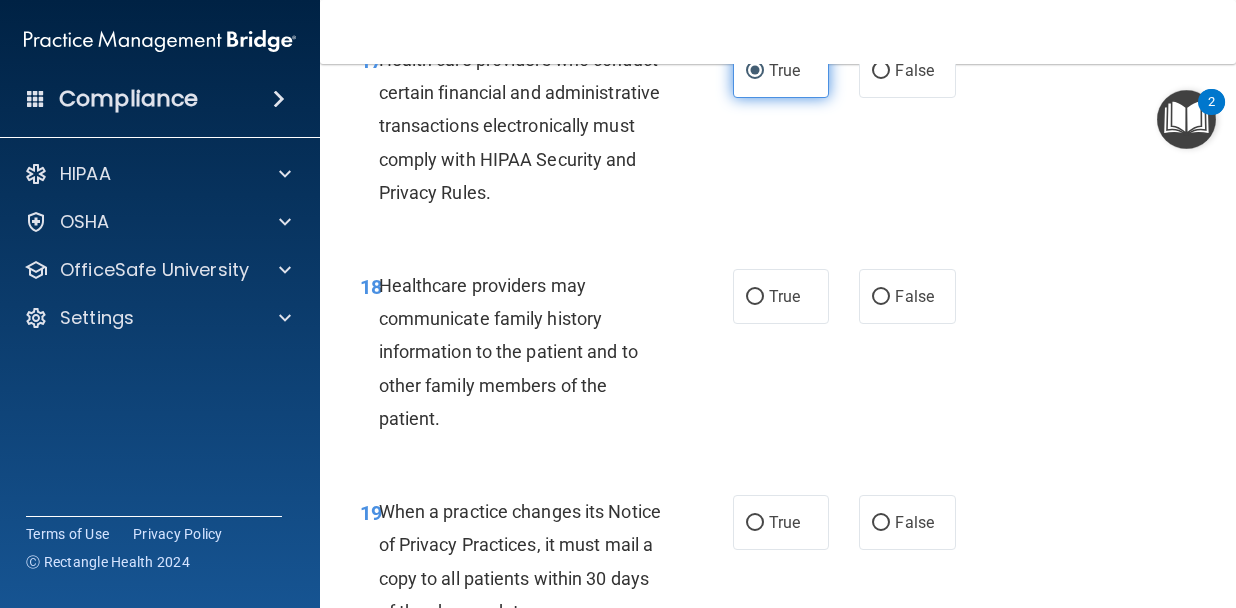 scroll, scrollTop: 3740, scrollLeft: 0, axis: vertical 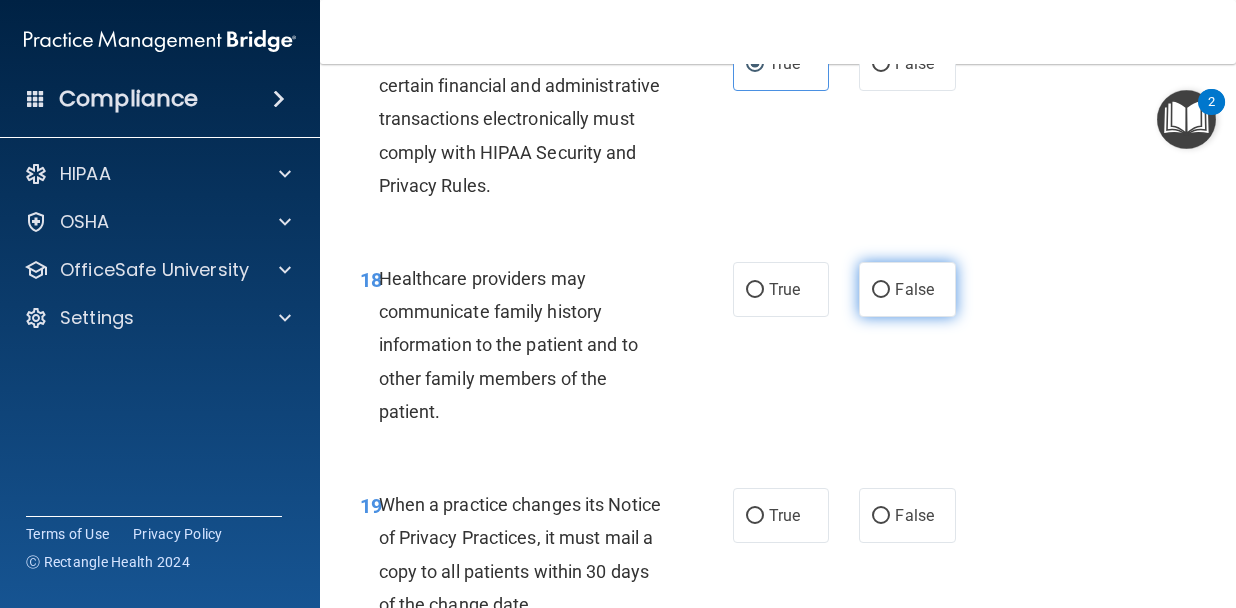 click on "False" at bounding box center [914, 289] 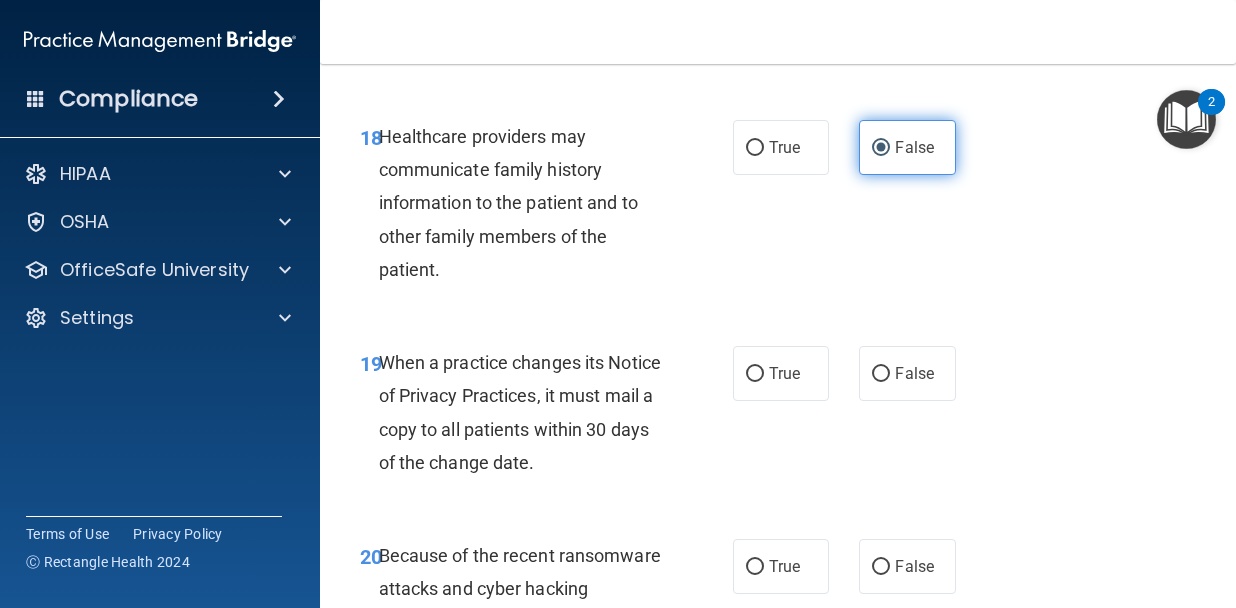 scroll, scrollTop: 3972, scrollLeft: 0, axis: vertical 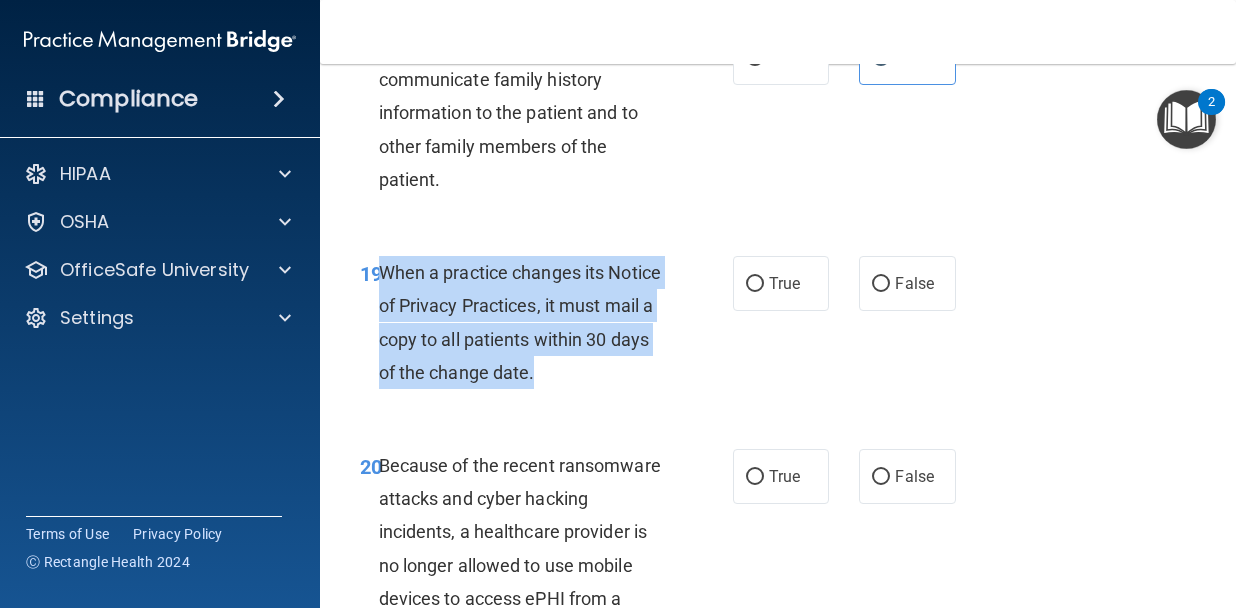 drag, startPoint x: 540, startPoint y: 444, endPoint x: 381, endPoint y: 327, distance: 197.4082 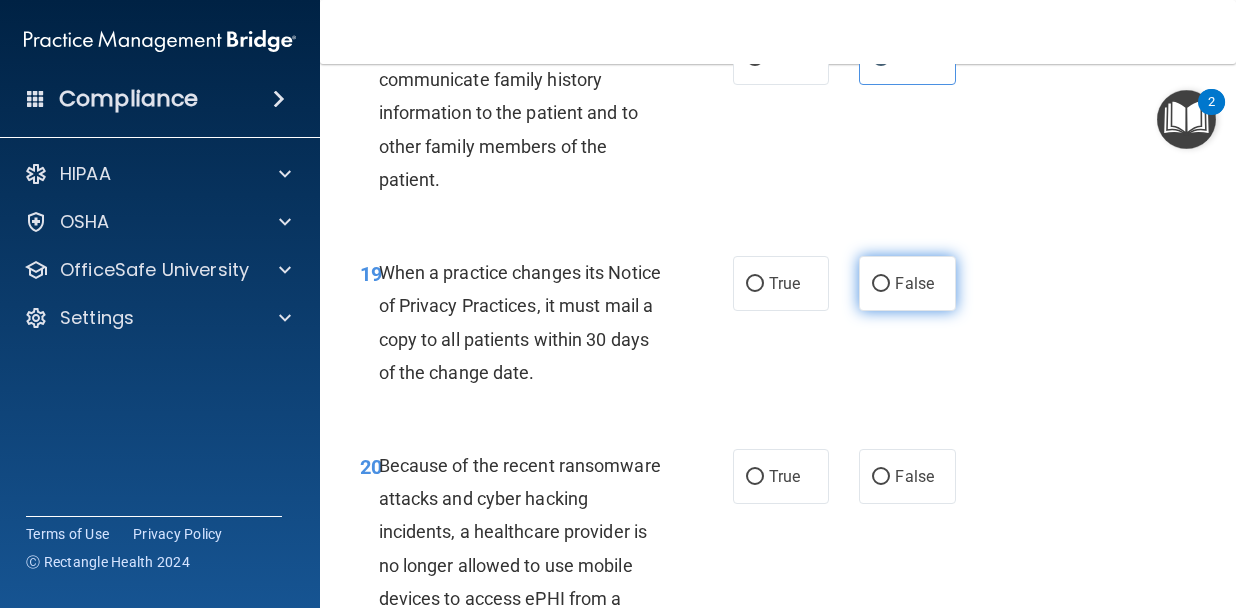 click on "False" at bounding box center [914, 283] 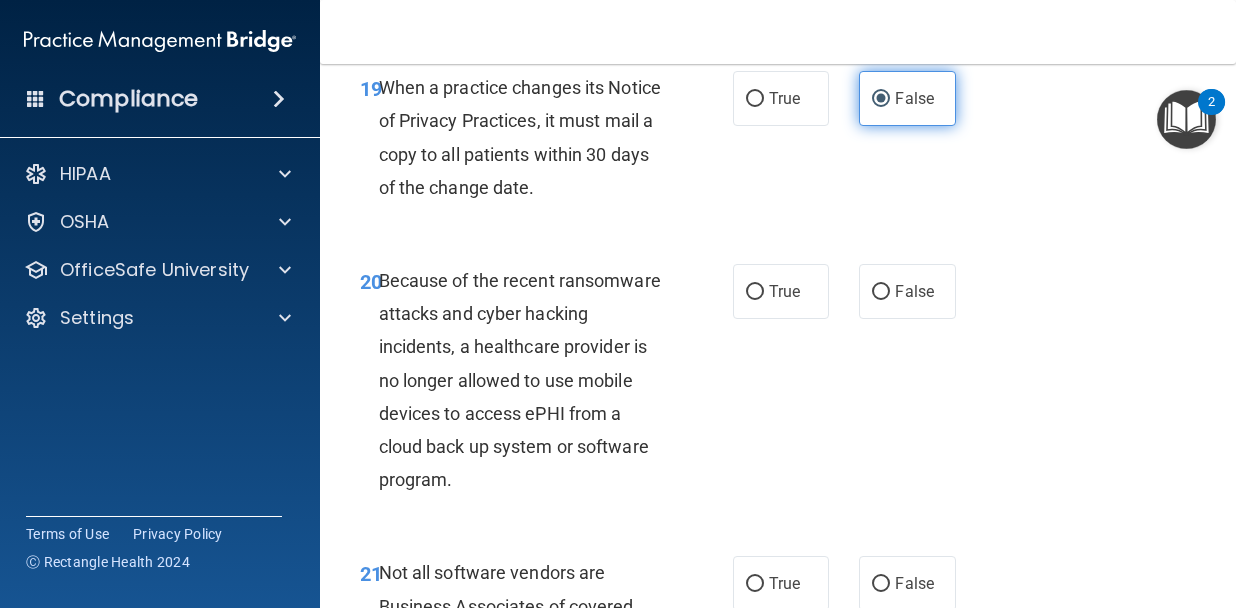 scroll, scrollTop: 4197, scrollLeft: 0, axis: vertical 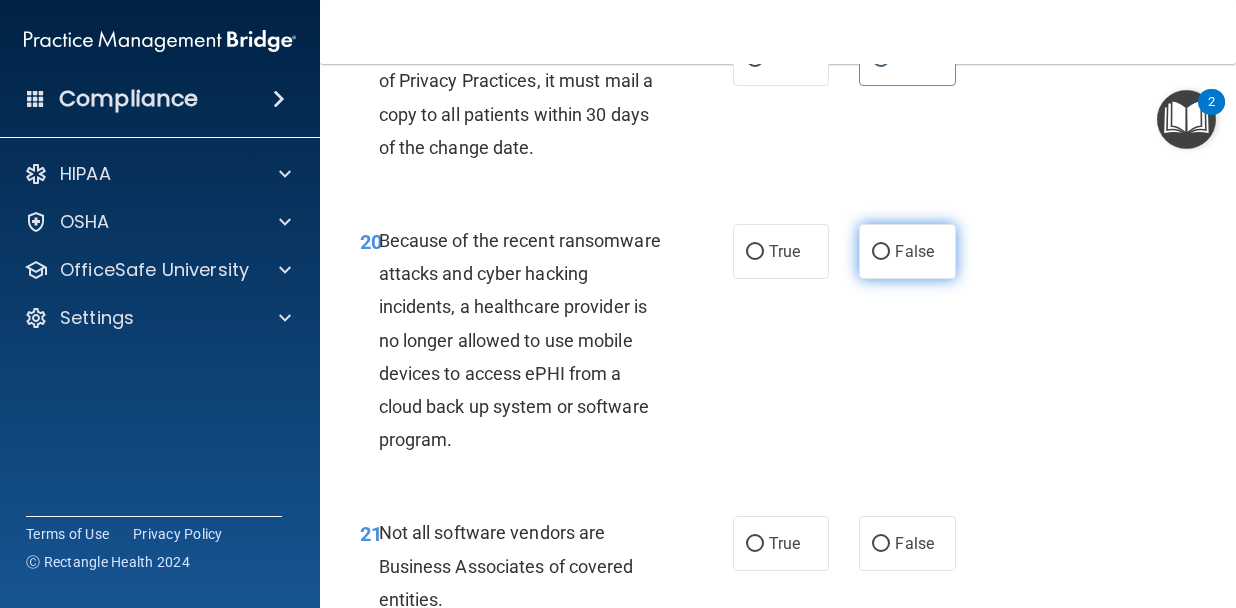 click on "False" at bounding box center (907, 251) 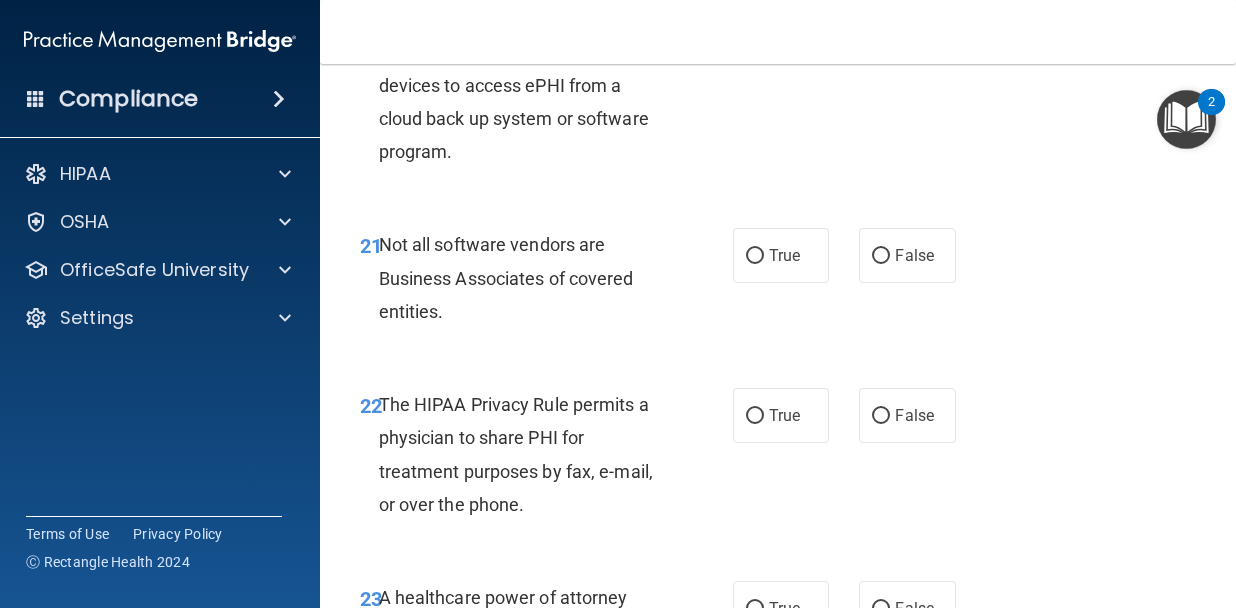scroll, scrollTop: 4486, scrollLeft: 0, axis: vertical 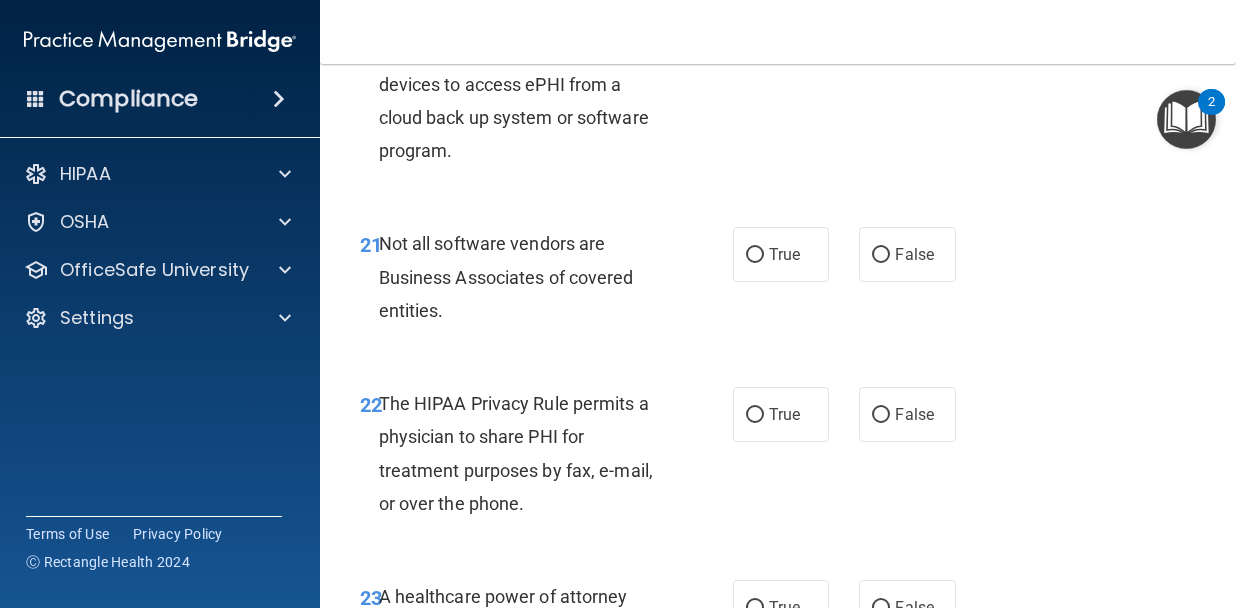 drag, startPoint x: 472, startPoint y: 372, endPoint x: 445, endPoint y: 366, distance: 27.658634 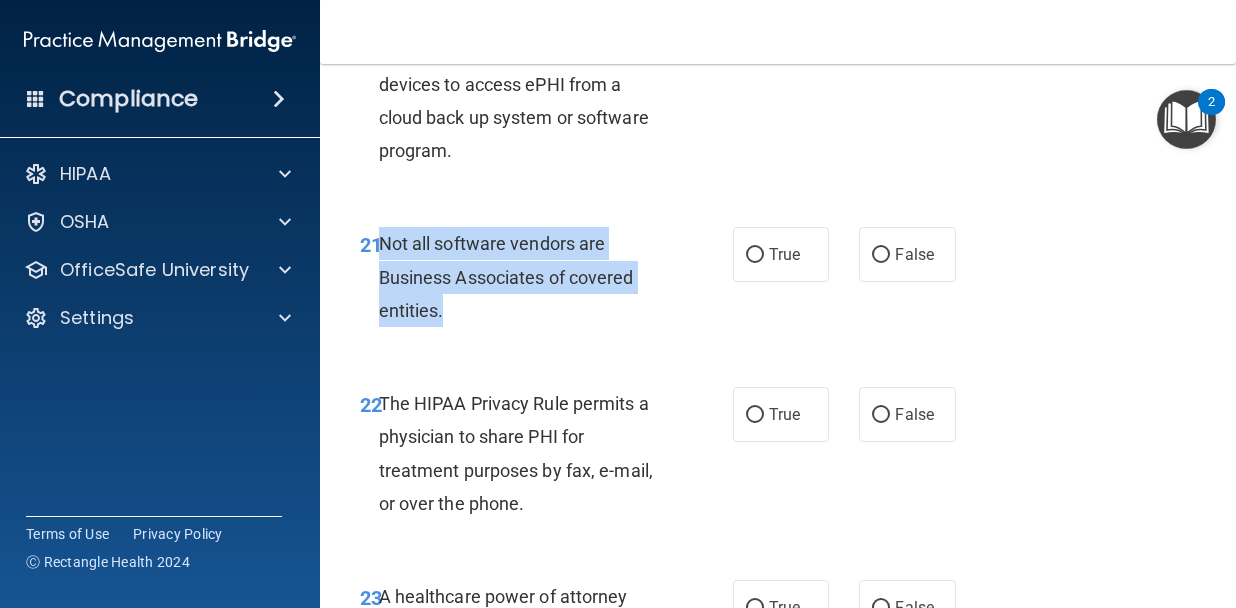 drag, startPoint x: 474, startPoint y: 384, endPoint x: 385, endPoint y: 319, distance: 110.20889 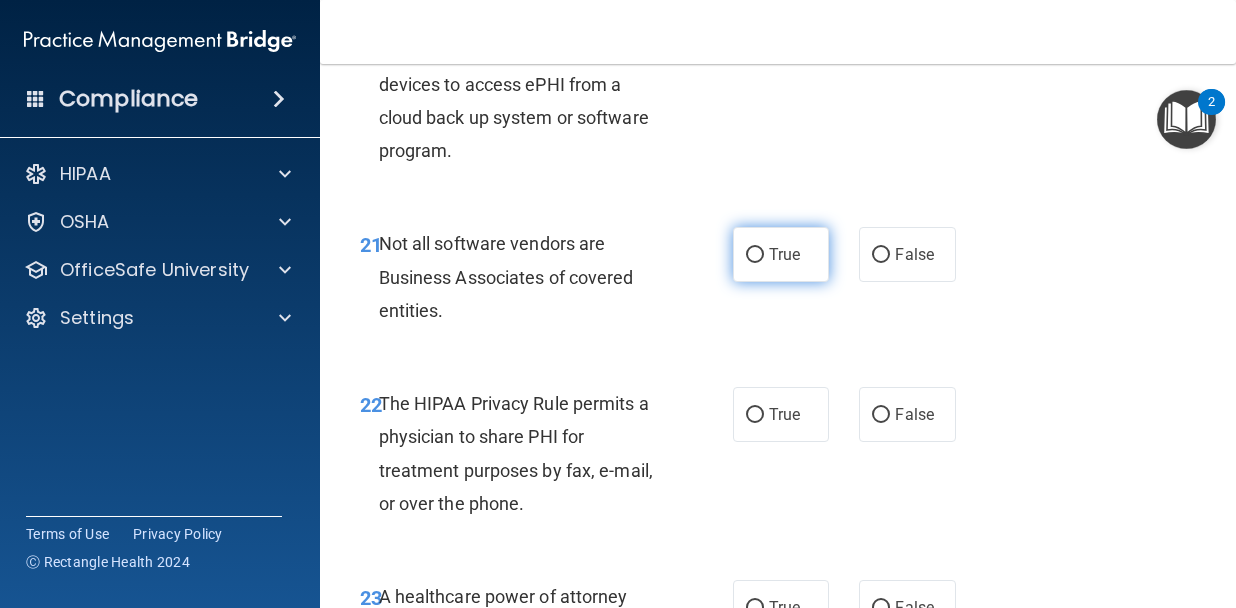 click on "True" at bounding box center [781, 254] 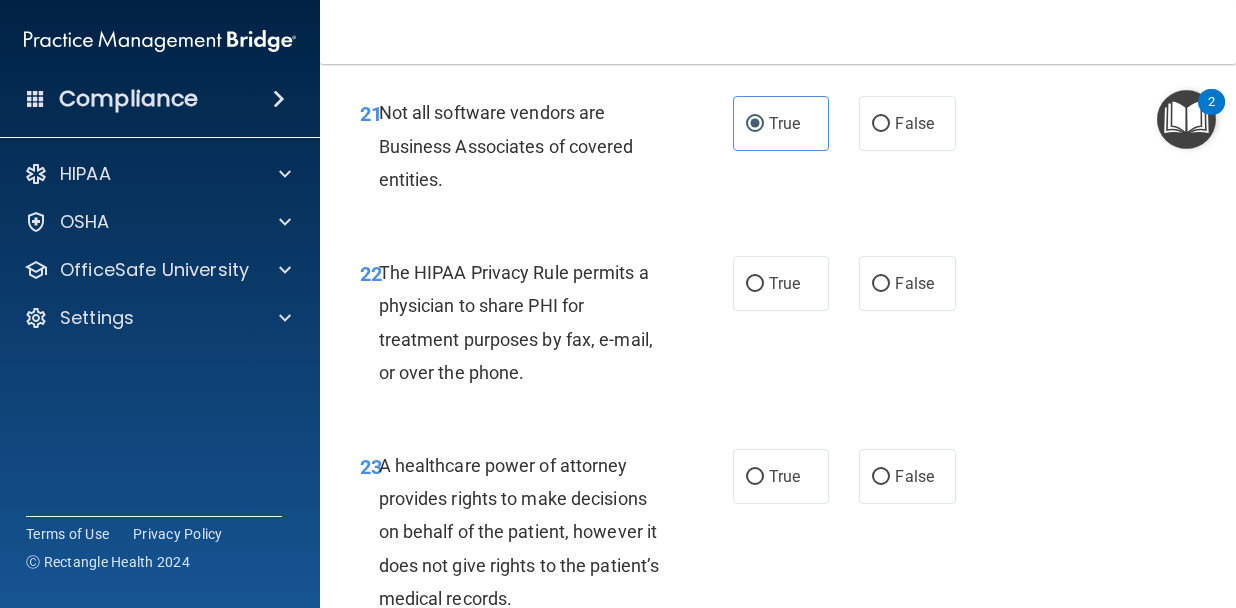 scroll, scrollTop: 4618, scrollLeft: 0, axis: vertical 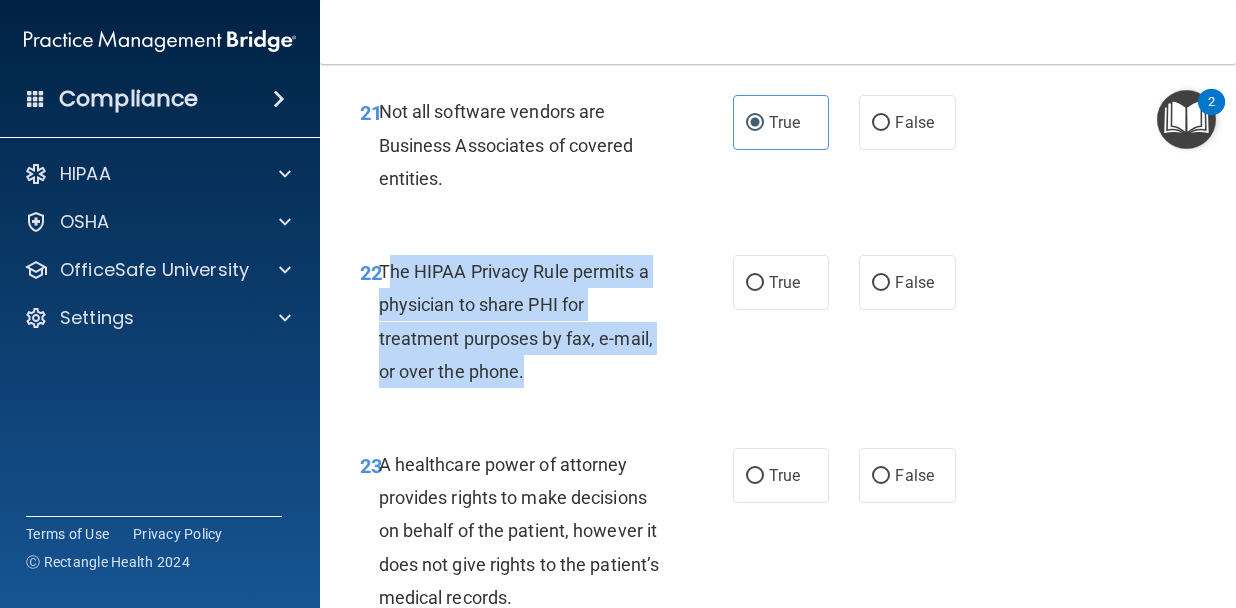 drag, startPoint x: 559, startPoint y: 440, endPoint x: 384, endPoint y: 339, distance: 202.05444 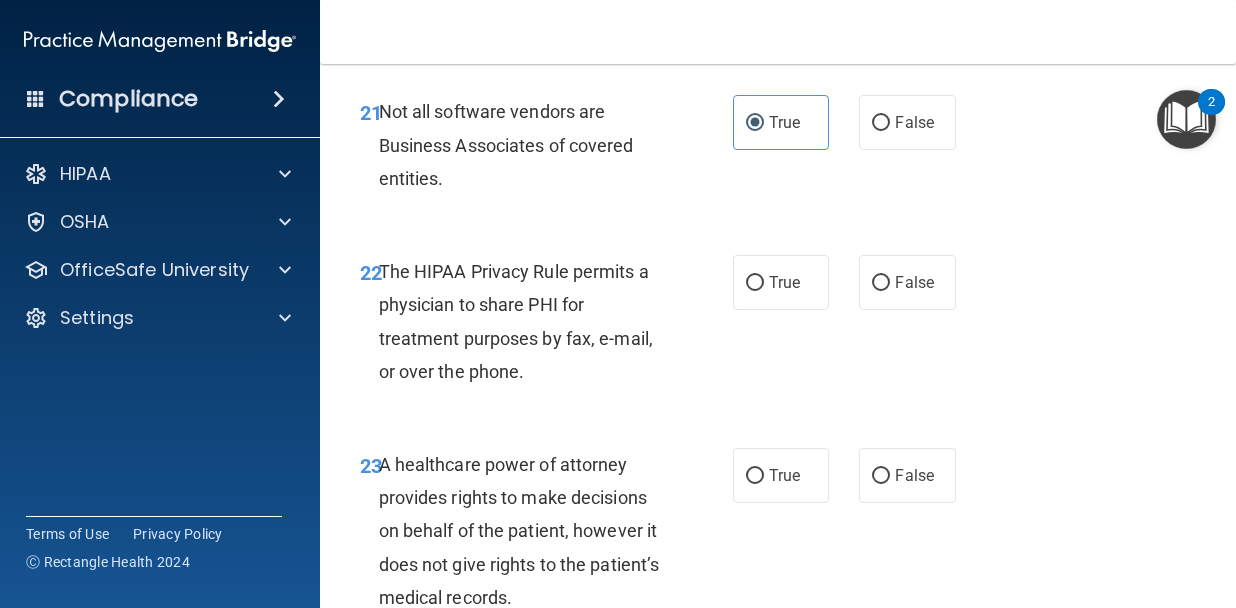 click on "22       The HIPAA Privacy Rule permits a physician to share PHI for treatment purposes by fax, e-mail, or over the phone.                 True           False" at bounding box center (778, 326) 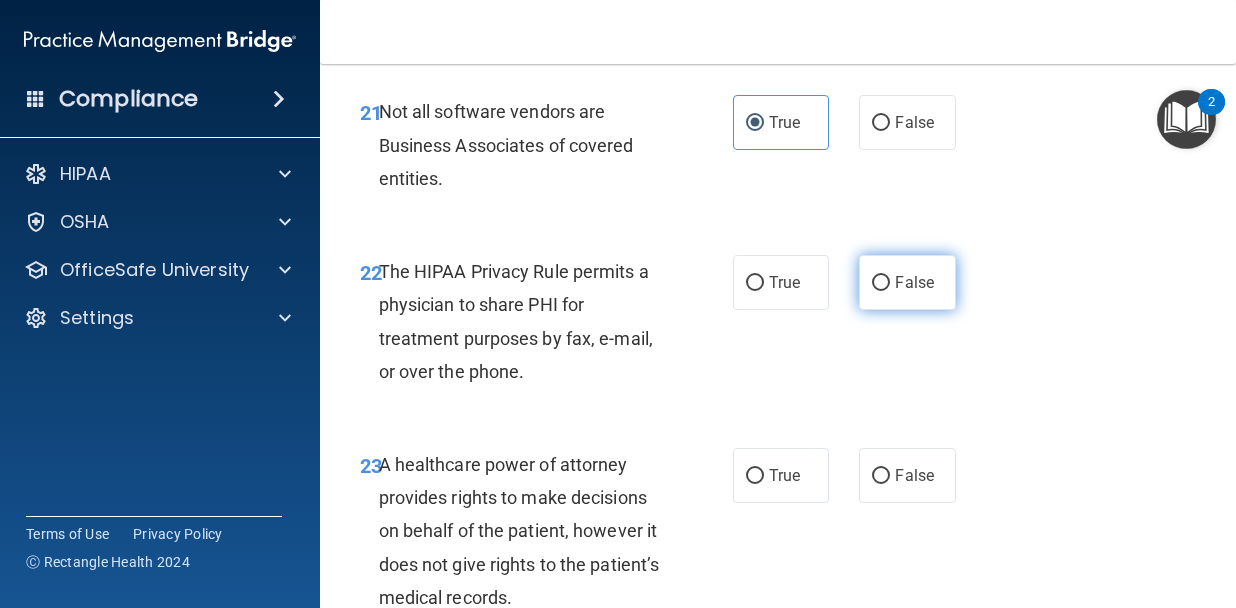 click on "False" at bounding box center (907, 282) 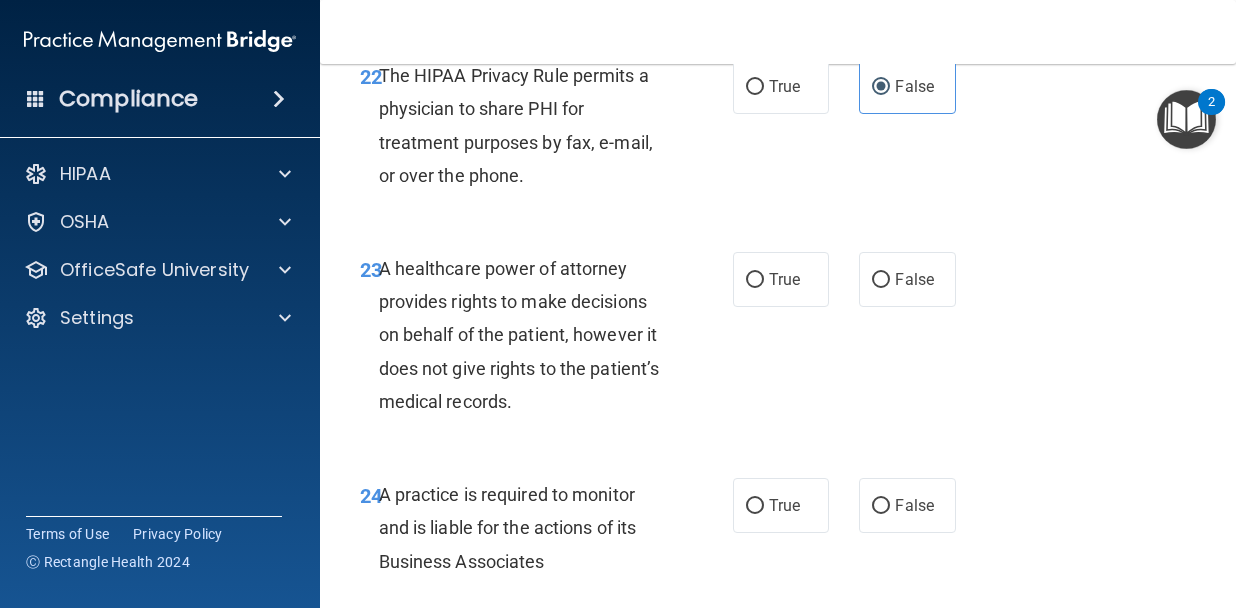 scroll, scrollTop: 4821, scrollLeft: 0, axis: vertical 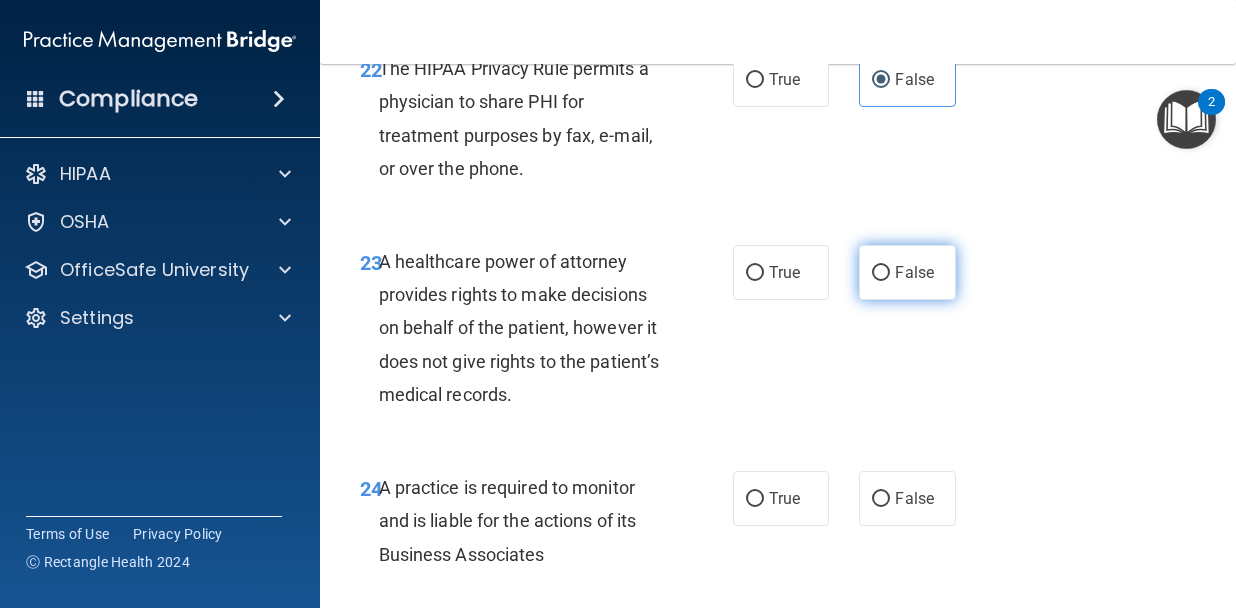 click on "False" at bounding box center (914, 272) 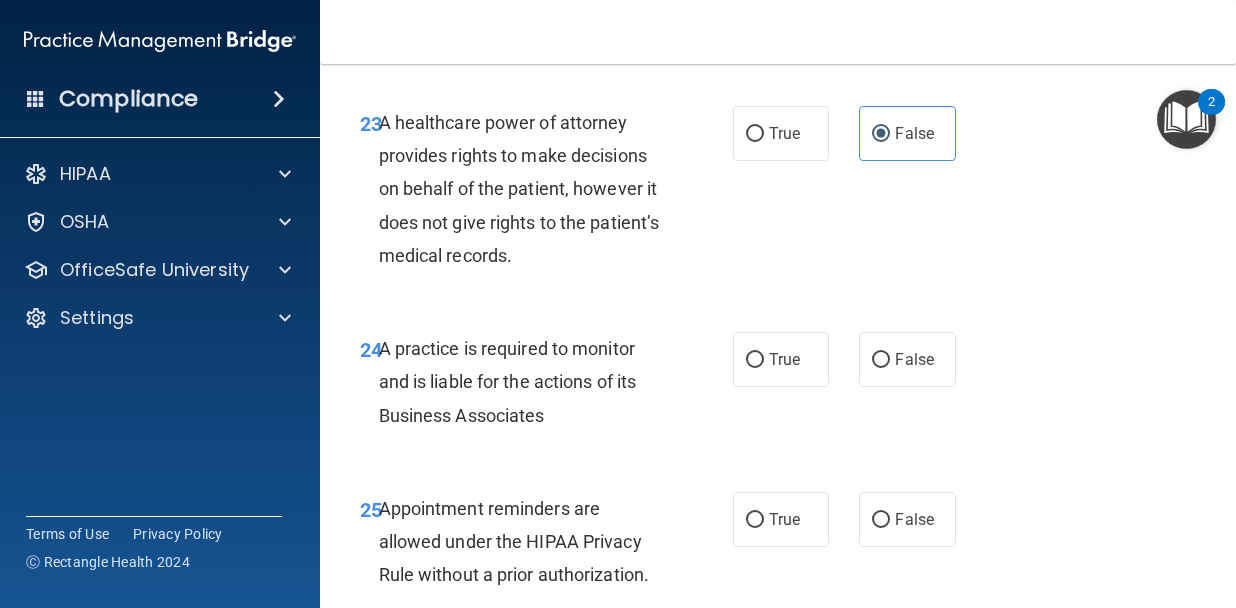 scroll, scrollTop: 4961, scrollLeft: 0, axis: vertical 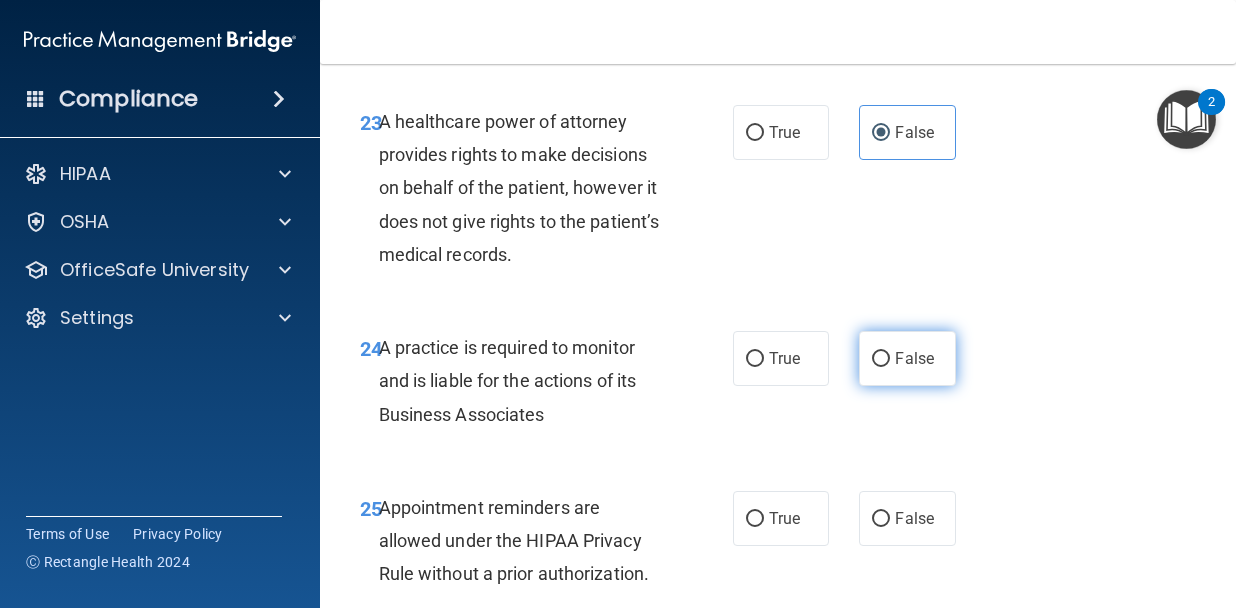 click on "False" at bounding box center [914, 358] 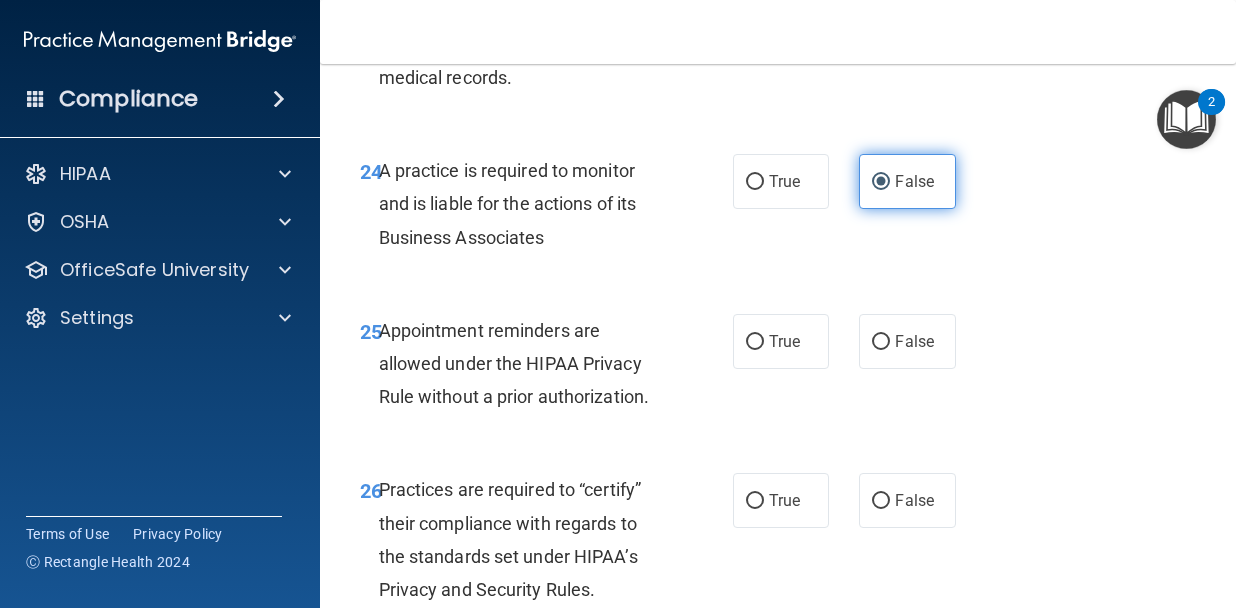 scroll, scrollTop: 5183, scrollLeft: 0, axis: vertical 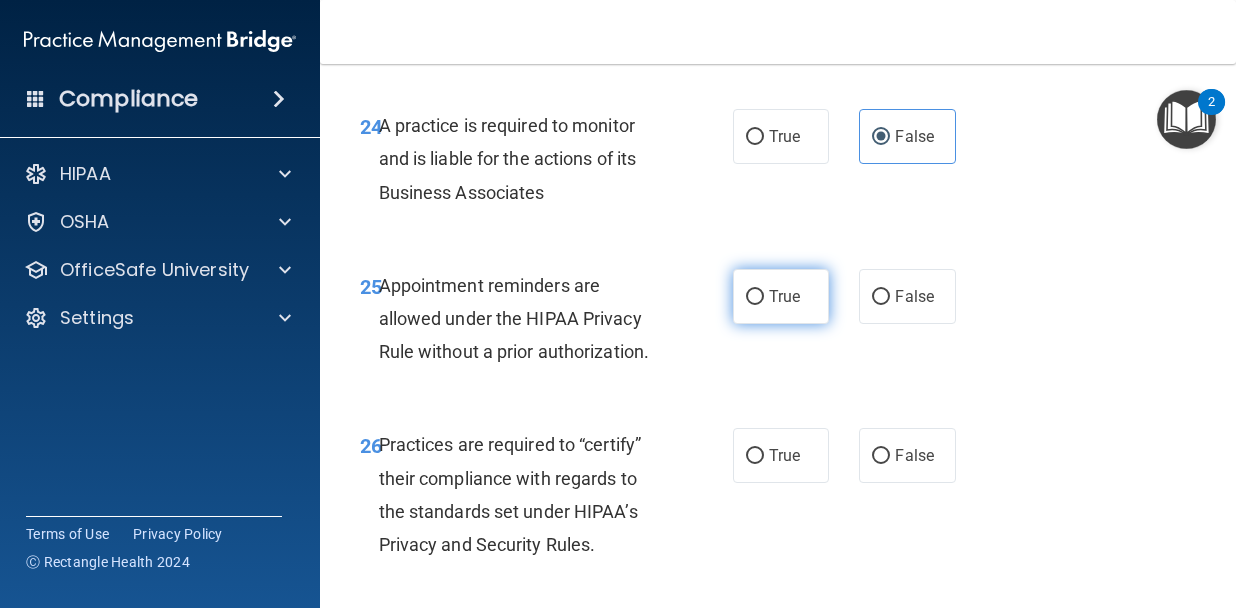 click on "True" at bounding box center [781, 296] 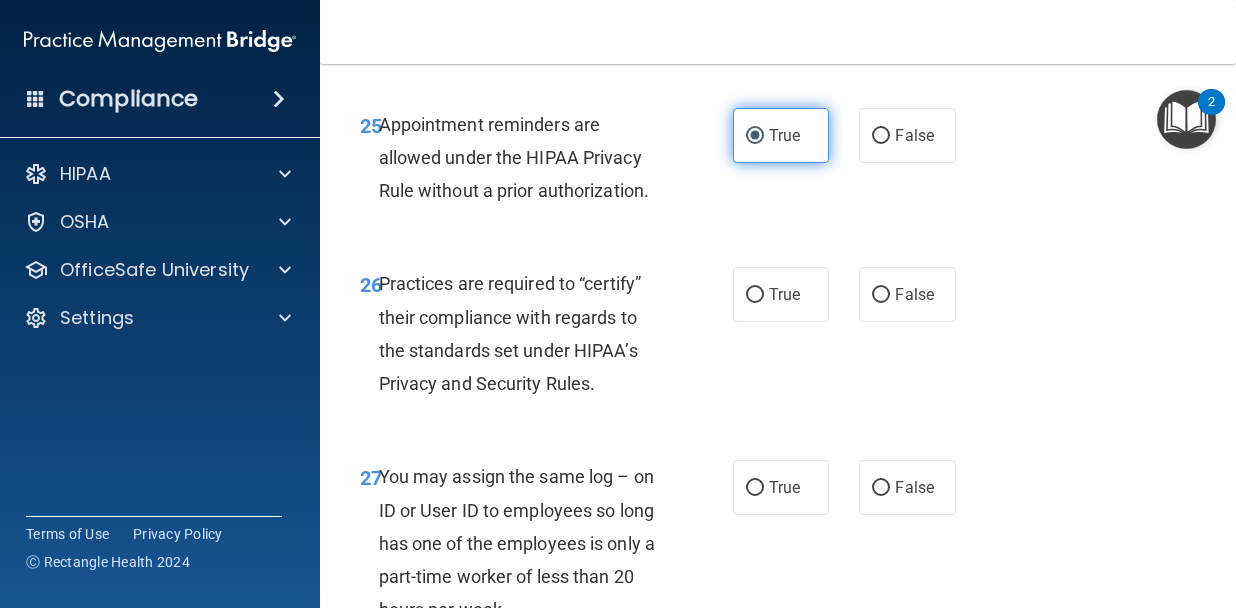 scroll, scrollTop: 5403, scrollLeft: 0, axis: vertical 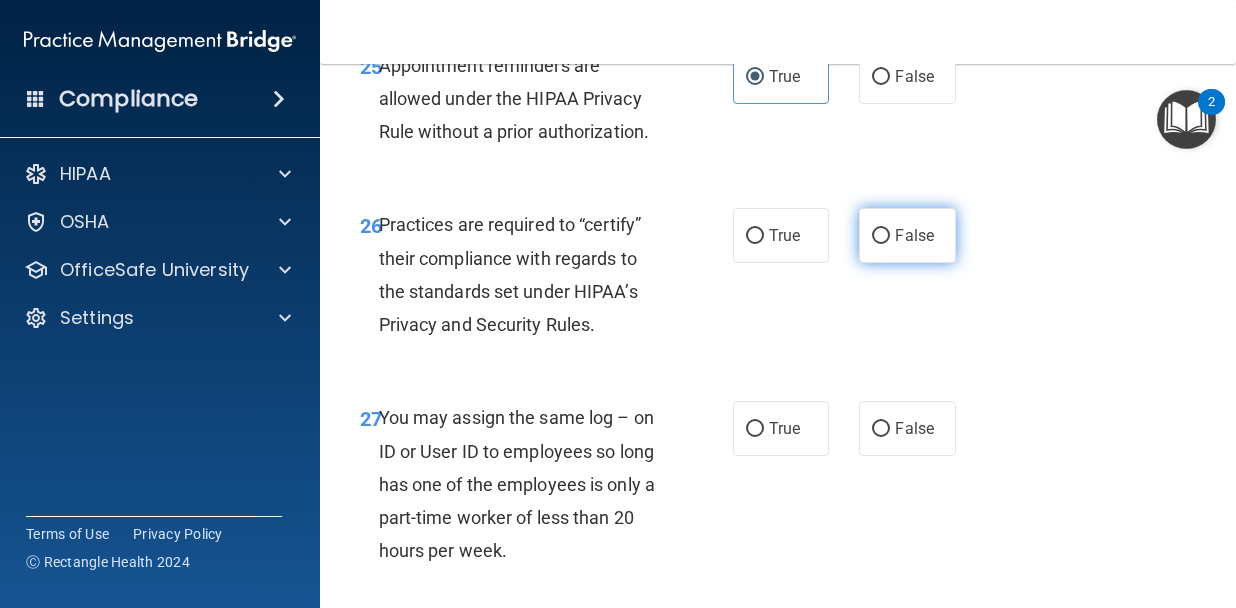 click on "False" at bounding box center [907, 235] 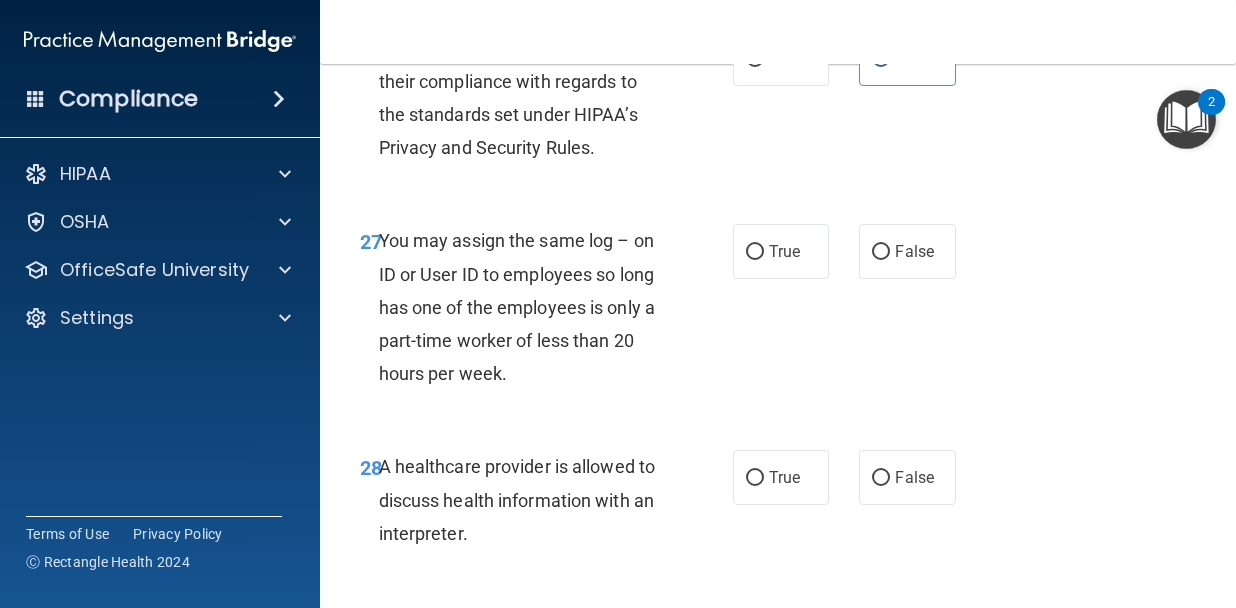 scroll, scrollTop: 5586, scrollLeft: 0, axis: vertical 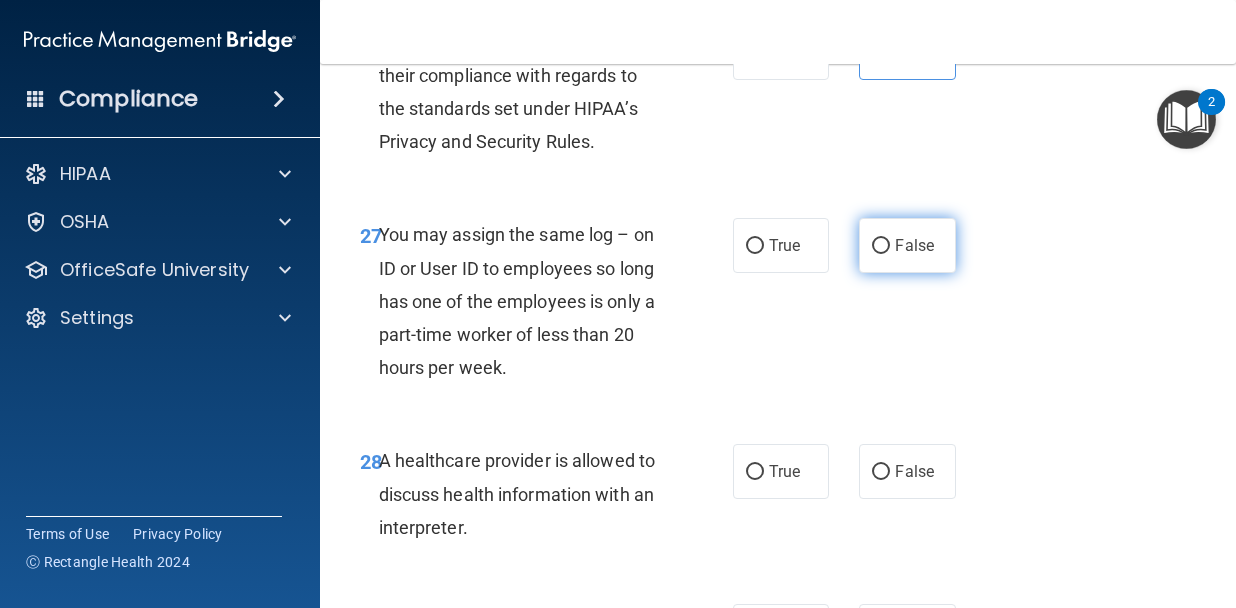 click on "False" at bounding box center (907, 245) 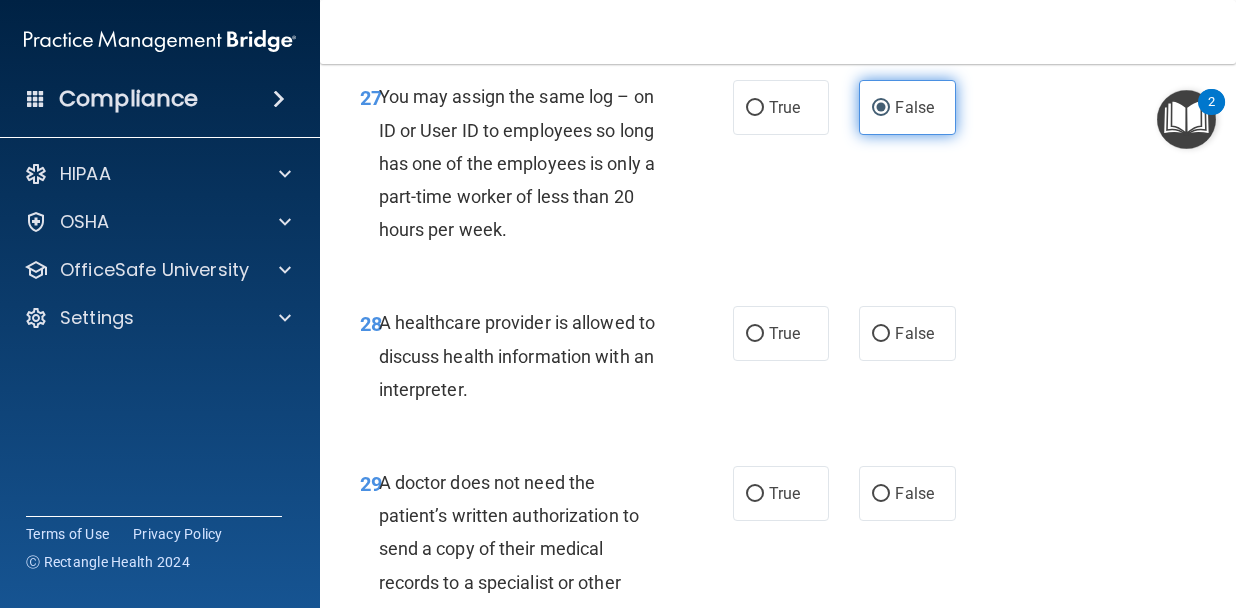 scroll, scrollTop: 5726, scrollLeft: 0, axis: vertical 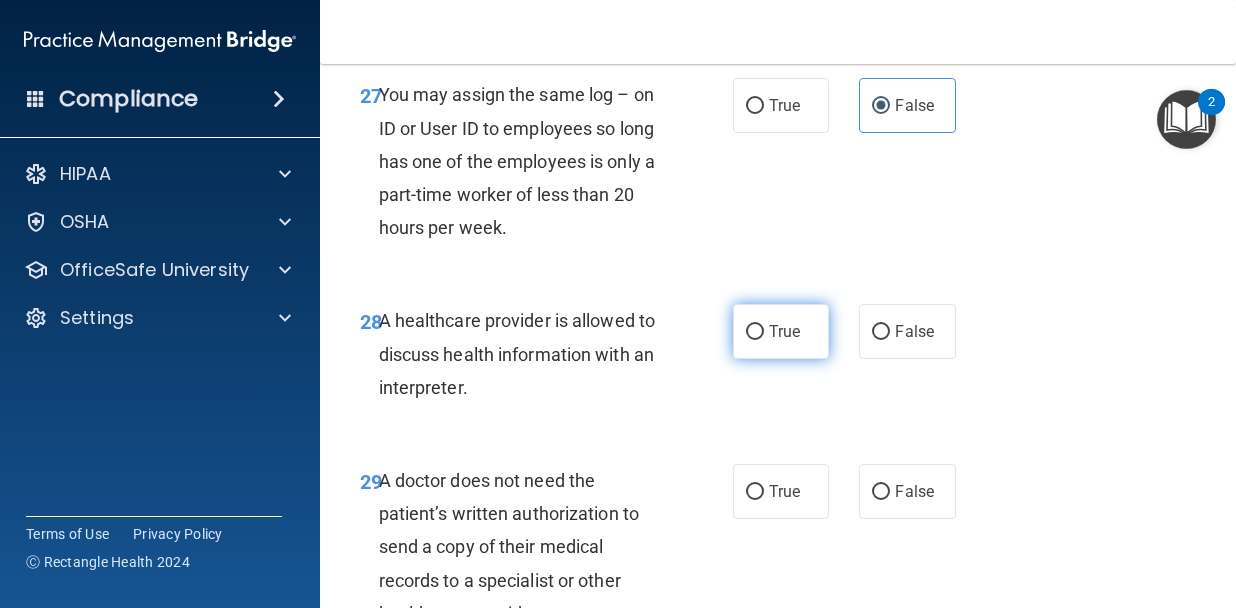 click on "True" at bounding box center [781, 331] 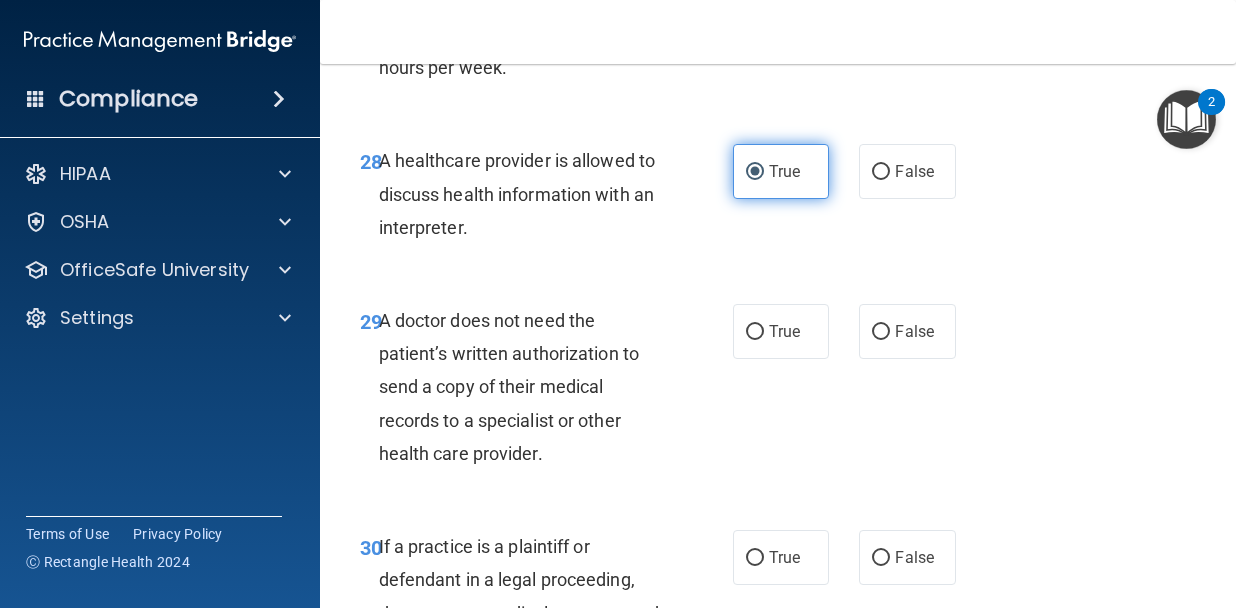 scroll, scrollTop: 5889, scrollLeft: 0, axis: vertical 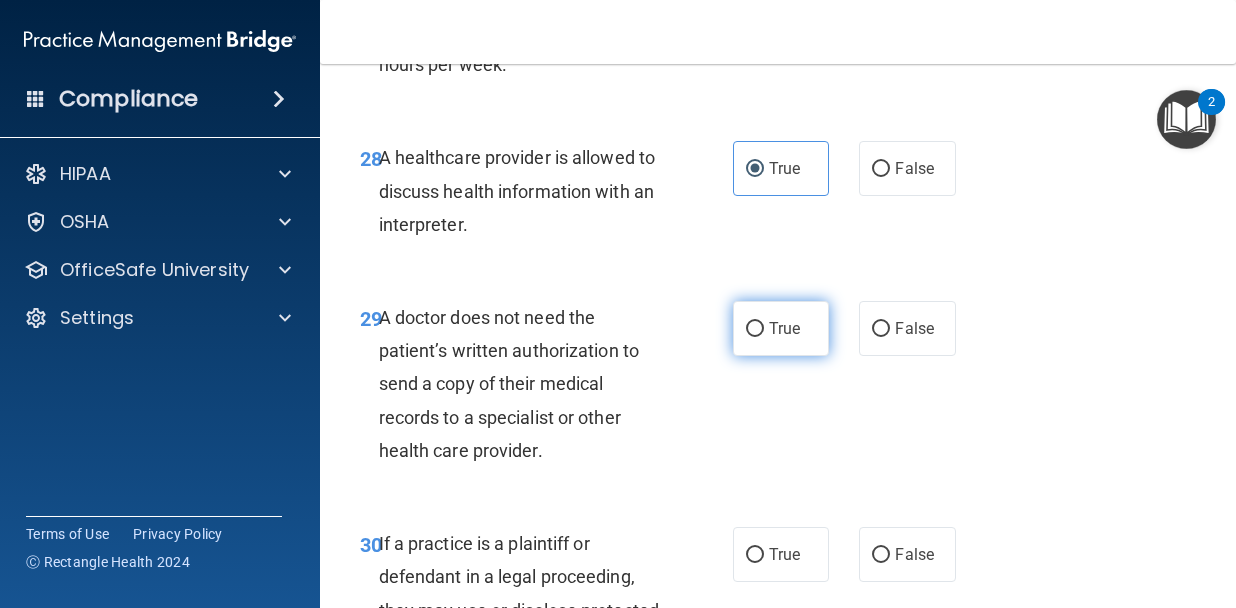 click on "True" at bounding box center [781, 328] 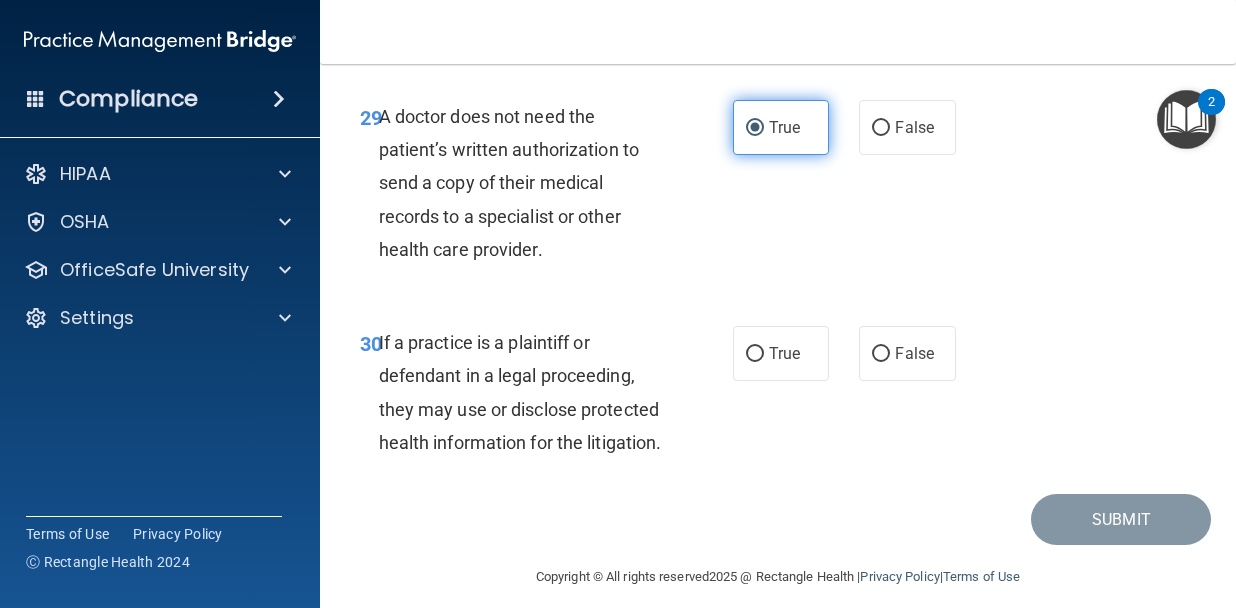 scroll, scrollTop: 6094, scrollLeft: 0, axis: vertical 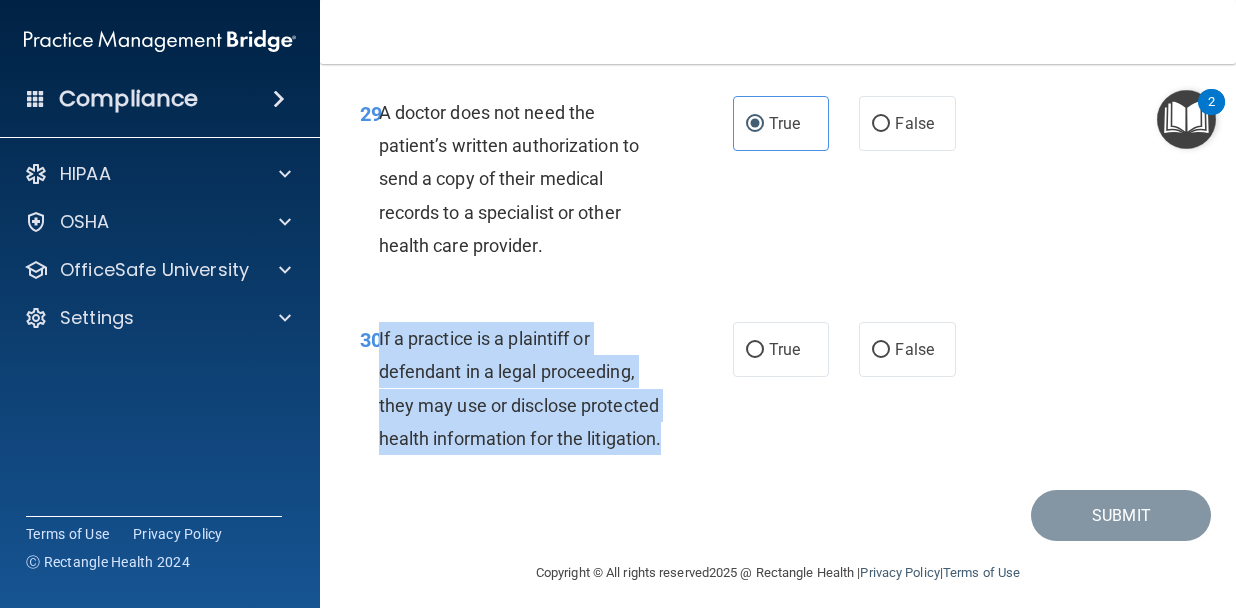 drag, startPoint x: 657, startPoint y: 508, endPoint x: 380, endPoint y: 408, distance: 294.49786 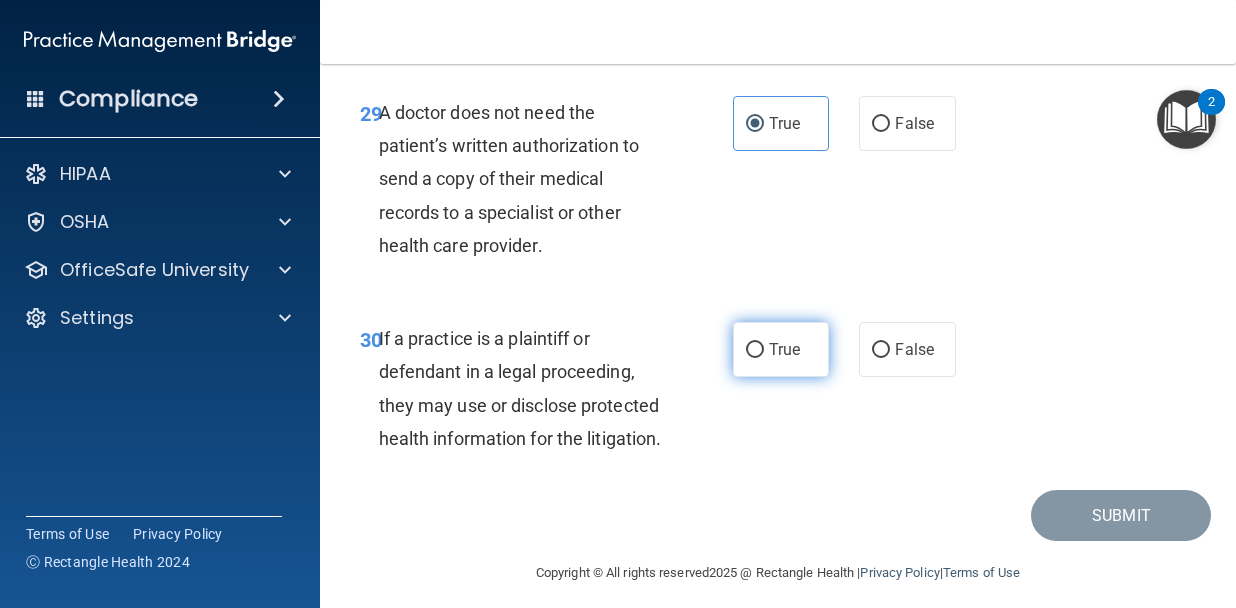 click on "True" at bounding box center (784, 349) 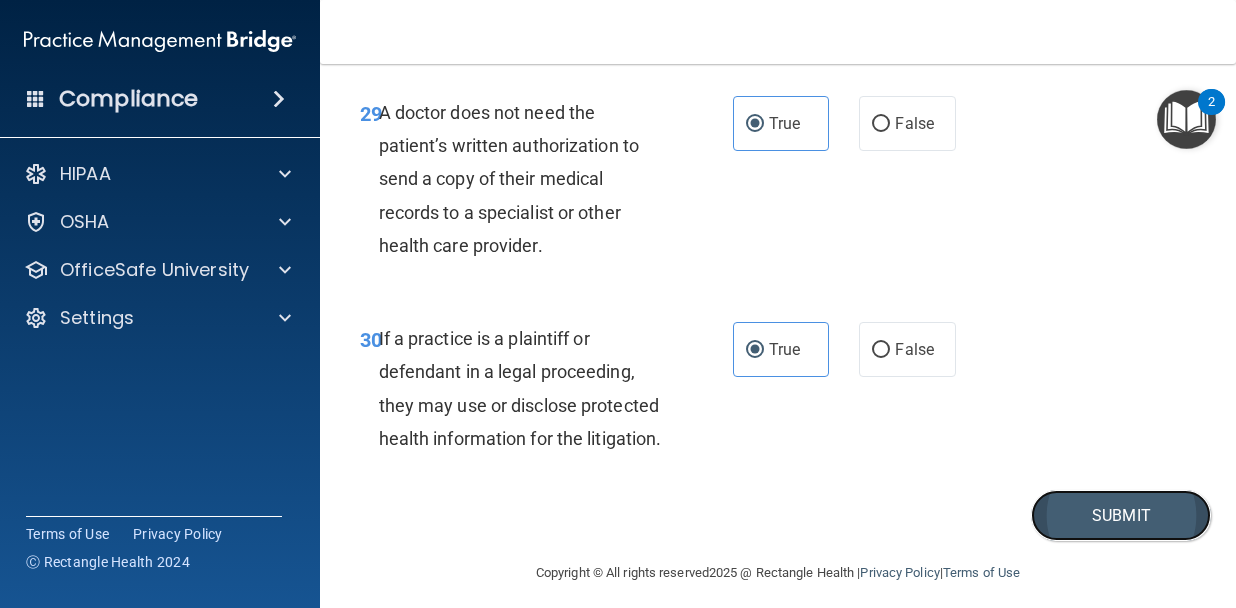 click on "Submit" at bounding box center [1121, 515] 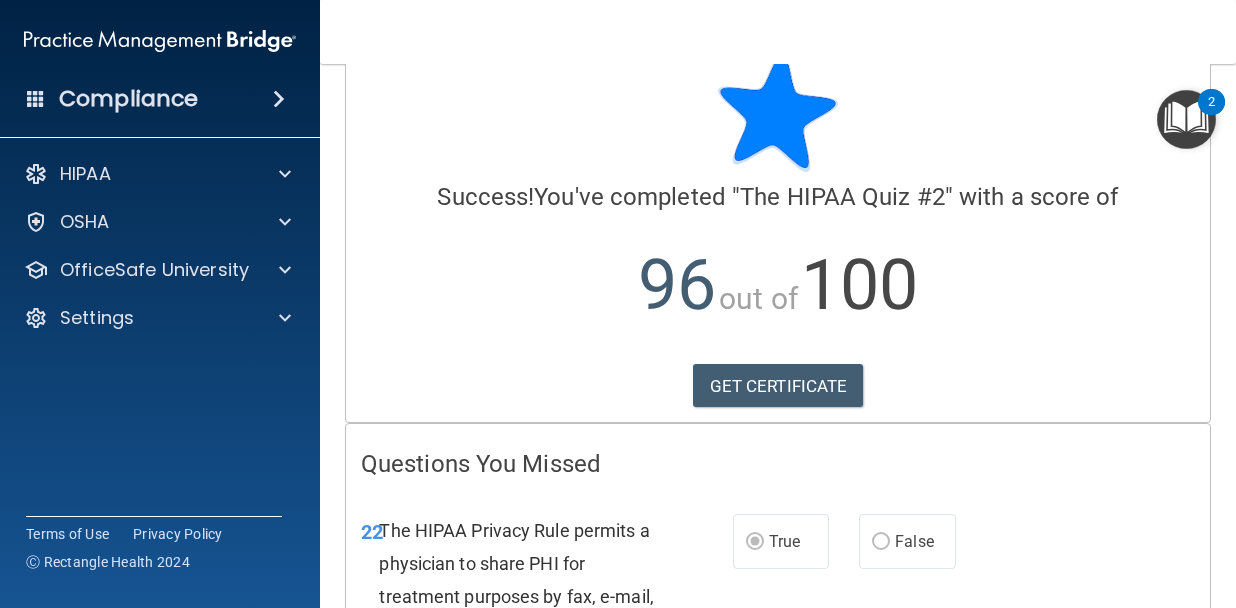 scroll, scrollTop: 0, scrollLeft: 0, axis: both 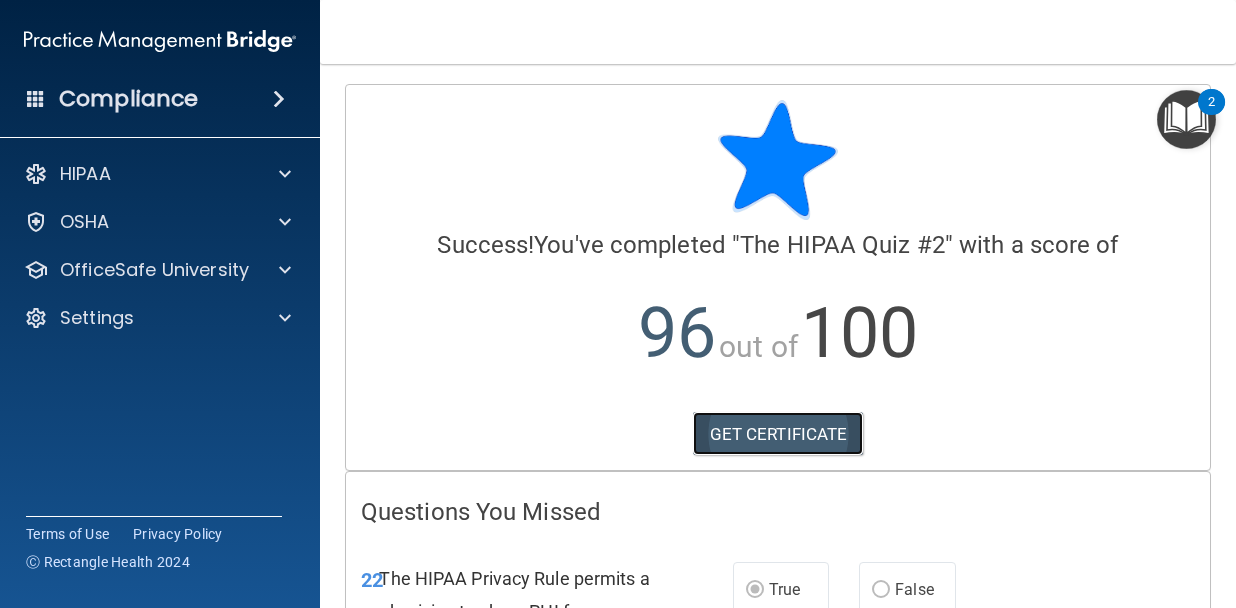 click on "GET CERTIFICATE" at bounding box center (778, 434) 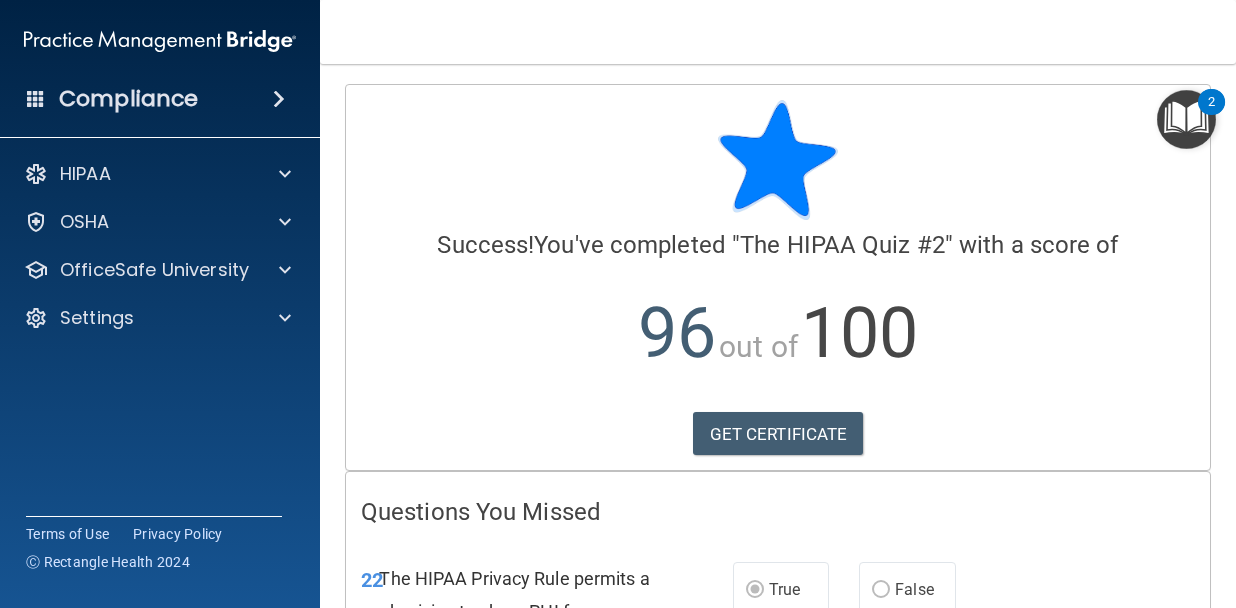 click on "Compliance" at bounding box center [128, 99] 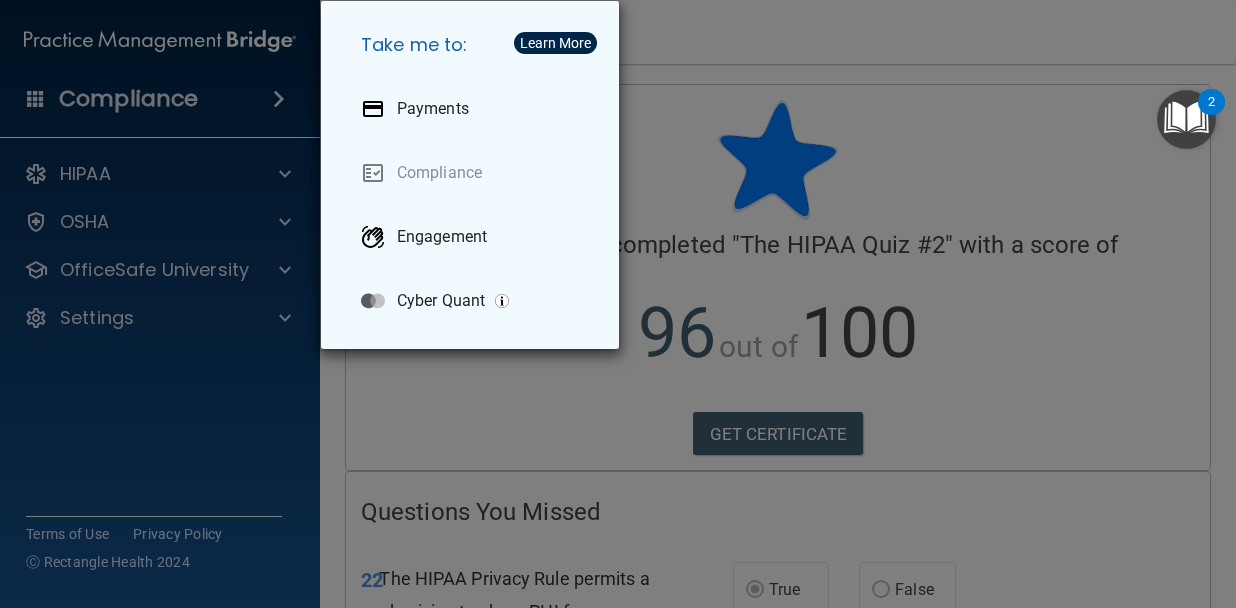 click on "Take me to:             Payments                   Compliance                     Engagement                     Cyber Quant" at bounding box center [618, 304] 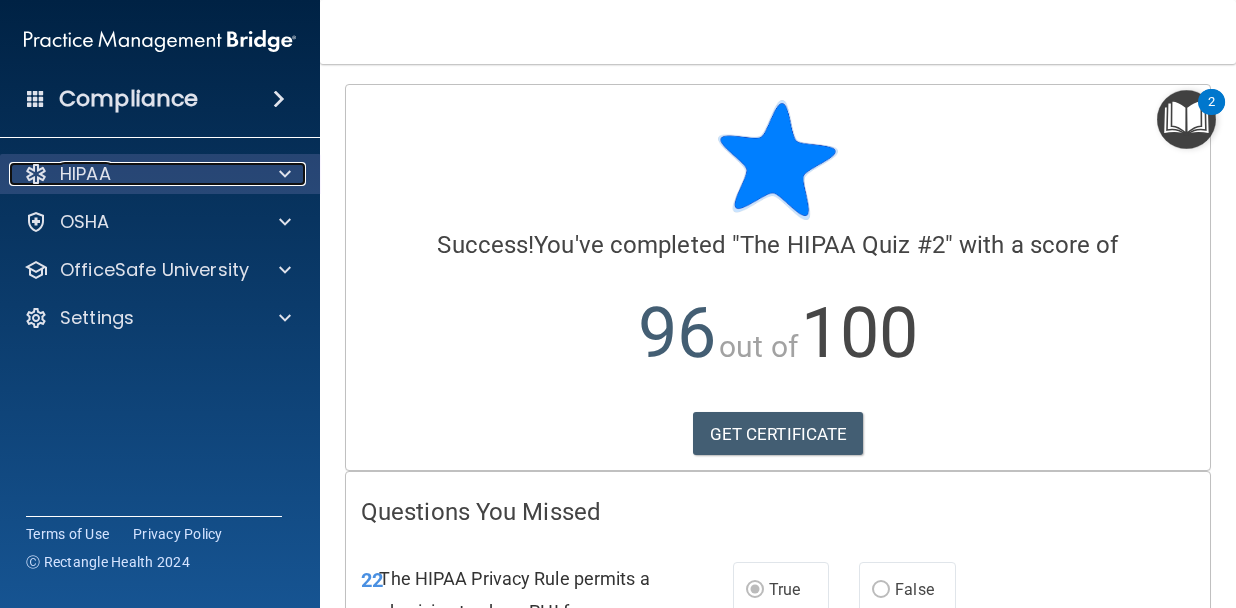 click on "HIPAA" at bounding box center [133, 174] 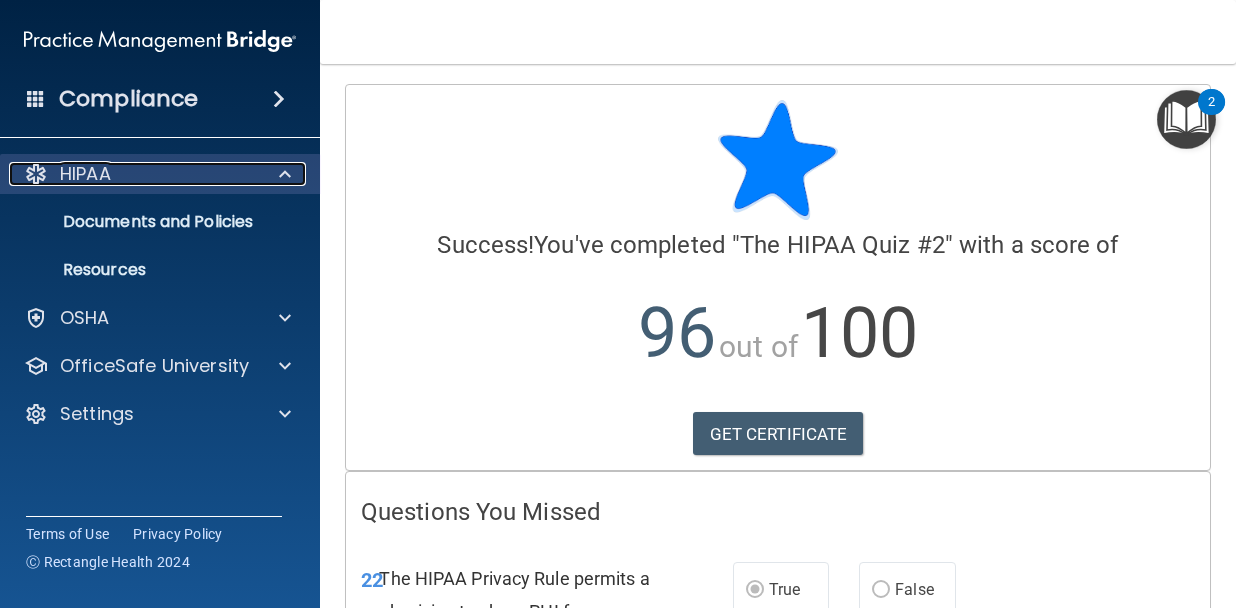 click on "HIPAA" at bounding box center [133, 174] 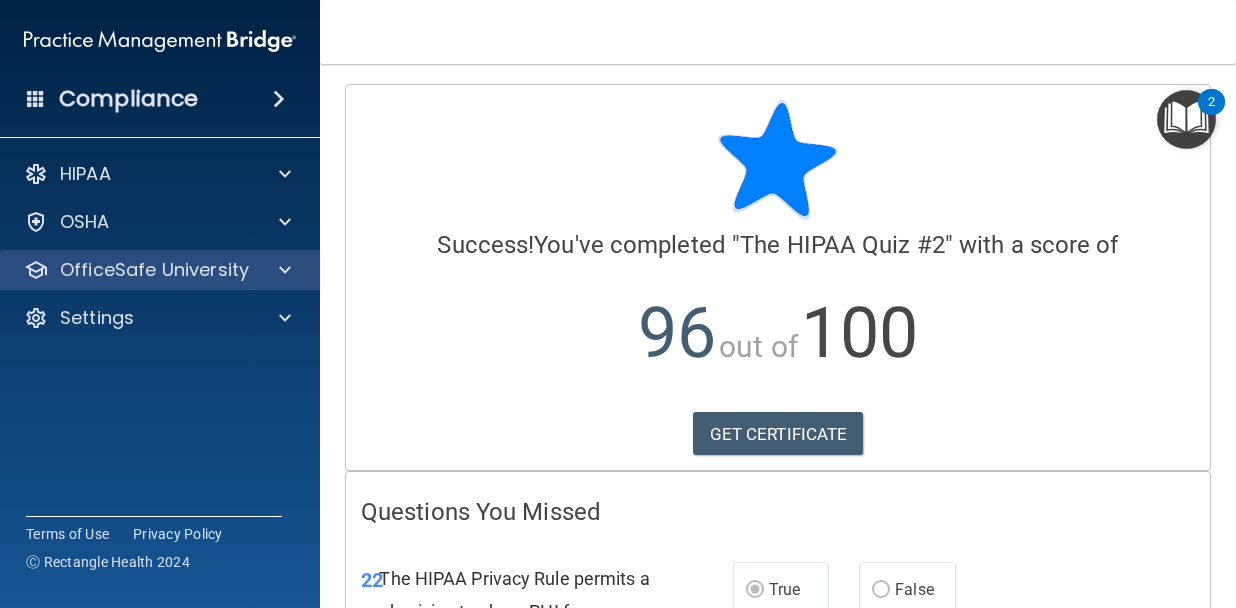 click on "OfficeSafe University" at bounding box center [160, 270] 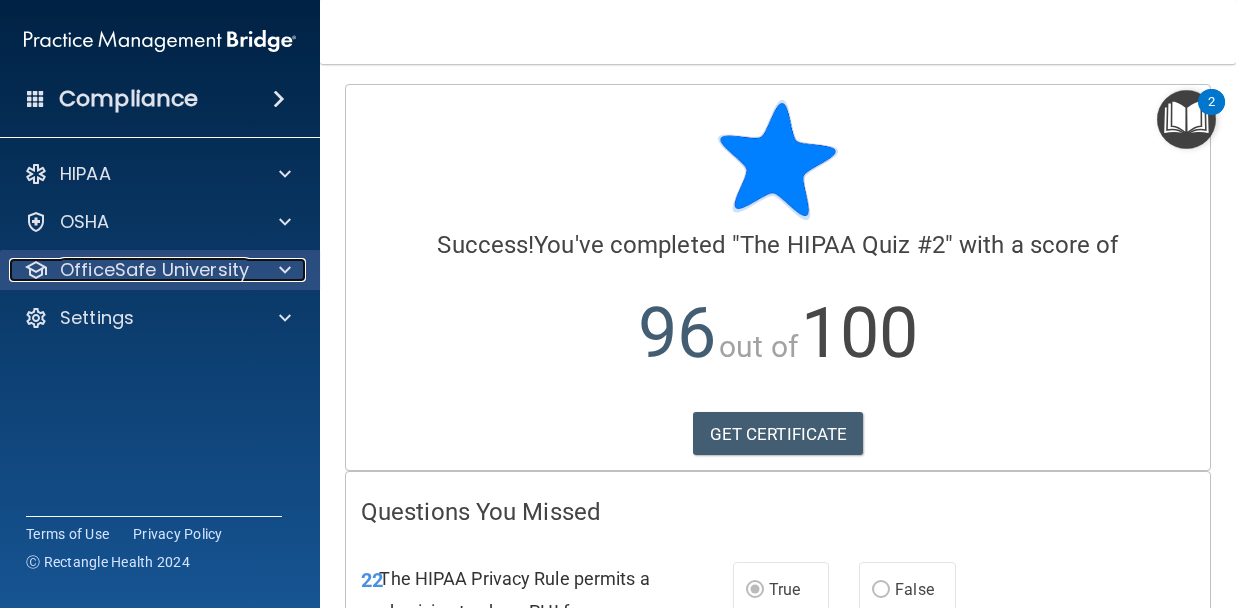 click on "OfficeSafe University" at bounding box center [154, 270] 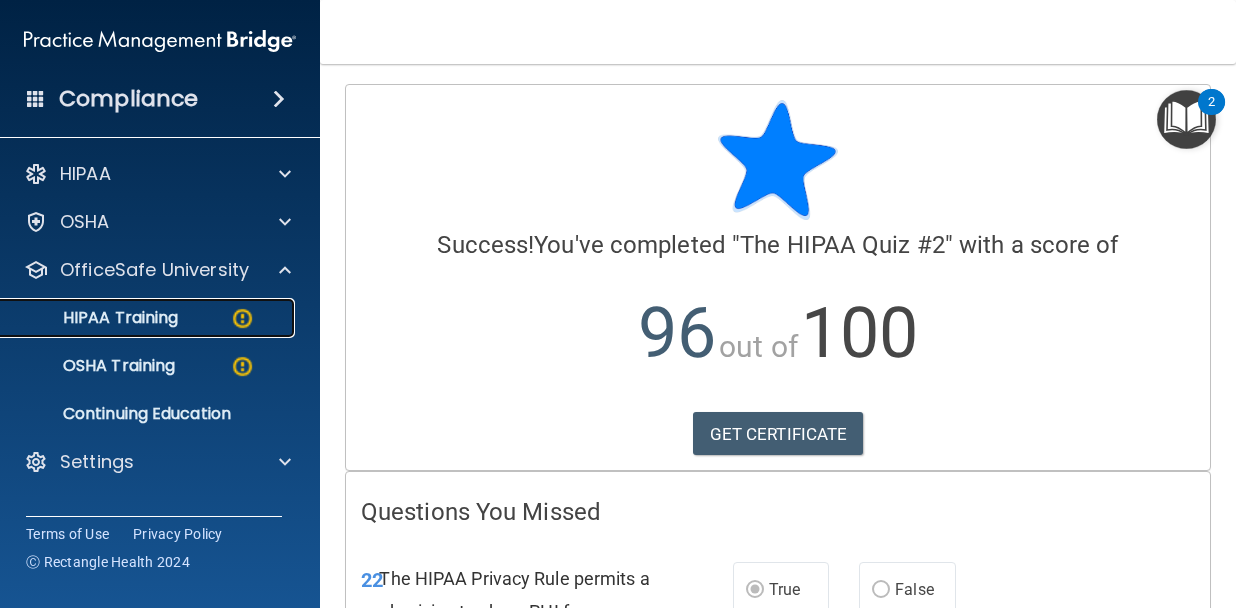 click on "HIPAA Training" at bounding box center (149, 318) 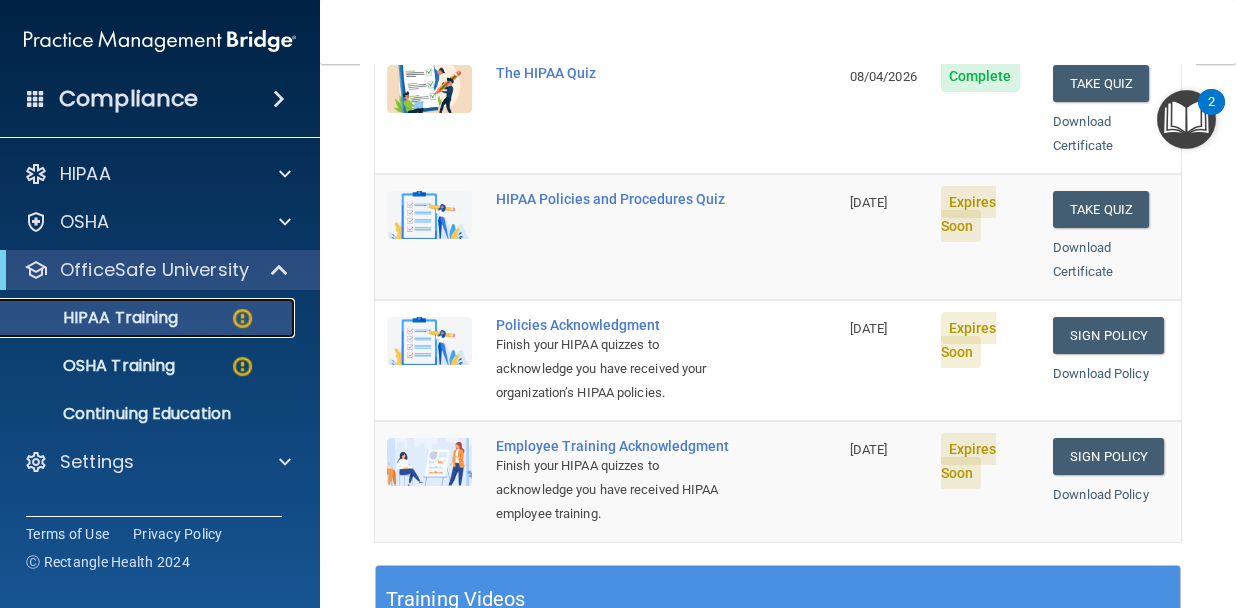 scroll, scrollTop: 431, scrollLeft: 0, axis: vertical 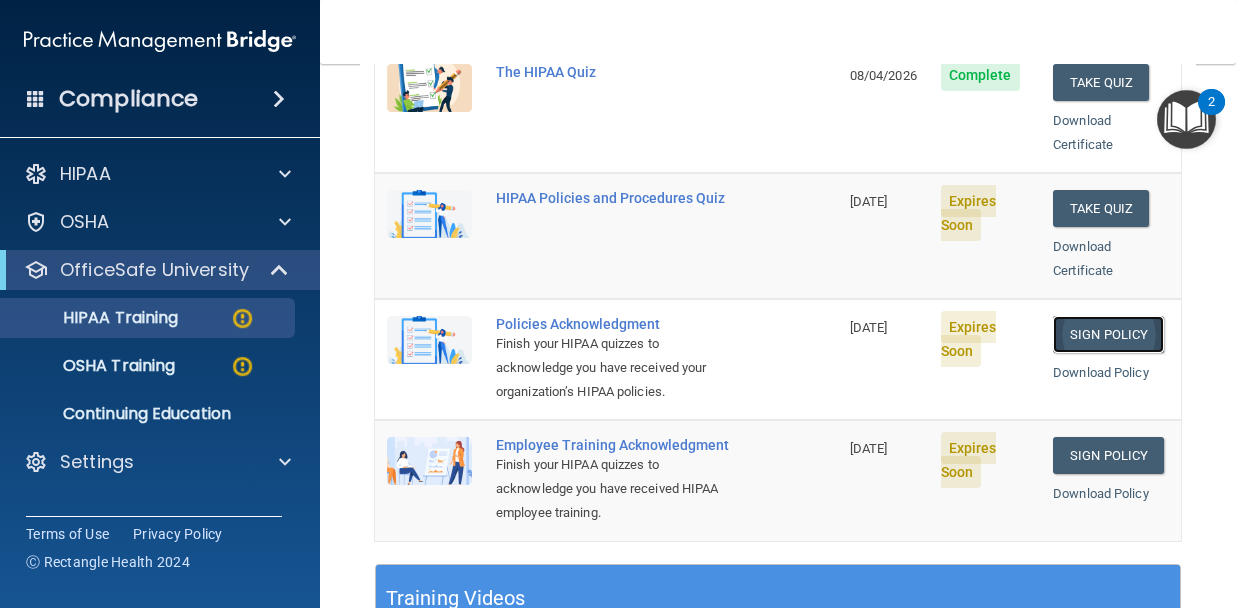 click on "Sign Policy" at bounding box center [1108, 334] 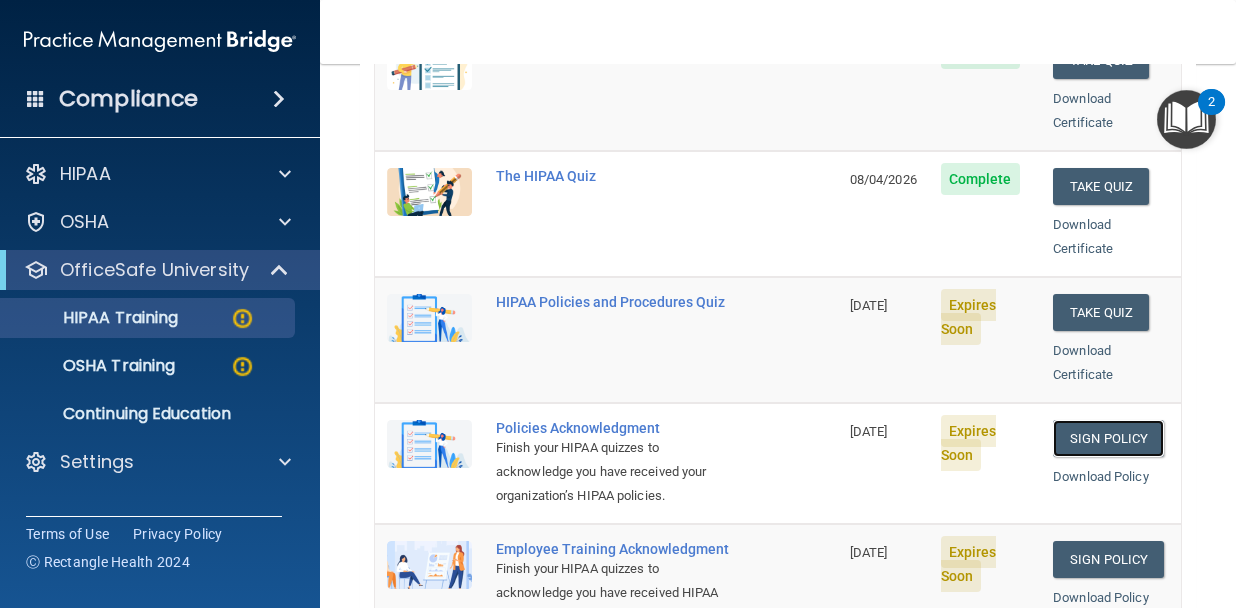 scroll, scrollTop: 314, scrollLeft: 0, axis: vertical 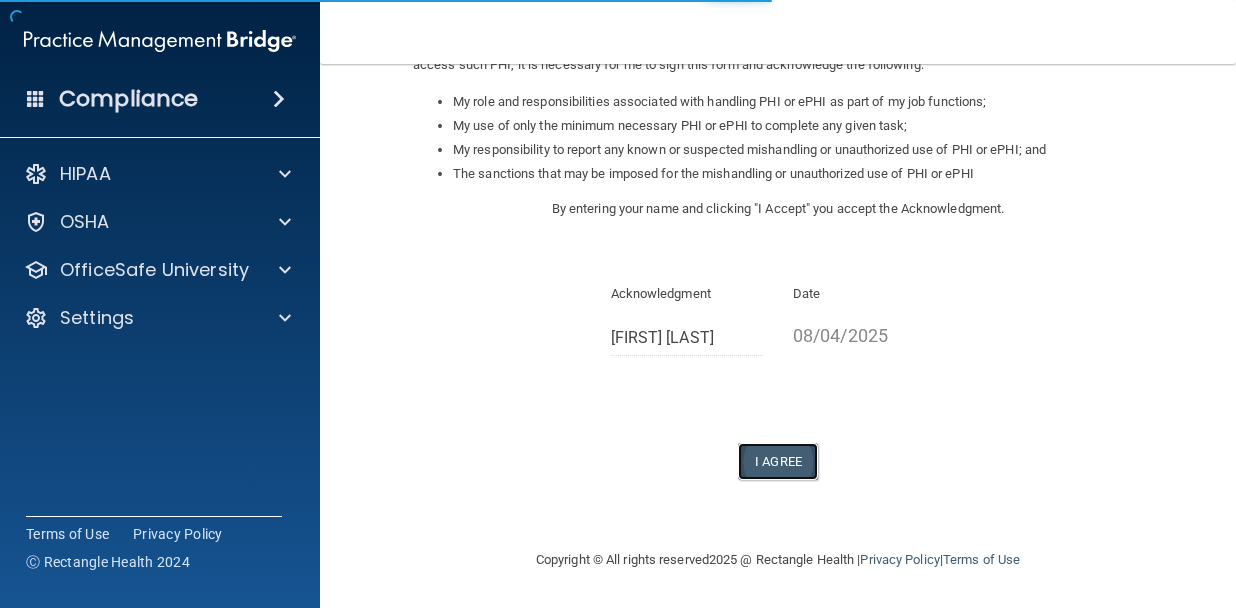 click on "I Agree" at bounding box center [778, 461] 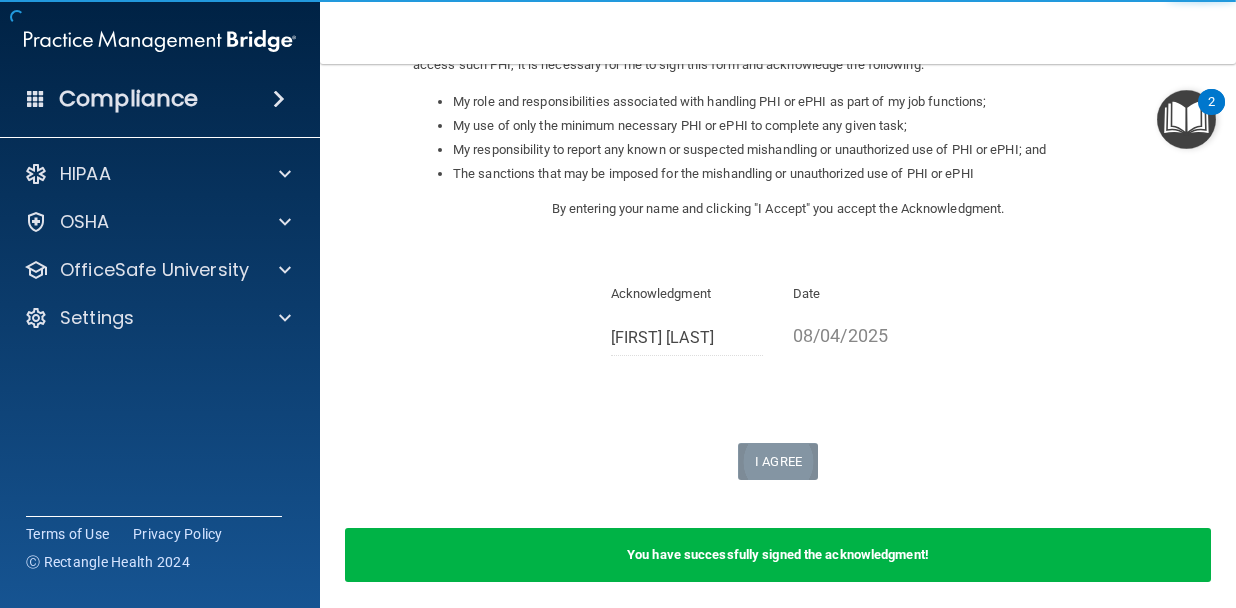 scroll, scrollTop: 0, scrollLeft: 0, axis: both 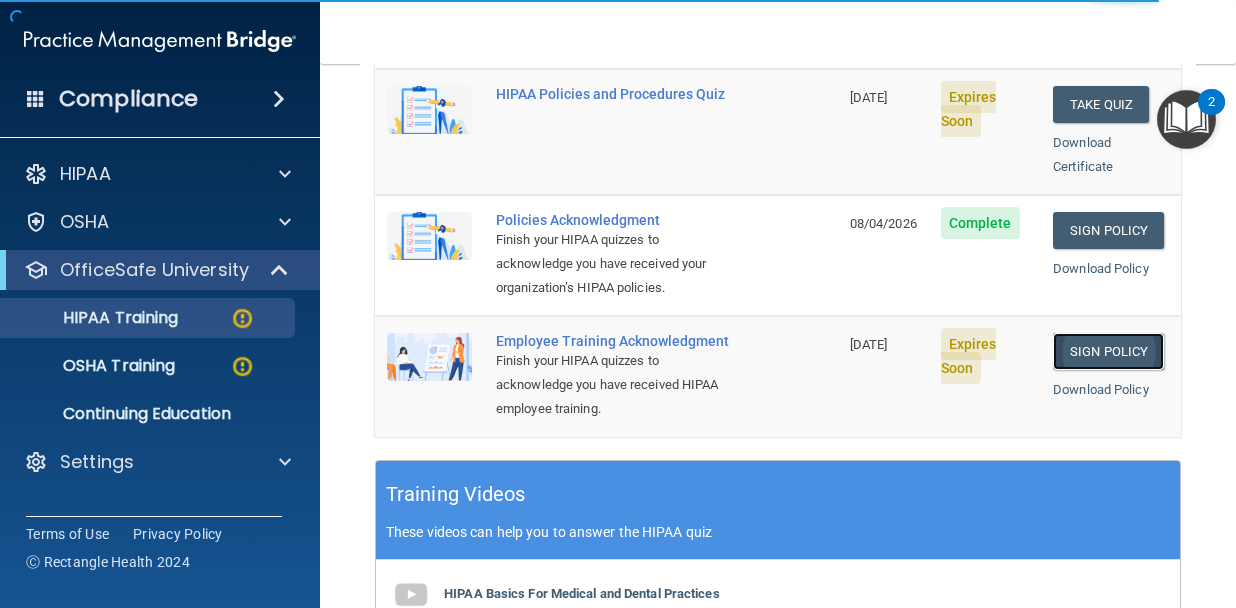 click on "Sign Policy" at bounding box center [1108, 351] 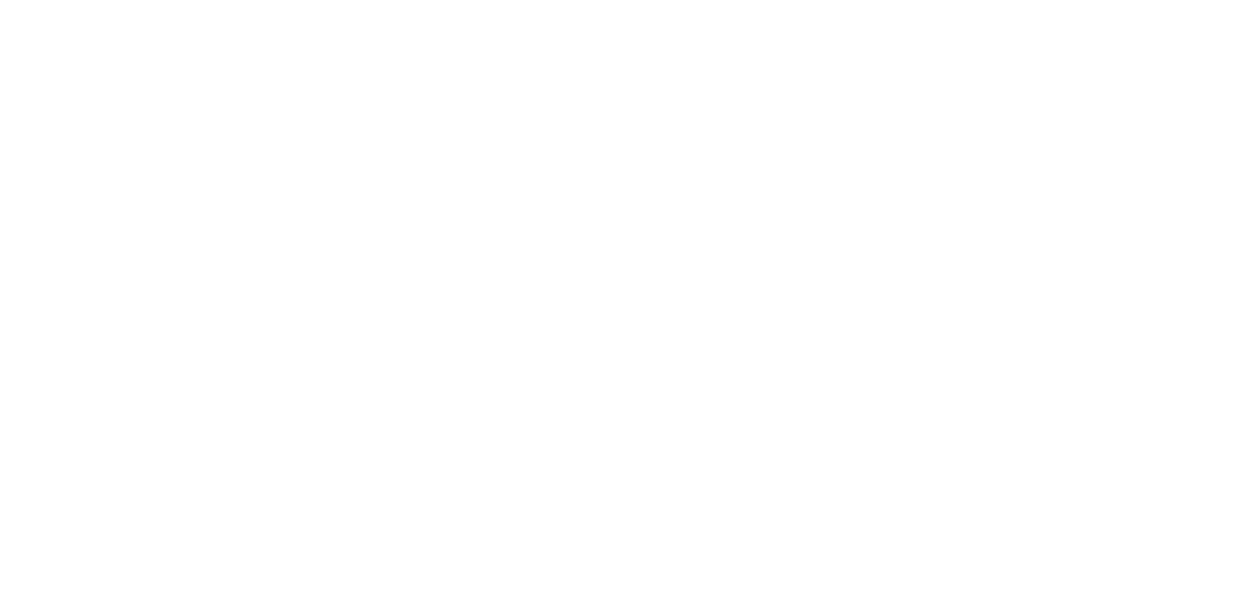 scroll, scrollTop: 0, scrollLeft: 0, axis: both 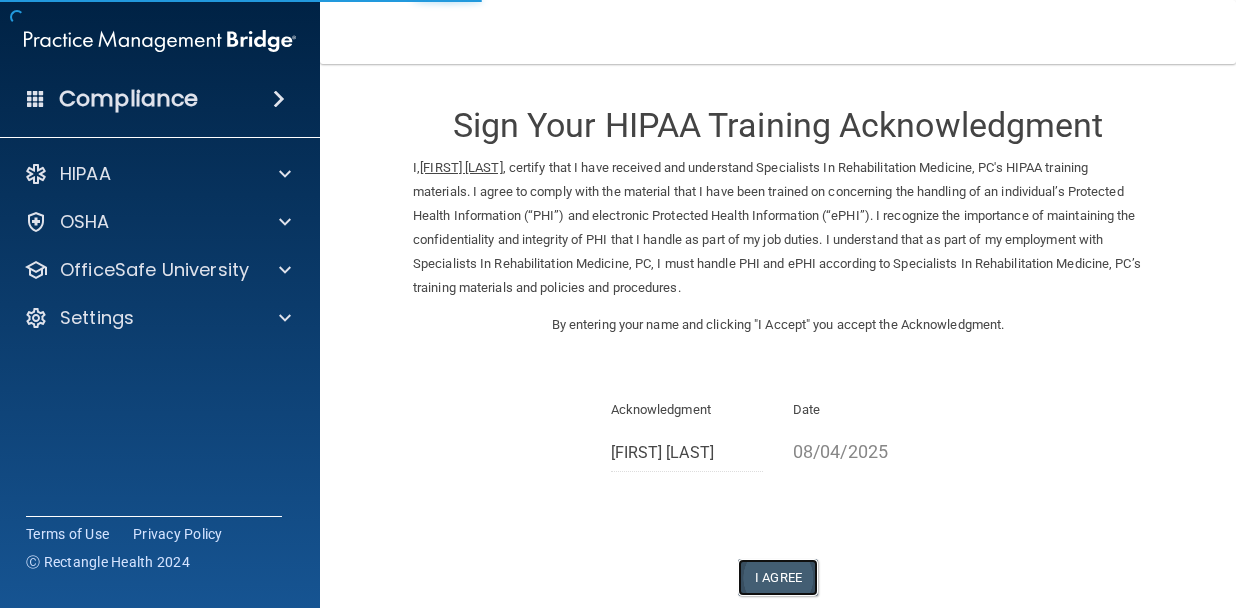 click on "I Agree" at bounding box center [778, 577] 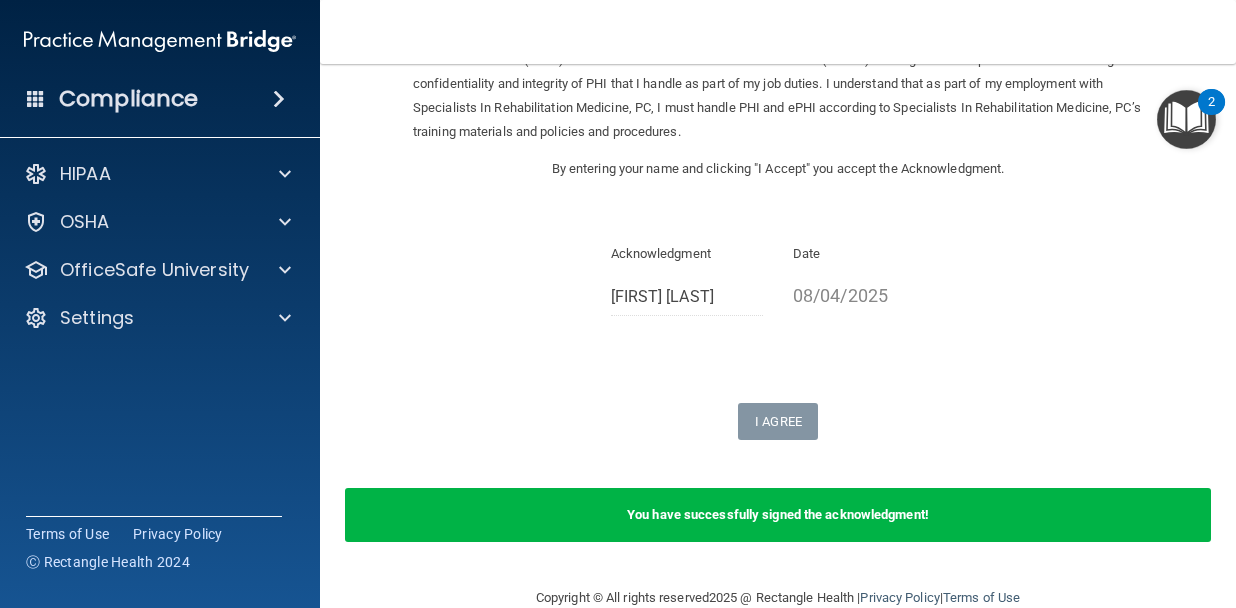 scroll, scrollTop: 191, scrollLeft: 0, axis: vertical 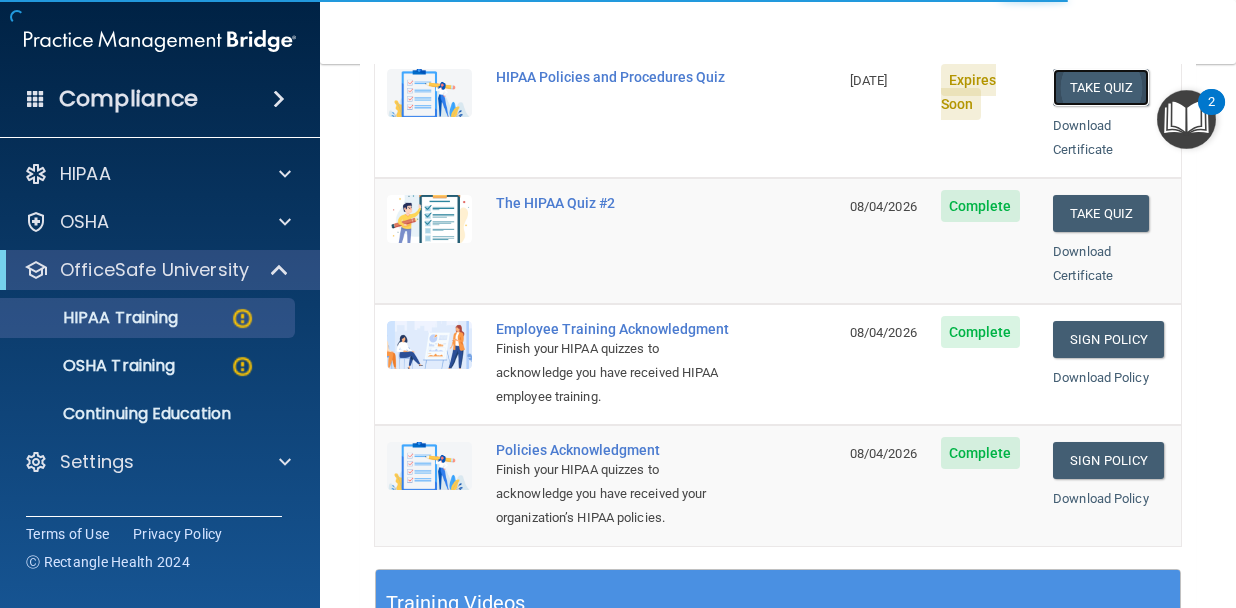 click on "Take Quiz" at bounding box center (1101, 87) 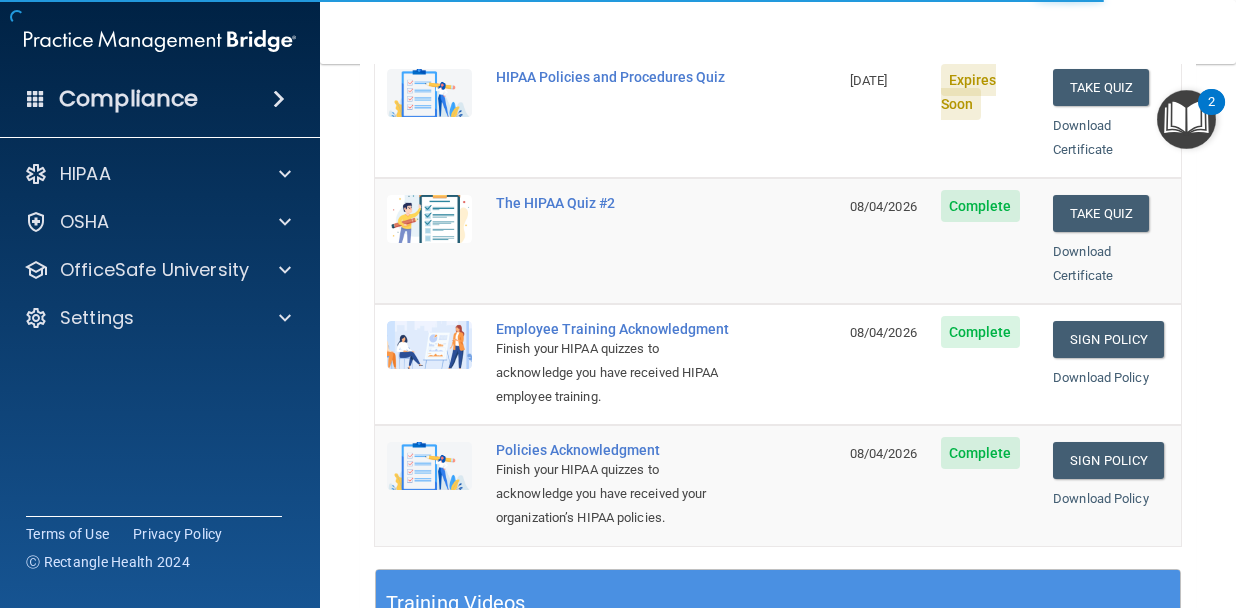scroll, scrollTop: 0, scrollLeft: 0, axis: both 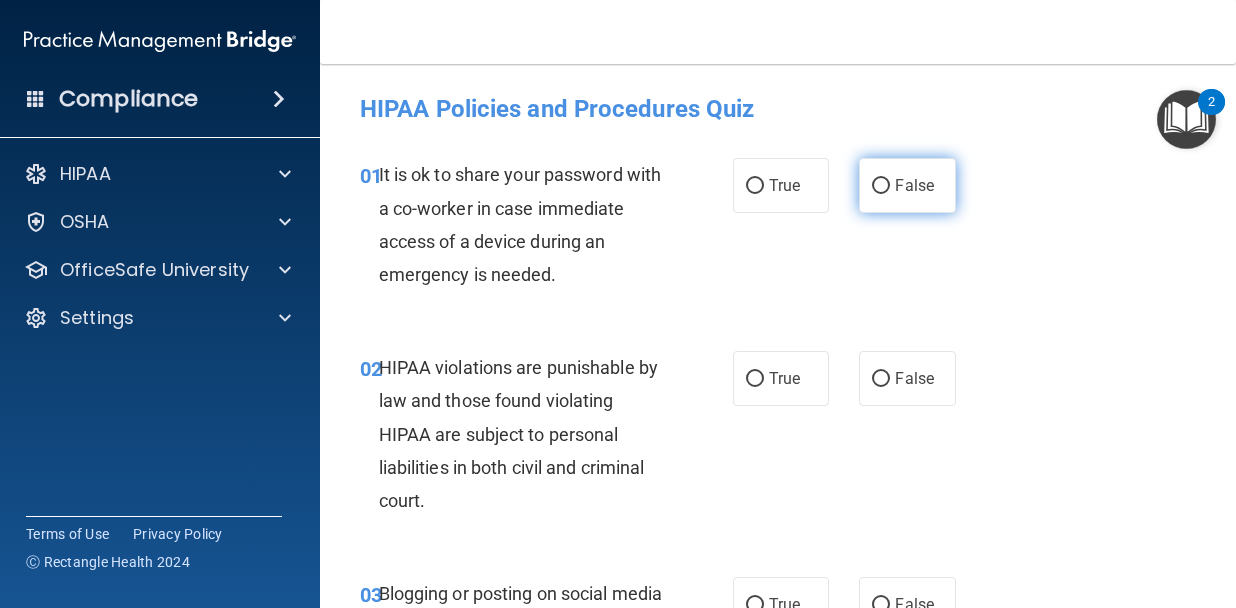 click on "False" at bounding box center [907, 185] 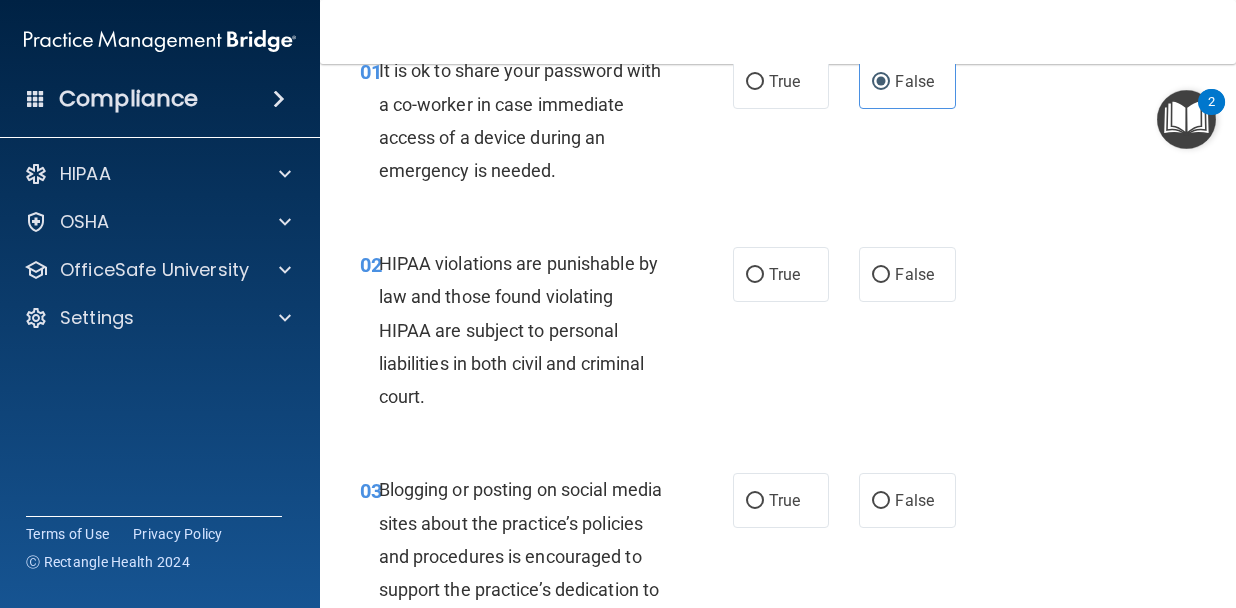 scroll, scrollTop: 110, scrollLeft: 0, axis: vertical 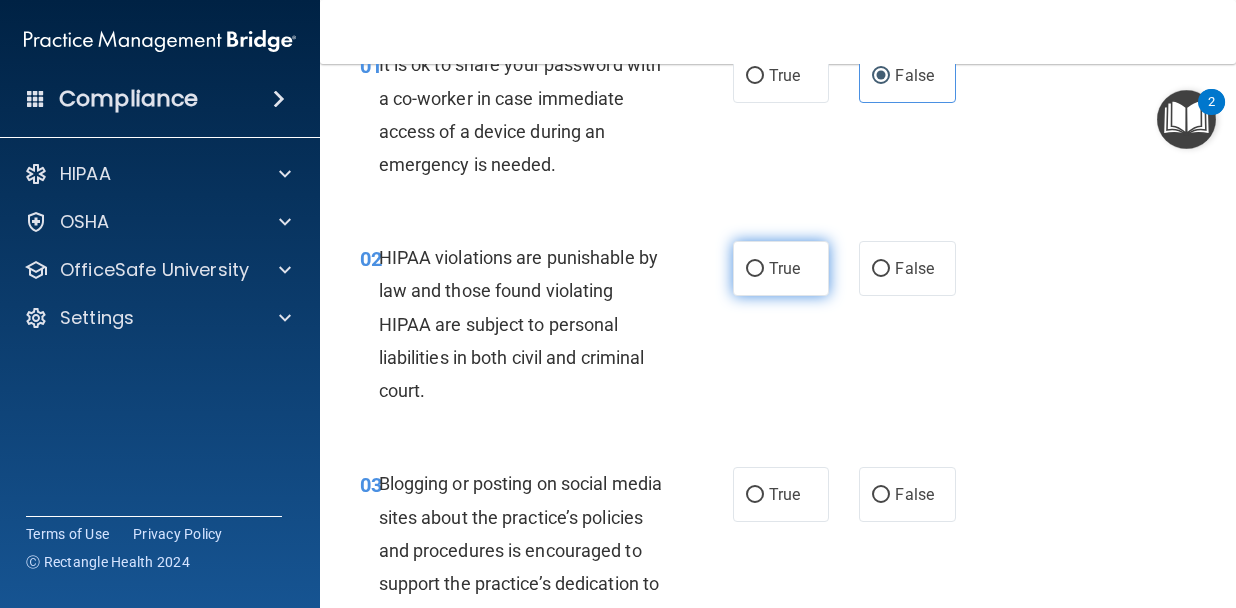 click on "True" at bounding box center [781, 268] 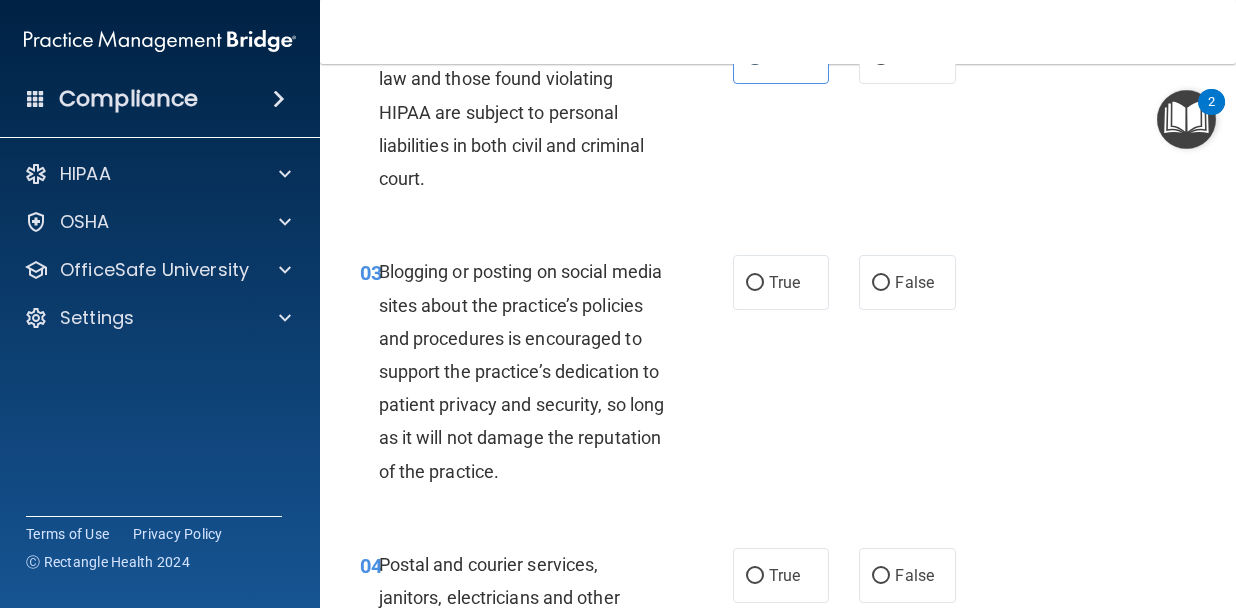 scroll, scrollTop: 323, scrollLeft: 0, axis: vertical 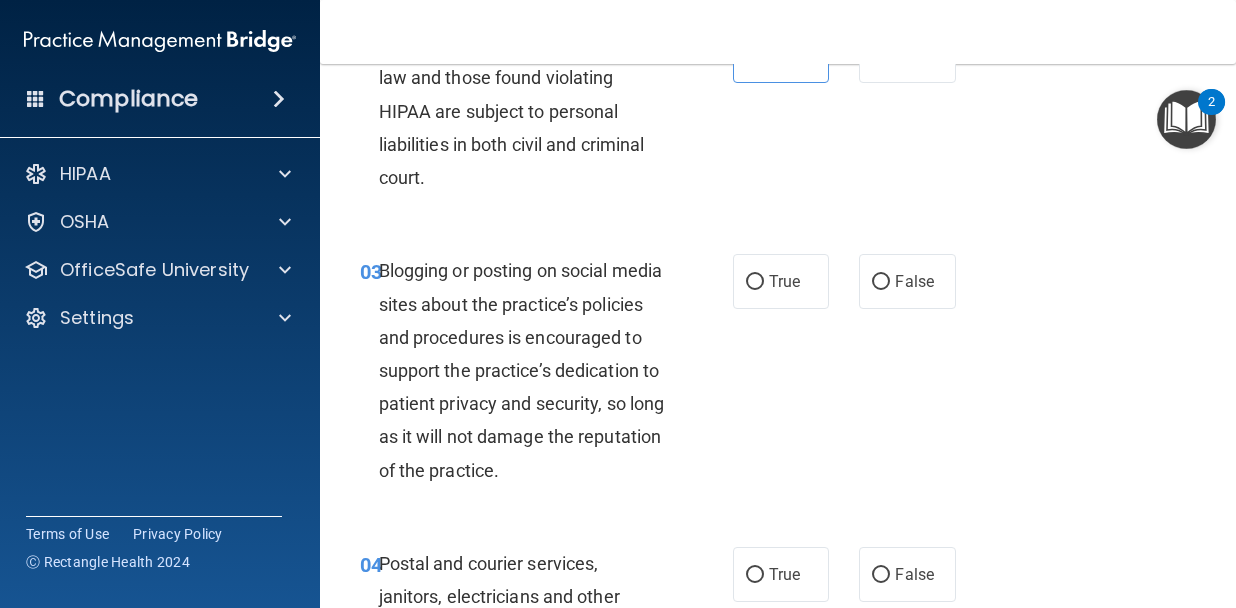 click on "03       Blogging or posting on social media sites about the practice’s policies and procedures is encouraged to support the practice’s dedication to patient privacy and security, so long as it will not damage the reputation of the practice." at bounding box center [546, 375] 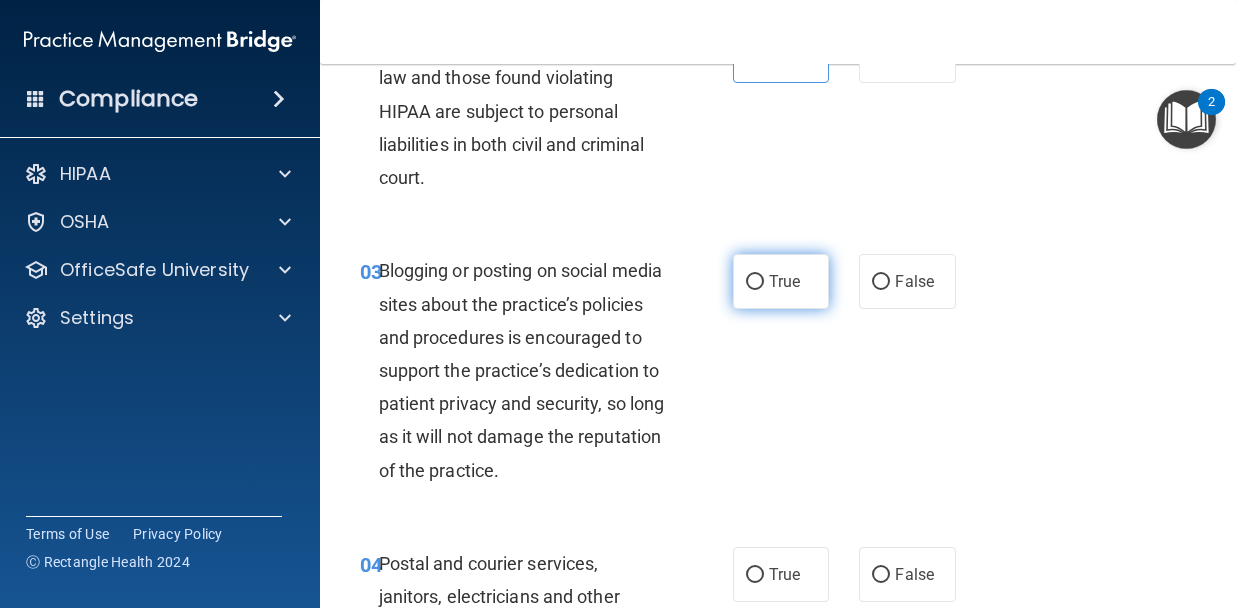 click on "True" at bounding box center [781, 281] 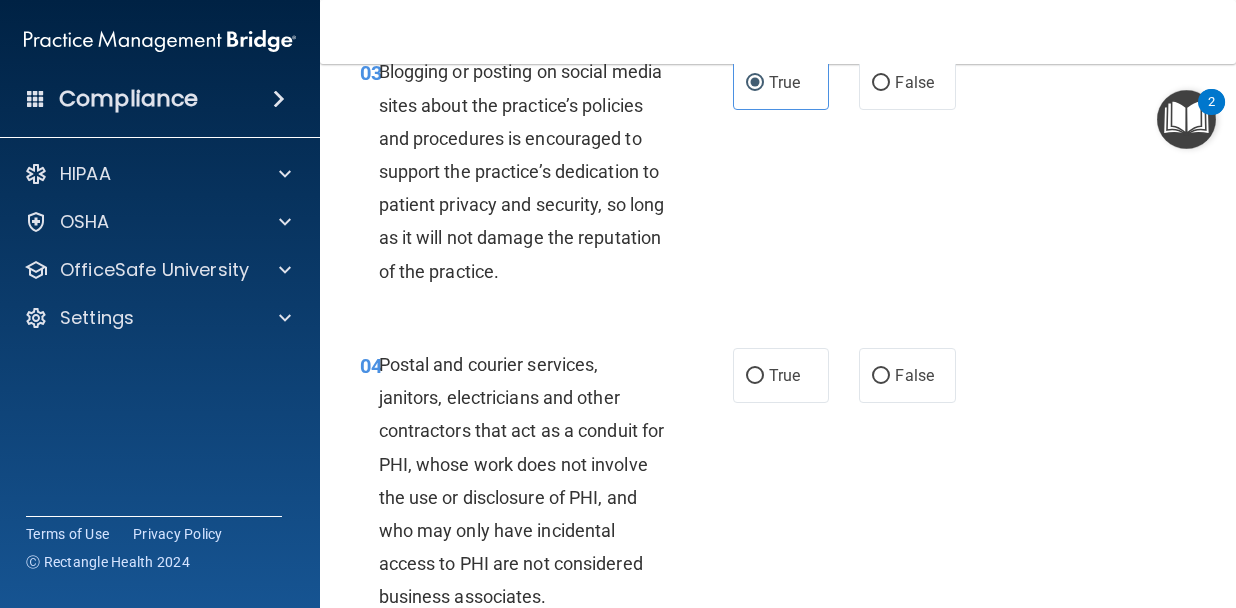 scroll, scrollTop: 483, scrollLeft: 0, axis: vertical 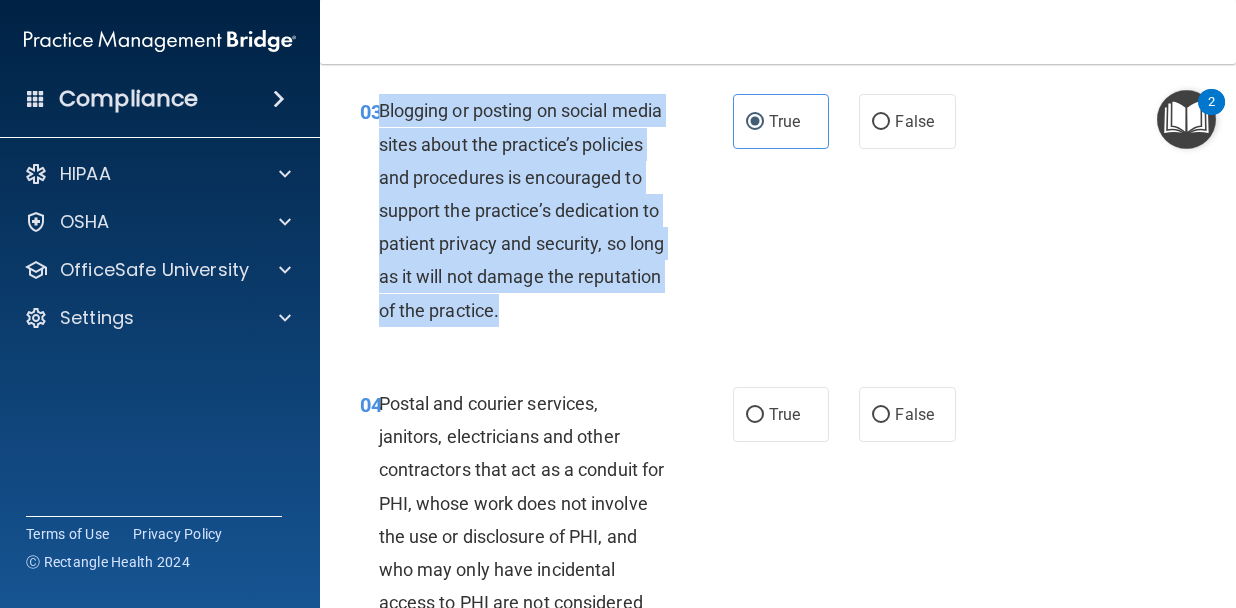drag, startPoint x: 494, startPoint y: 348, endPoint x: 380, endPoint y: 113, distance: 261.1915 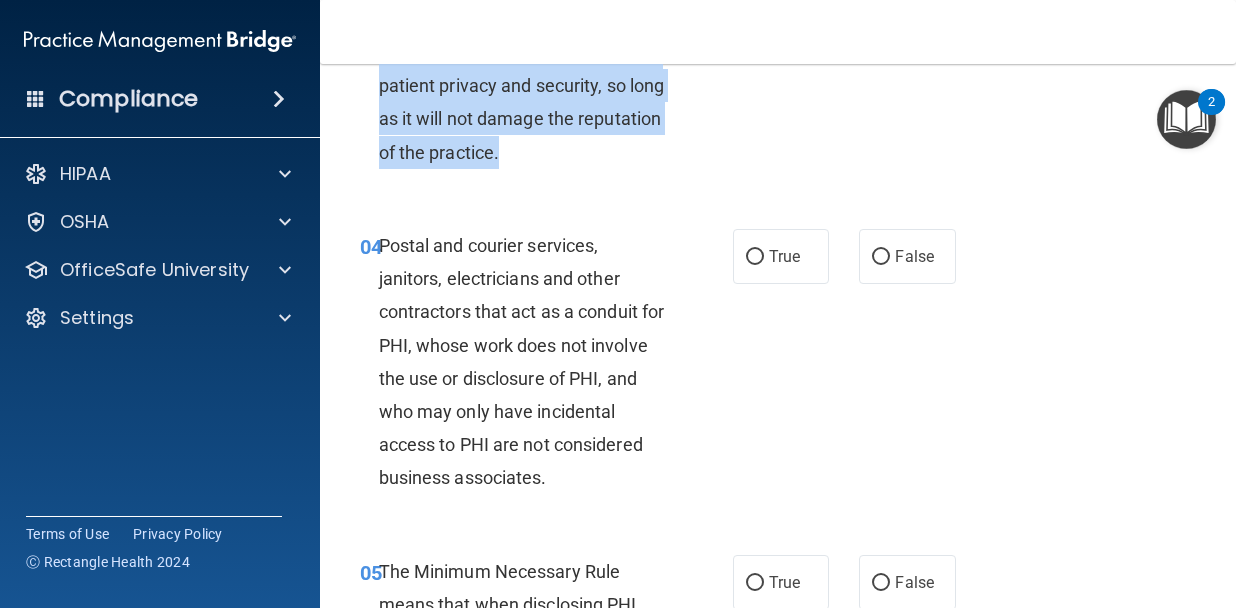scroll, scrollTop: 662, scrollLeft: 0, axis: vertical 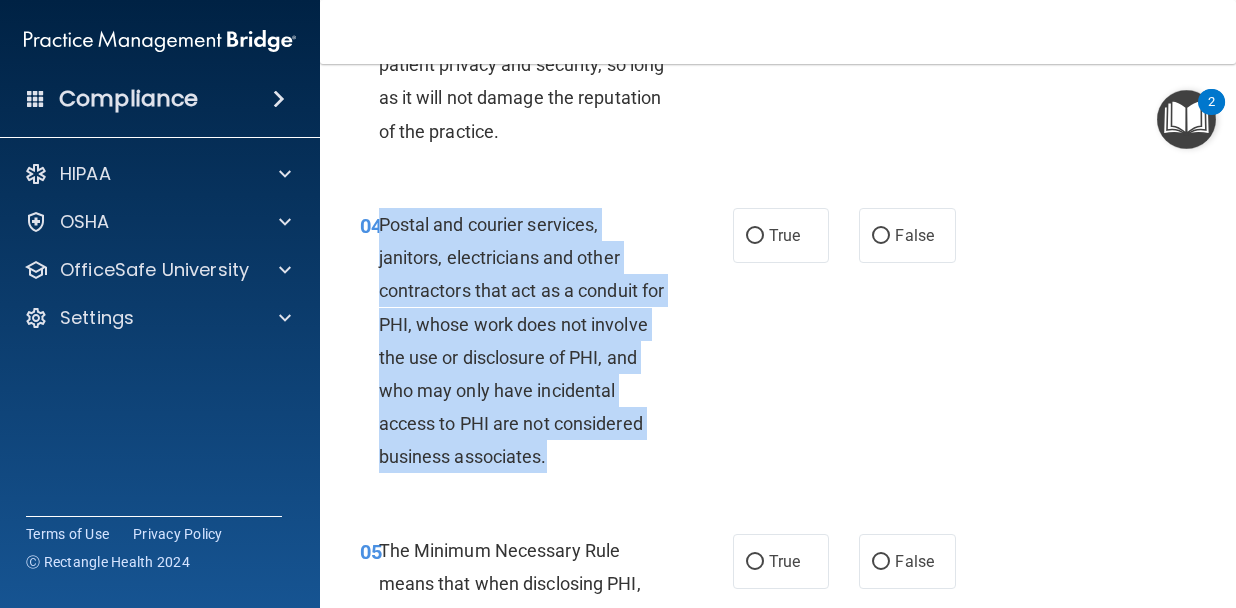 drag, startPoint x: 662, startPoint y: 495, endPoint x: 382, endPoint y: 261, distance: 364.90546 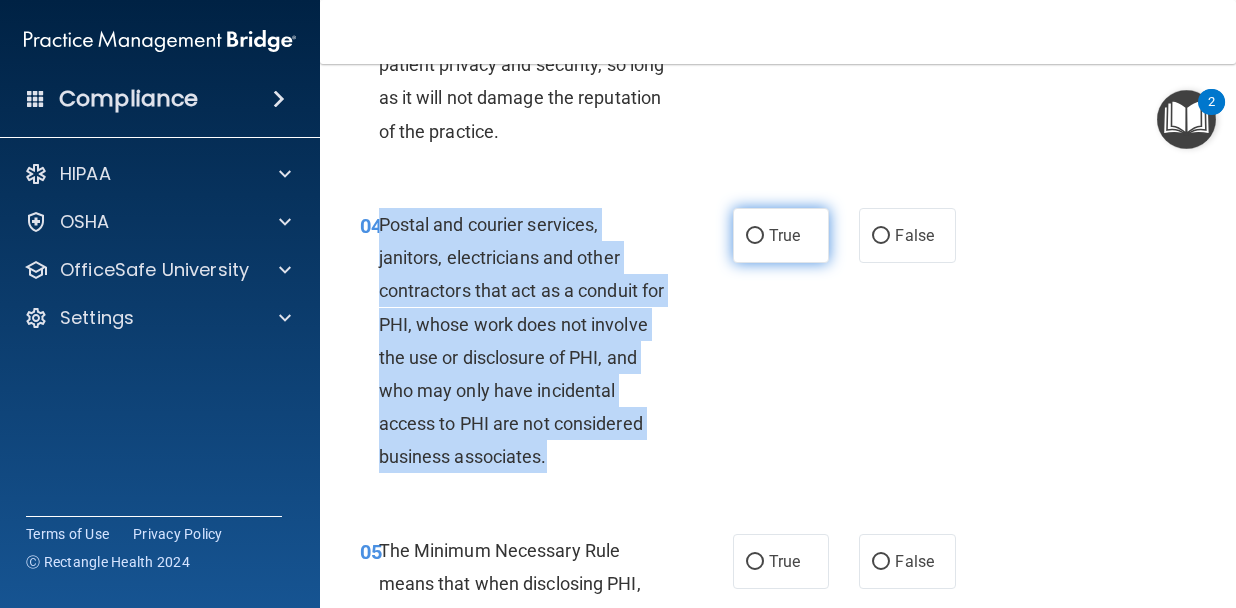 click on "True" at bounding box center (755, 236) 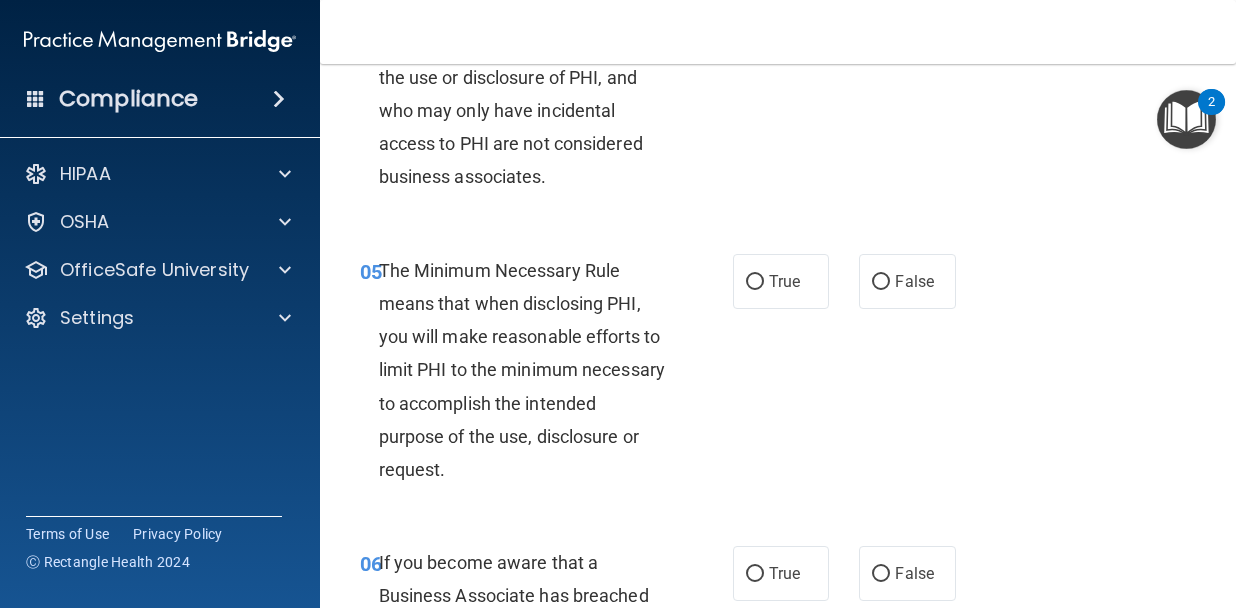 click on "The Minimum Necessary Rule means that when disclosing PHI, you will make reasonable efforts to limit PHI to the minimum necessary to accomplish the intended purpose of the use, disclosure or request." at bounding box center [530, 370] 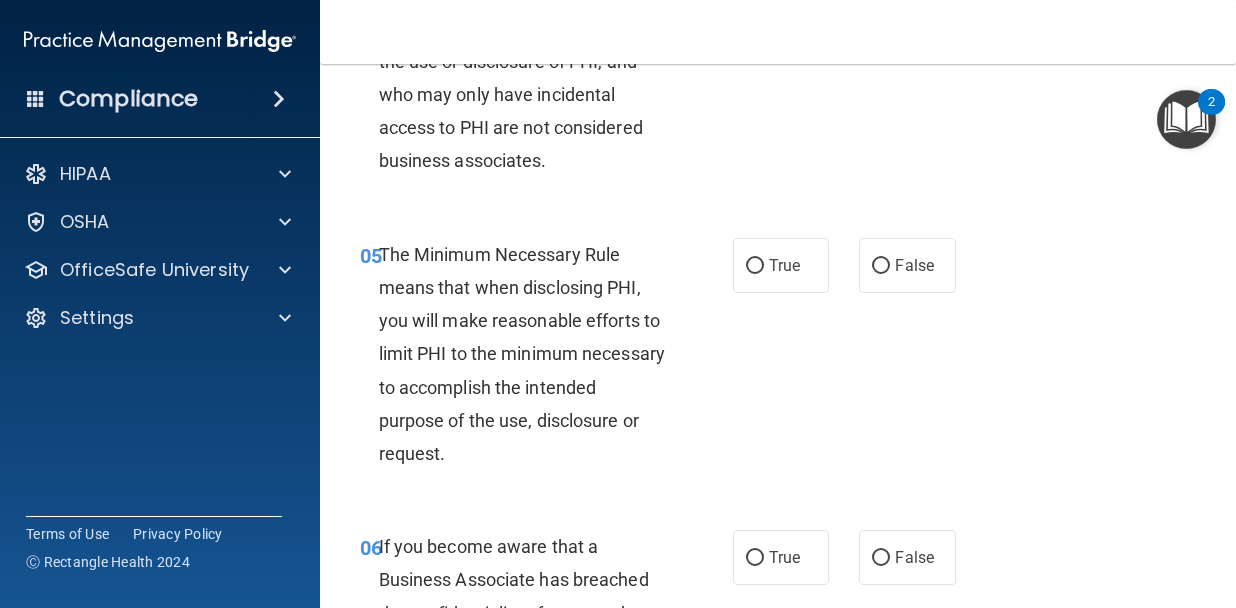 scroll, scrollTop: 960, scrollLeft: 0, axis: vertical 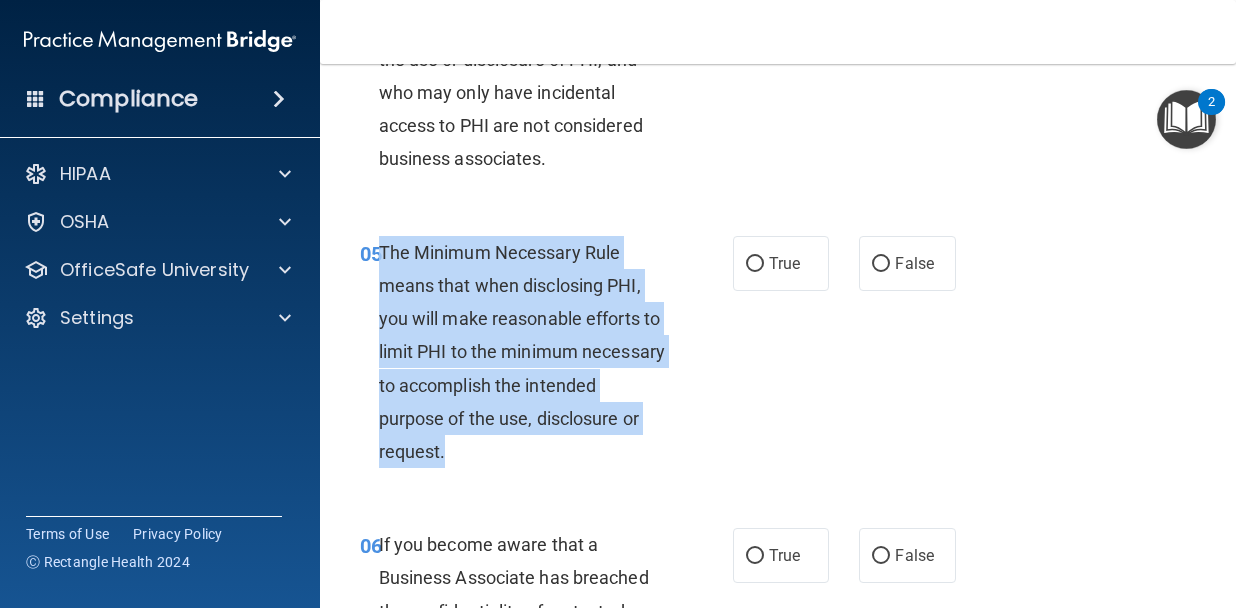 drag, startPoint x: 570, startPoint y: 489, endPoint x: 383, endPoint y: 280, distance: 280.44608 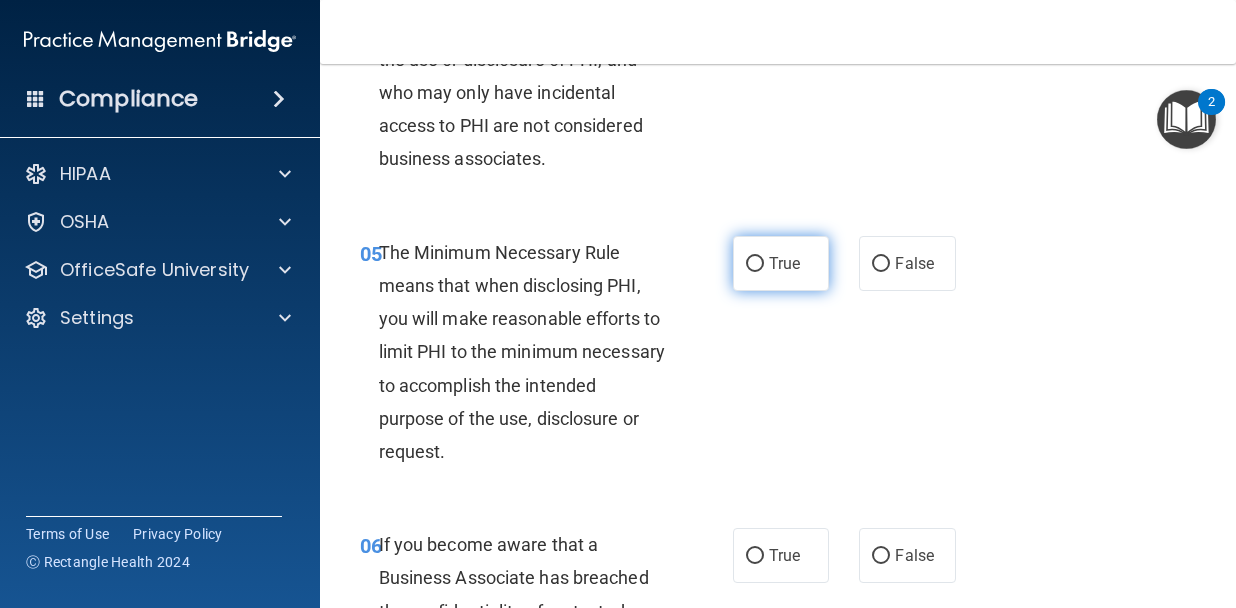 click on "True" at bounding box center (781, 263) 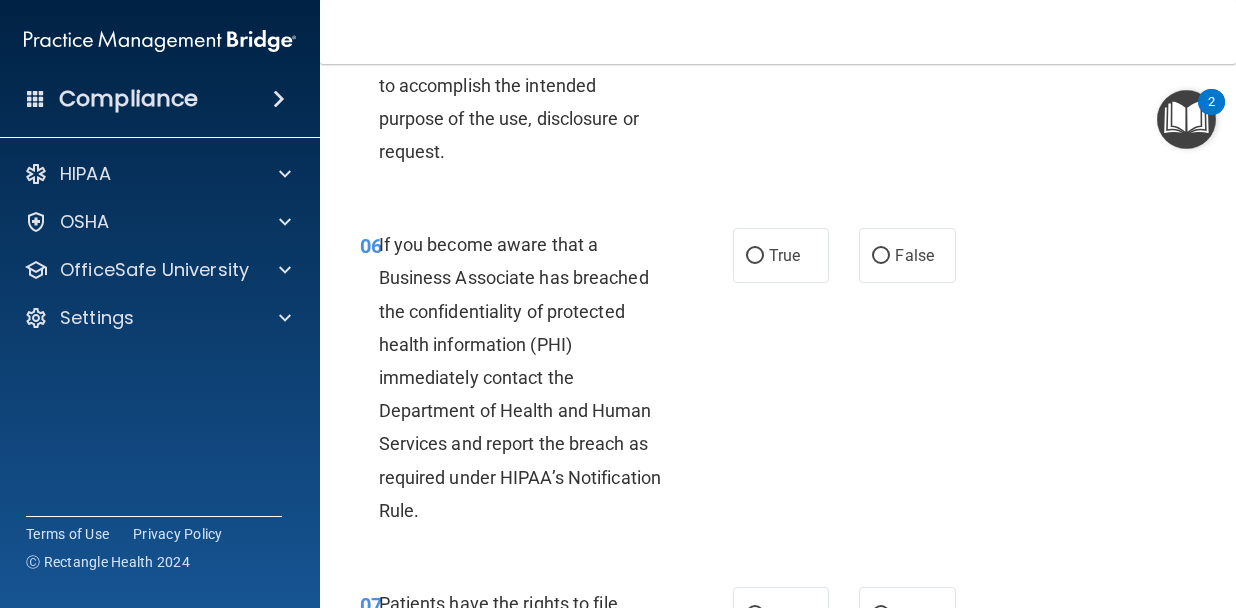 scroll, scrollTop: 1289, scrollLeft: 0, axis: vertical 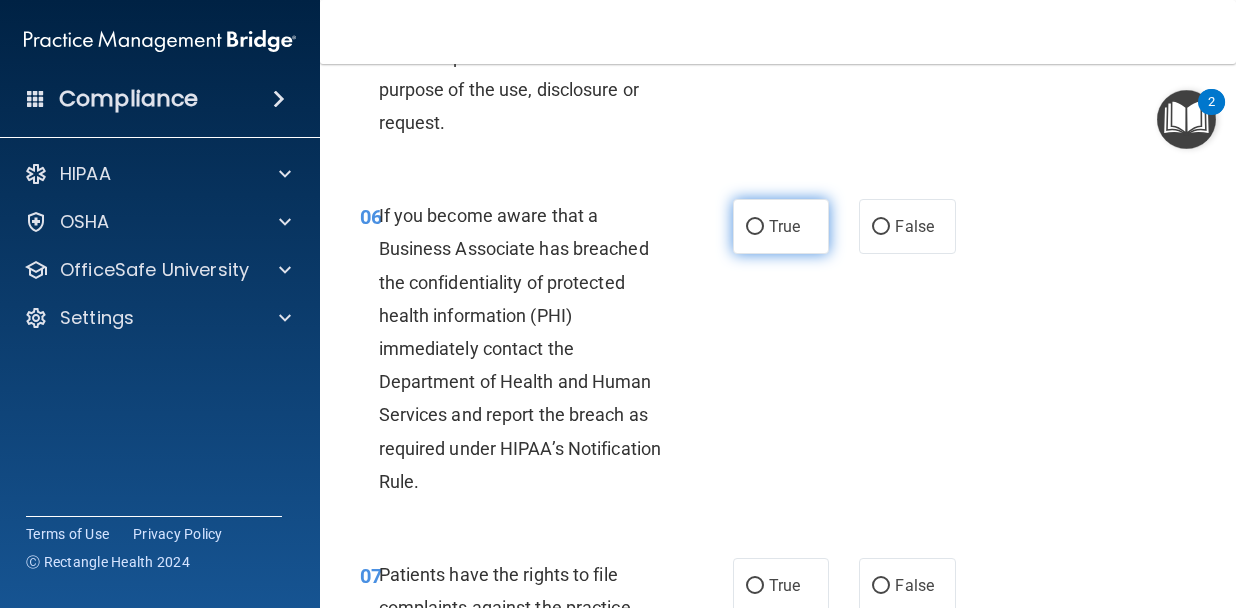 click on "True" at bounding box center (755, 227) 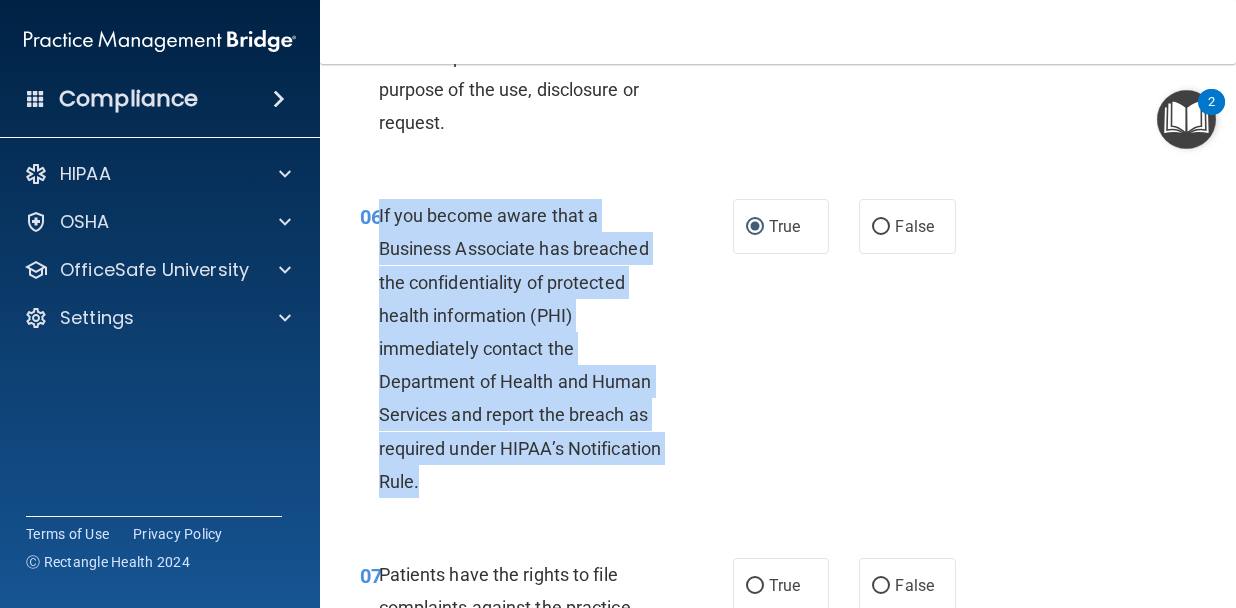 drag, startPoint x: 485, startPoint y: 514, endPoint x: 380, endPoint y: 240, distance: 293.42972 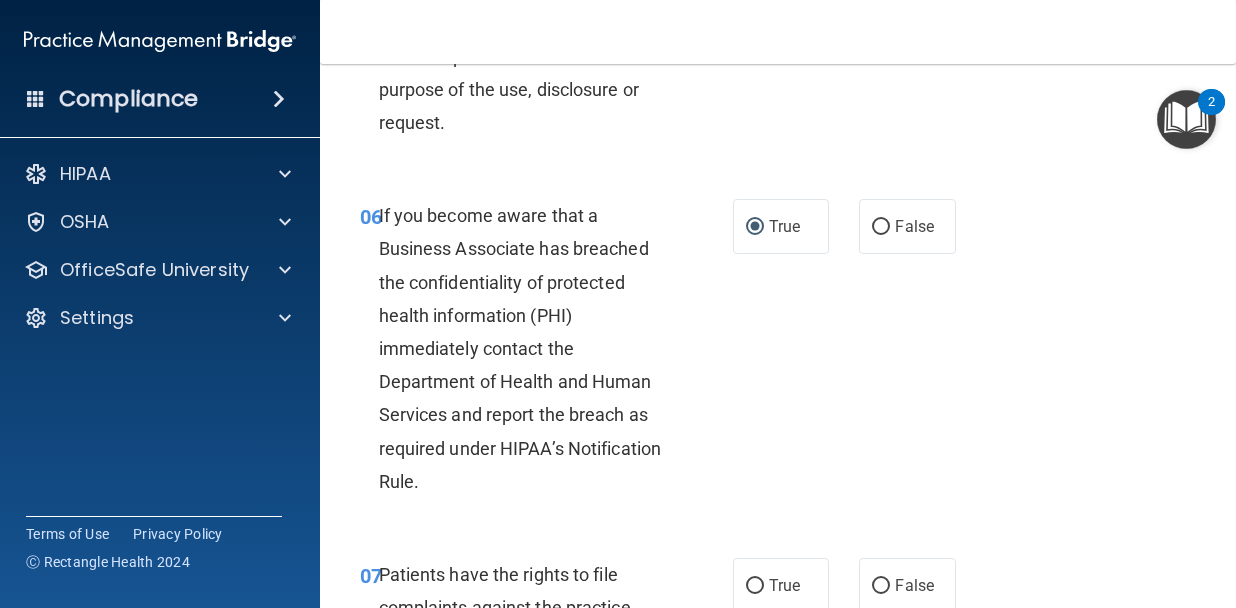 click on "06       If you become aware that a Business Associate has breached the confidentiality of protected health information (PHI) immediately contact the Department of Health and Human Services and report the breach as required under HIPAA’s Notification Rule.                  True           False" at bounding box center [778, 353] 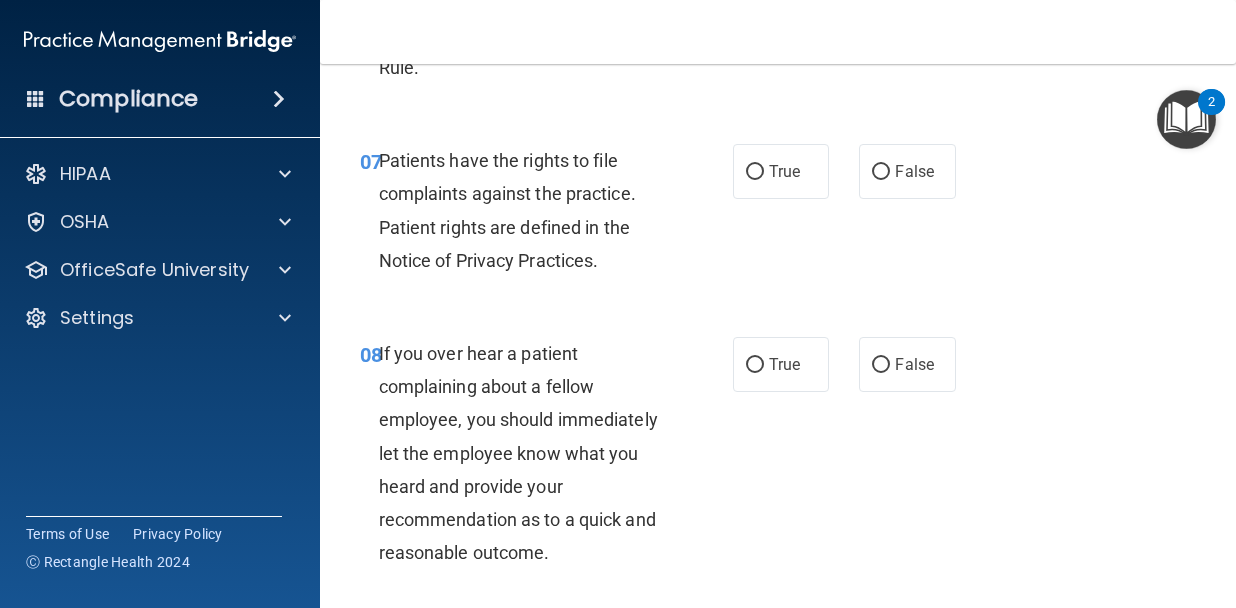 scroll, scrollTop: 1713, scrollLeft: 0, axis: vertical 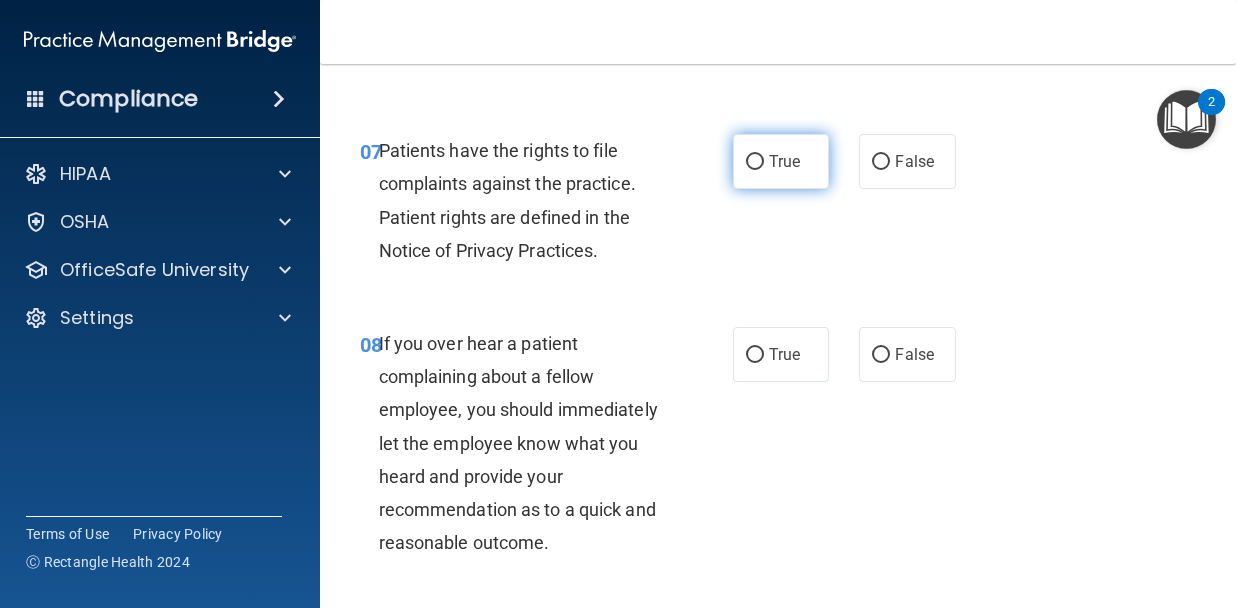 click on "True" at bounding box center [784, 161] 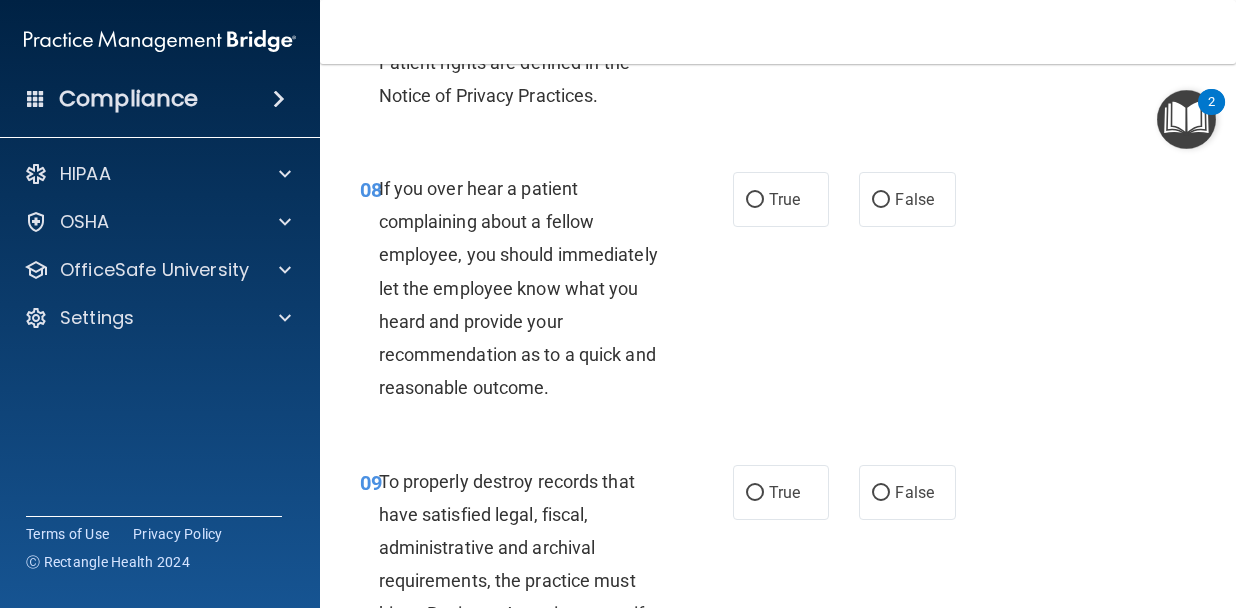 scroll, scrollTop: 1870, scrollLeft: 0, axis: vertical 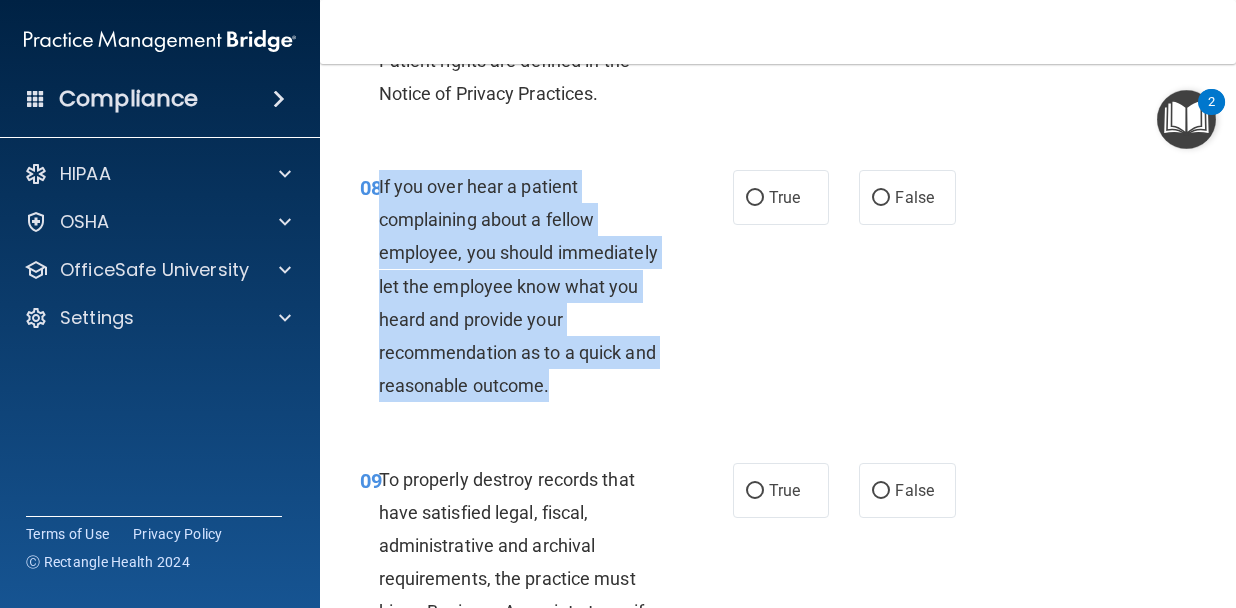 drag, startPoint x: 570, startPoint y: 419, endPoint x: 380, endPoint y: 214, distance: 279.50848 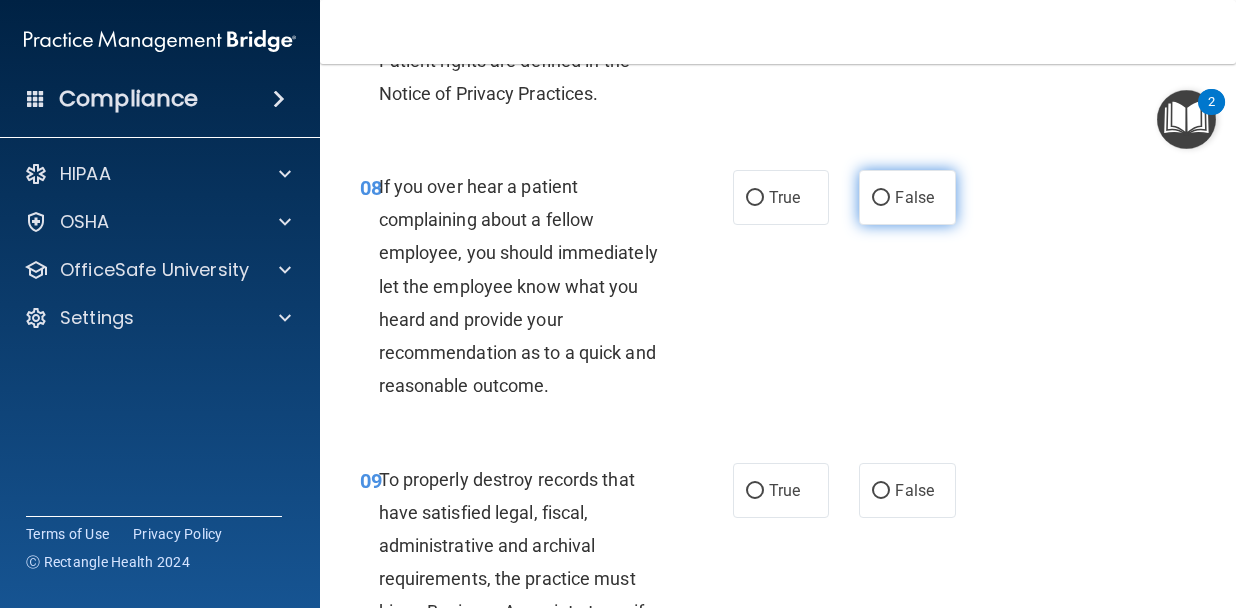 click on "False" at bounding box center (907, 197) 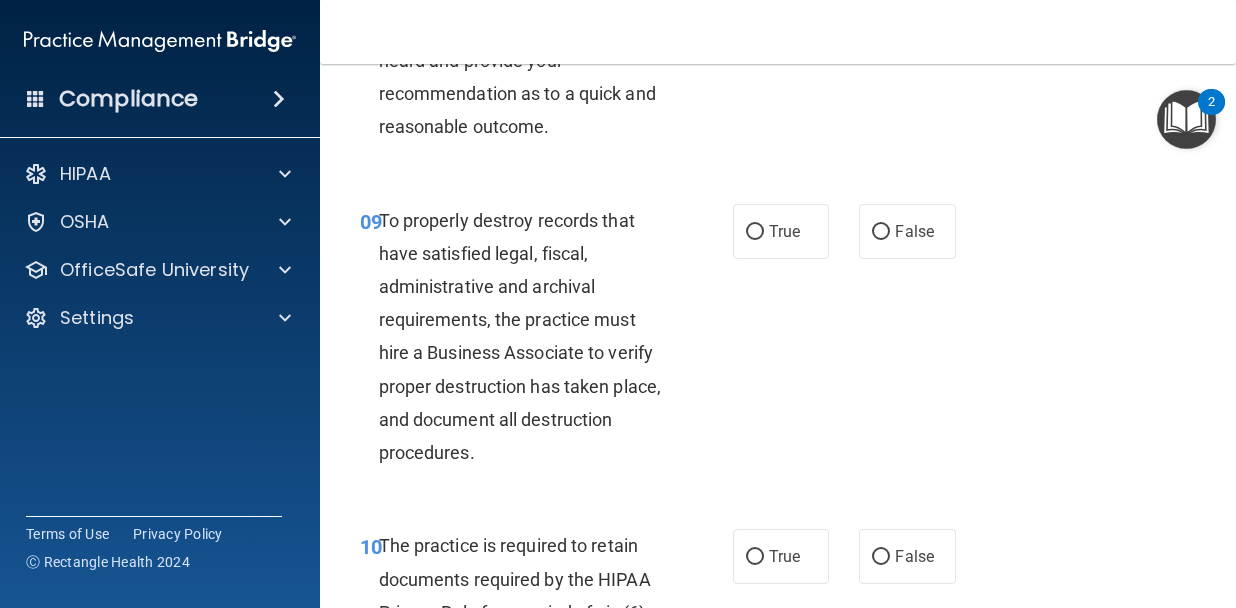 scroll, scrollTop: 2136, scrollLeft: 0, axis: vertical 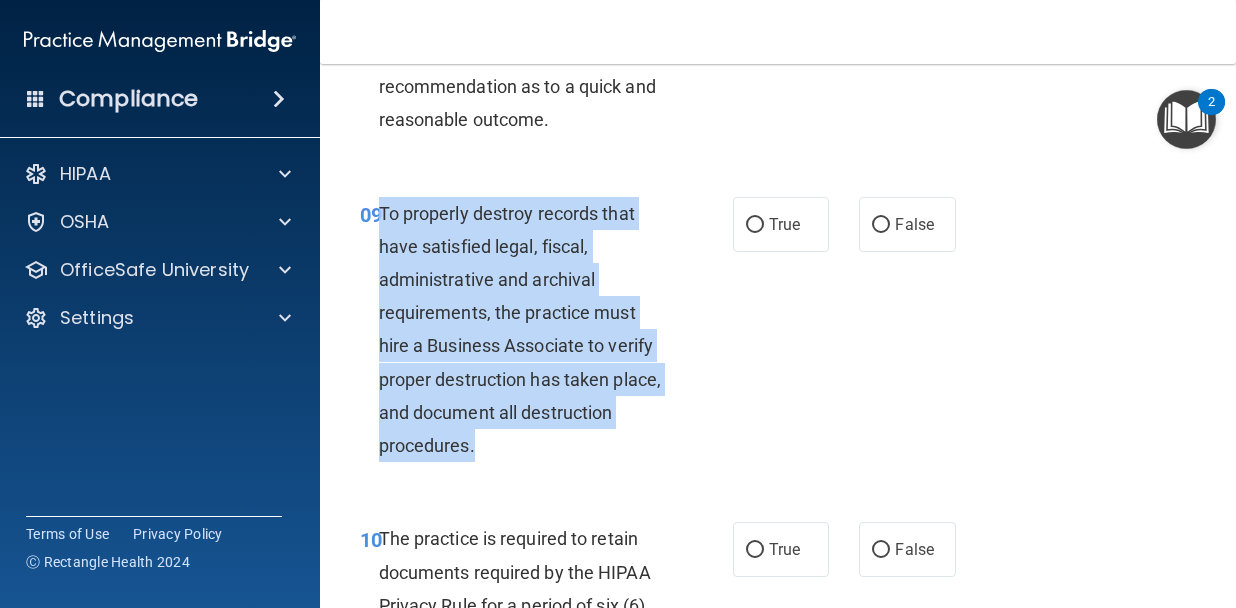 drag, startPoint x: 501, startPoint y: 485, endPoint x: 378, endPoint y: 252, distance: 263.47296 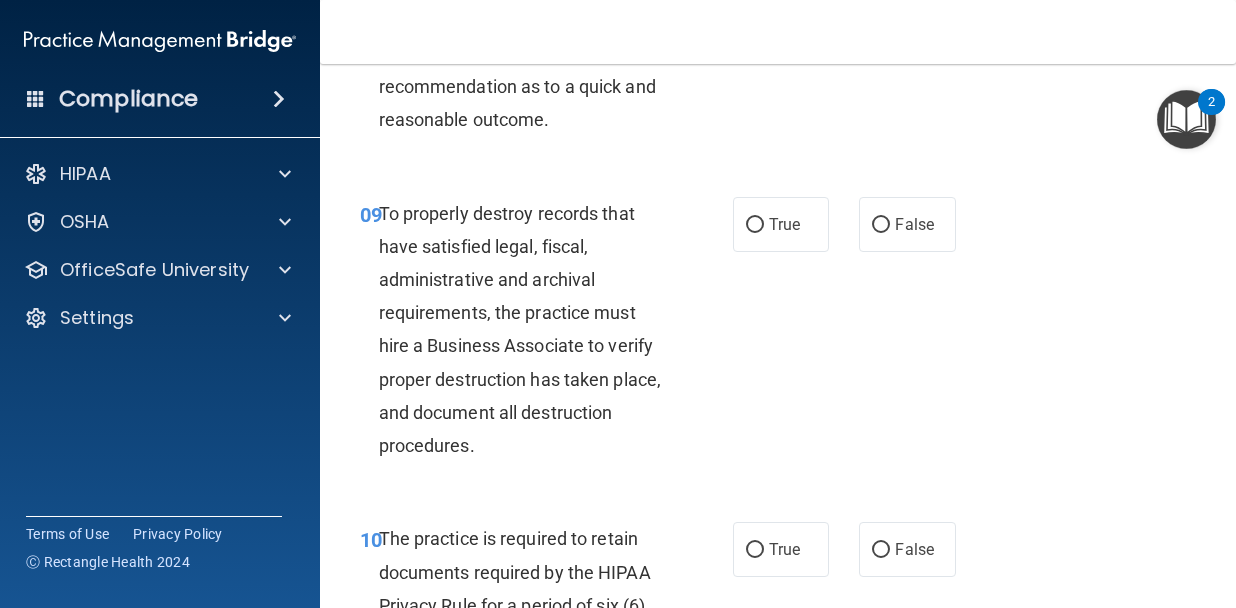 click on "09       To properly destroy records that have satisfied legal, fiscal, administrative and archival requirements, the practice must hire a Business Associate to verify proper destruction has taken place, and document all destruction procedures." at bounding box center [546, 335] 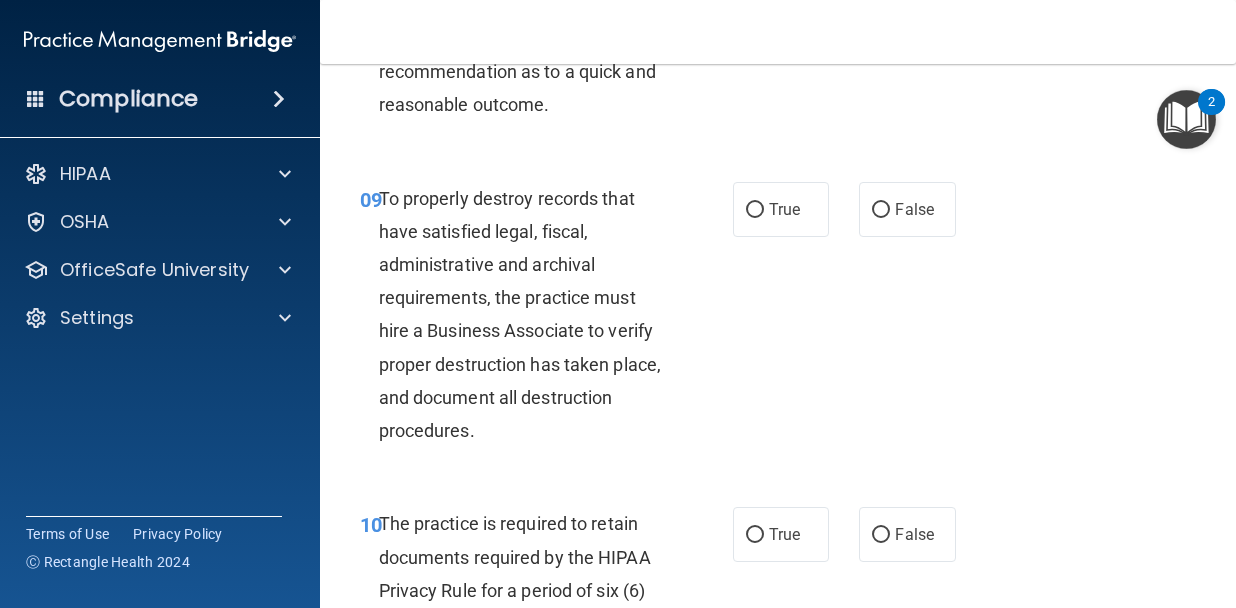 scroll, scrollTop: 2153, scrollLeft: 0, axis: vertical 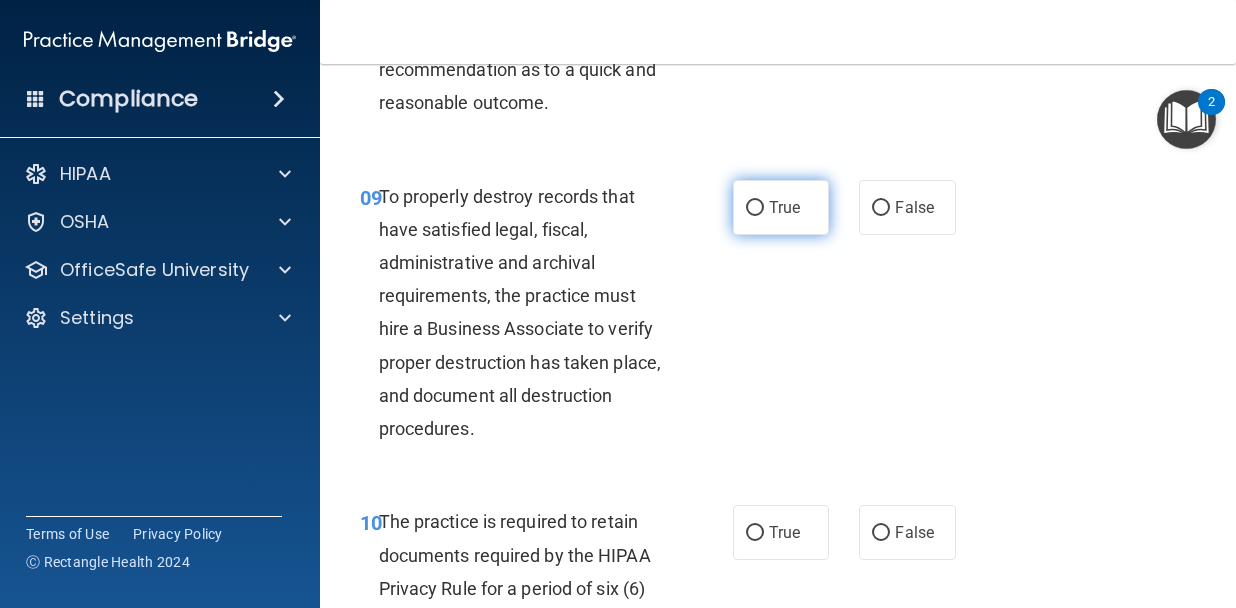 click on "True" at bounding box center [781, 207] 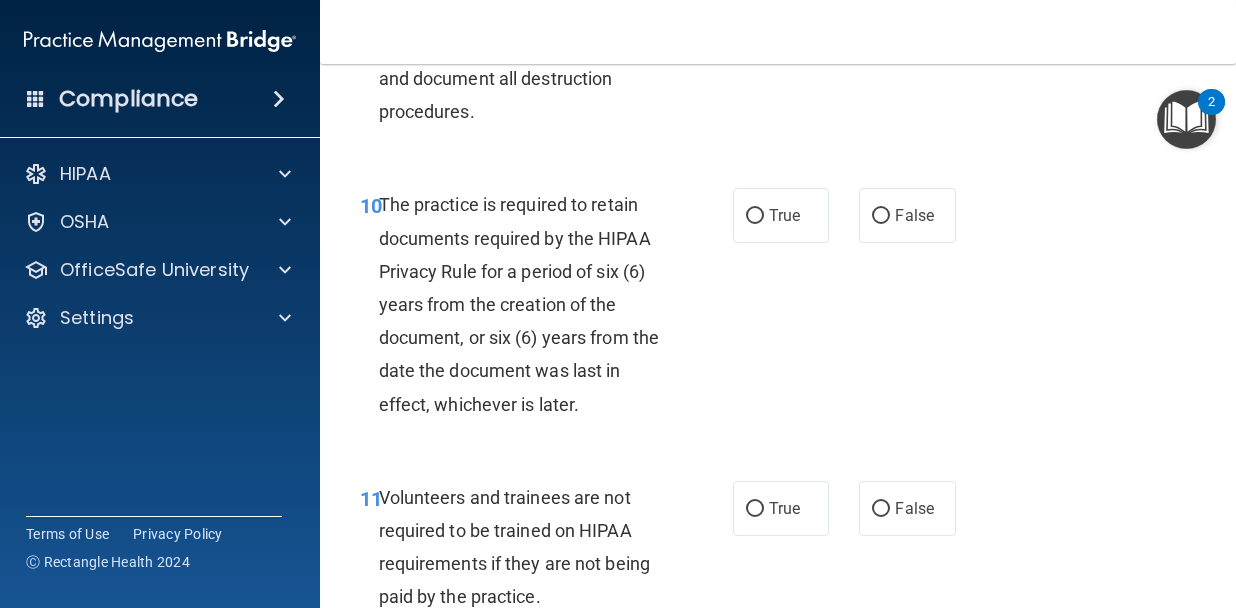 scroll, scrollTop: 2471, scrollLeft: 0, axis: vertical 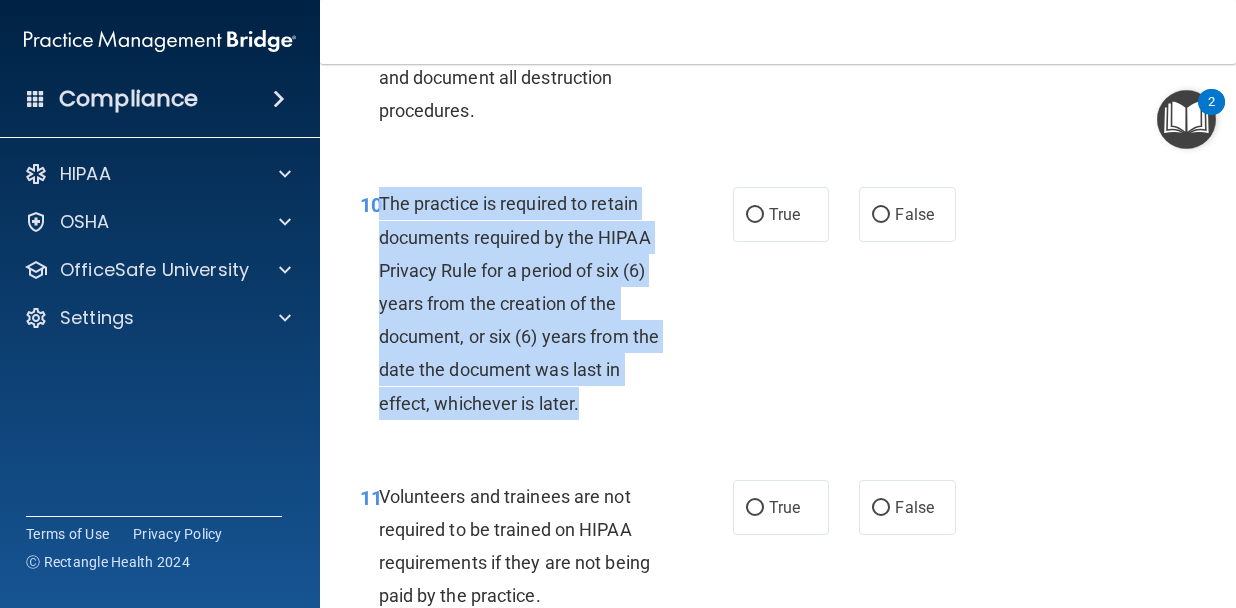 drag, startPoint x: 604, startPoint y: 449, endPoint x: 380, endPoint y: 240, distance: 306.3609 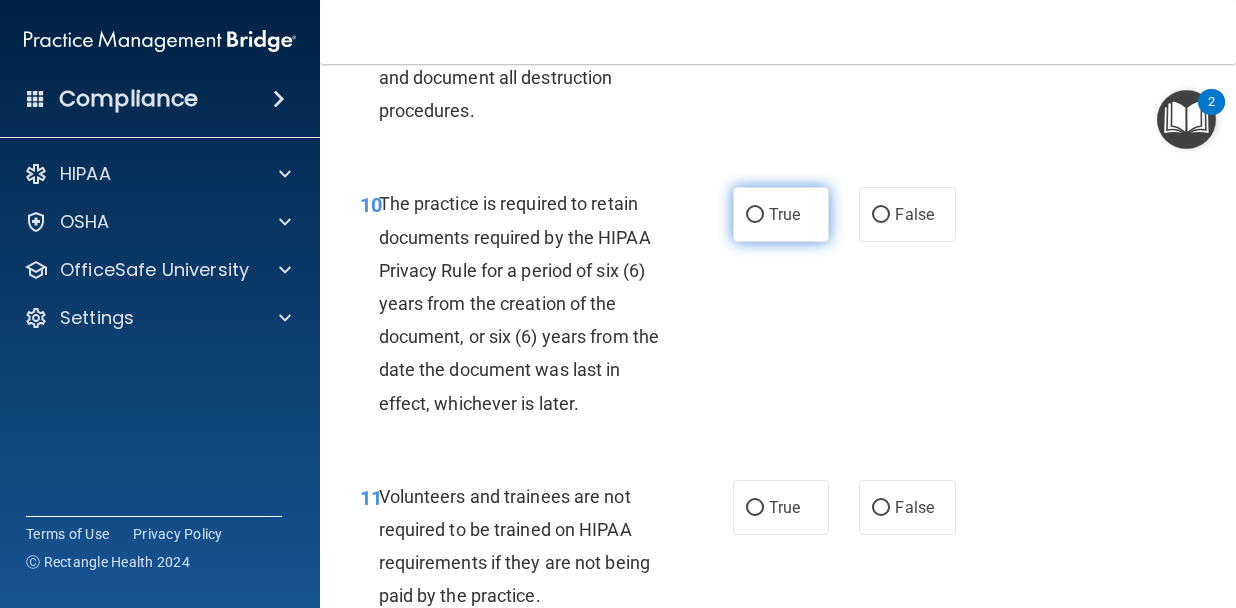 click on "True" at bounding box center (784, 214) 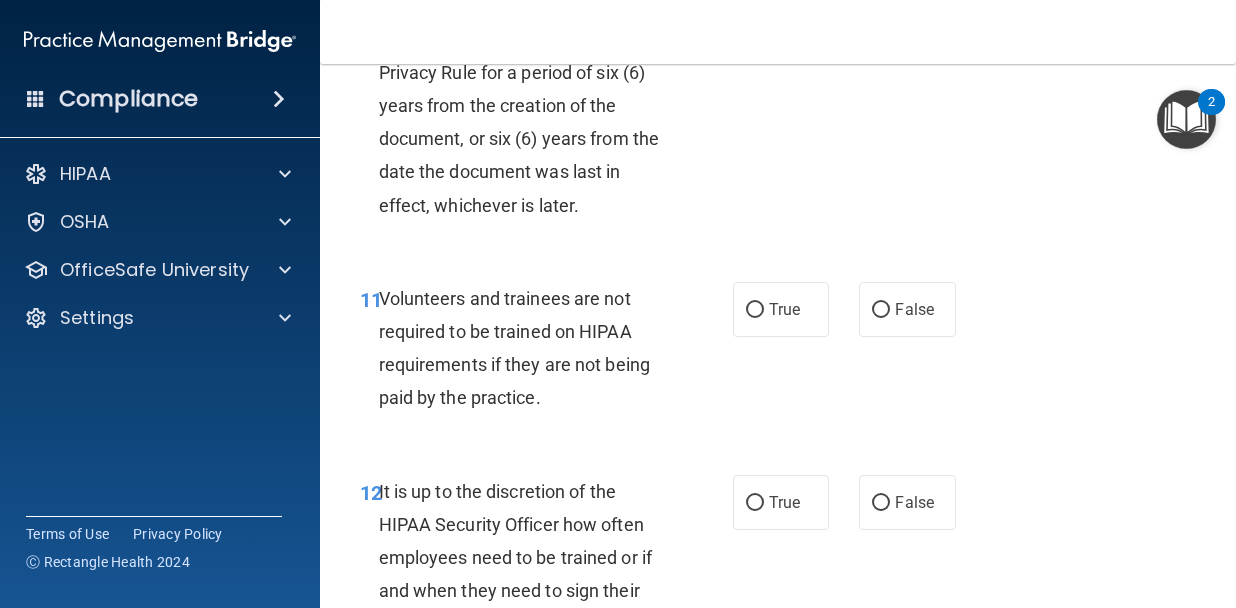 scroll, scrollTop: 2697, scrollLeft: 0, axis: vertical 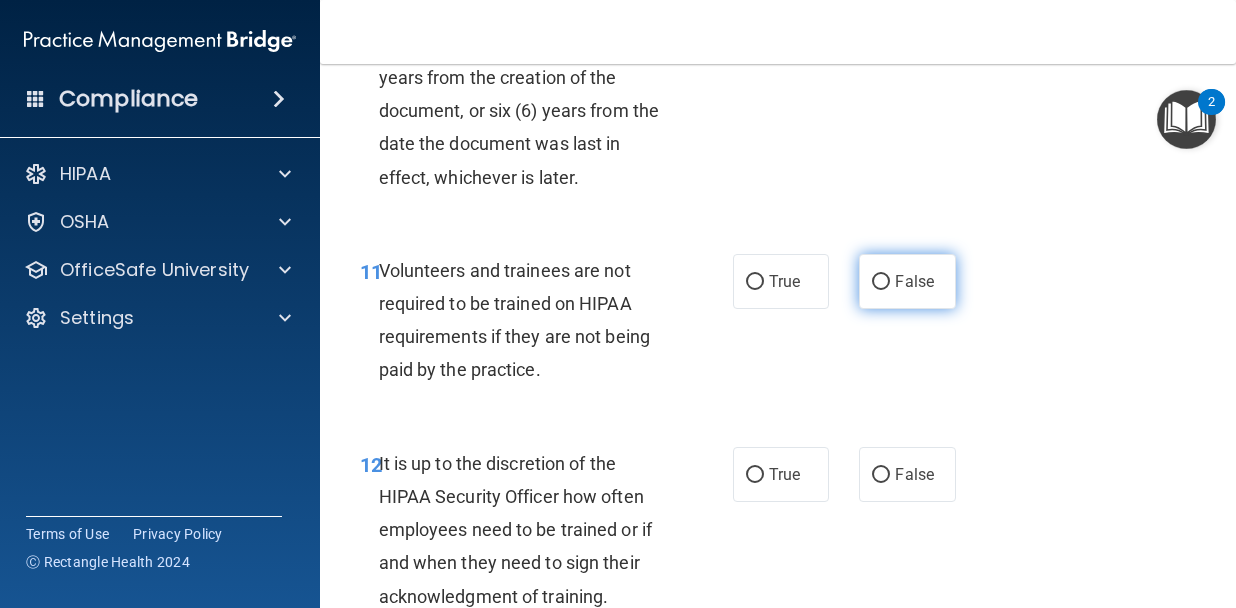 click on "False" at bounding box center (907, 281) 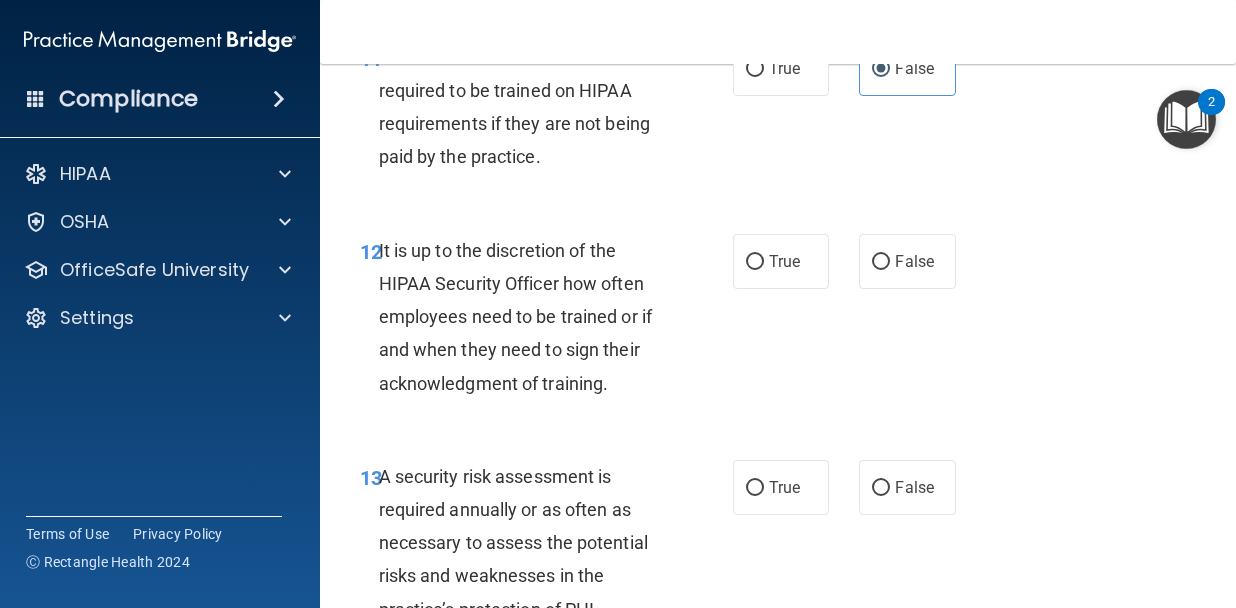 scroll, scrollTop: 2915, scrollLeft: 0, axis: vertical 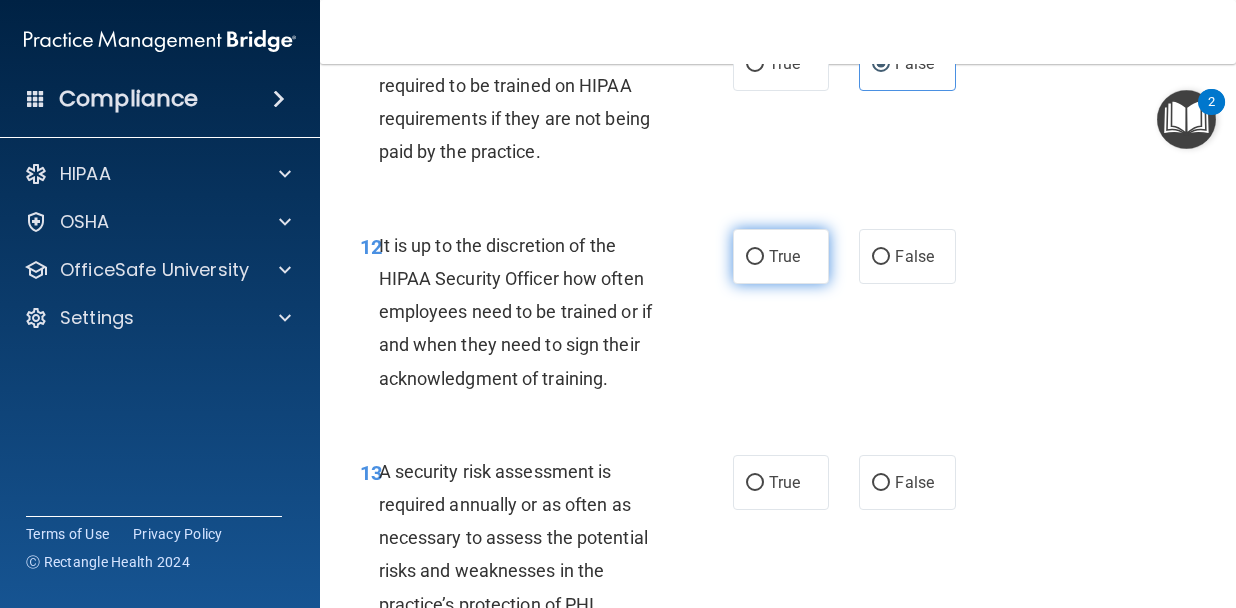 click on "True" at bounding box center [781, 256] 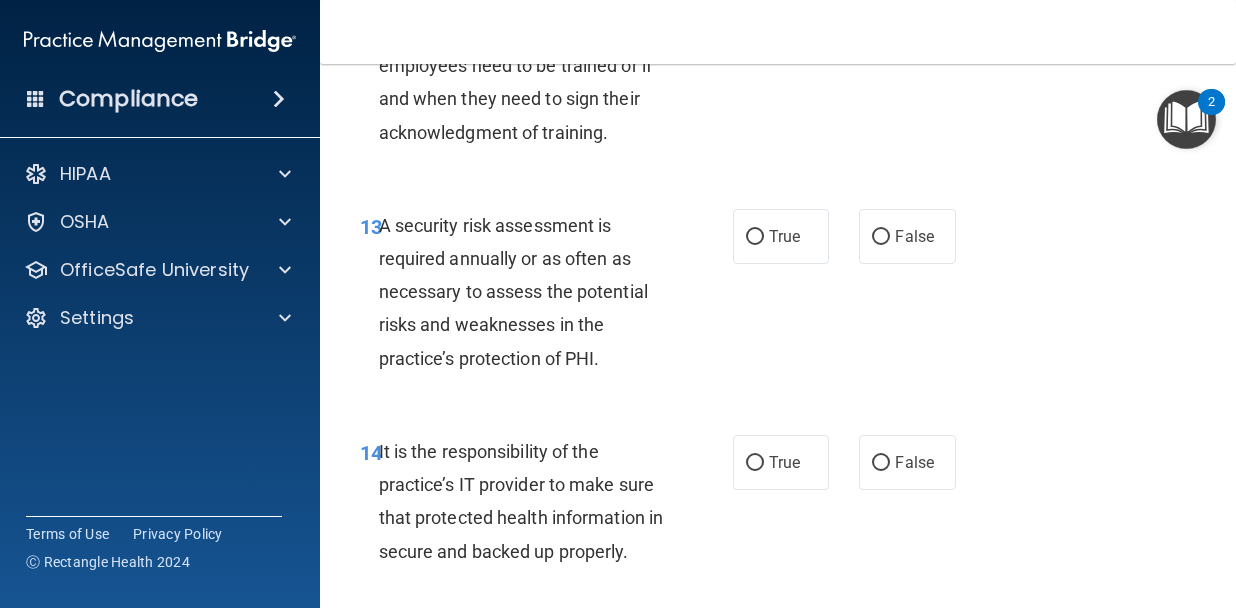 scroll, scrollTop: 3170, scrollLeft: 0, axis: vertical 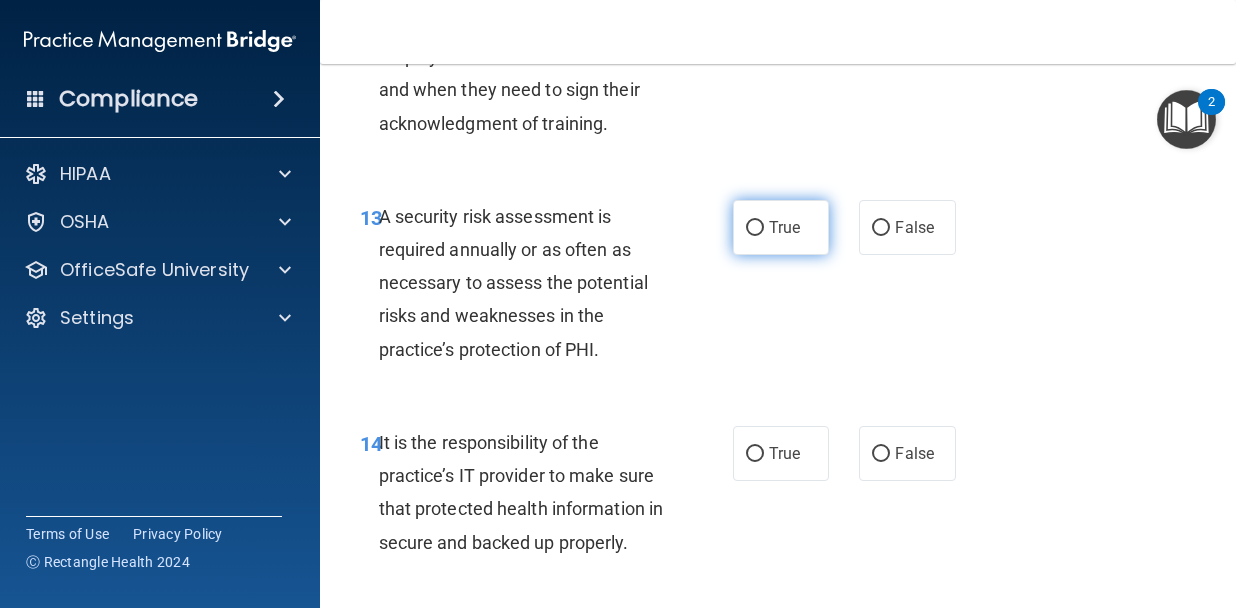 click on "True" at bounding box center [781, 227] 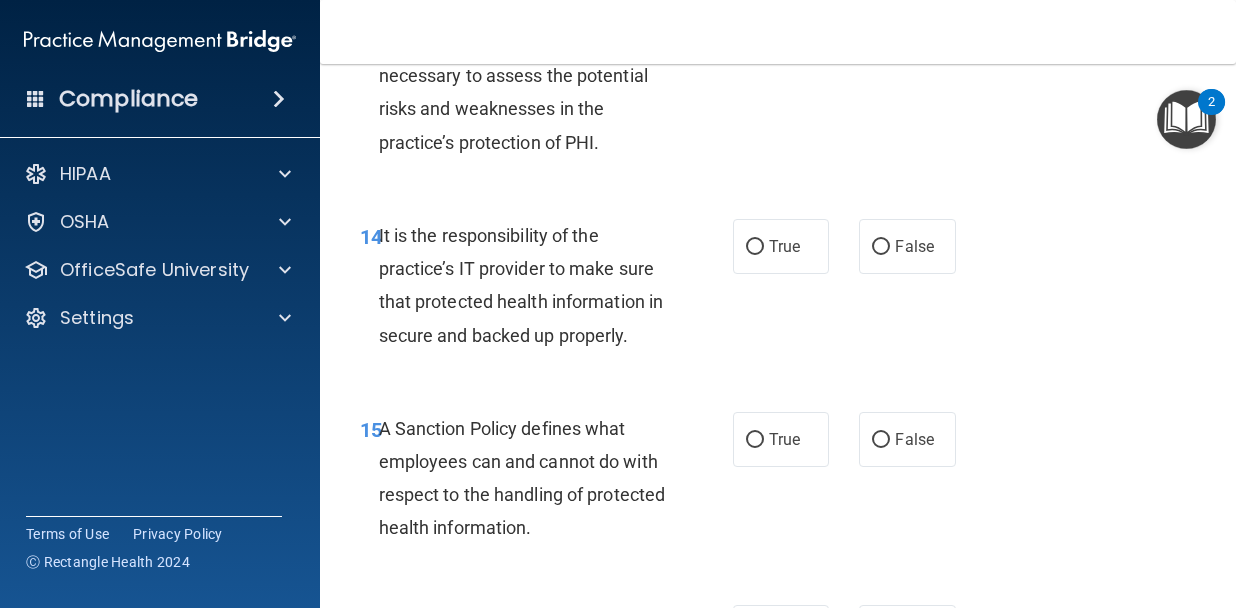scroll, scrollTop: 3379, scrollLeft: 0, axis: vertical 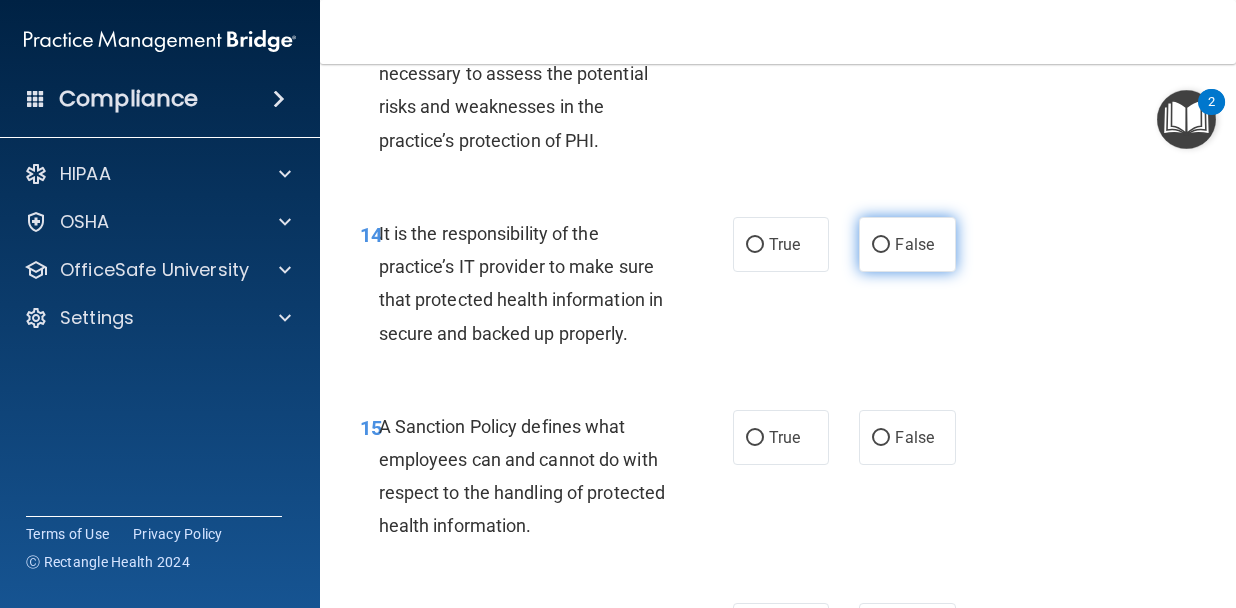 click on "False" at bounding box center (907, 244) 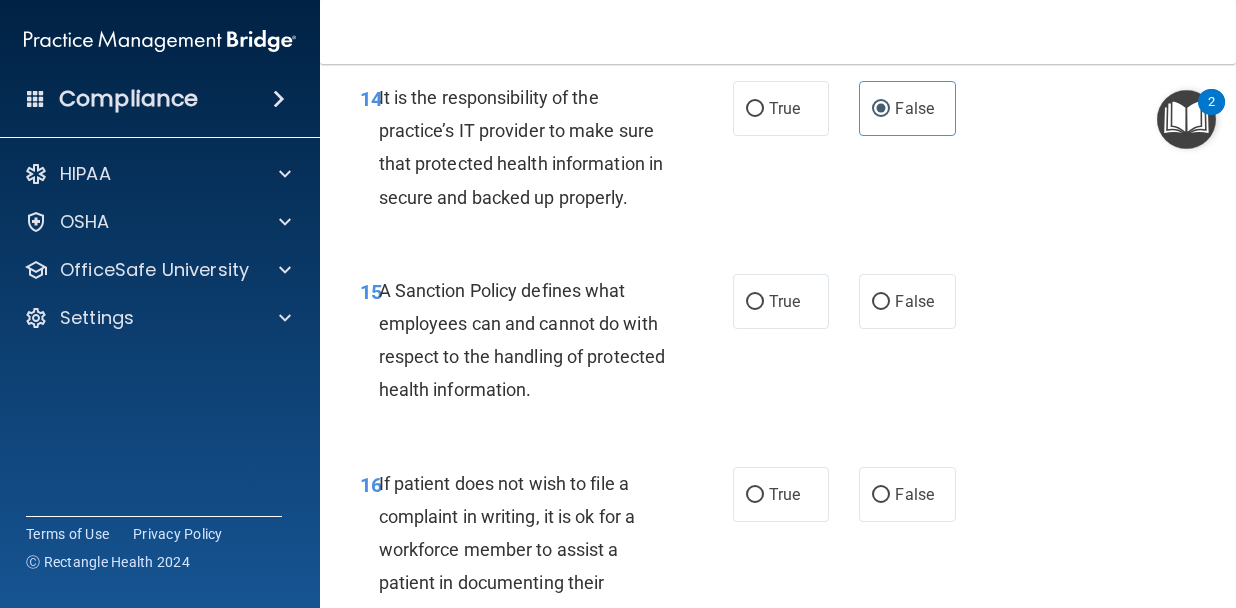 scroll, scrollTop: 3577, scrollLeft: 0, axis: vertical 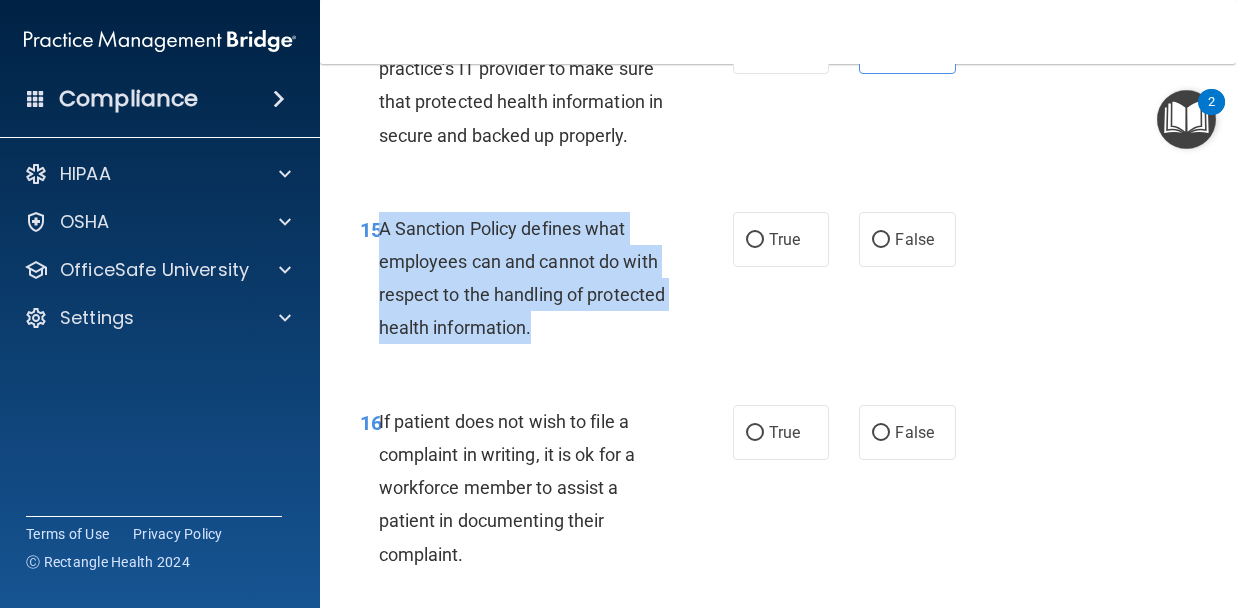 drag, startPoint x: 647, startPoint y: 375, endPoint x: 382, endPoint y: 266, distance: 286.54144 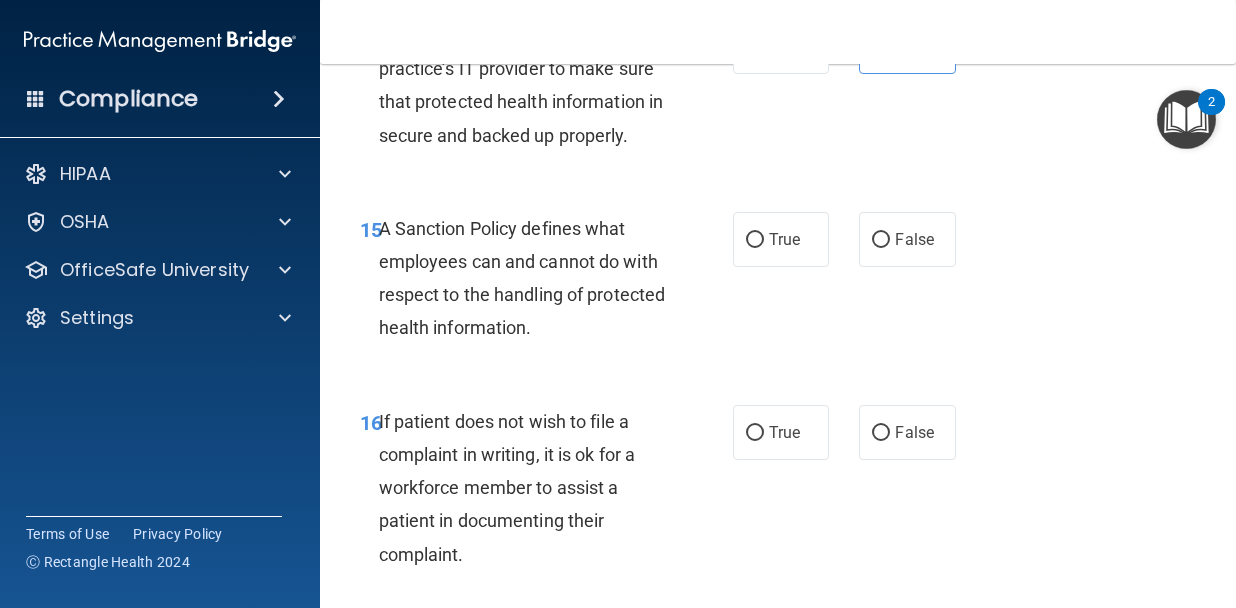 click on "A Sanction Policy defines what employees can and cannot do with respect to the handling of protected health information." at bounding box center (530, 278) 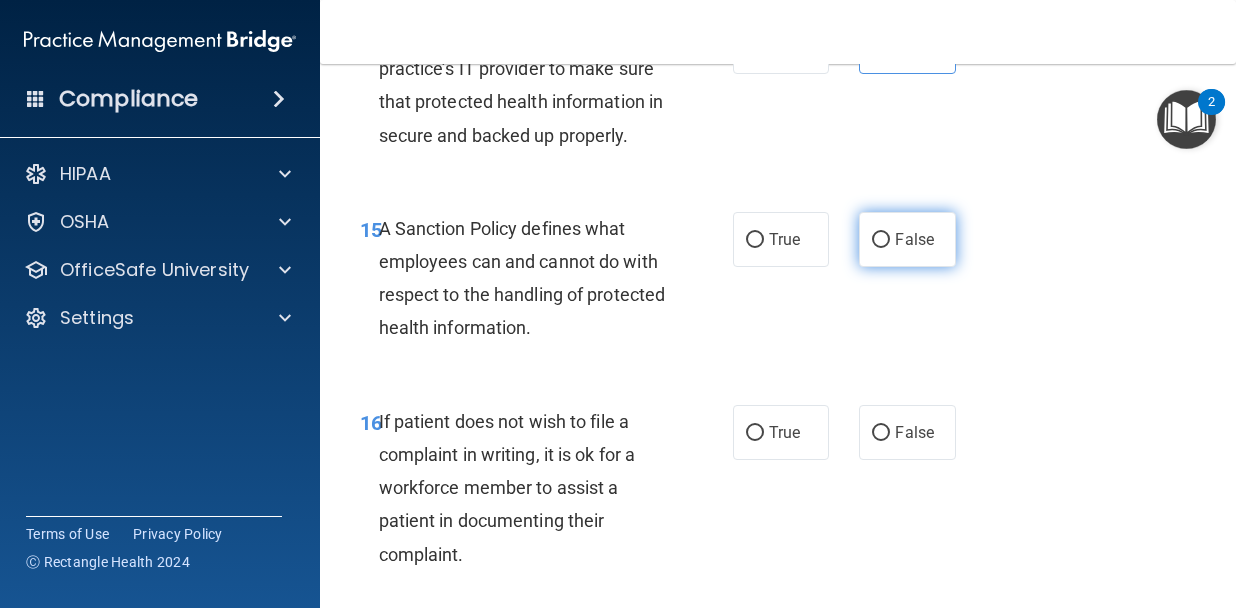 click on "False" at bounding box center [881, 240] 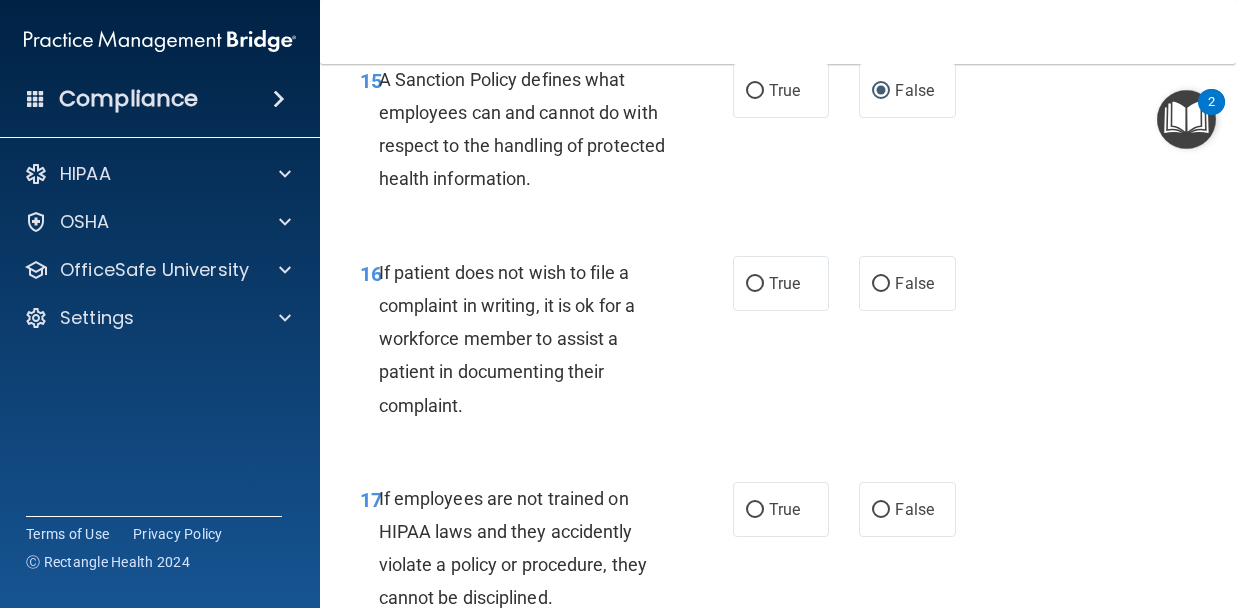 scroll, scrollTop: 3786, scrollLeft: 0, axis: vertical 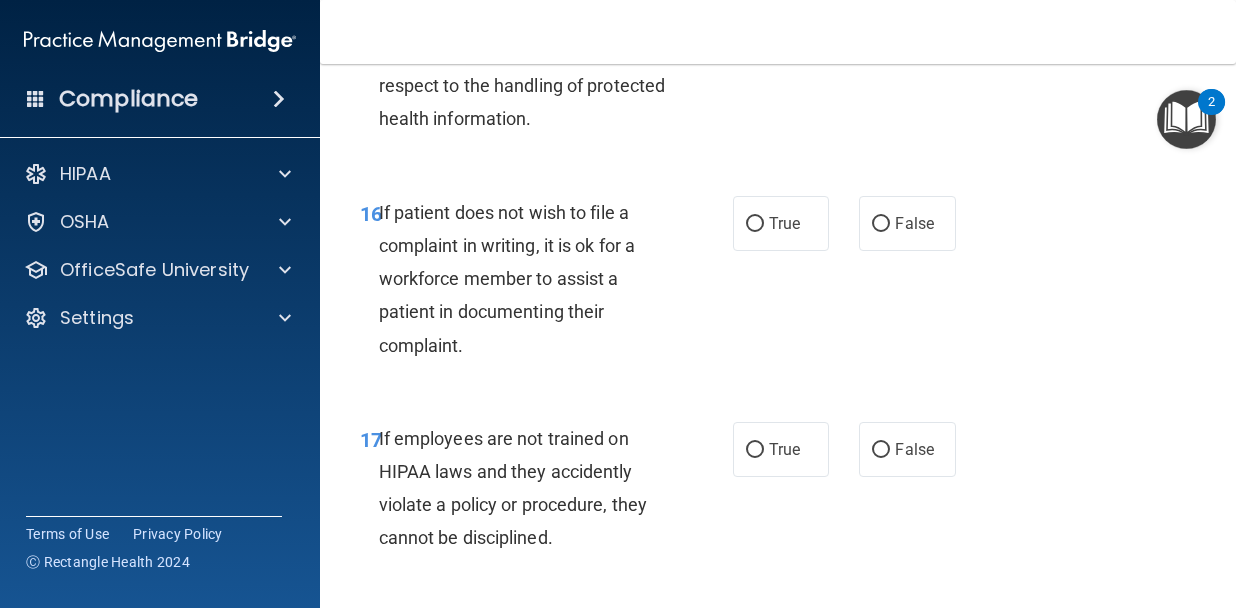 drag, startPoint x: 527, startPoint y: 368, endPoint x: 483, endPoint y: 365, distance: 44.102154 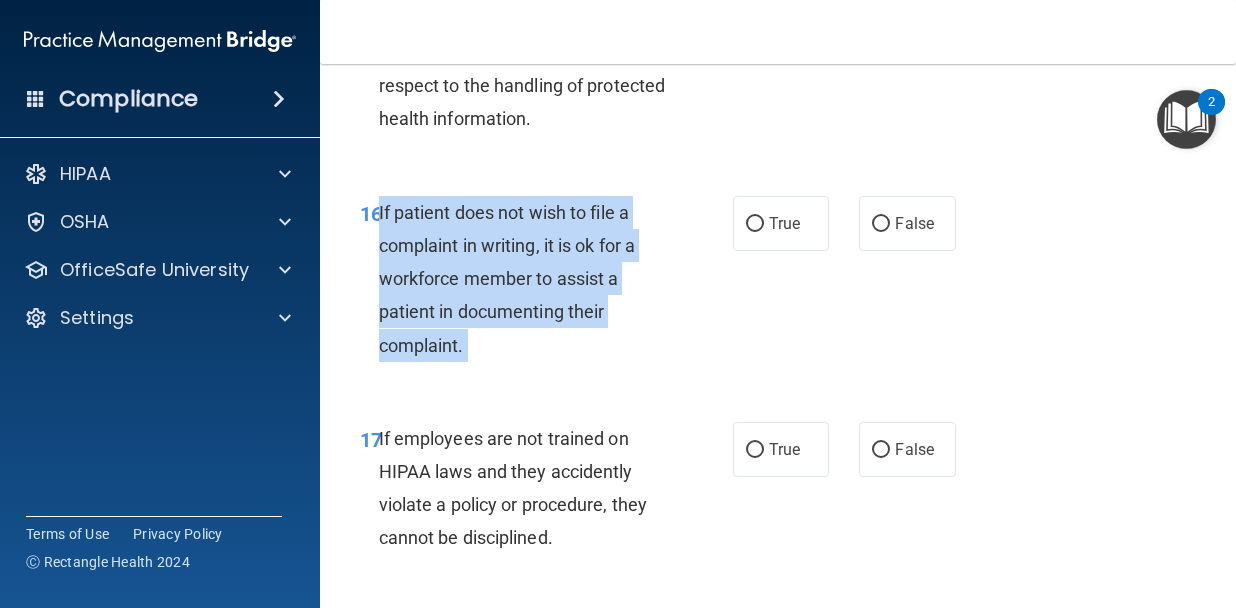 drag, startPoint x: 463, startPoint y: 383, endPoint x: 381, endPoint y: 245, distance: 160.52414 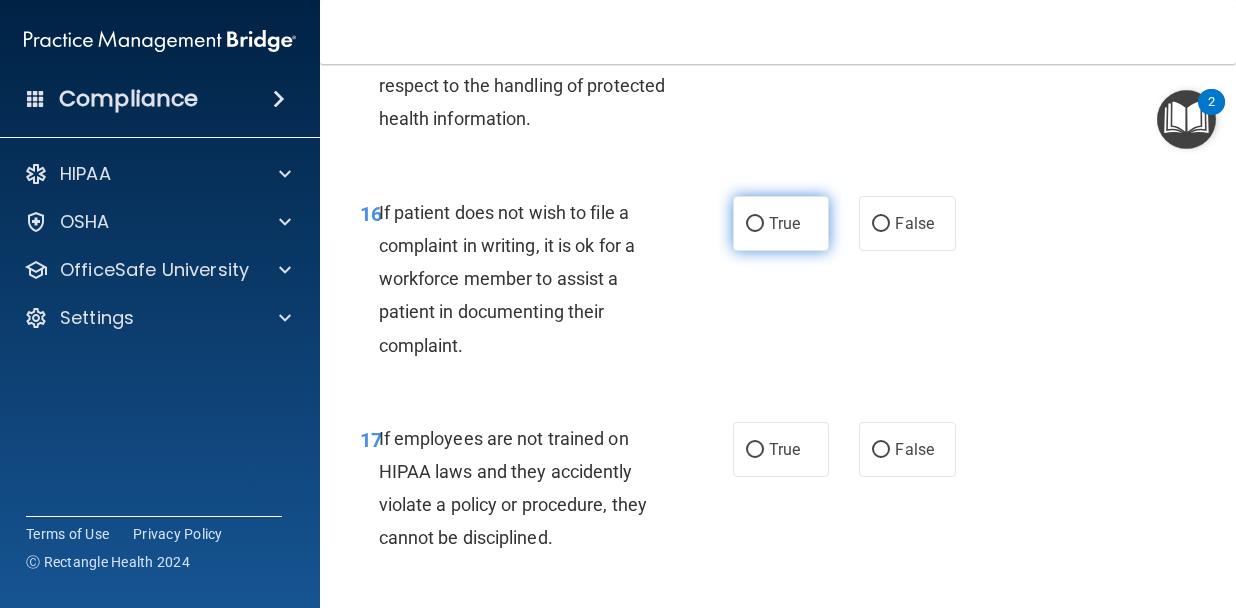 click on "True" at bounding box center [781, 223] 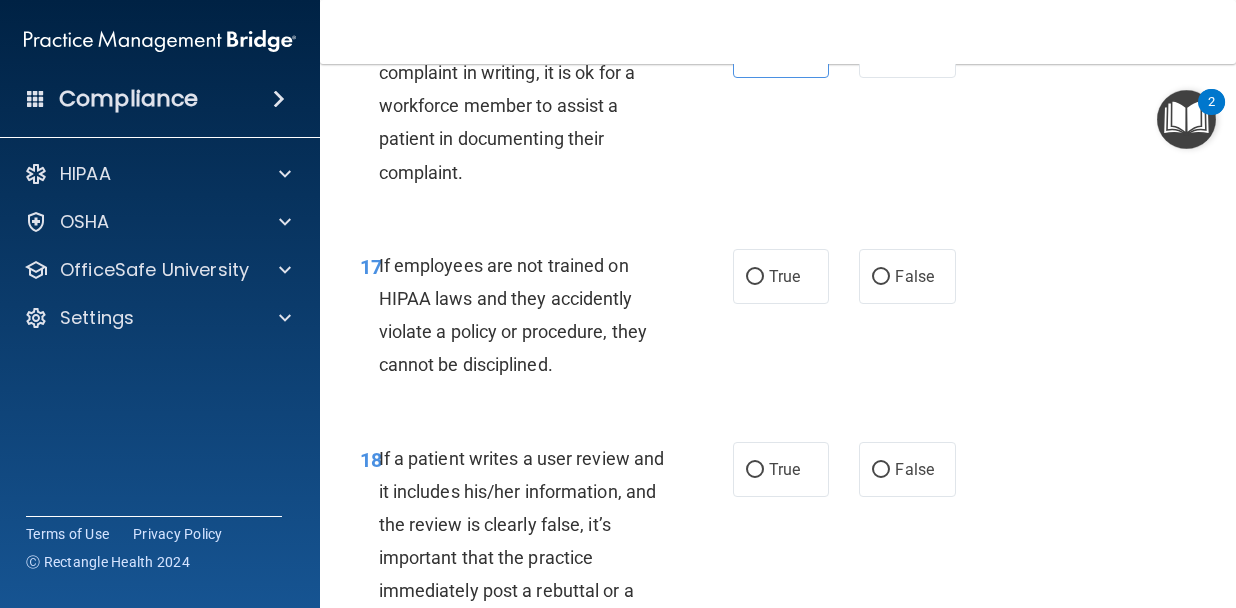 scroll, scrollTop: 3964, scrollLeft: 0, axis: vertical 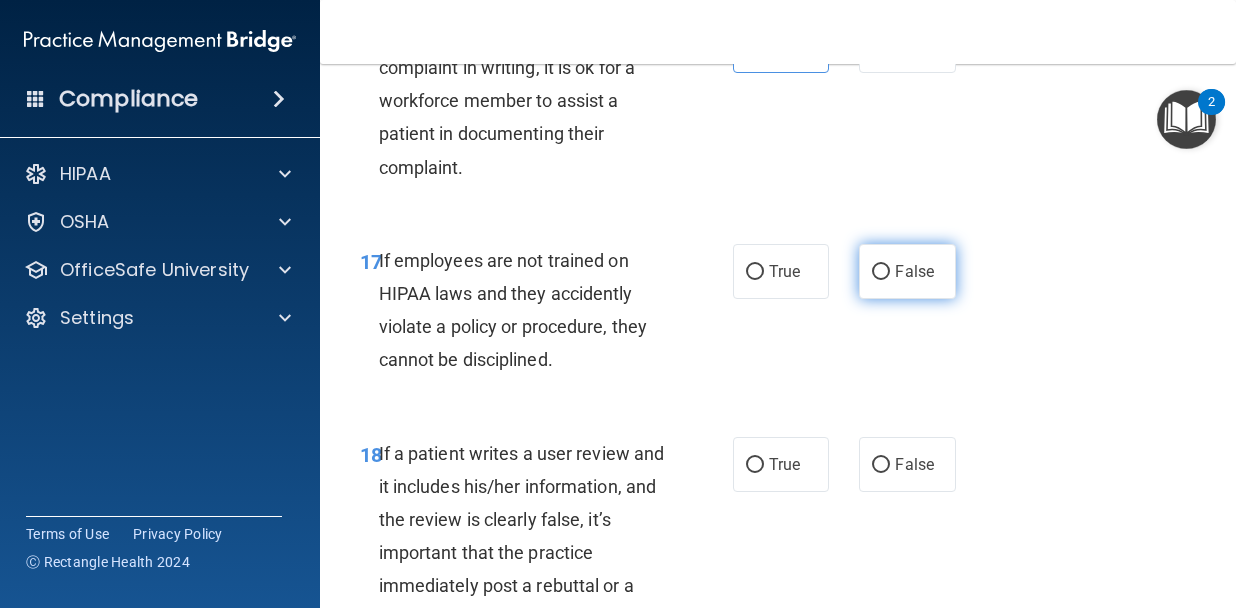 click on "False" at bounding box center (907, 271) 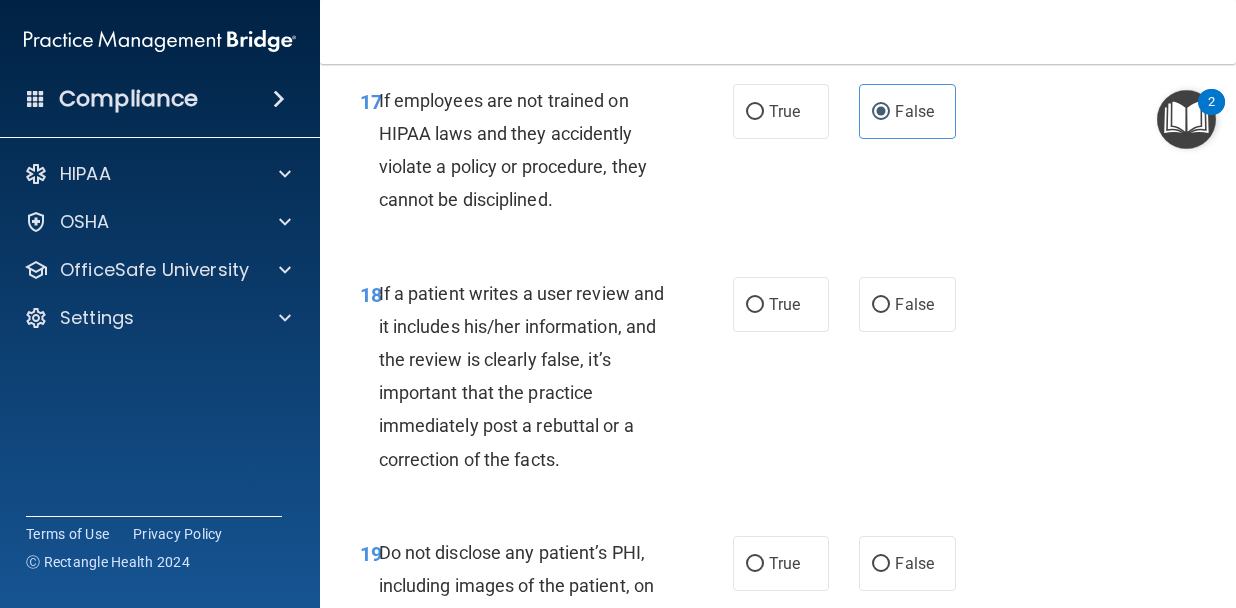 scroll, scrollTop: 4202, scrollLeft: 0, axis: vertical 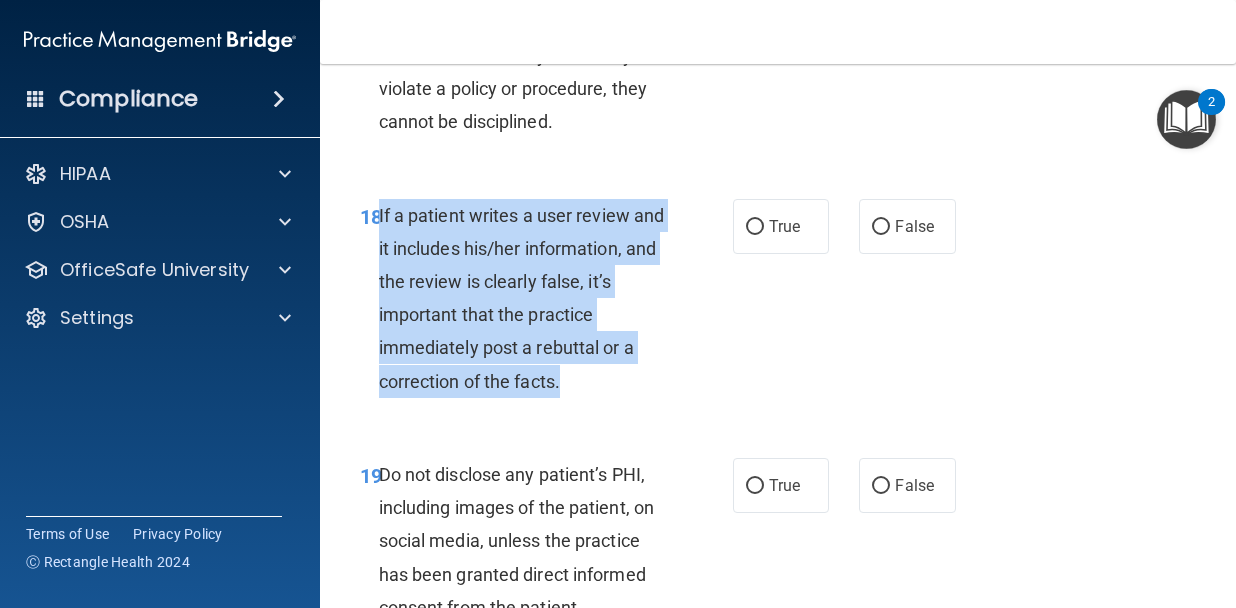 drag, startPoint x: 584, startPoint y: 427, endPoint x: 380, endPoint y: 249, distance: 270.73972 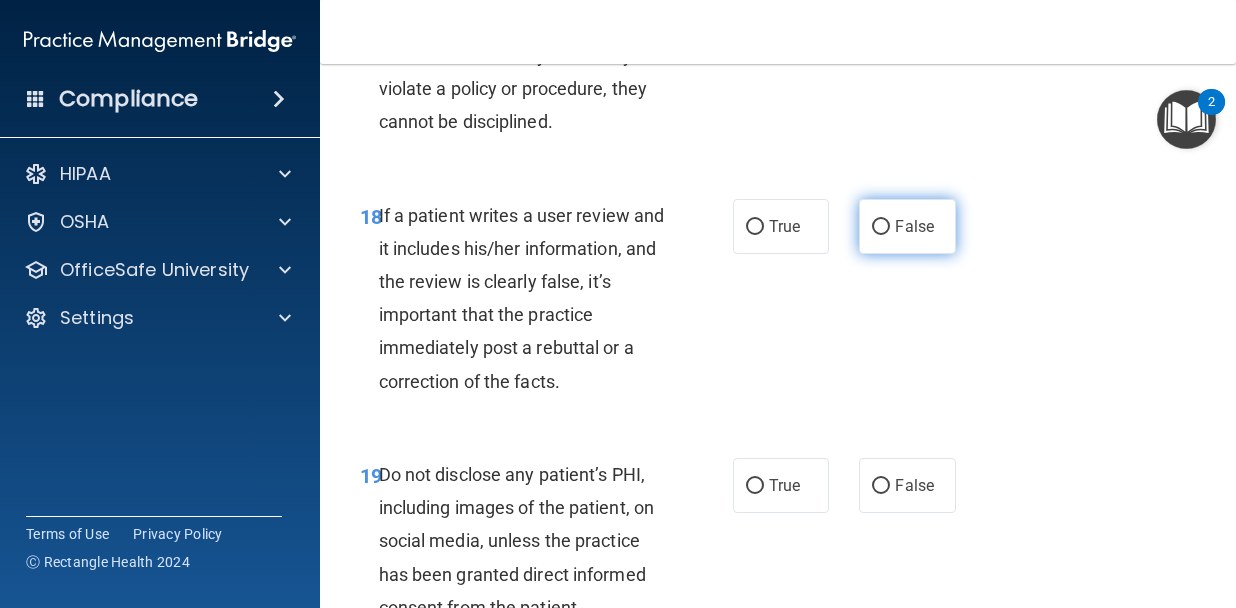 click on "False" at bounding box center [914, 226] 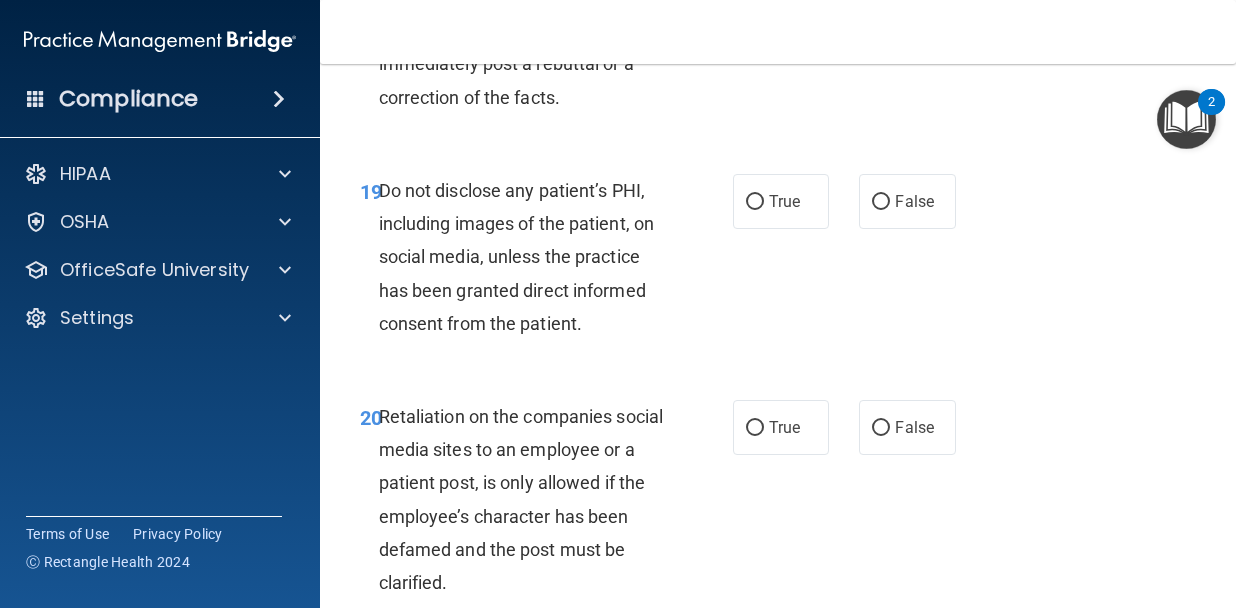 scroll, scrollTop: 4491, scrollLeft: 0, axis: vertical 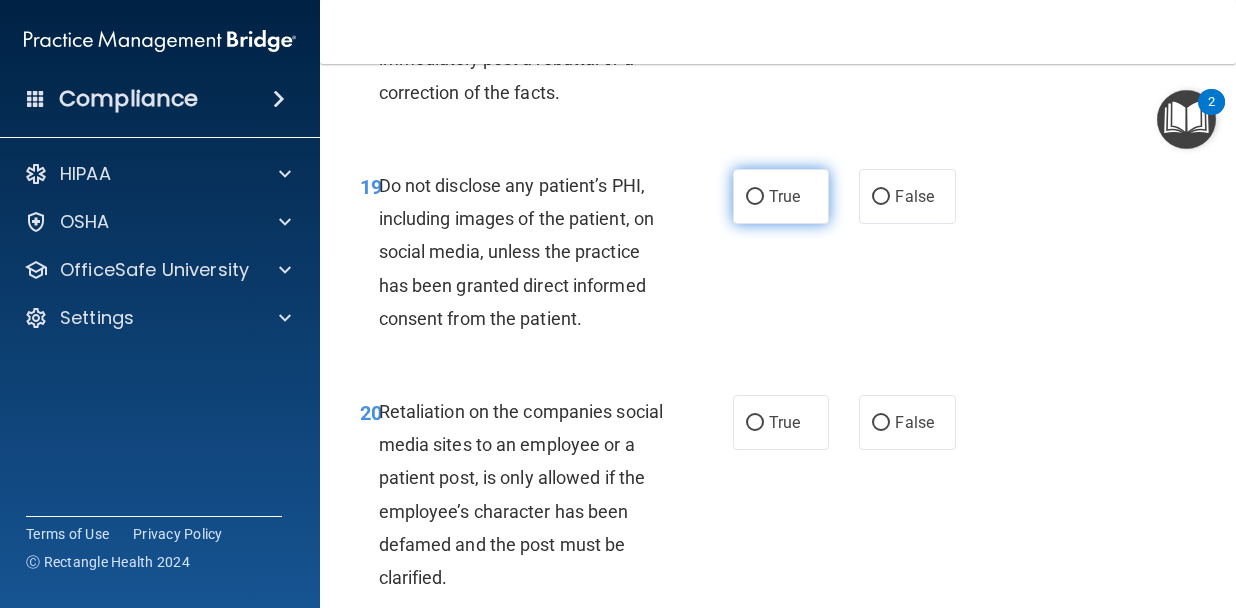 click on "True" at bounding box center (781, 196) 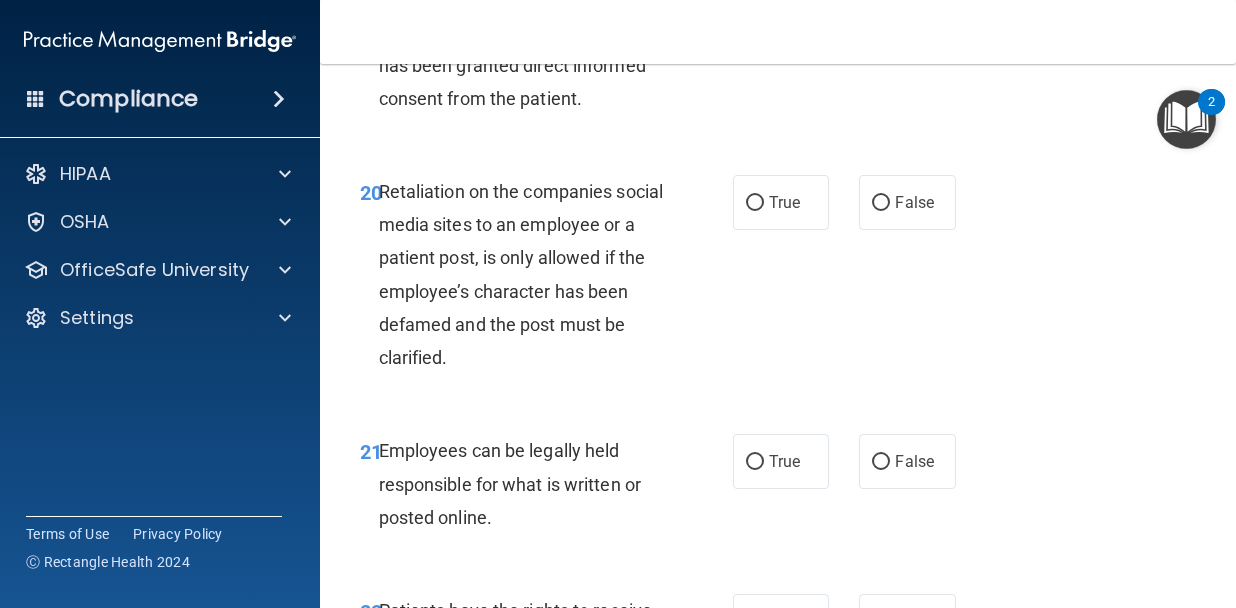 scroll, scrollTop: 4712, scrollLeft: 0, axis: vertical 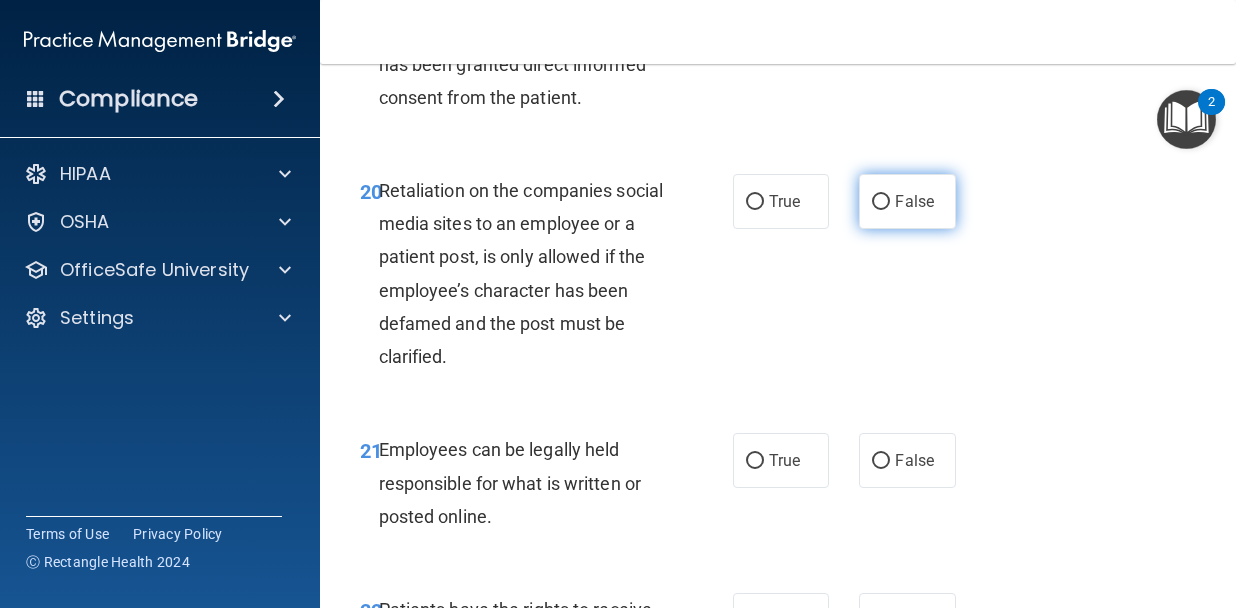 click on "False" at bounding box center [907, 201] 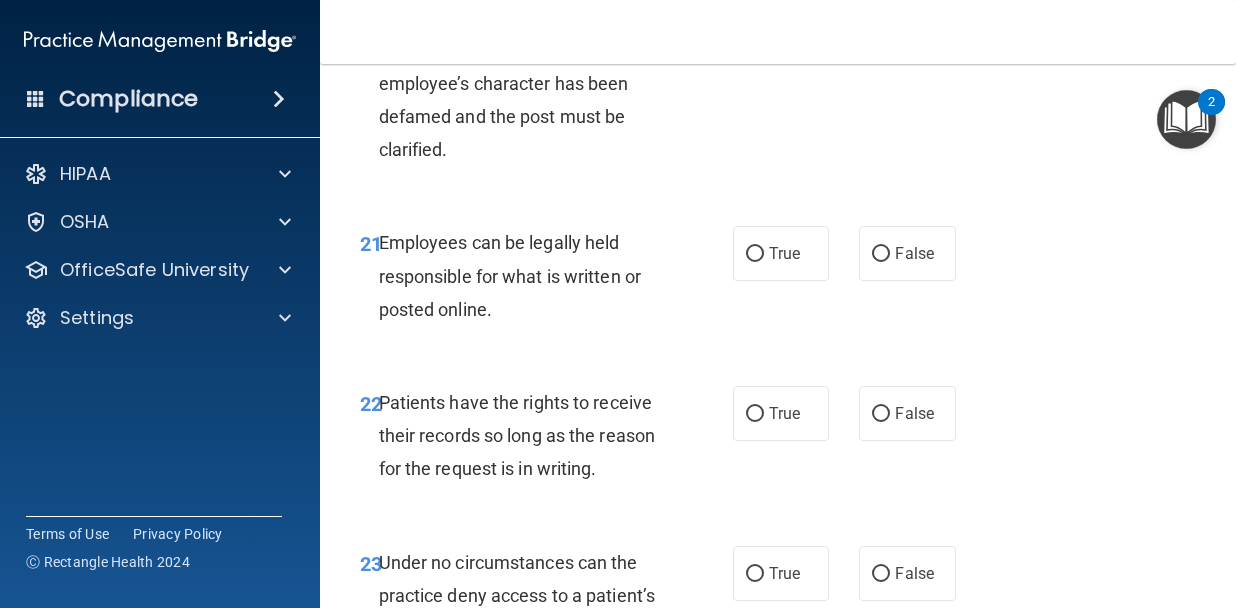 scroll, scrollTop: 4924, scrollLeft: 0, axis: vertical 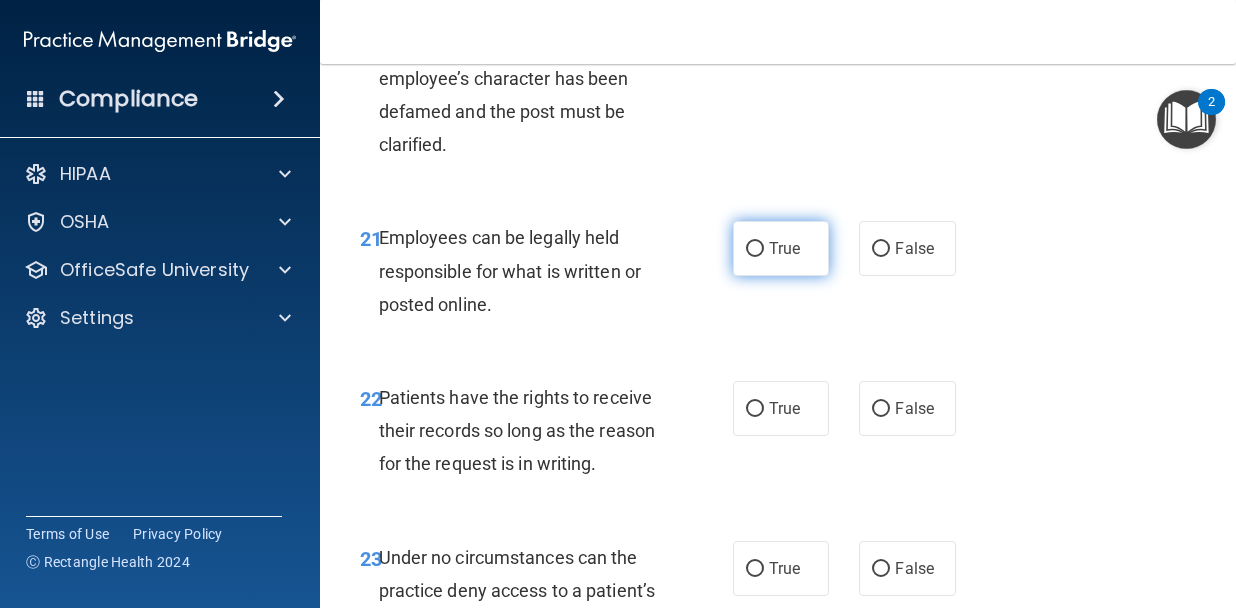 click on "True" at bounding box center (781, 248) 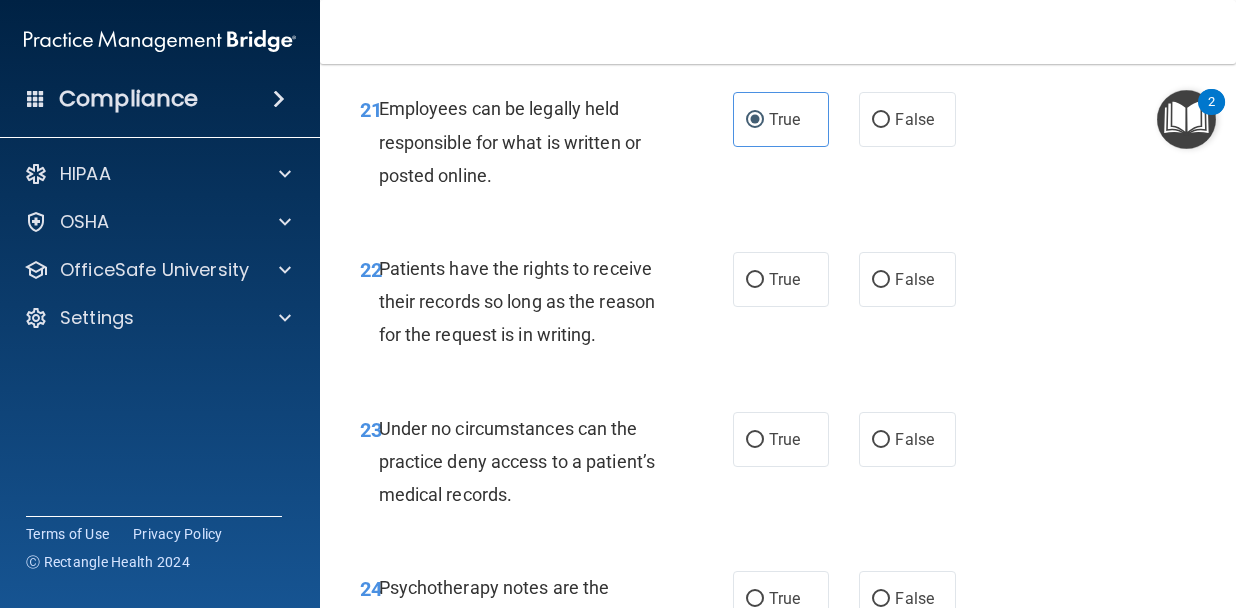 scroll, scrollTop: 5054, scrollLeft: 0, axis: vertical 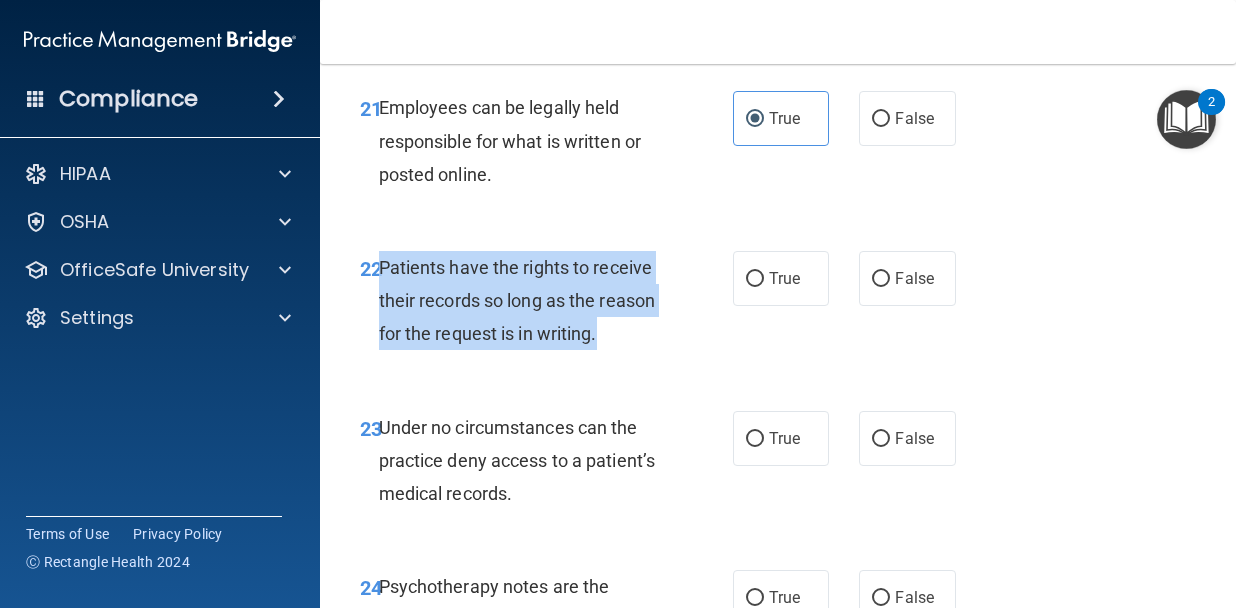 drag, startPoint x: 617, startPoint y: 370, endPoint x: 381, endPoint y: 300, distance: 246.16255 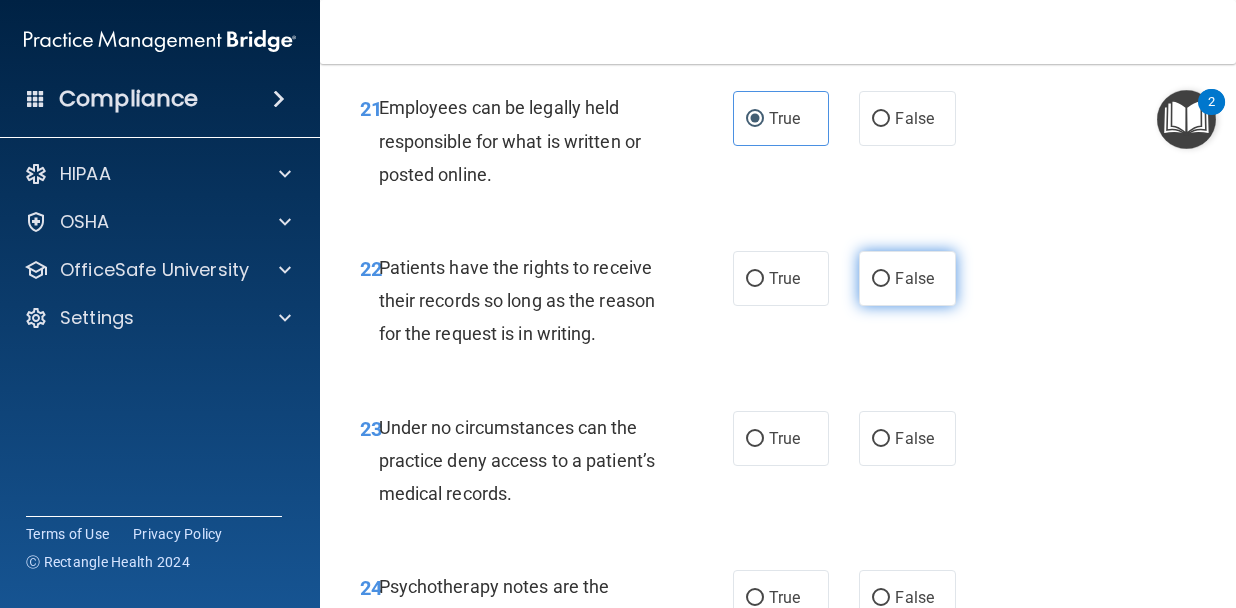 click on "False" at bounding box center [914, 278] 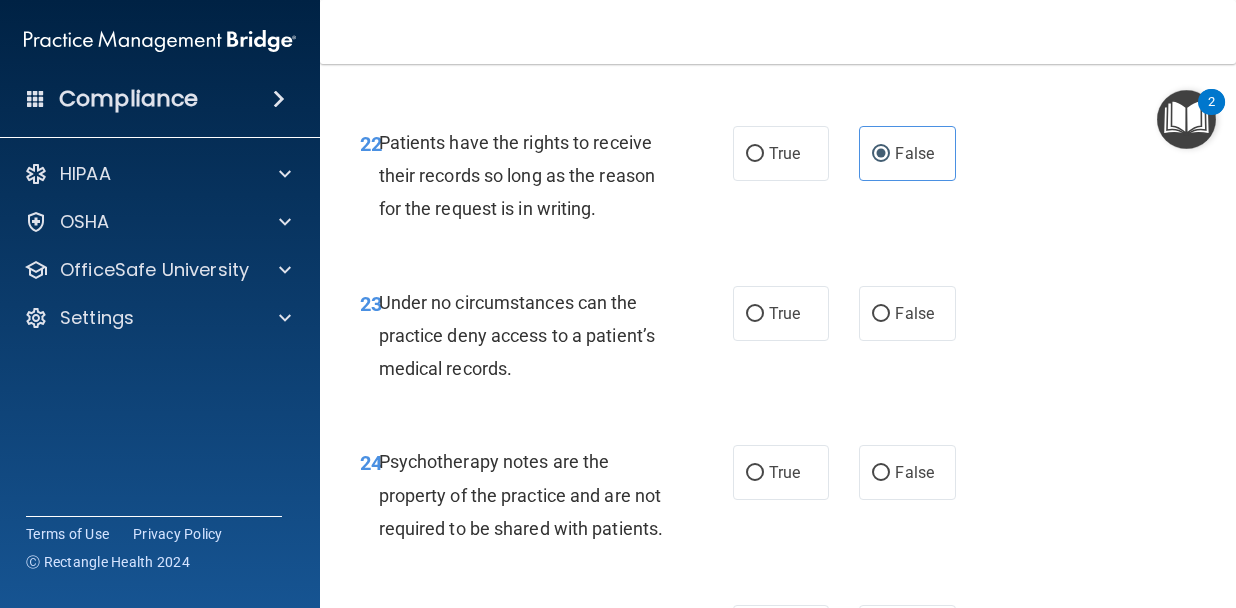 scroll, scrollTop: 5193, scrollLeft: 0, axis: vertical 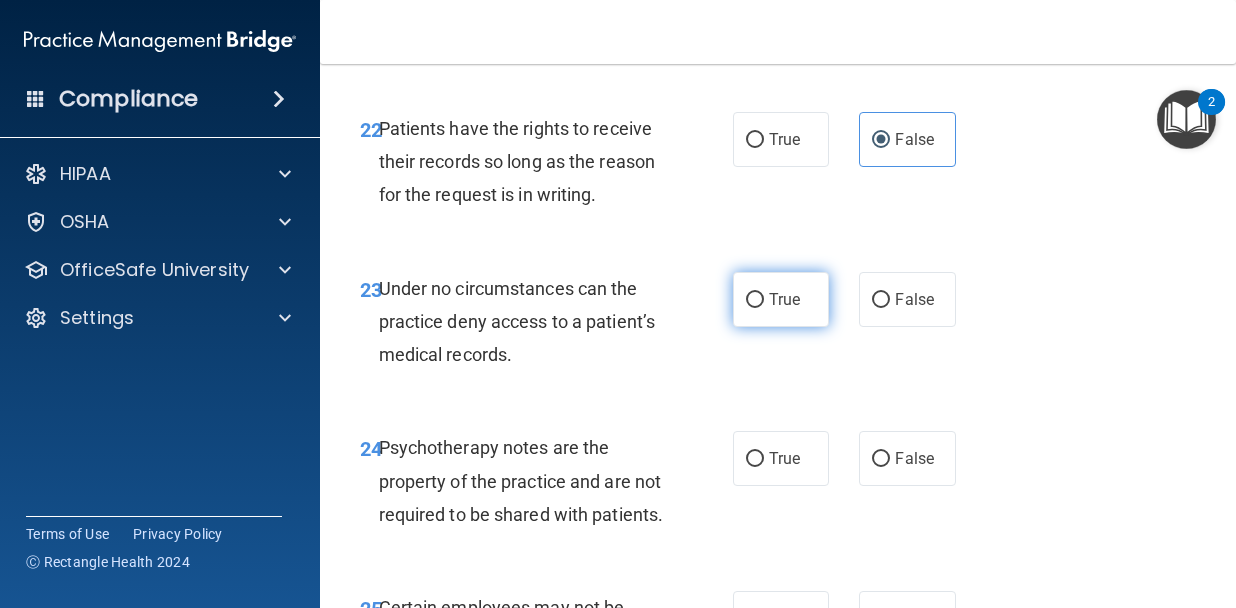 click on "True" at bounding box center [781, 299] 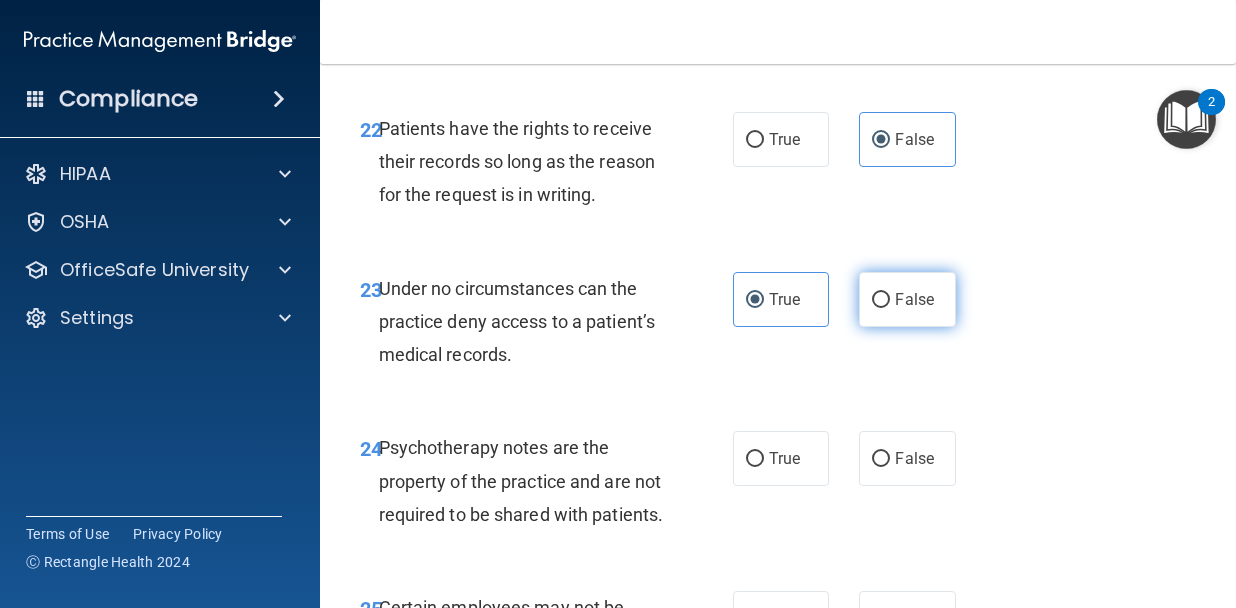 click on "False" at bounding box center [914, 299] 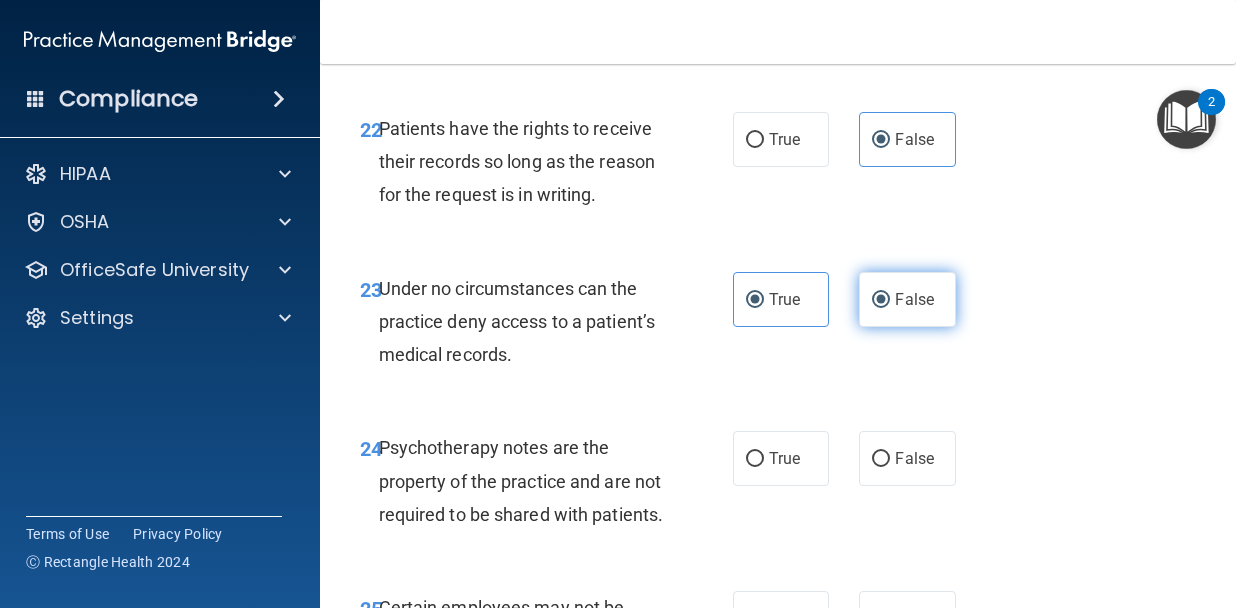 radio on "false" 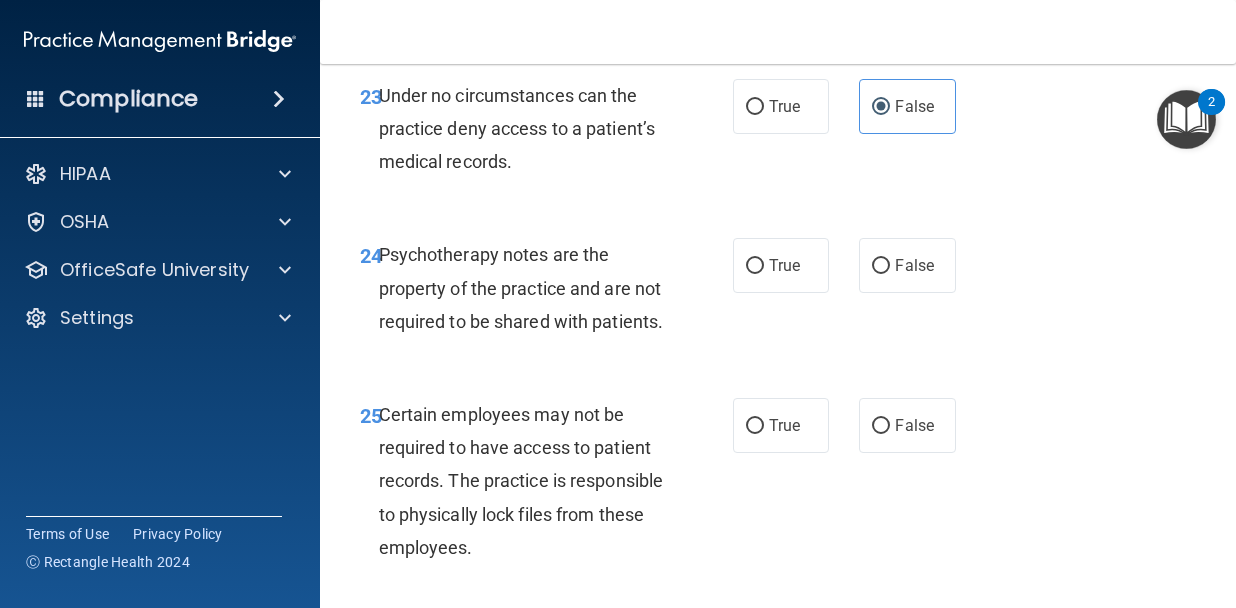 scroll, scrollTop: 5388, scrollLeft: 0, axis: vertical 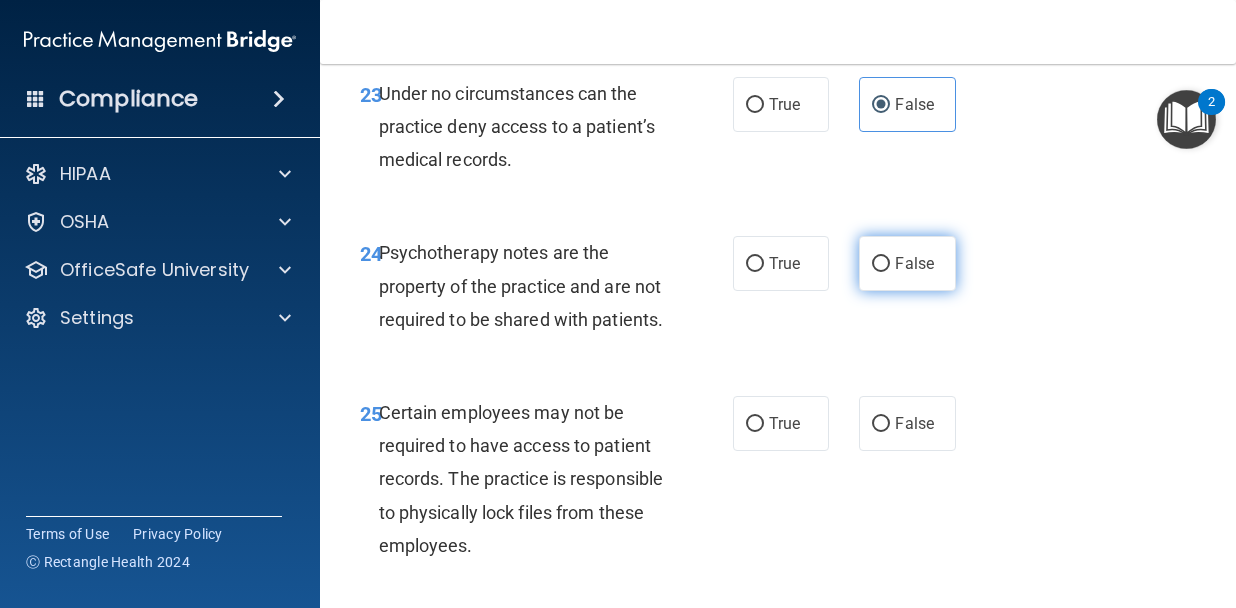 click on "False" at bounding box center [907, 263] 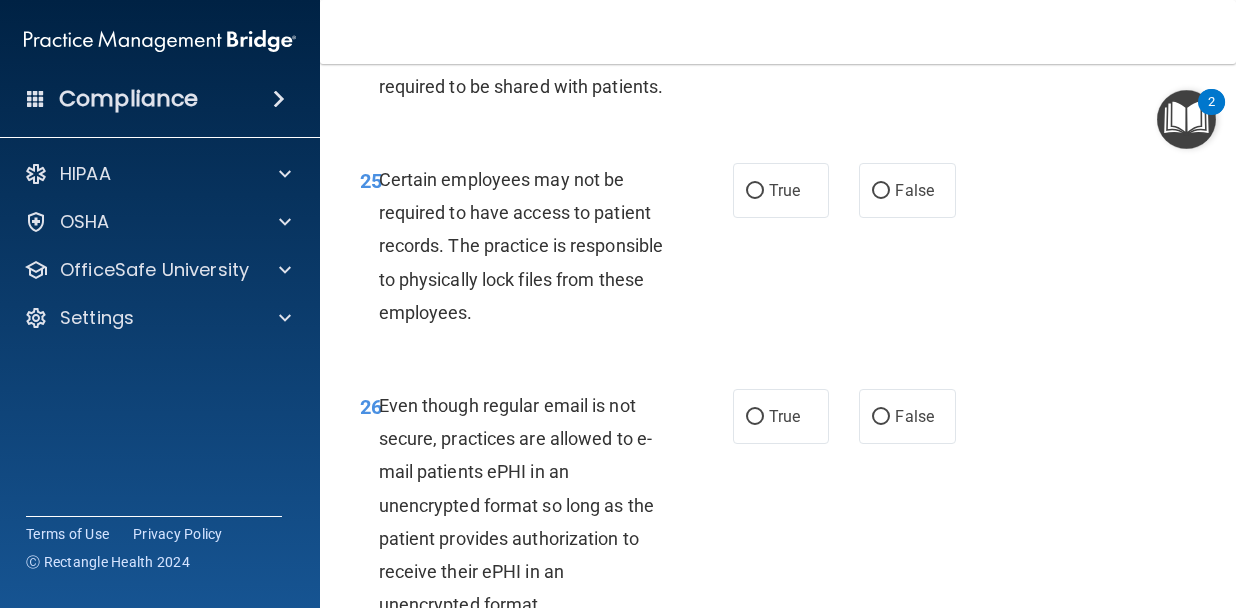 scroll, scrollTop: 5627, scrollLeft: 0, axis: vertical 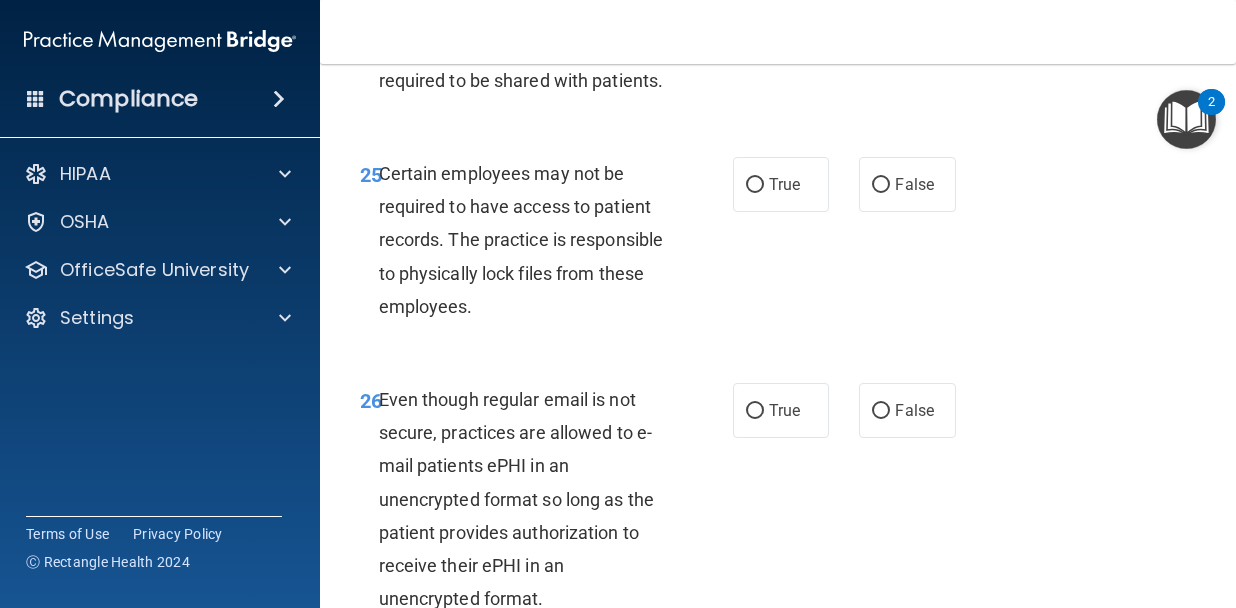click on "25       Certain employees may not be required to have access to patient records.  The practice is responsible to physically lock files from these employees.                  True           False" at bounding box center (778, 245) 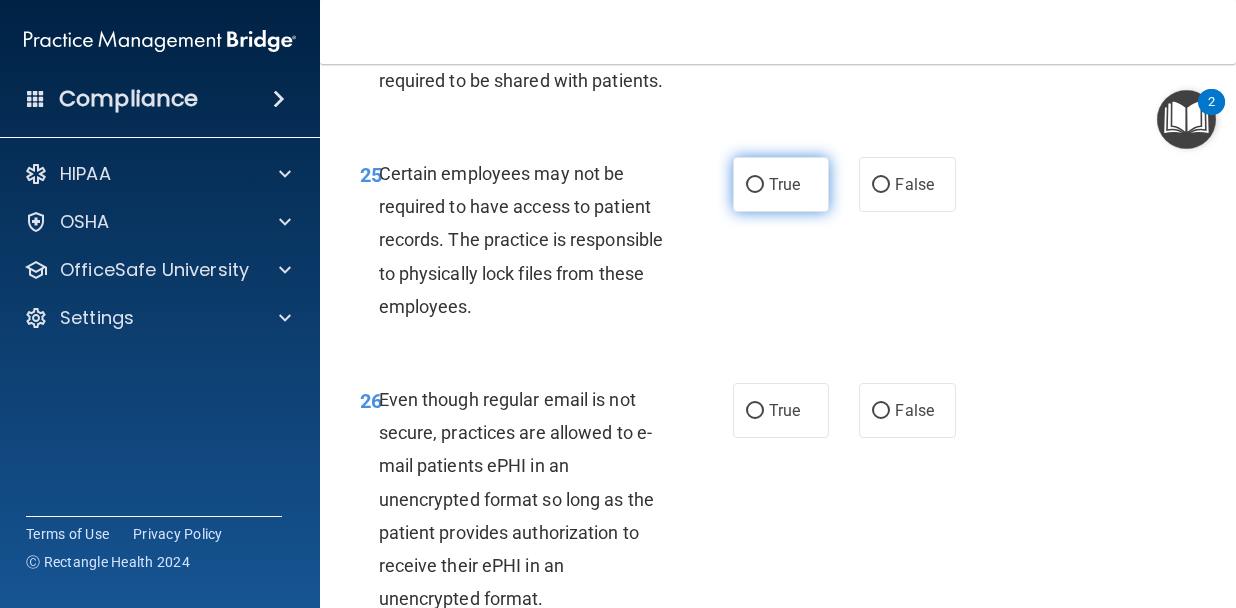 click on "True" at bounding box center (781, 184) 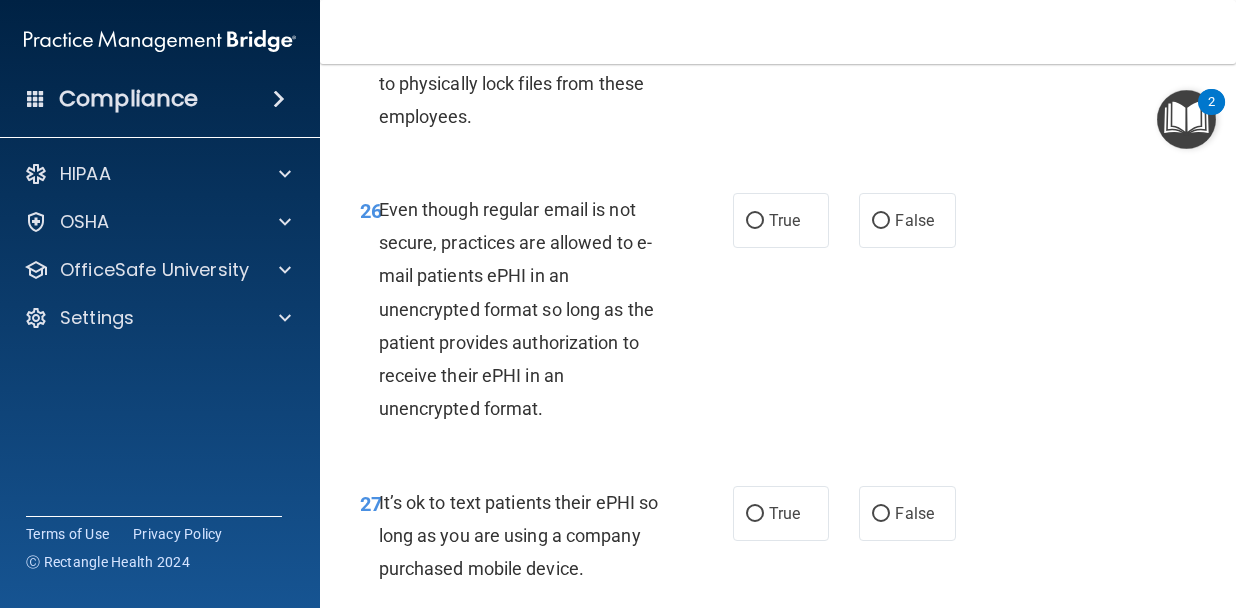 scroll, scrollTop: 5820, scrollLeft: 0, axis: vertical 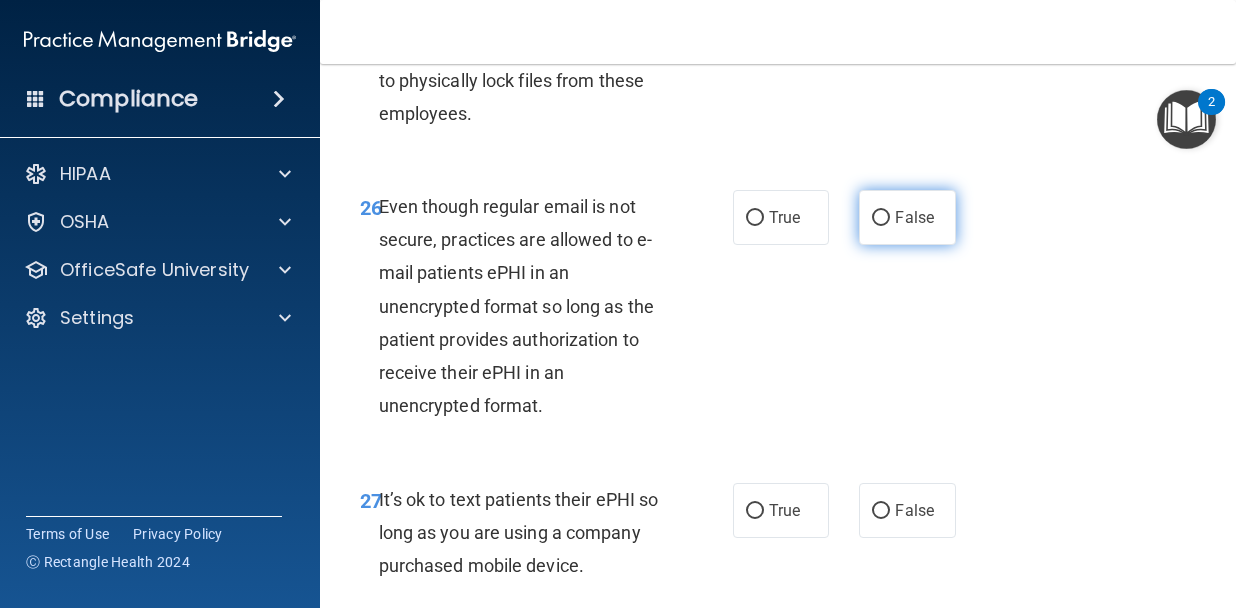 click on "False" at bounding box center (914, 217) 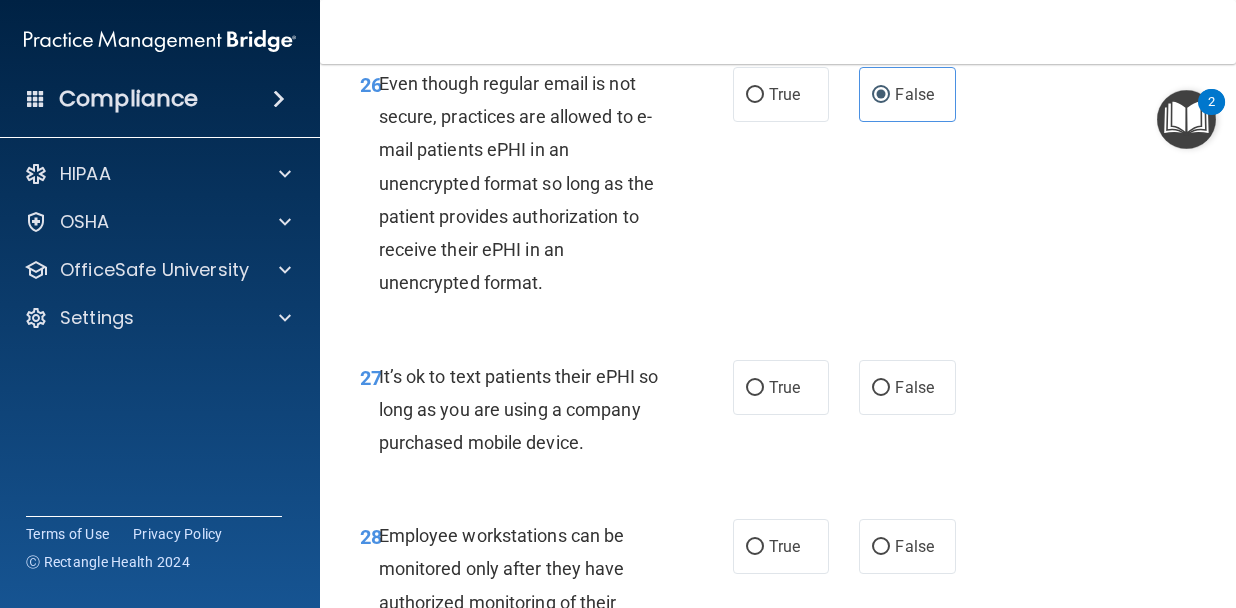scroll, scrollTop: 5942, scrollLeft: 0, axis: vertical 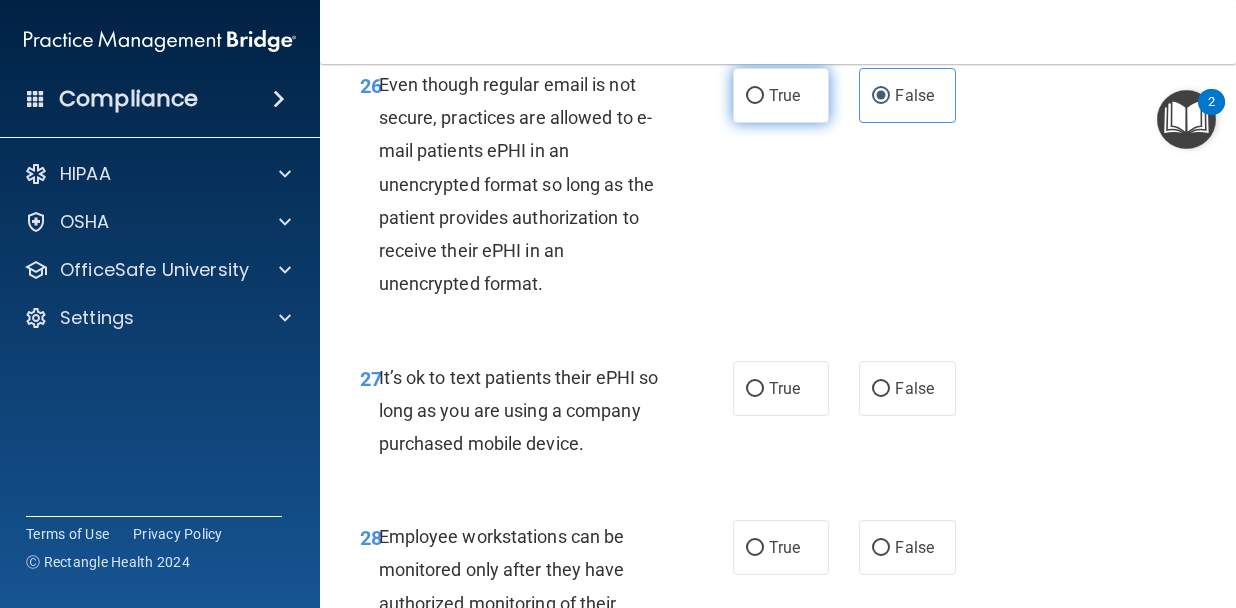 click on "True" at bounding box center [784, 95] 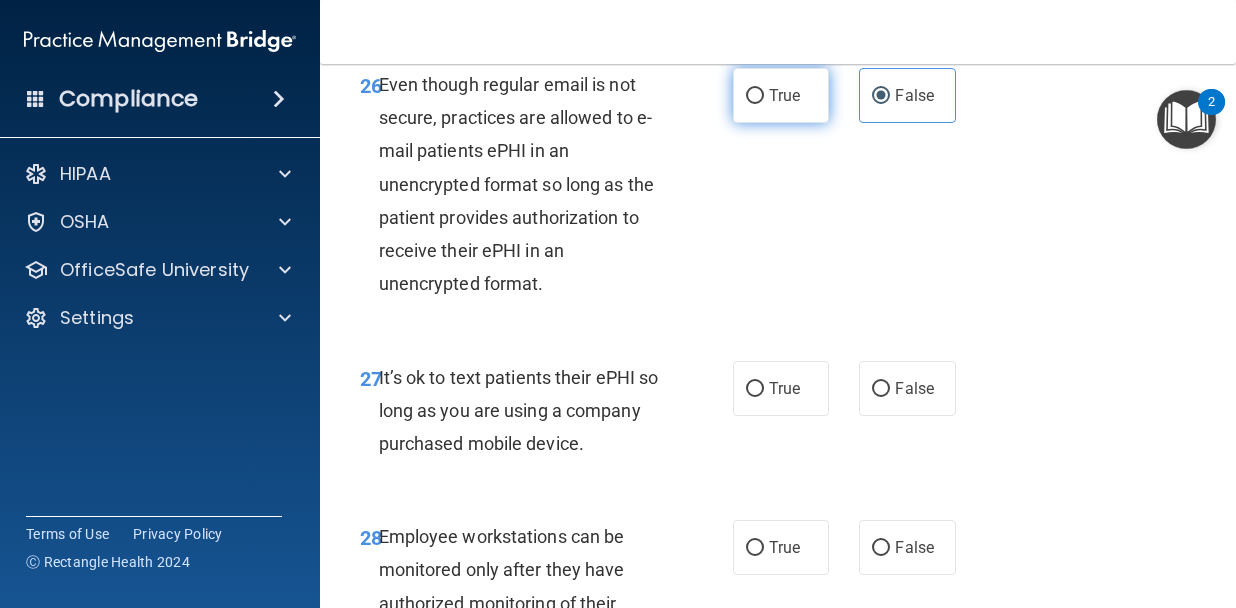 radio on "true" 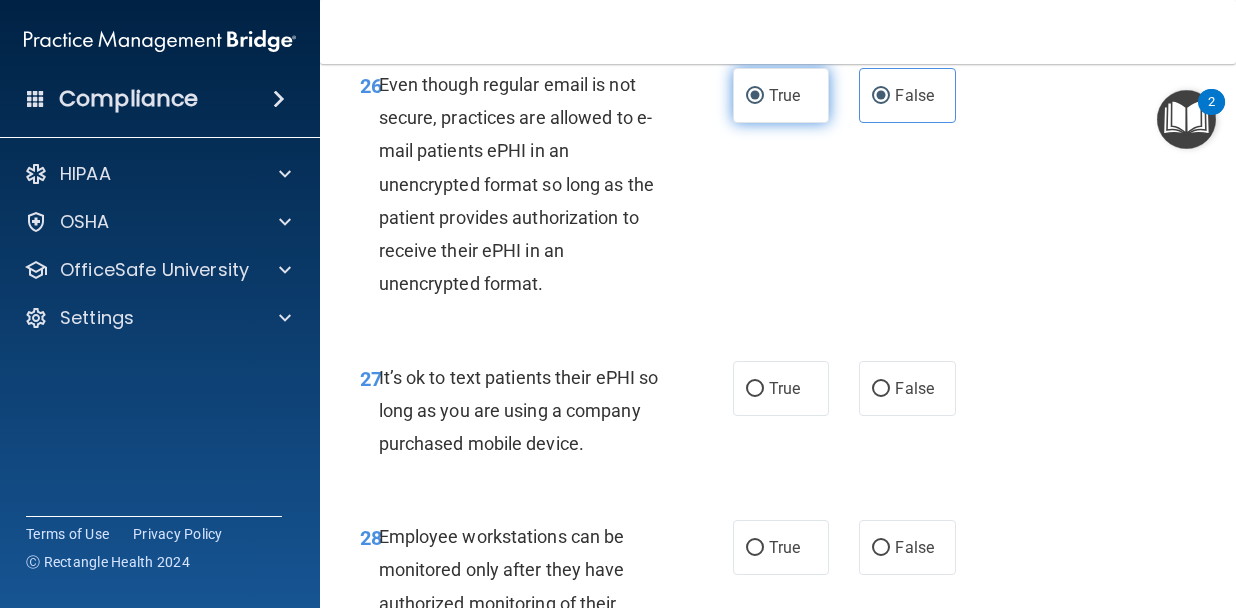 radio on "false" 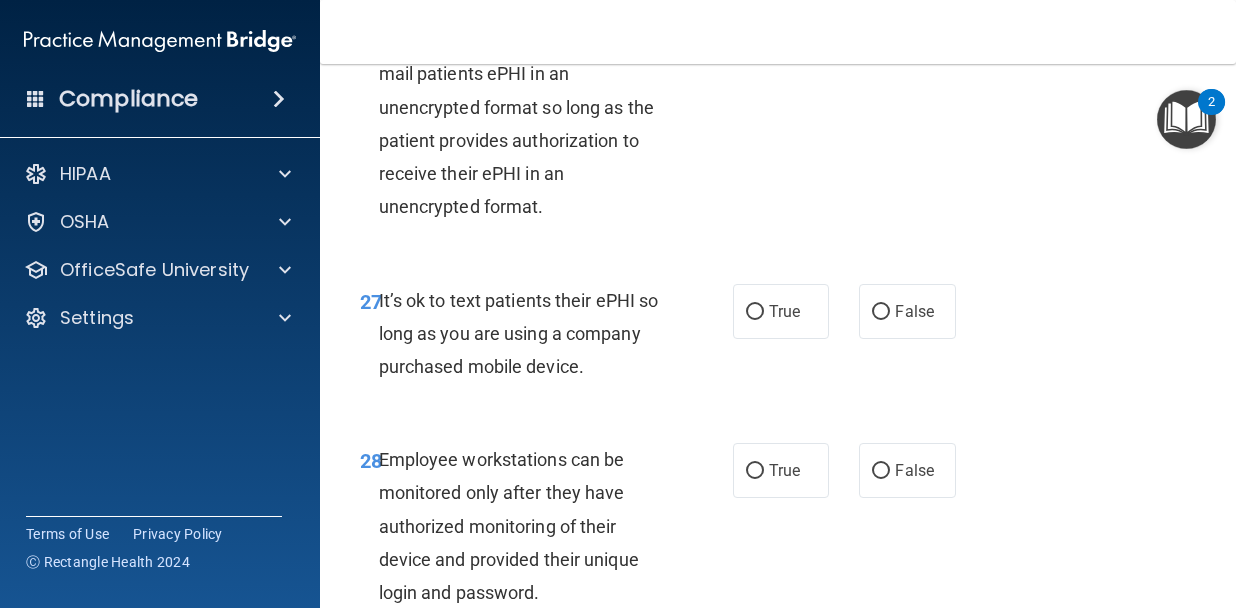 scroll, scrollTop: 6022, scrollLeft: 0, axis: vertical 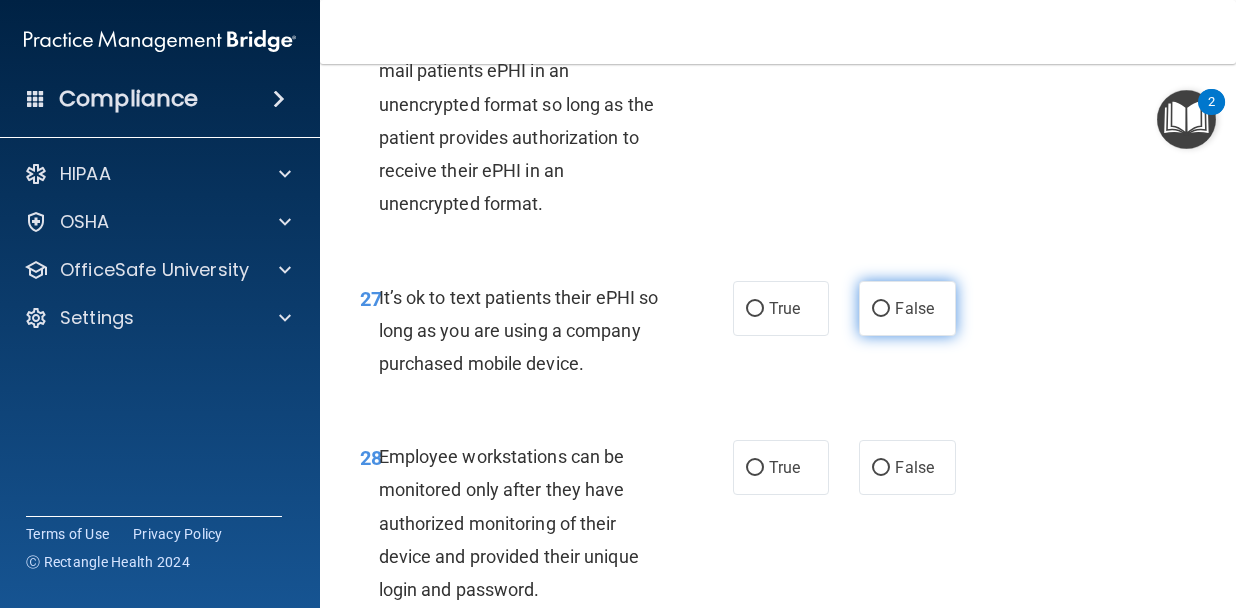click on "False" at bounding box center [914, 308] 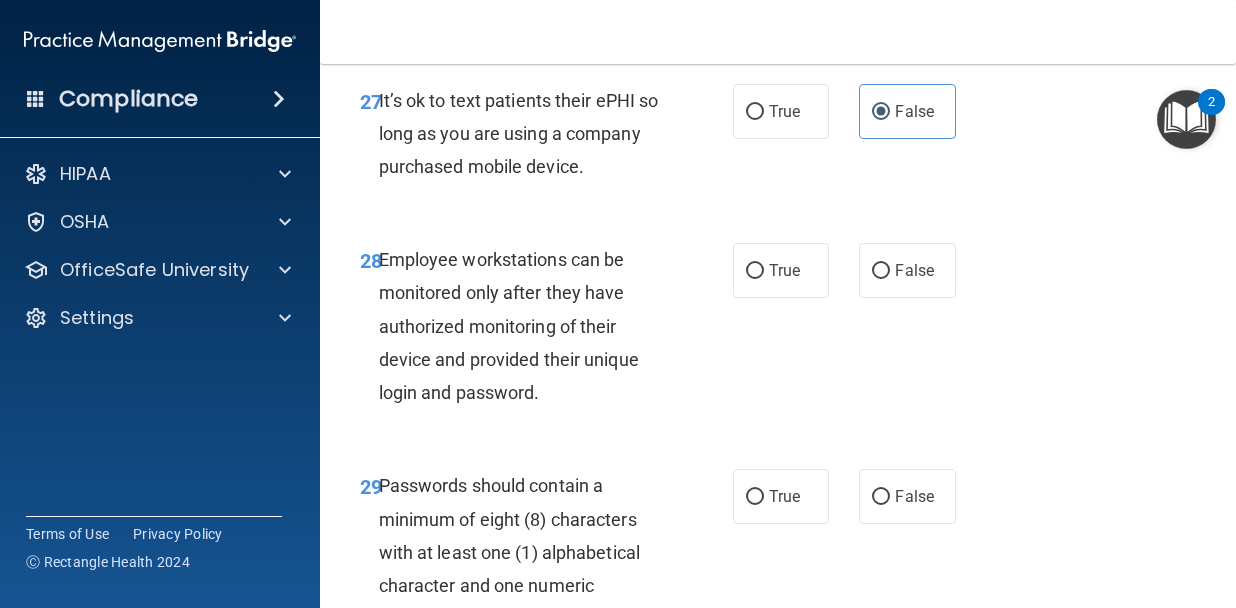 scroll, scrollTop: 6228, scrollLeft: 0, axis: vertical 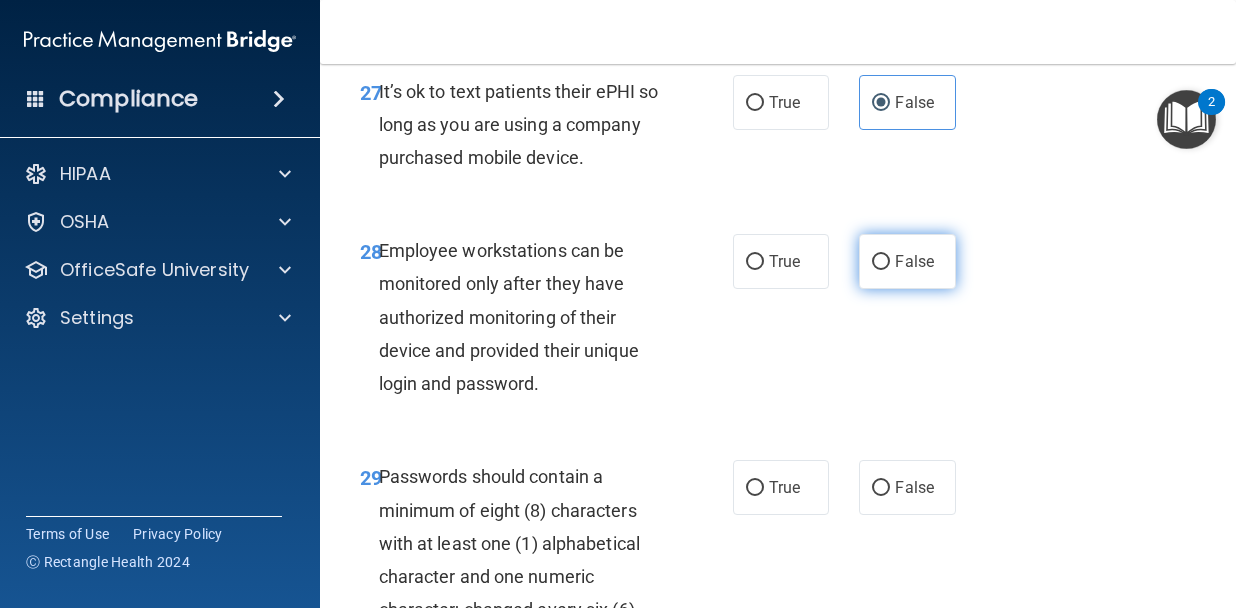 click on "False" at bounding box center (914, 261) 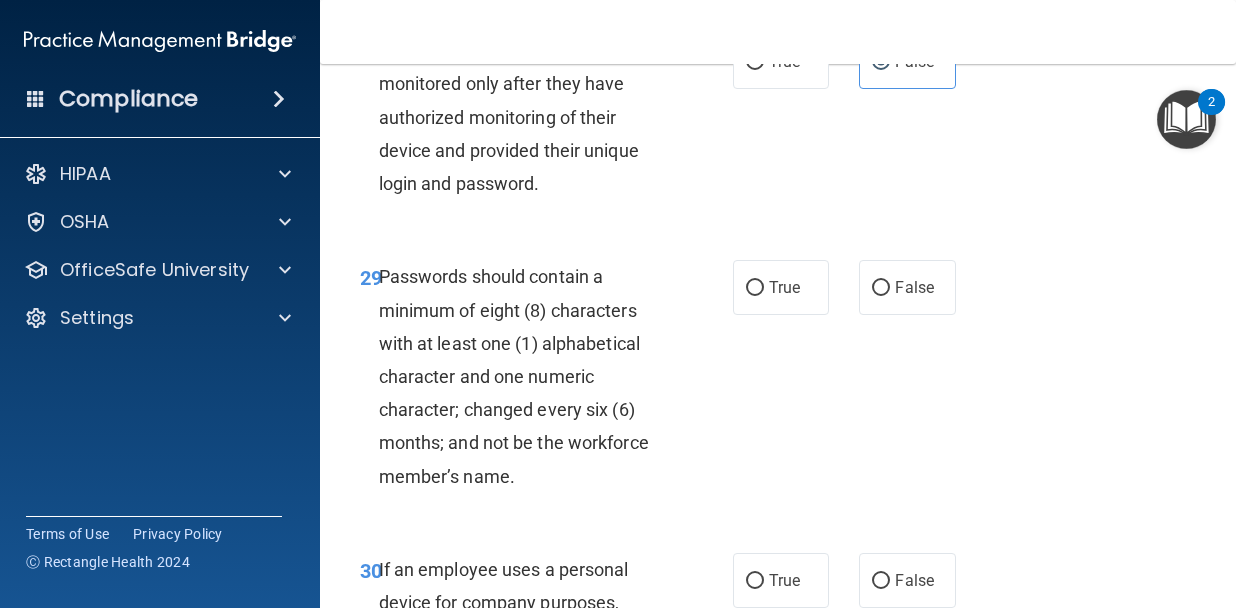 scroll, scrollTop: 6456, scrollLeft: 0, axis: vertical 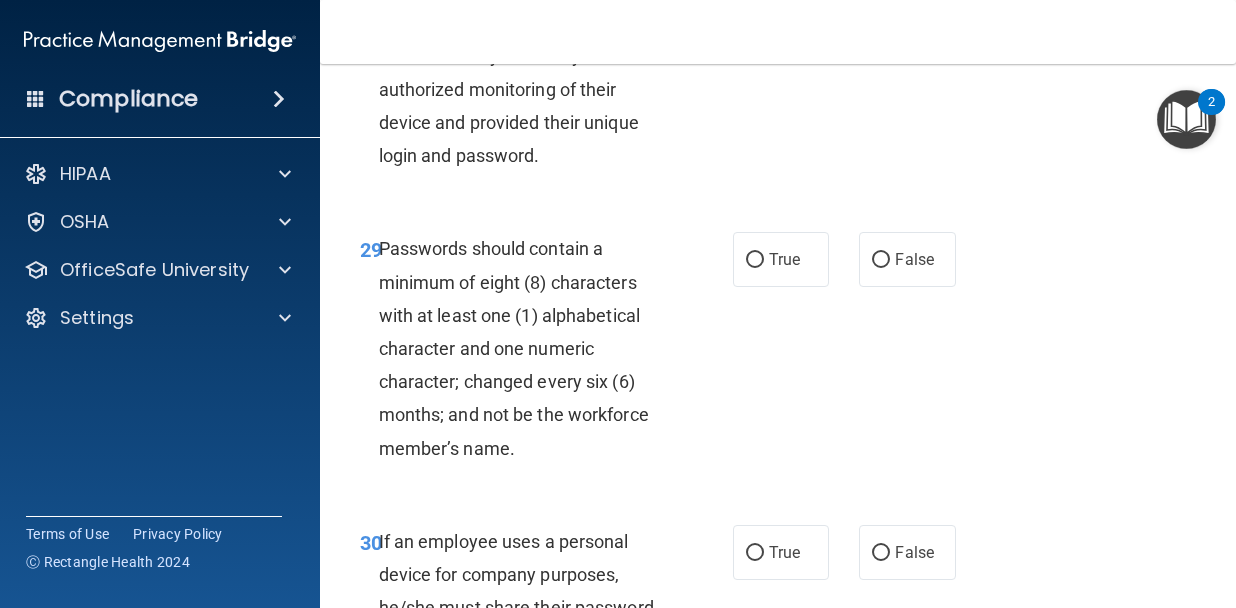 click on "29       Passwords should contain a minimum of eight (8) characters with at least one (1) alphabetical character and one numeric character; changed every six (6) months; and not be the workforce member’s name.                 True           False" at bounding box center (778, 353) 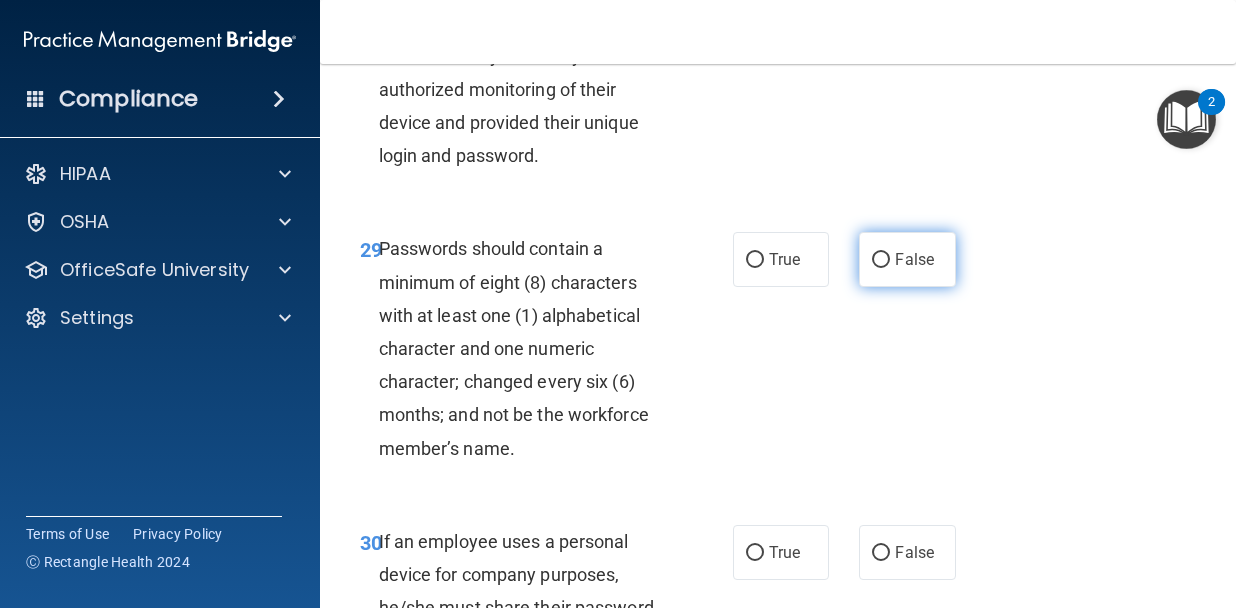 click on "False" at bounding box center [914, 259] 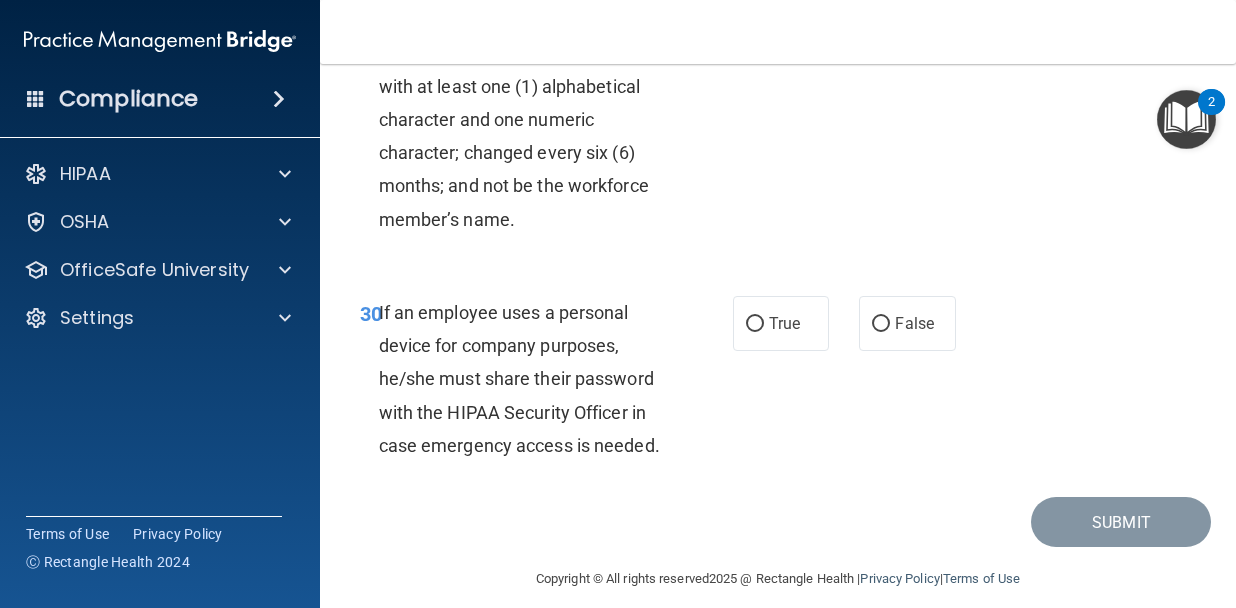 scroll, scrollTop: 6739, scrollLeft: 0, axis: vertical 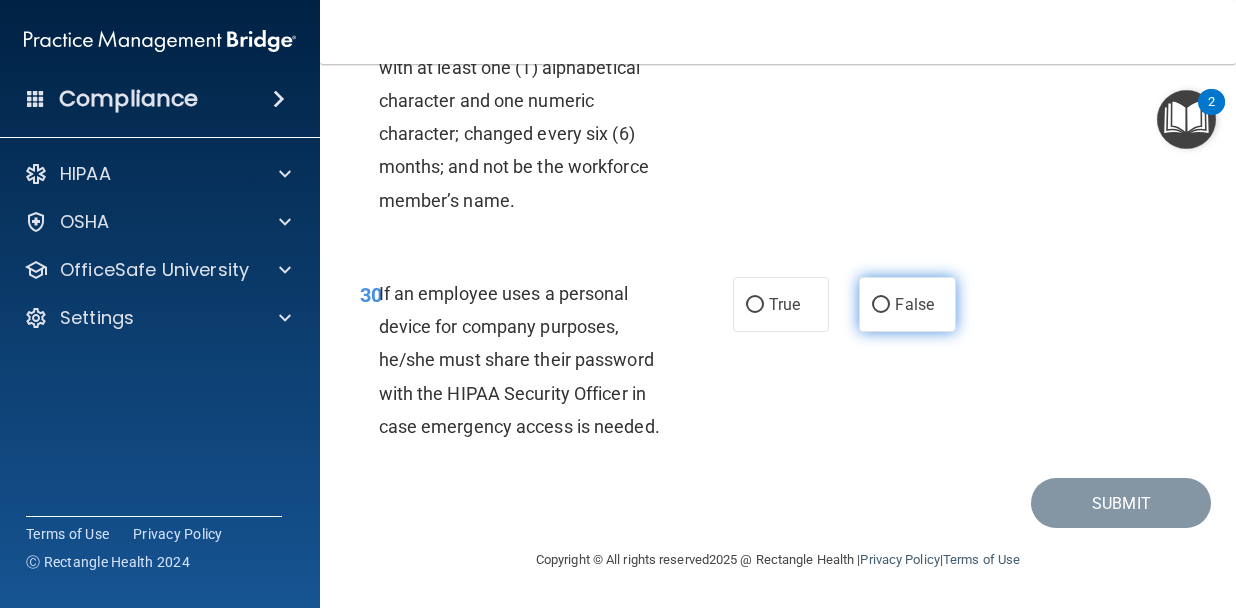 click on "False" at bounding box center (907, 304) 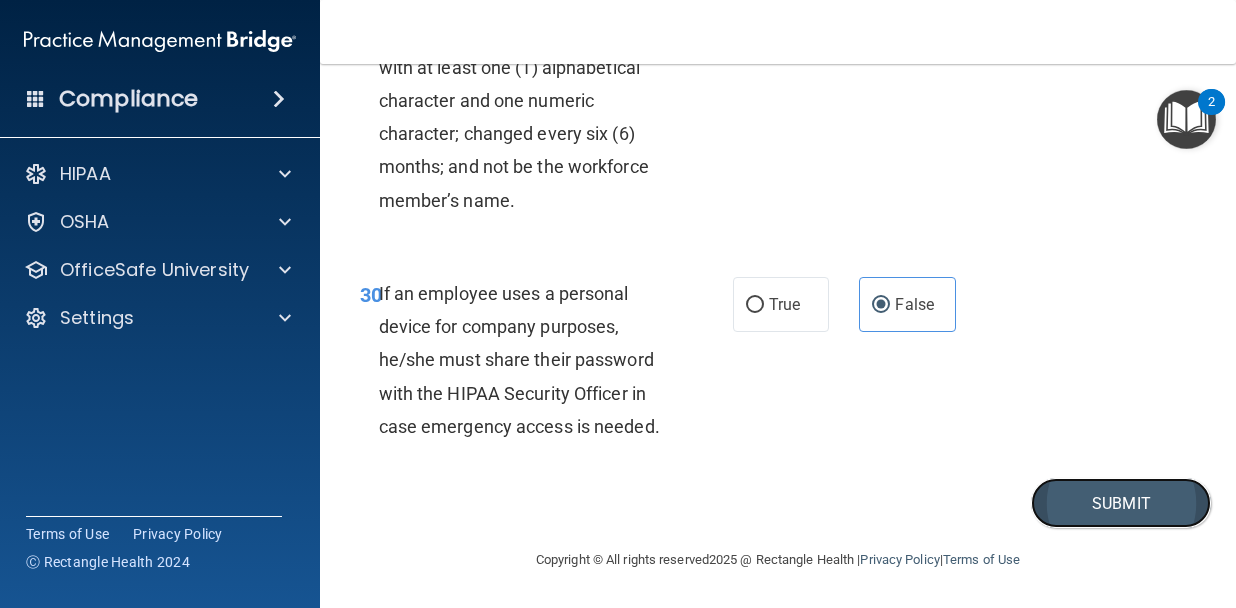 click on "Submit" at bounding box center (1121, 503) 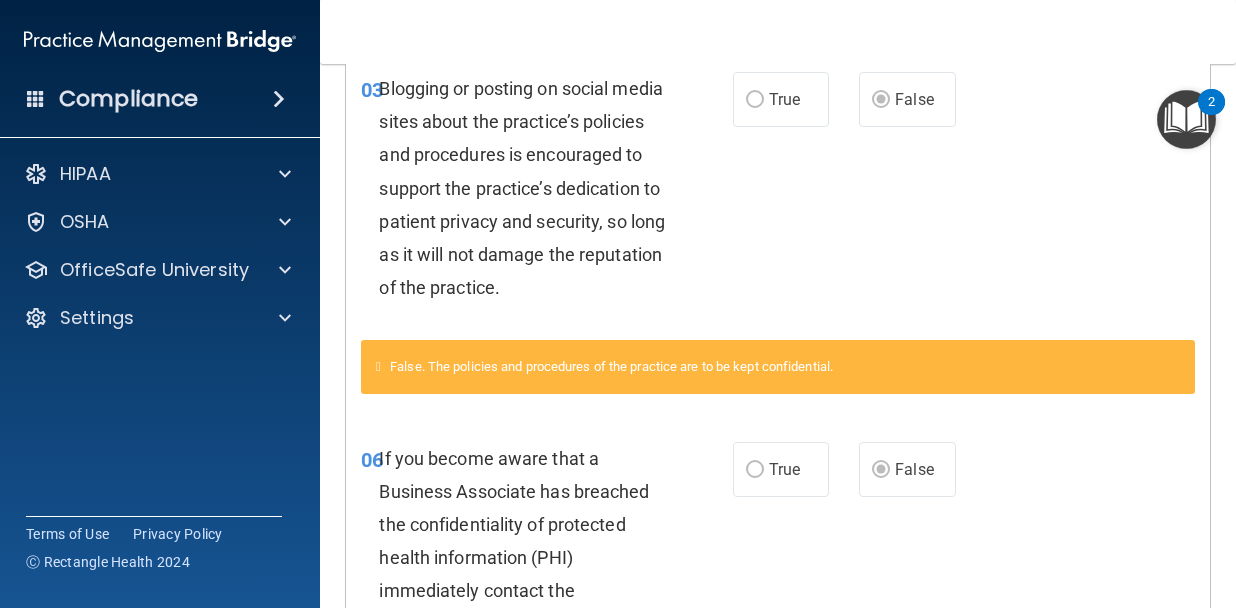 scroll, scrollTop: 0, scrollLeft: 0, axis: both 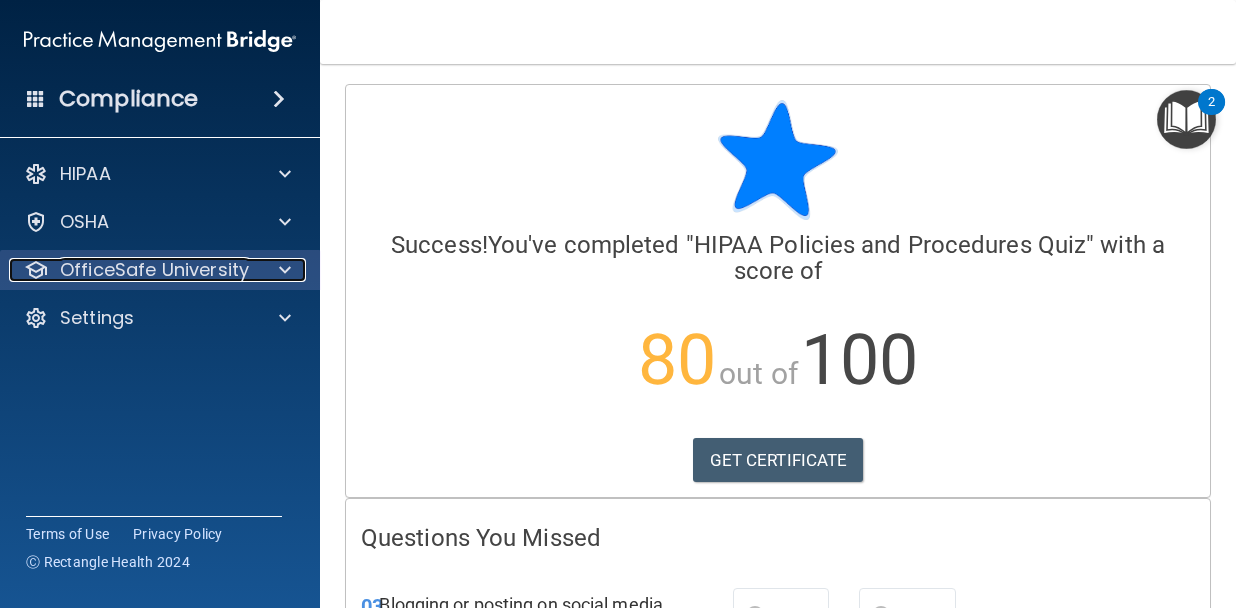 click on "OfficeSafe University" at bounding box center [154, 270] 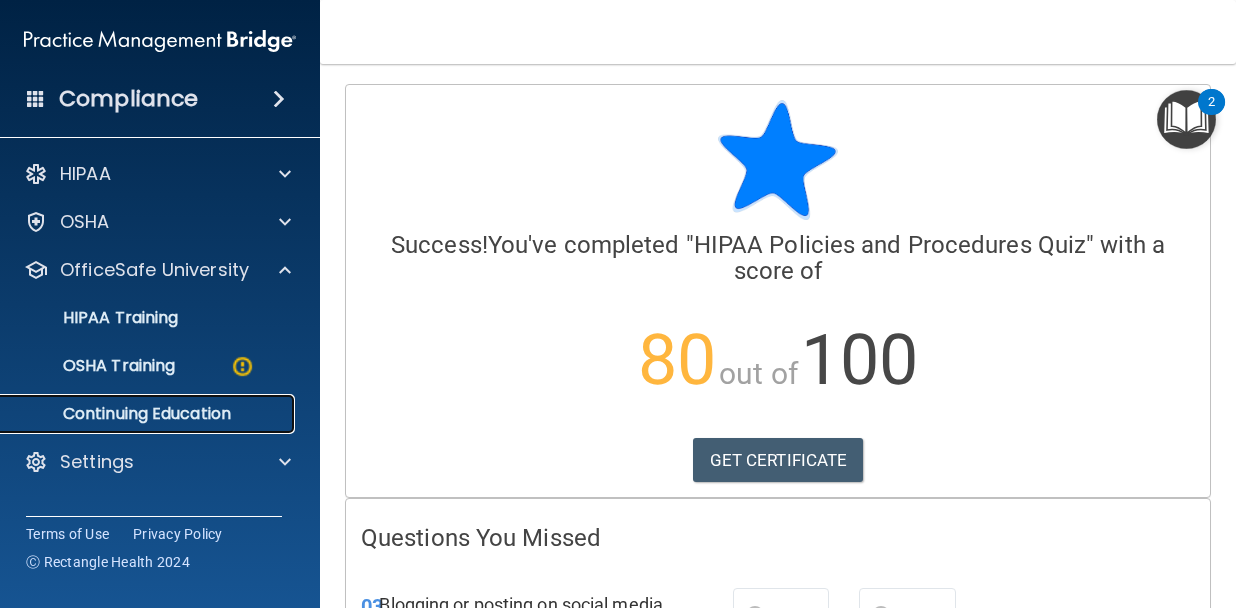 click on "Continuing Education" at bounding box center [149, 414] 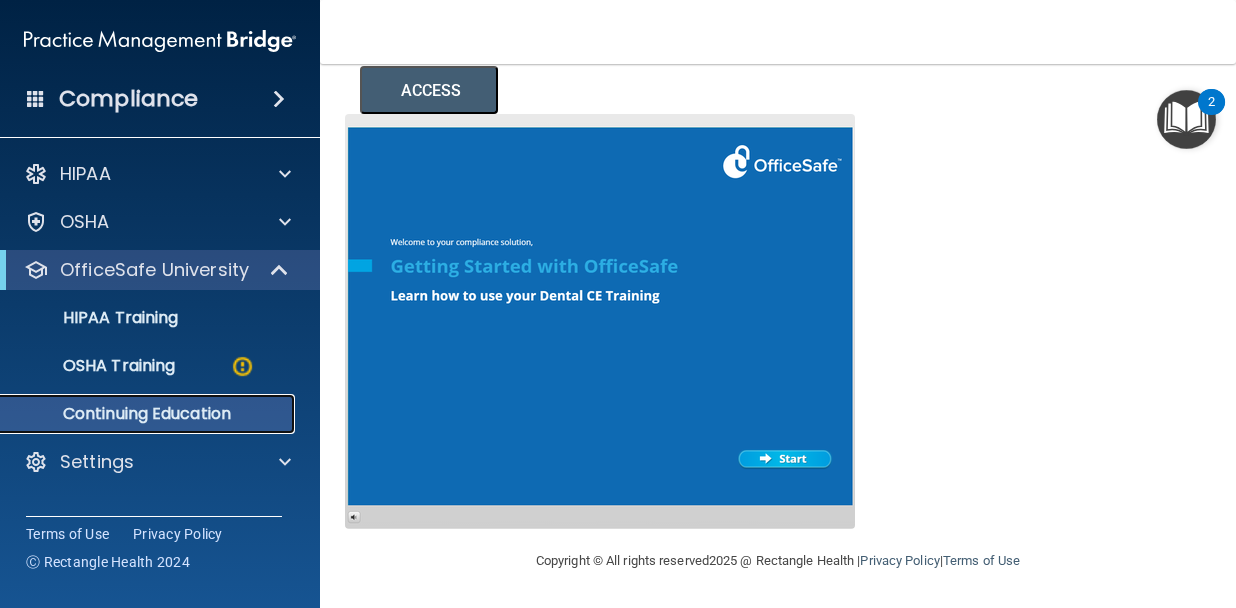 scroll, scrollTop: 0, scrollLeft: 0, axis: both 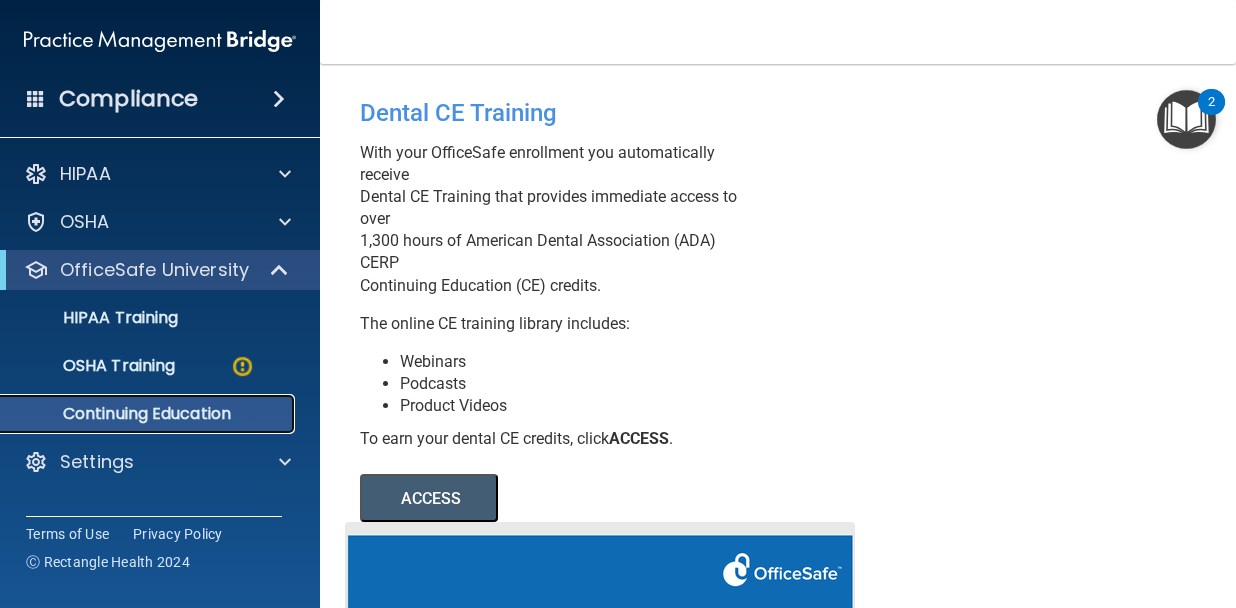 click on "Continuing Education" at bounding box center (149, 414) 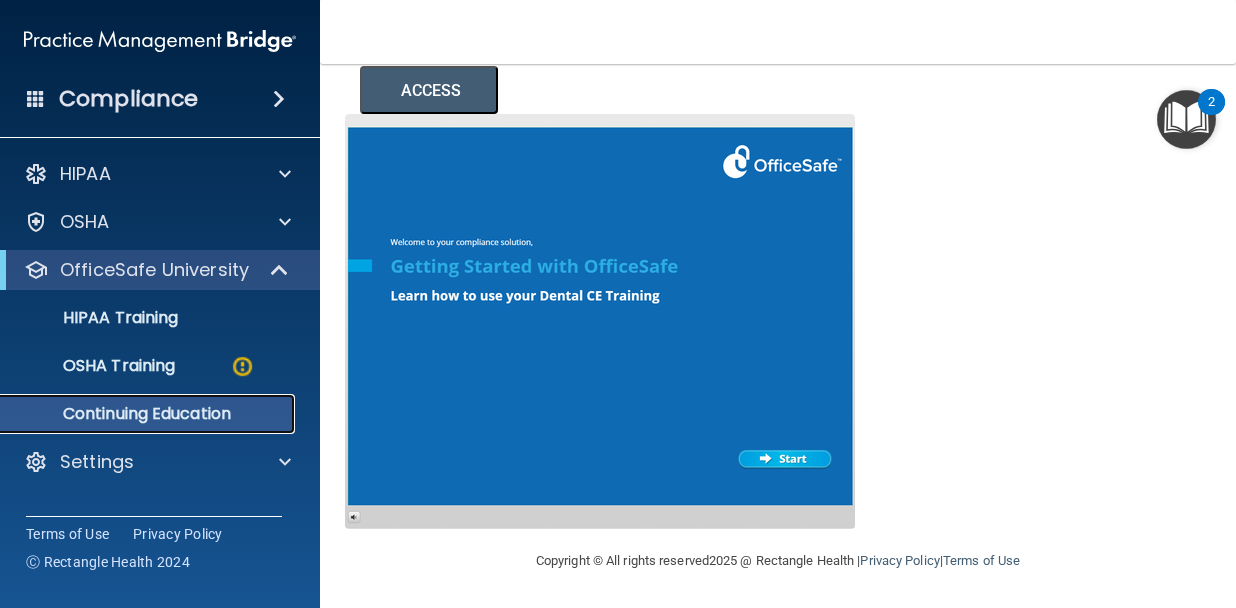 scroll, scrollTop: 0, scrollLeft: 0, axis: both 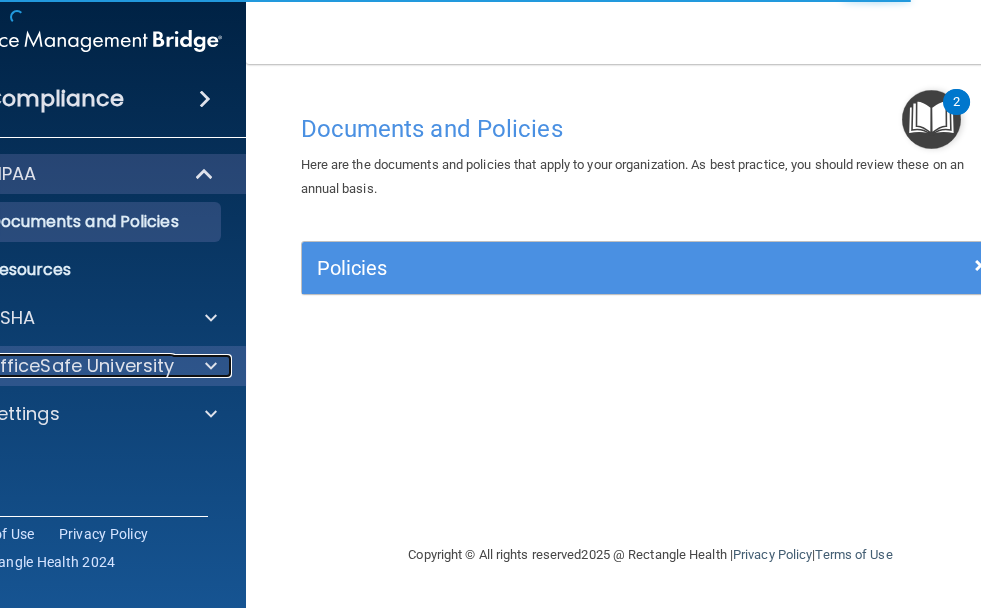 click on "OfficeSafe University" at bounding box center (80, 366) 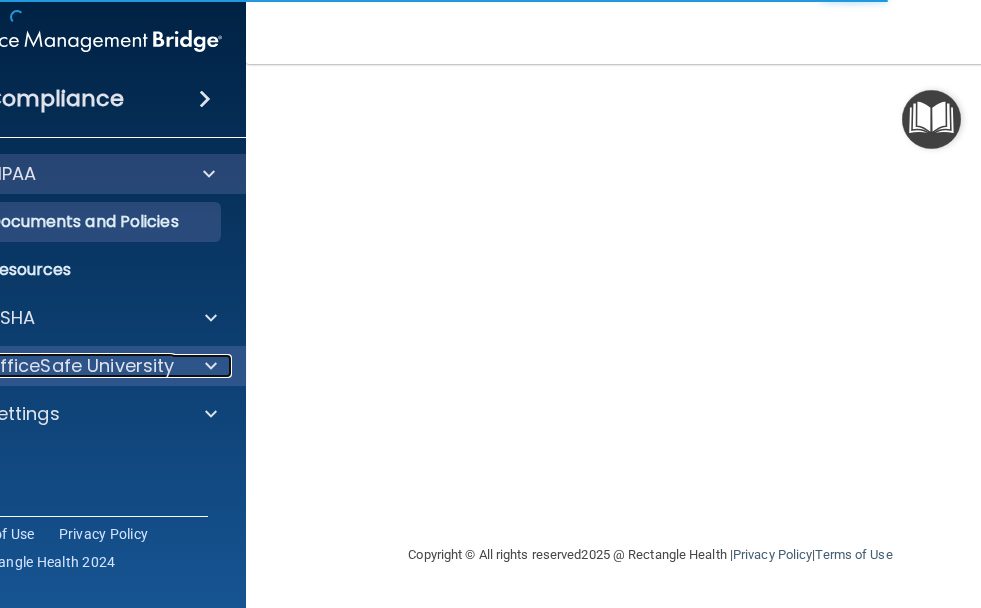 click on "OfficeSafe University" at bounding box center [80, 366] 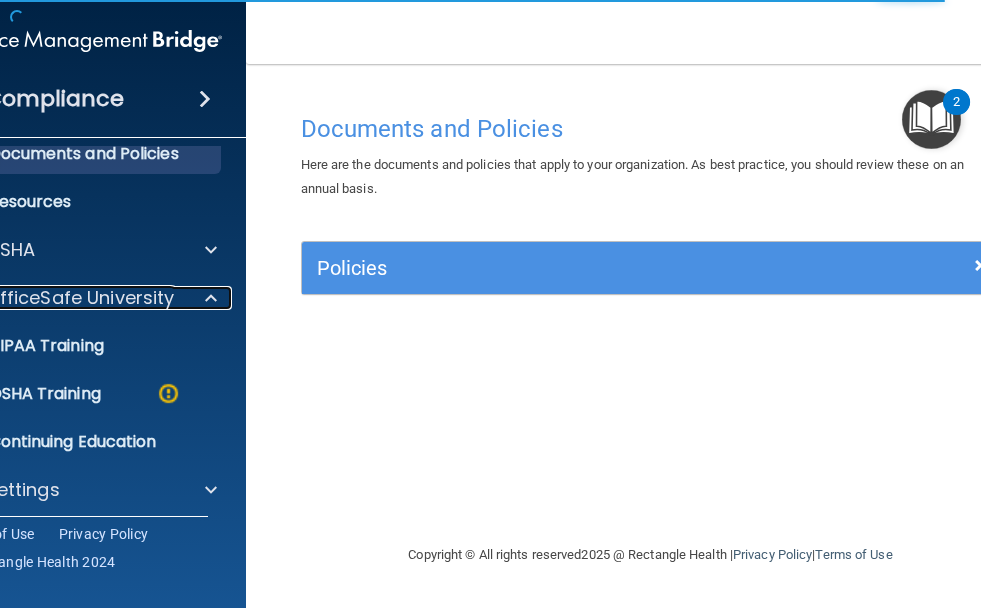 scroll, scrollTop: 75, scrollLeft: 0, axis: vertical 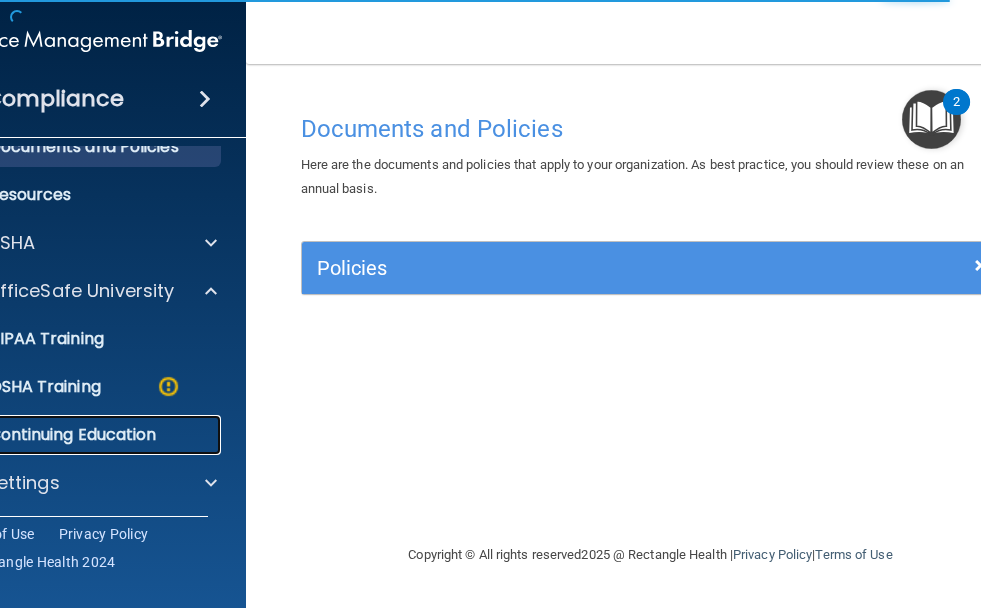 click on "Continuing Education" at bounding box center [75, 435] 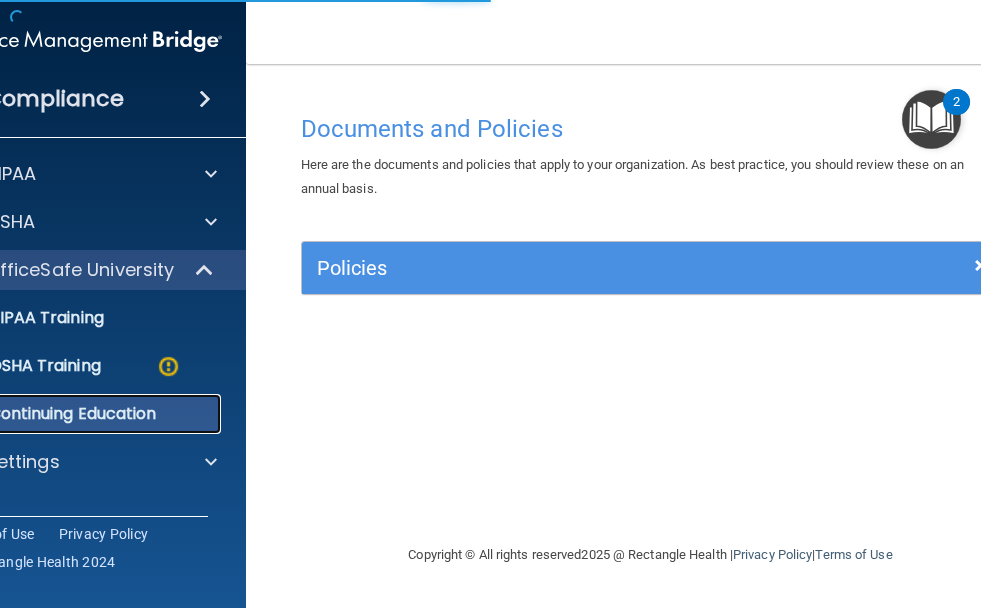 scroll, scrollTop: 0, scrollLeft: 0, axis: both 